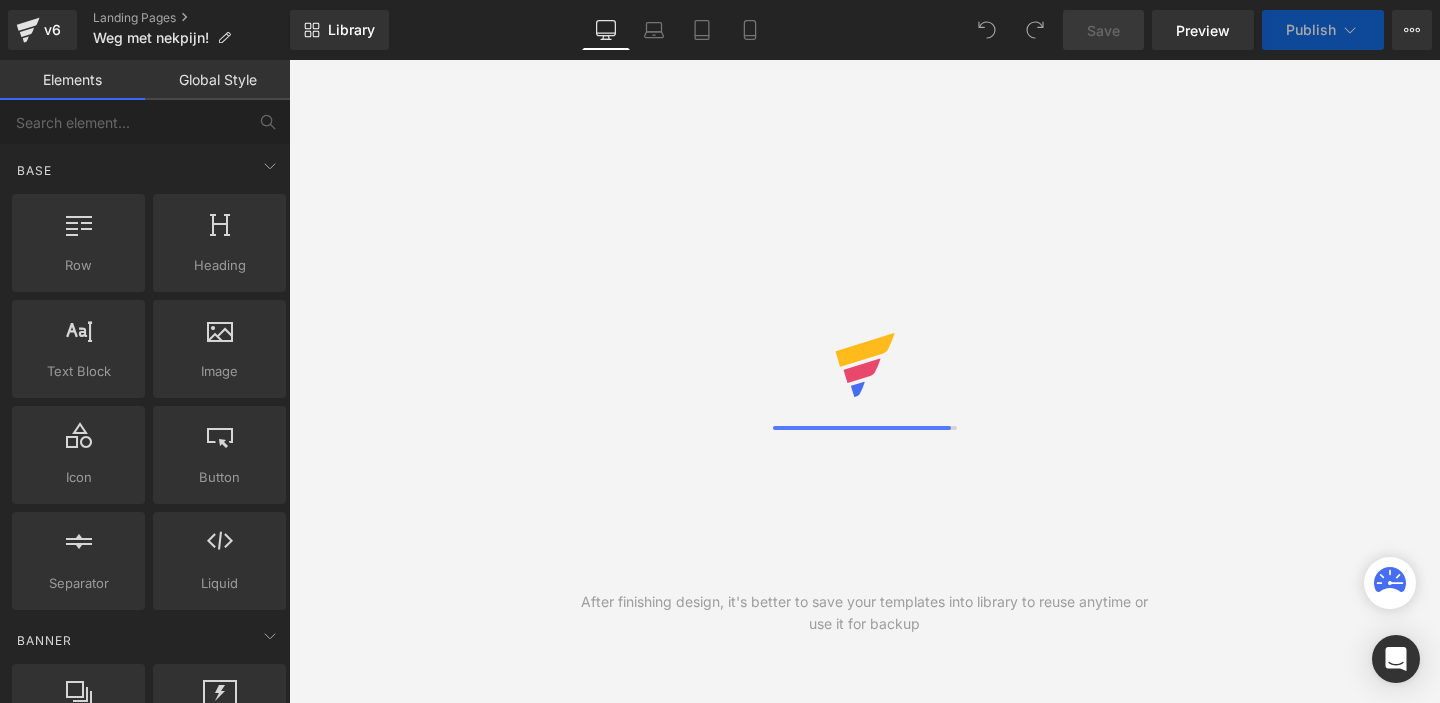 scroll, scrollTop: 0, scrollLeft: 0, axis: both 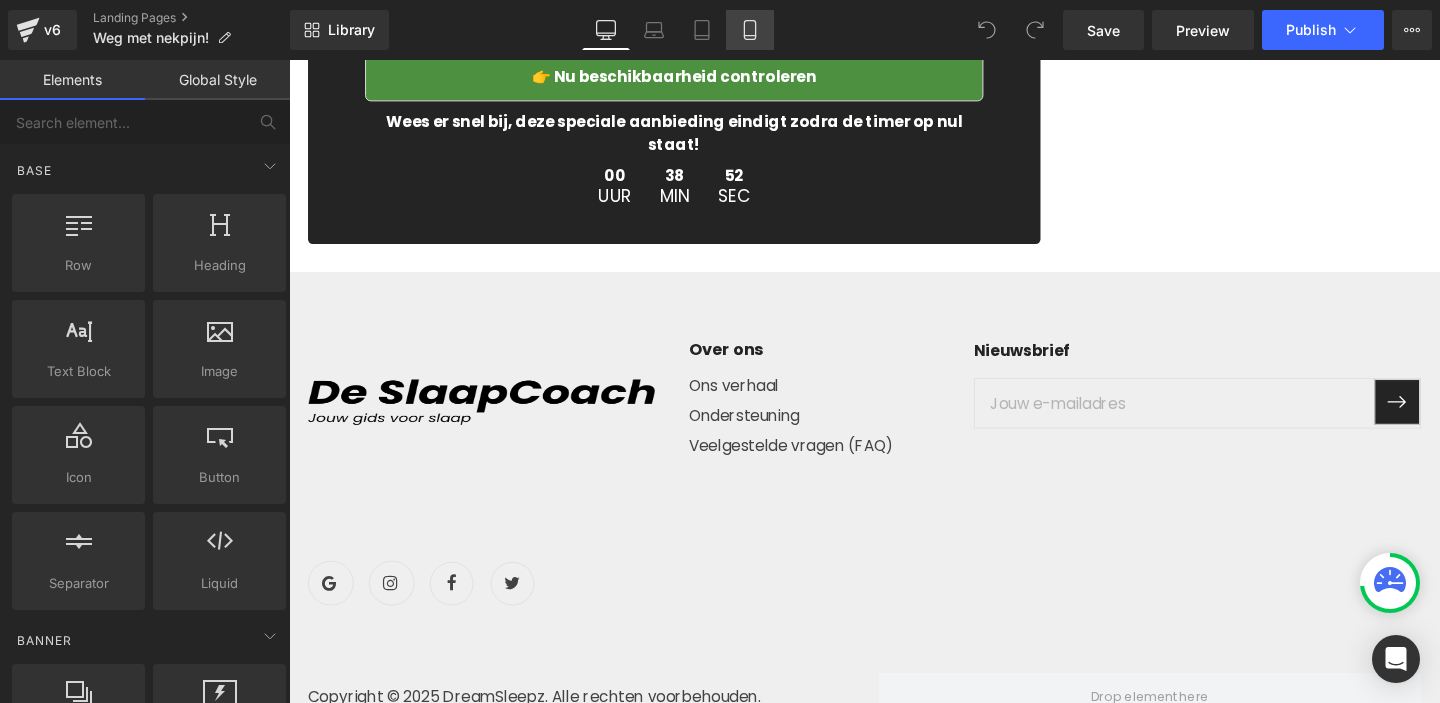 click on "Mobile" at bounding box center [750, 30] 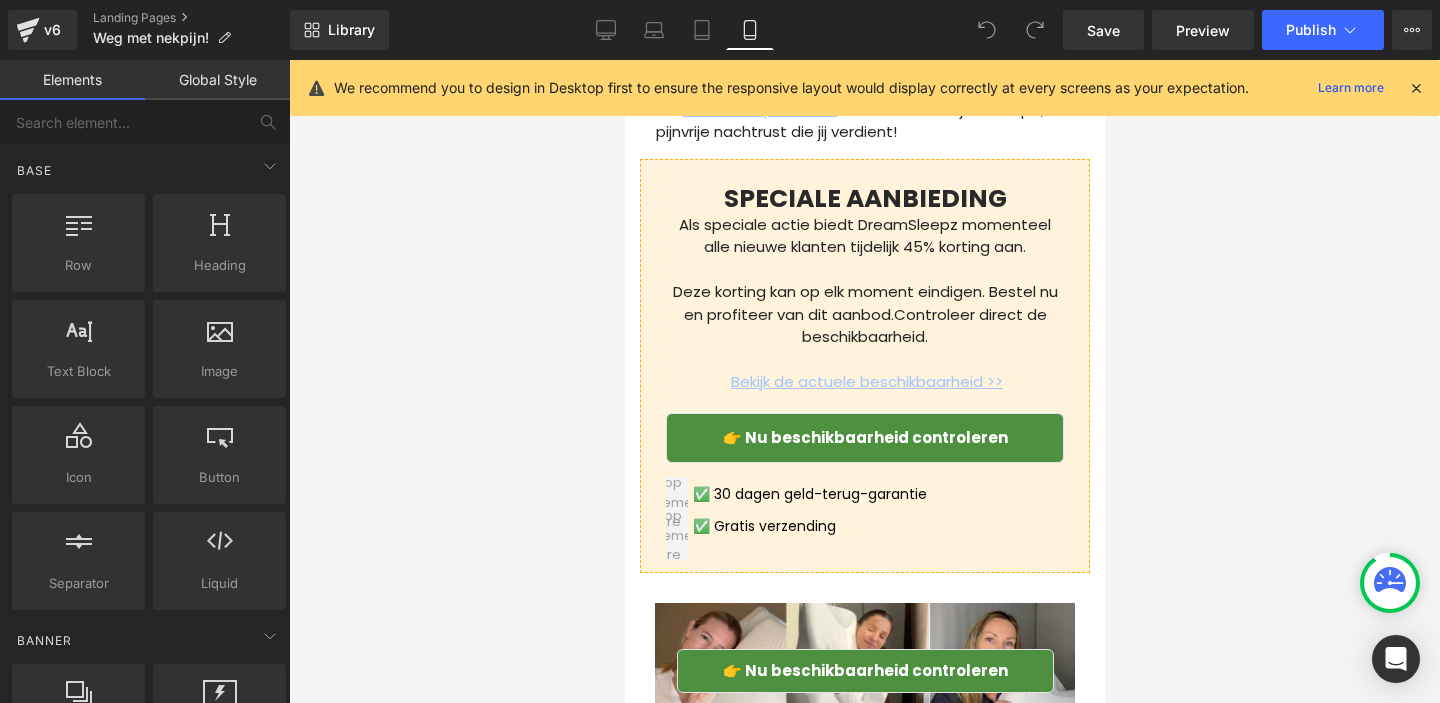 scroll, scrollTop: 6358, scrollLeft: 0, axis: vertical 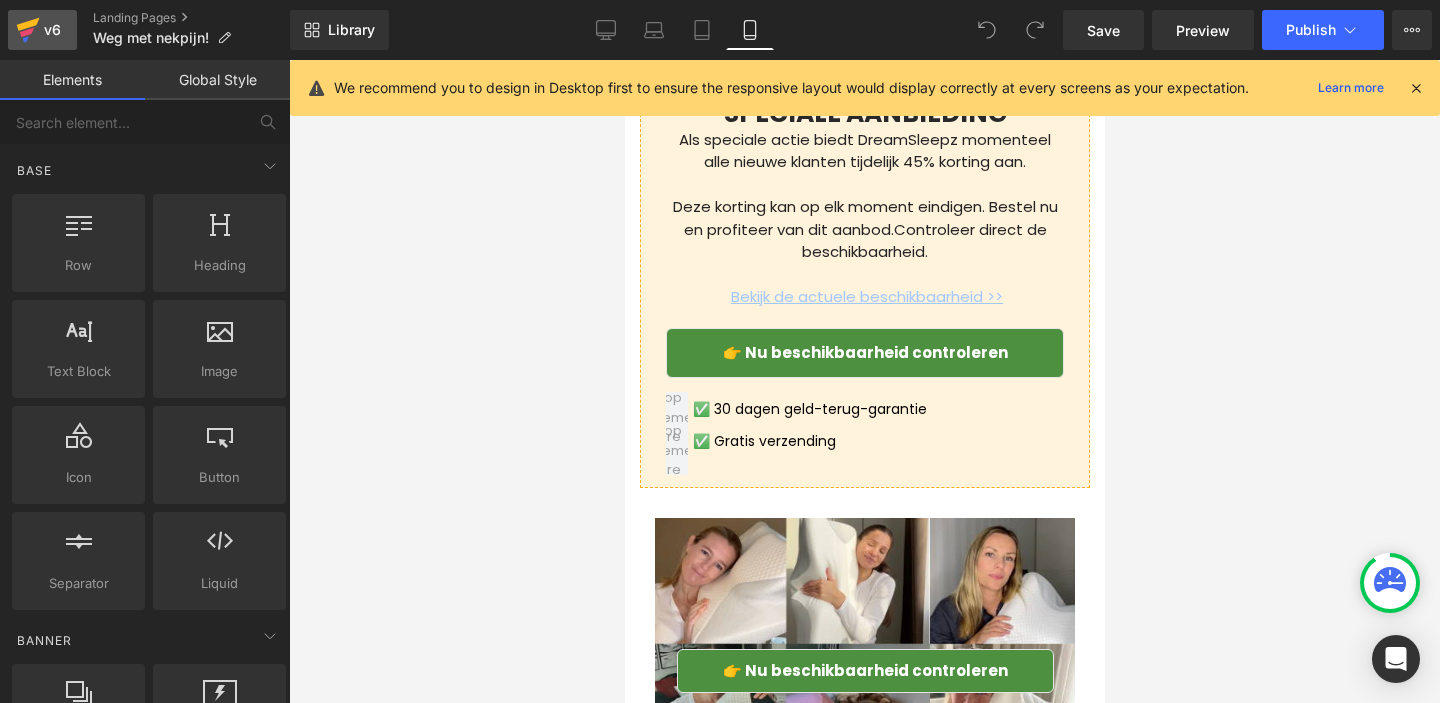 click on "v6" at bounding box center (52, 30) 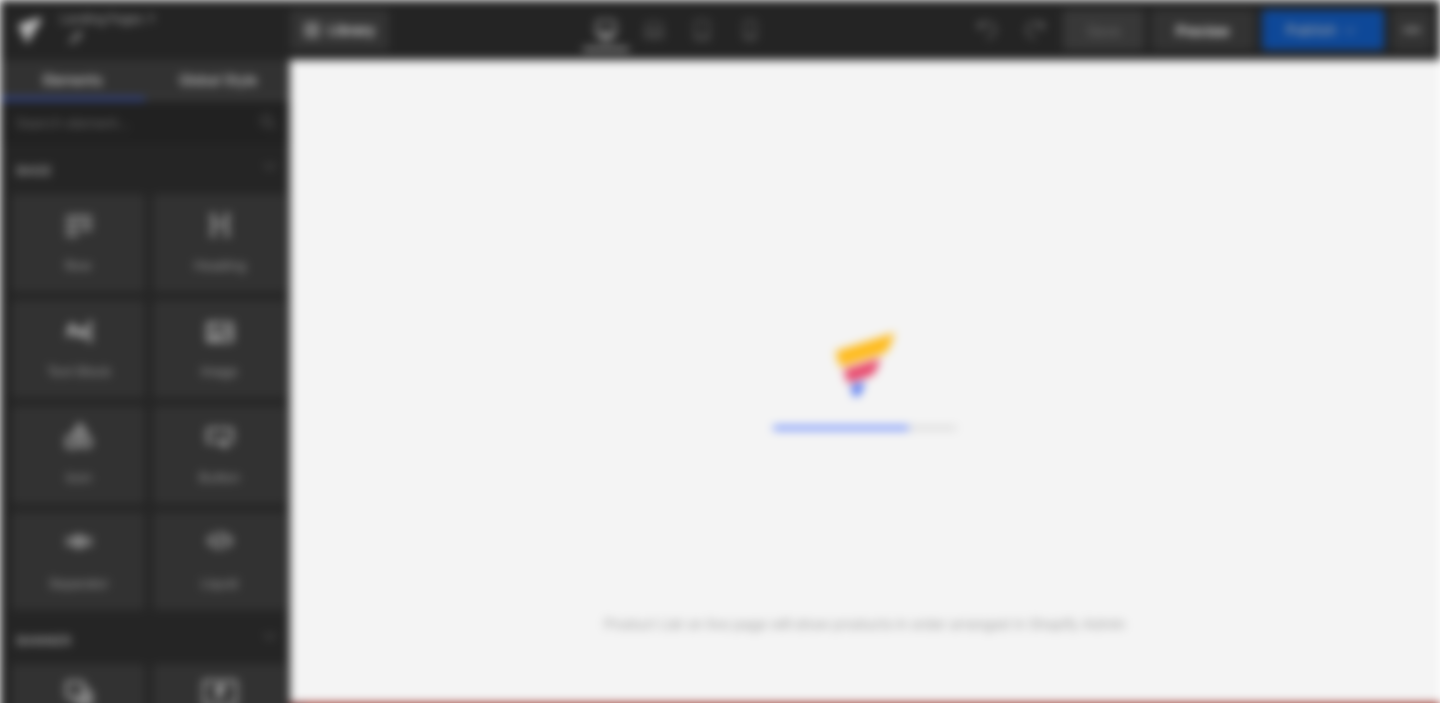 scroll, scrollTop: 0, scrollLeft: 0, axis: both 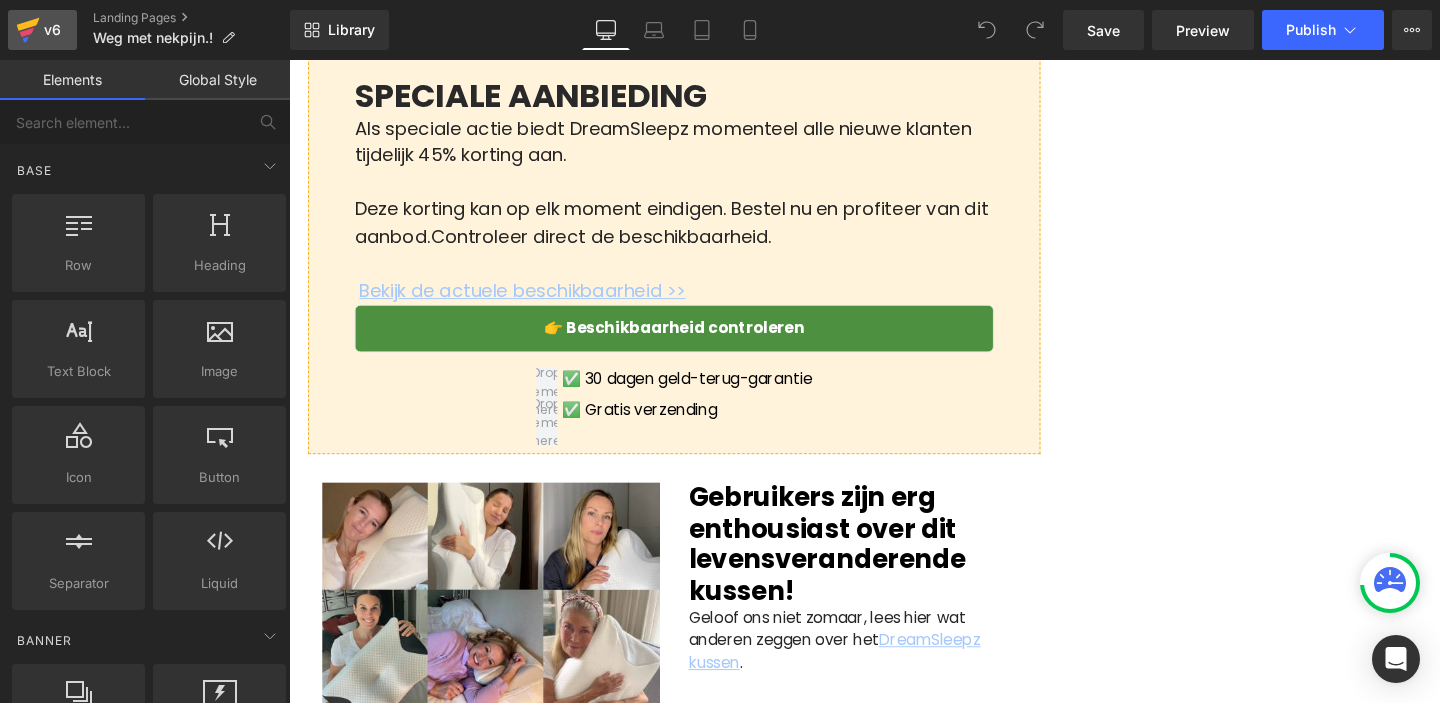 click on "v6" at bounding box center (52, 30) 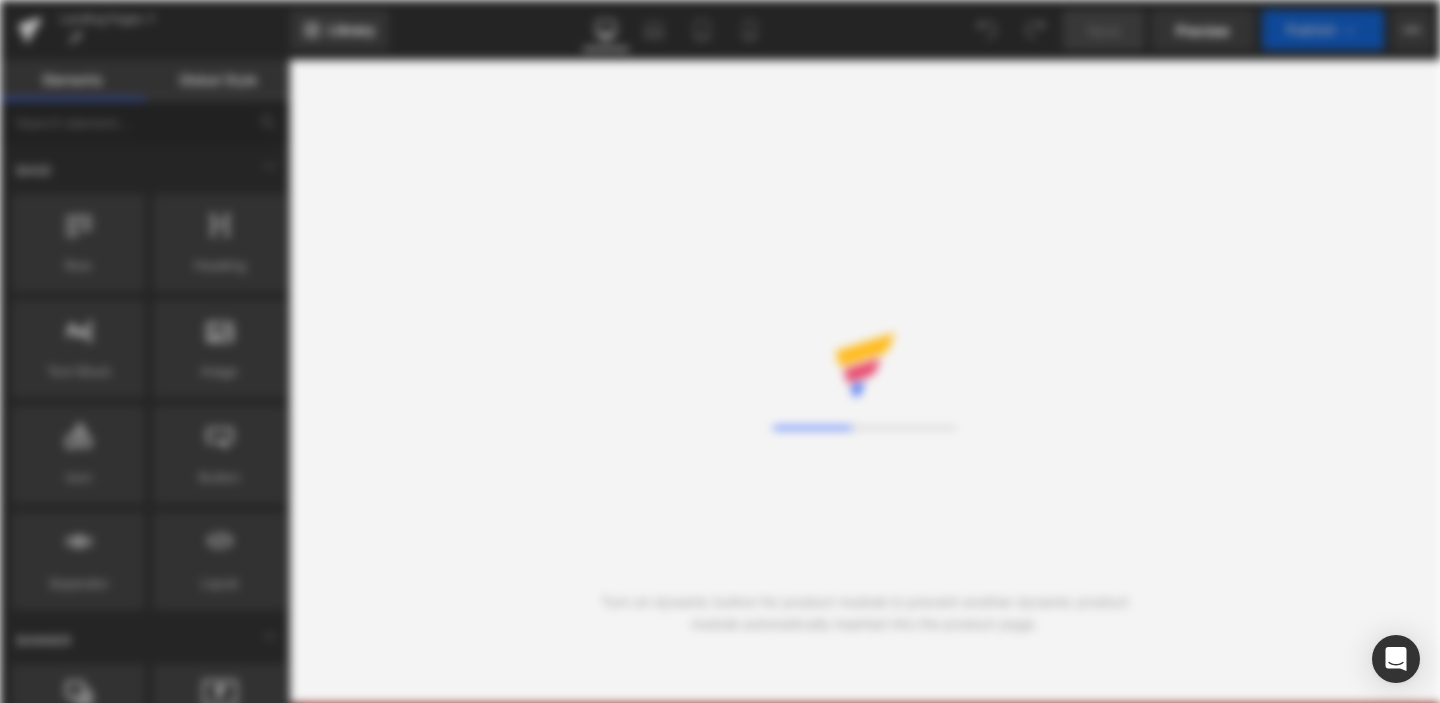 scroll, scrollTop: 0, scrollLeft: 0, axis: both 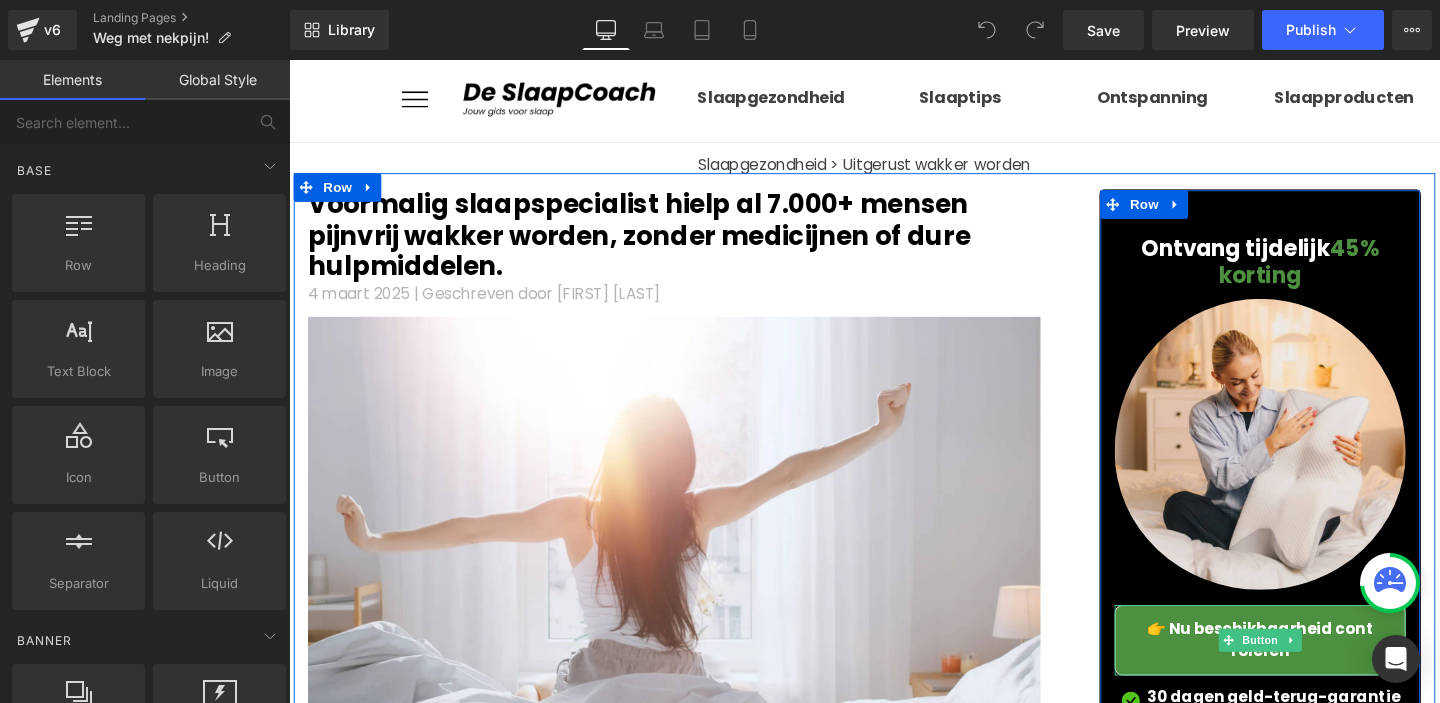 click on "👉 Nu beschikbaarheid controleren" at bounding box center [1310, 670] 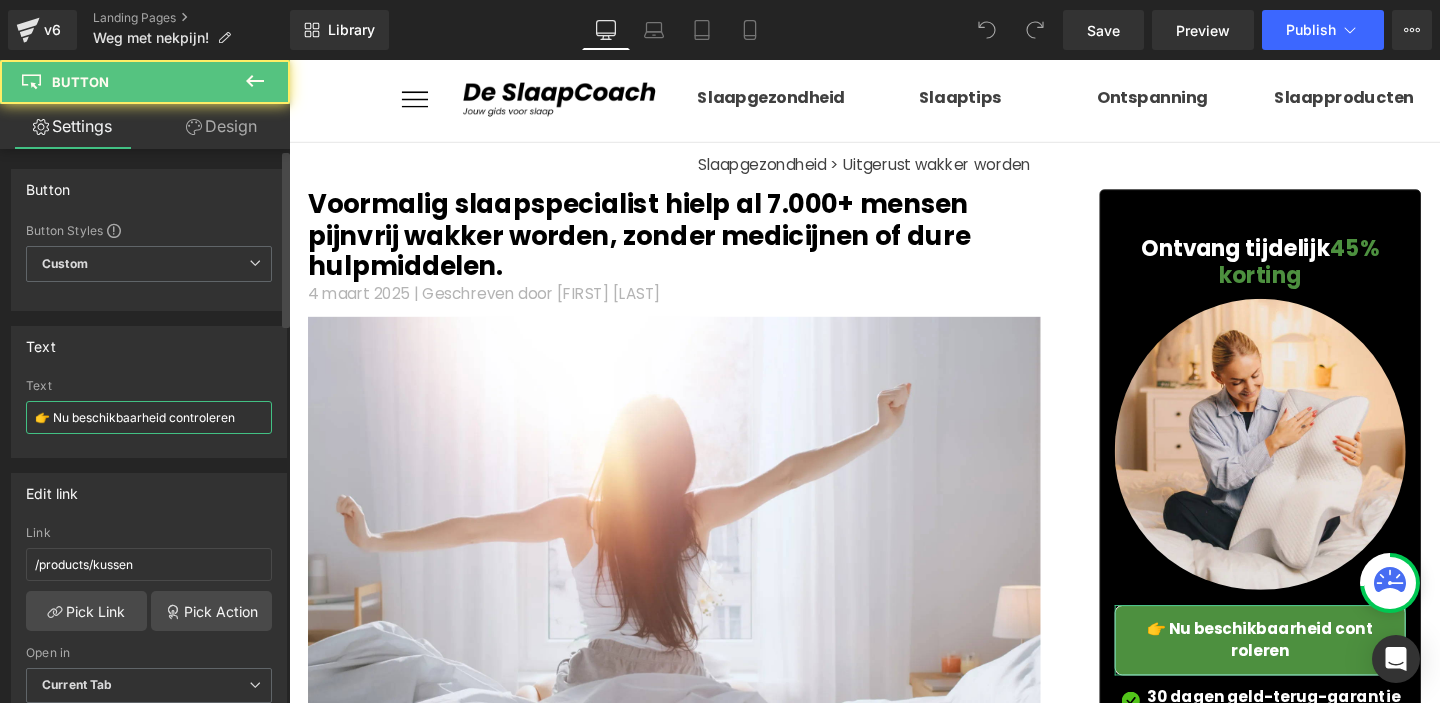 click on "👉 Nu beschikbaarheid controleren" at bounding box center (149, 417) 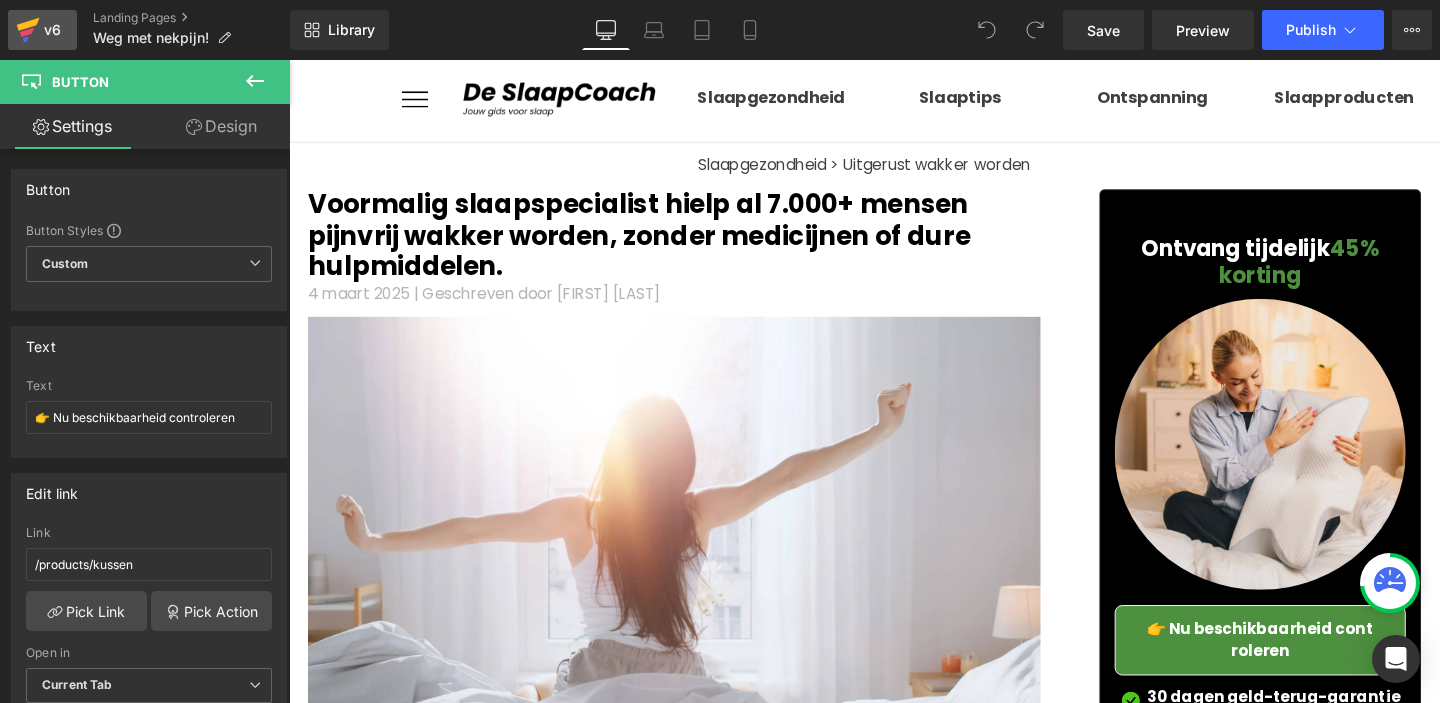 click on "v6" at bounding box center [52, 30] 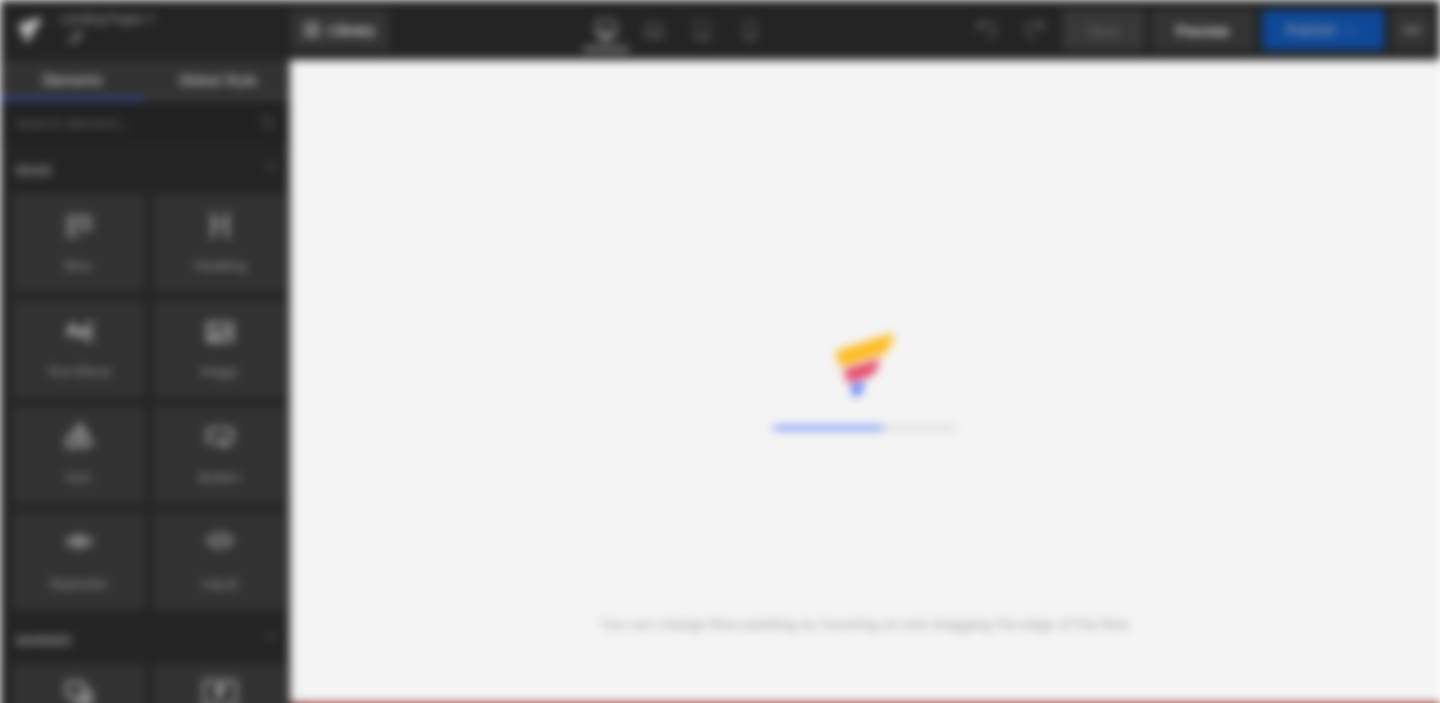 scroll, scrollTop: 0, scrollLeft: 0, axis: both 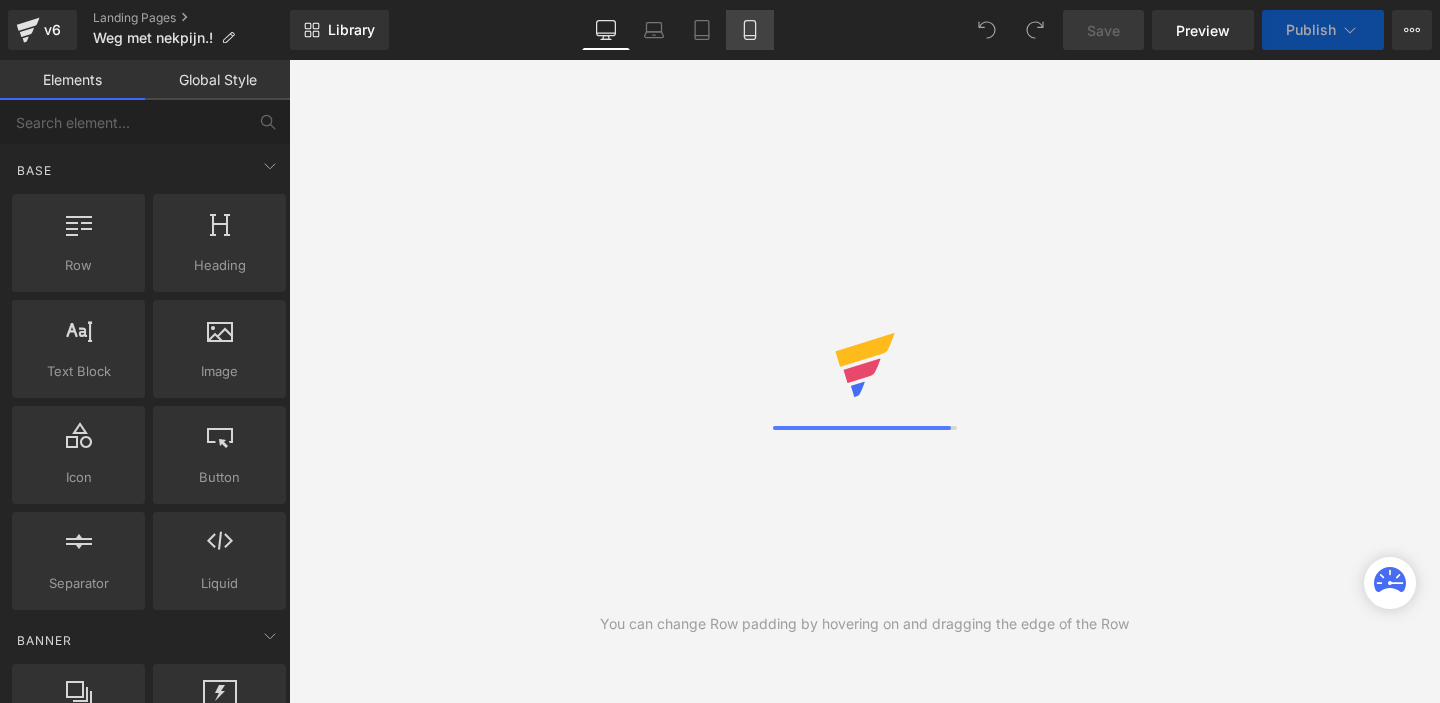 click 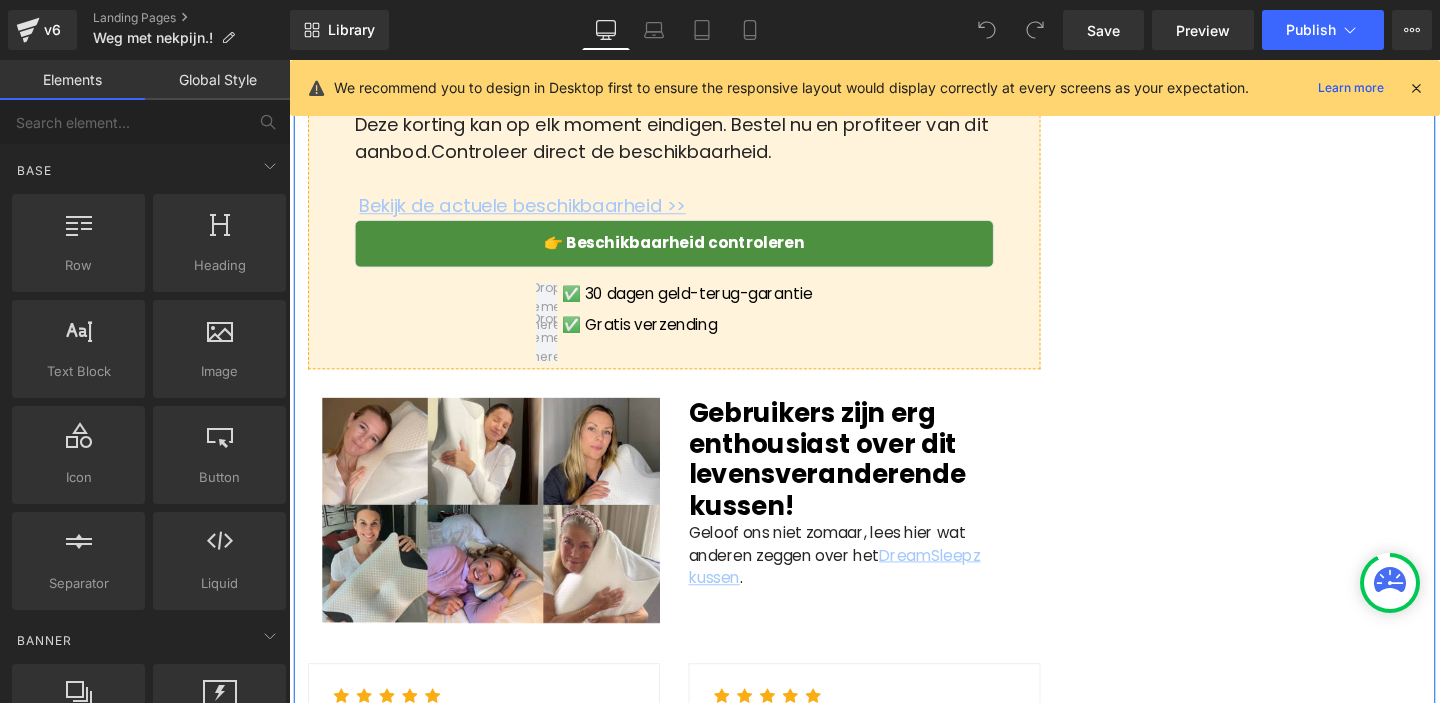 scroll, scrollTop: 4989, scrollLeft: 0, axis: vertical 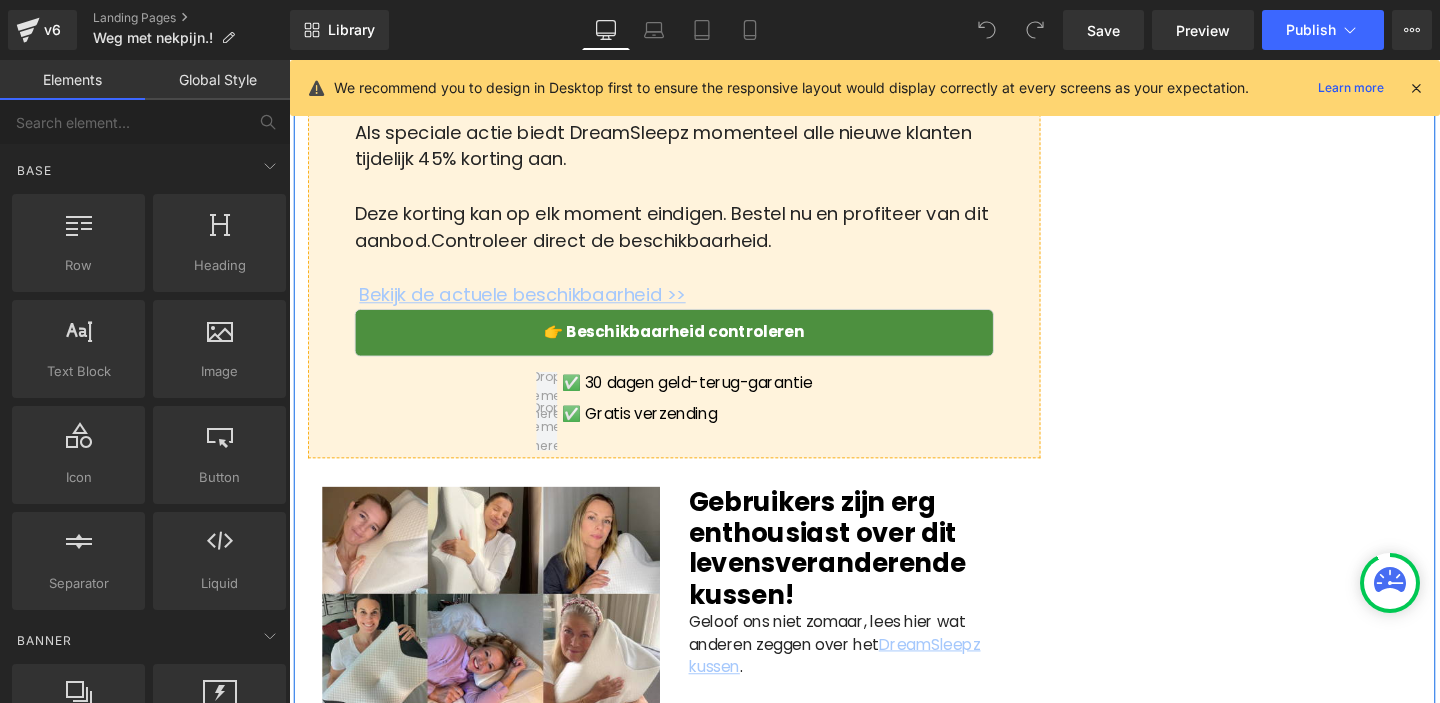 click on "👉  Beschikbaarheid controleren" at bounding box center [694, 347] 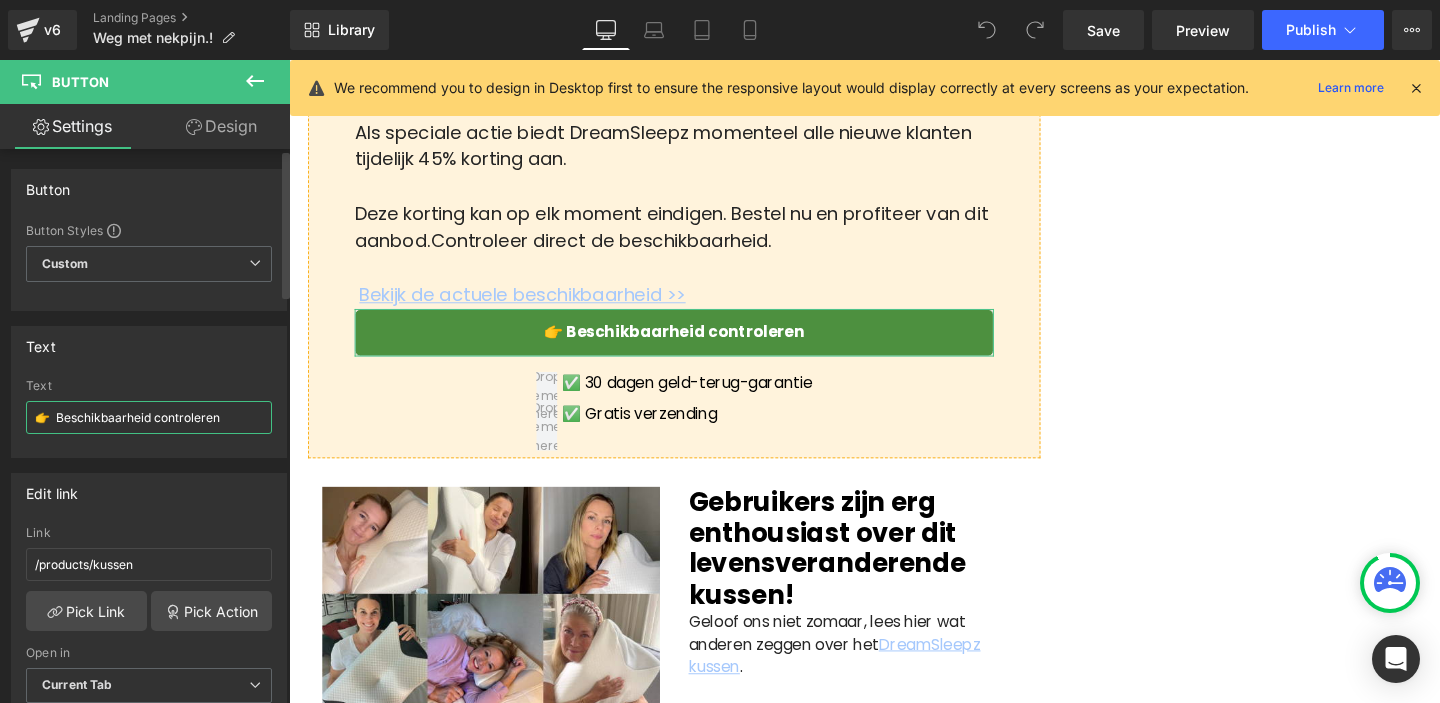 click on "👉  Beschikbaarheid controleren" at bounding box center (149, 417) 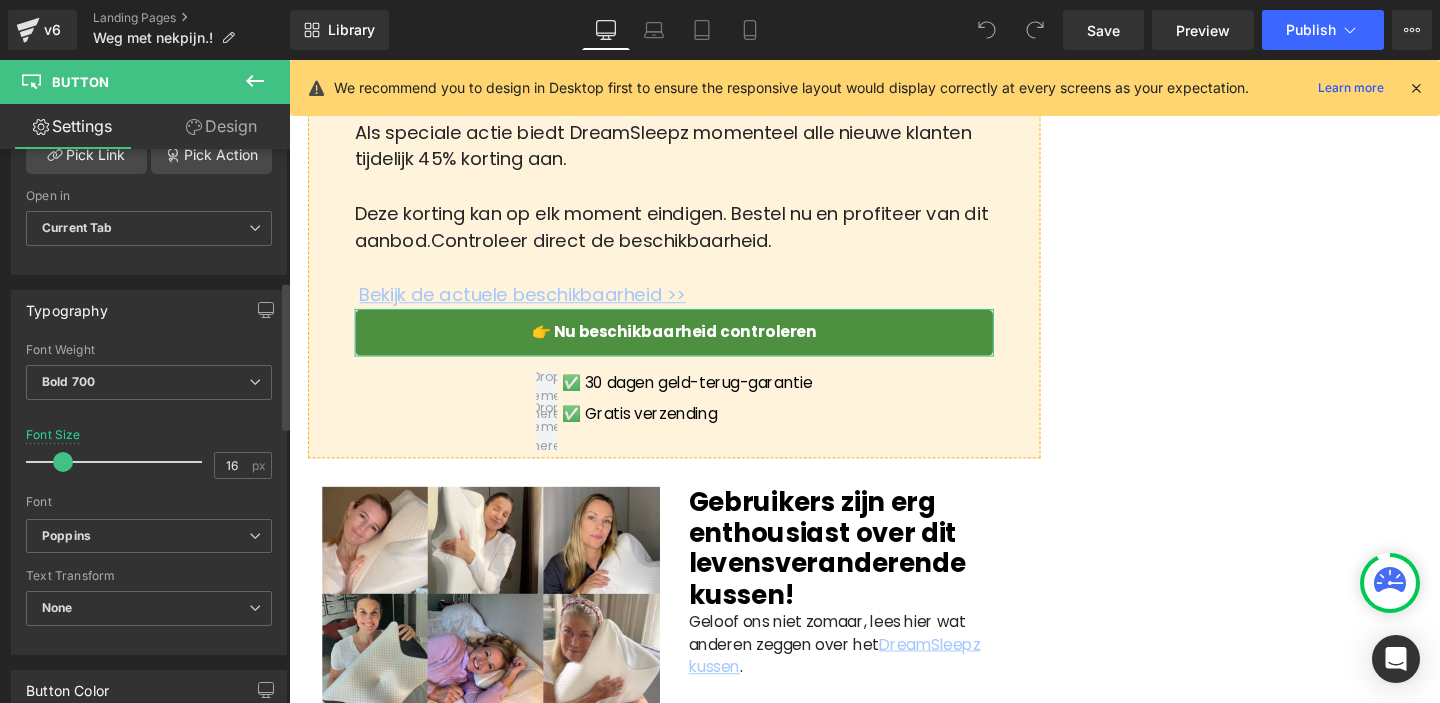 scroll, scrollTop: 538, scrollLeft: 0, axis: vertical 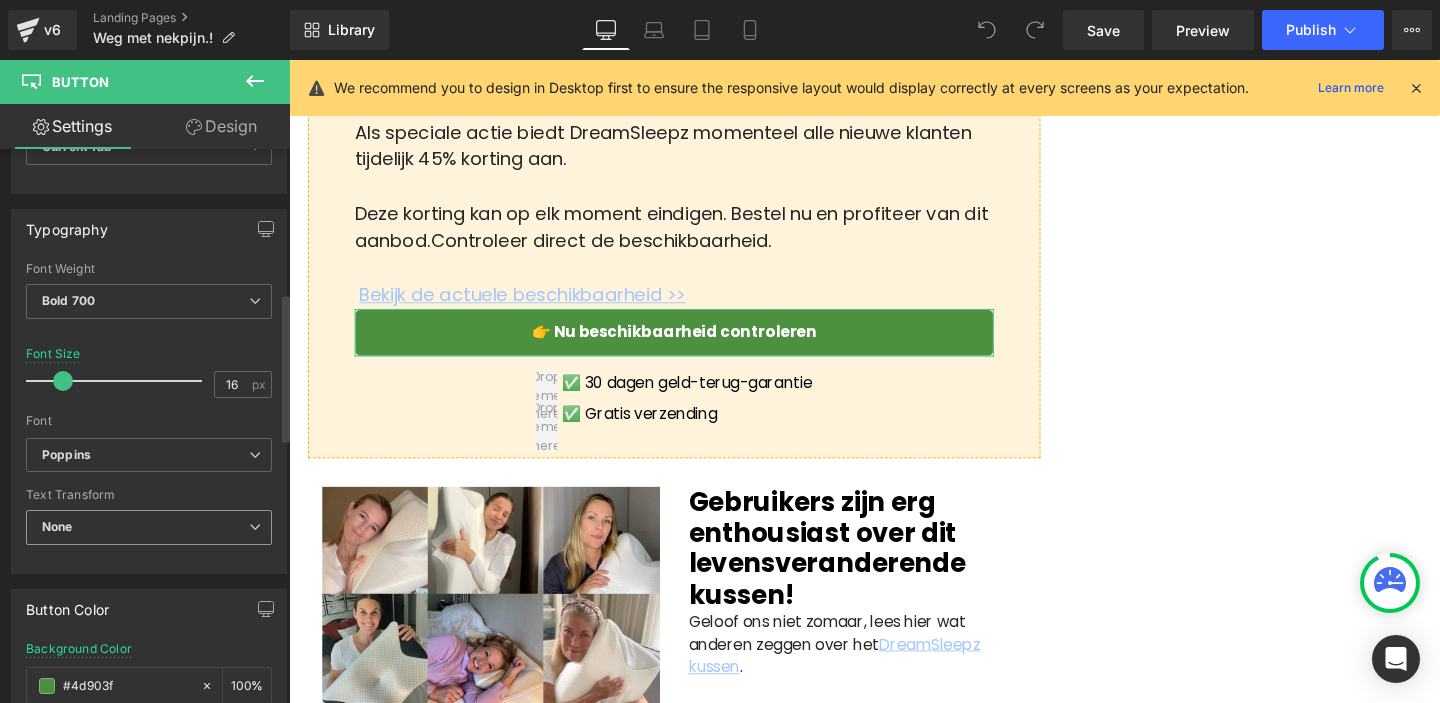 type on "👉 Nu beschikbaarheid controleren" 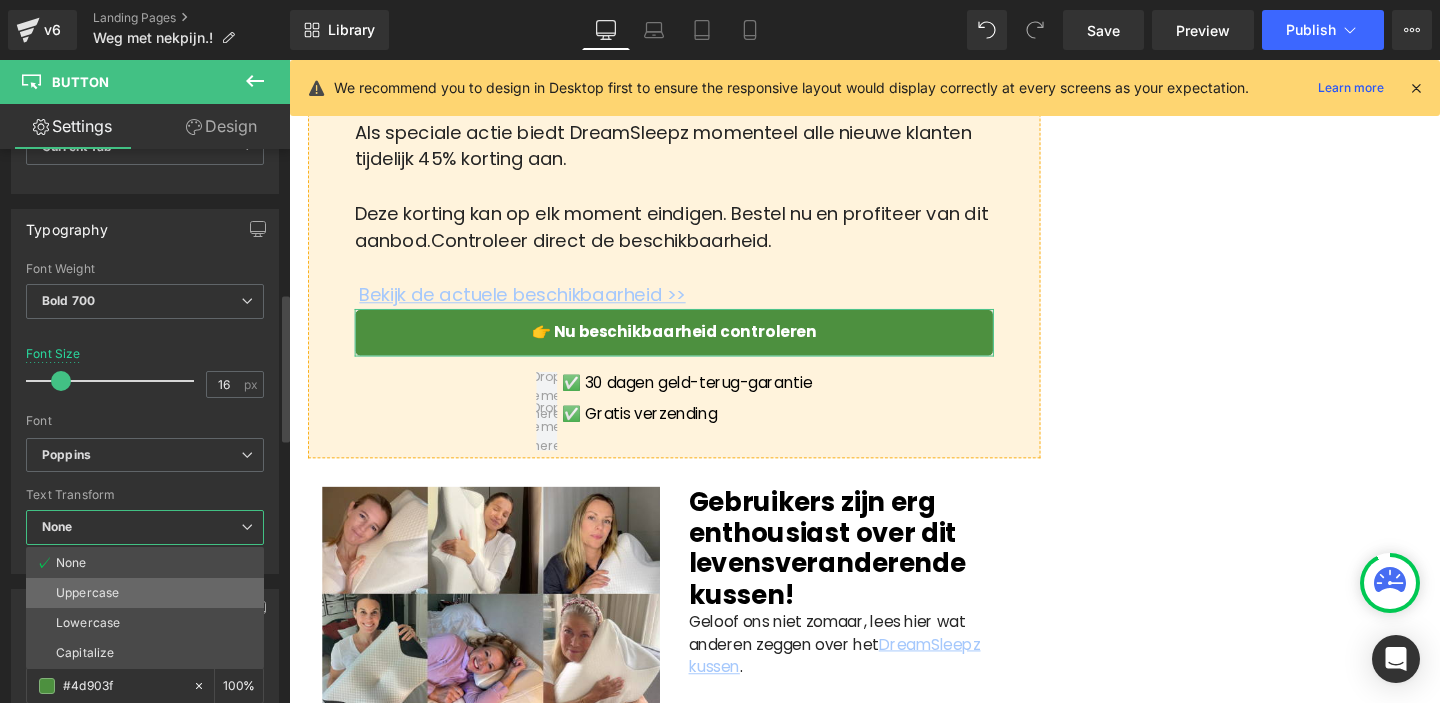 click on "Uppercase" at bounding box center [145, 593] 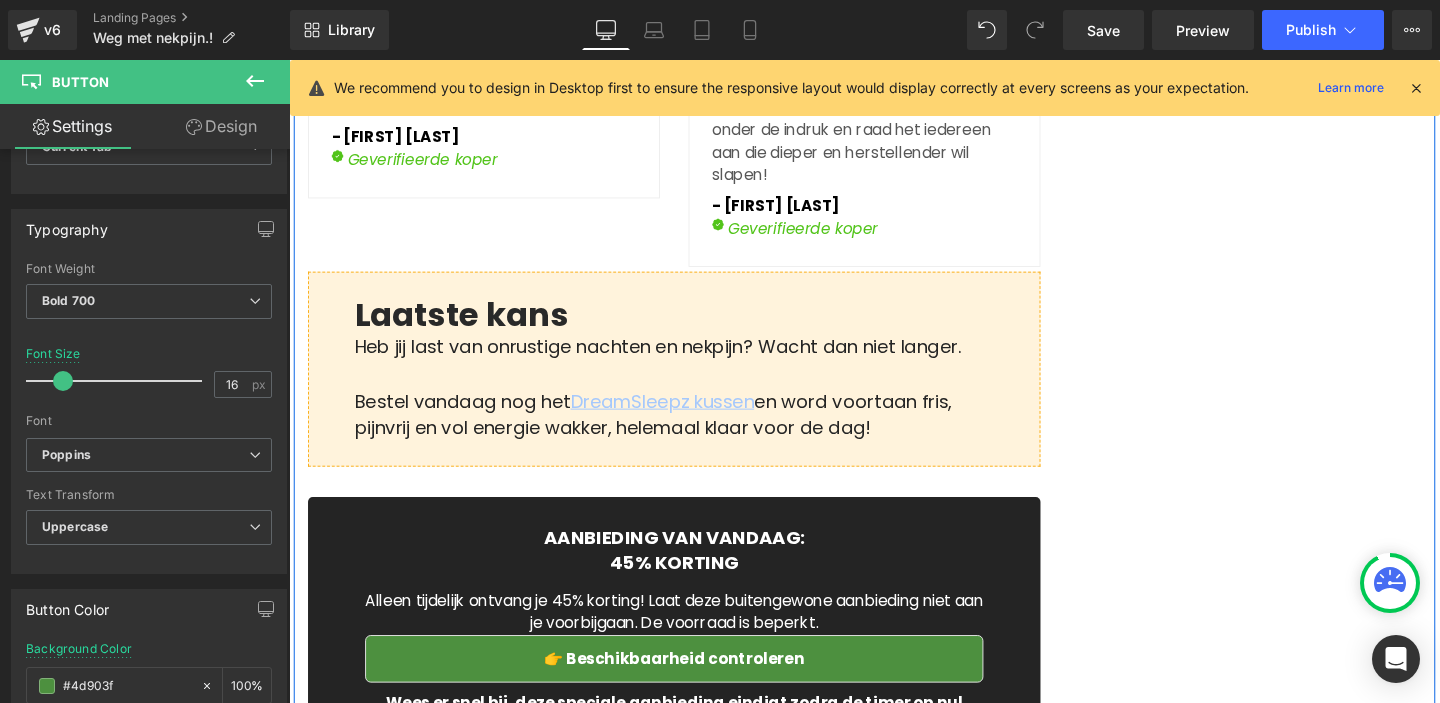 scroll, scrollTop: 6367, scrollLeft: 0, axis: vertical 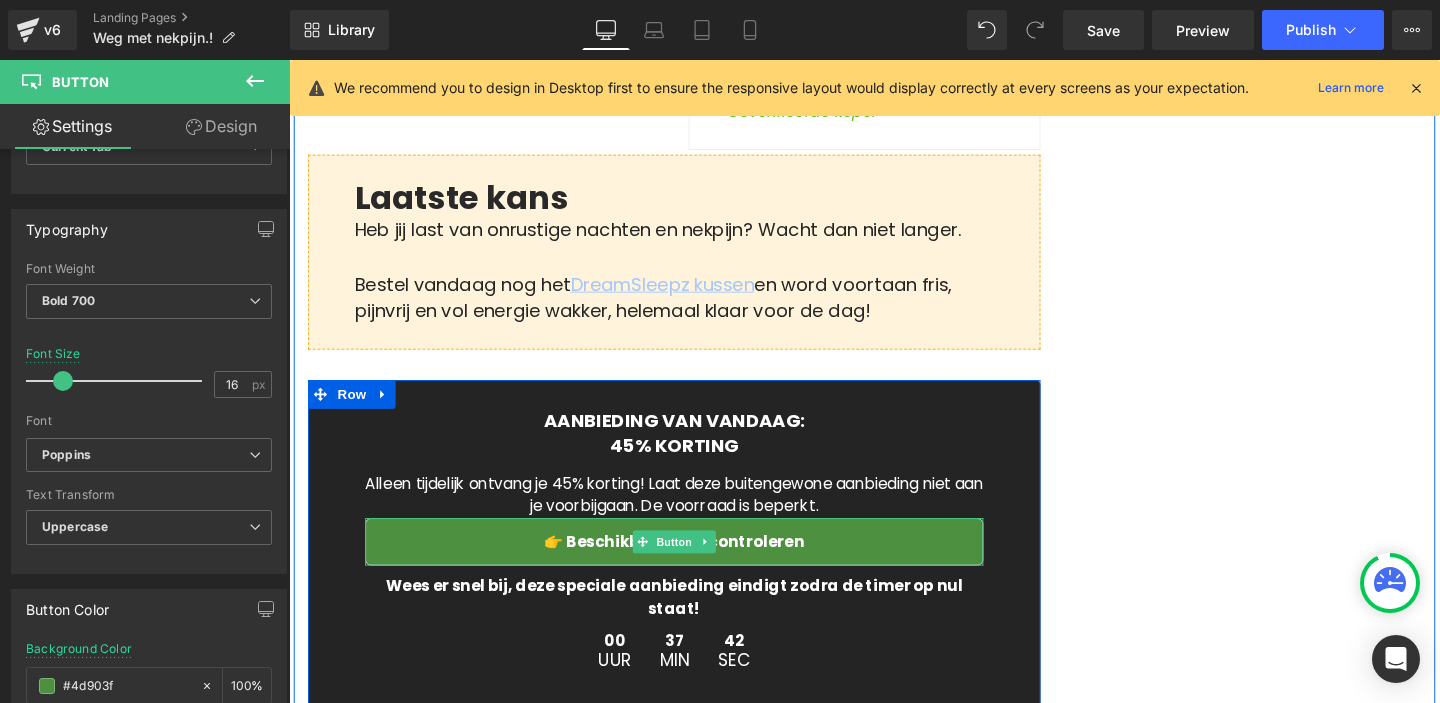 click on "👉  Beschikbaarheid controleren" at bounding box center (694, 567) 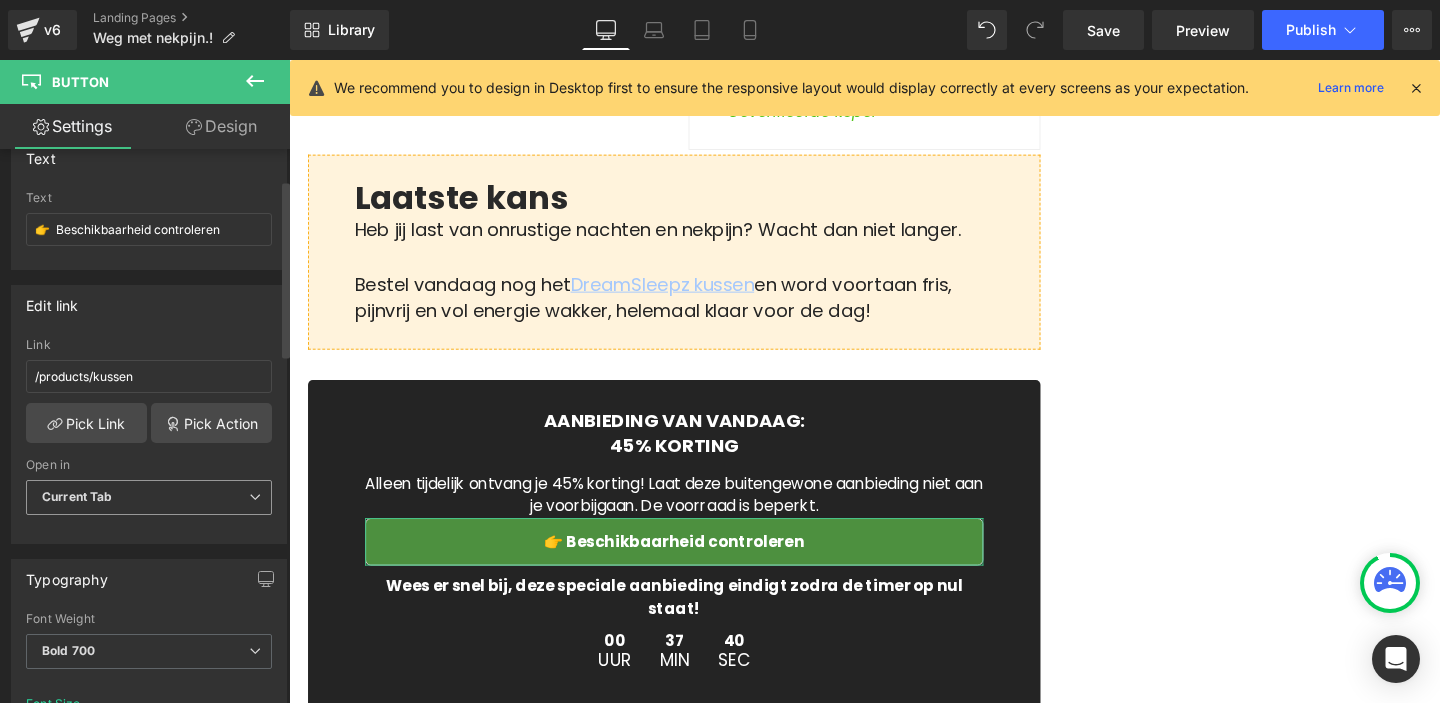 scroll, scrollTop: 95, scrollLeft: 0, axis: vertical 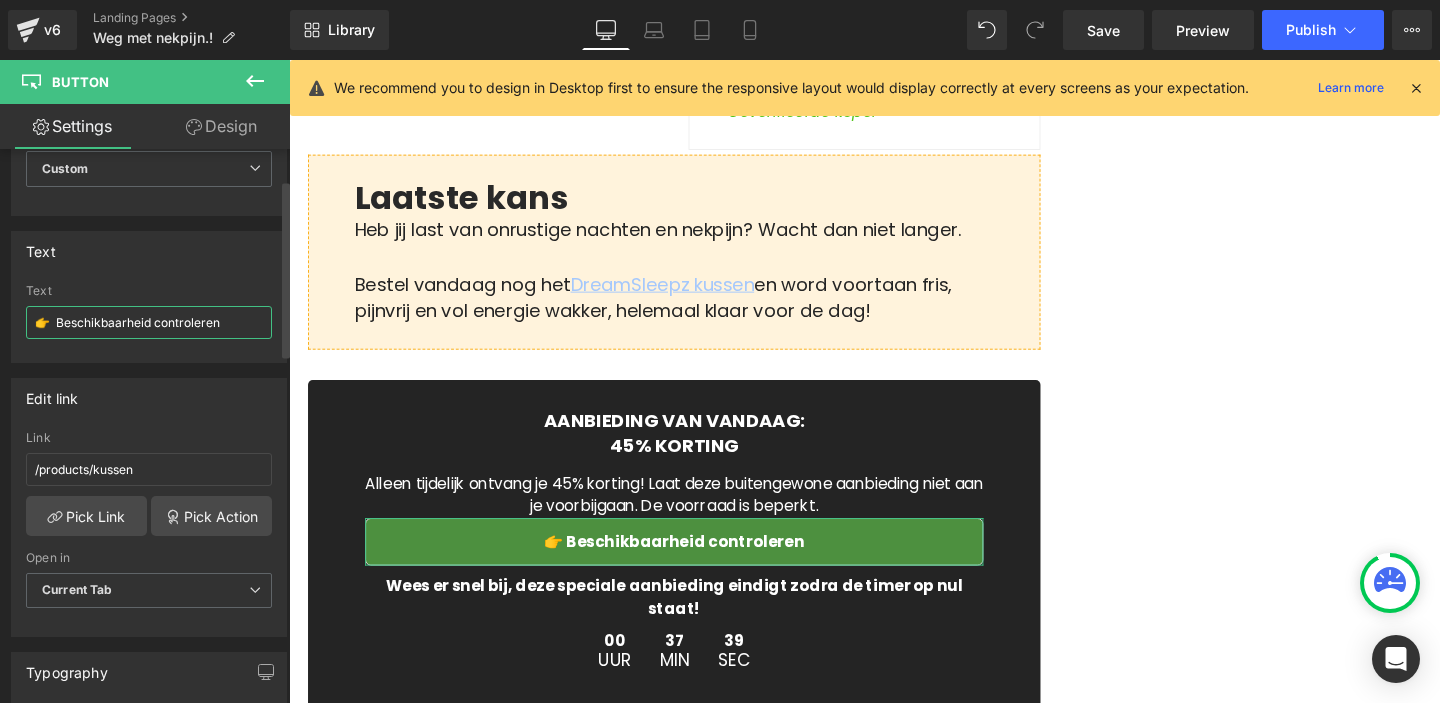 click on "👉  Beschikbaarheid controleren" at bounding box center [149, 322] 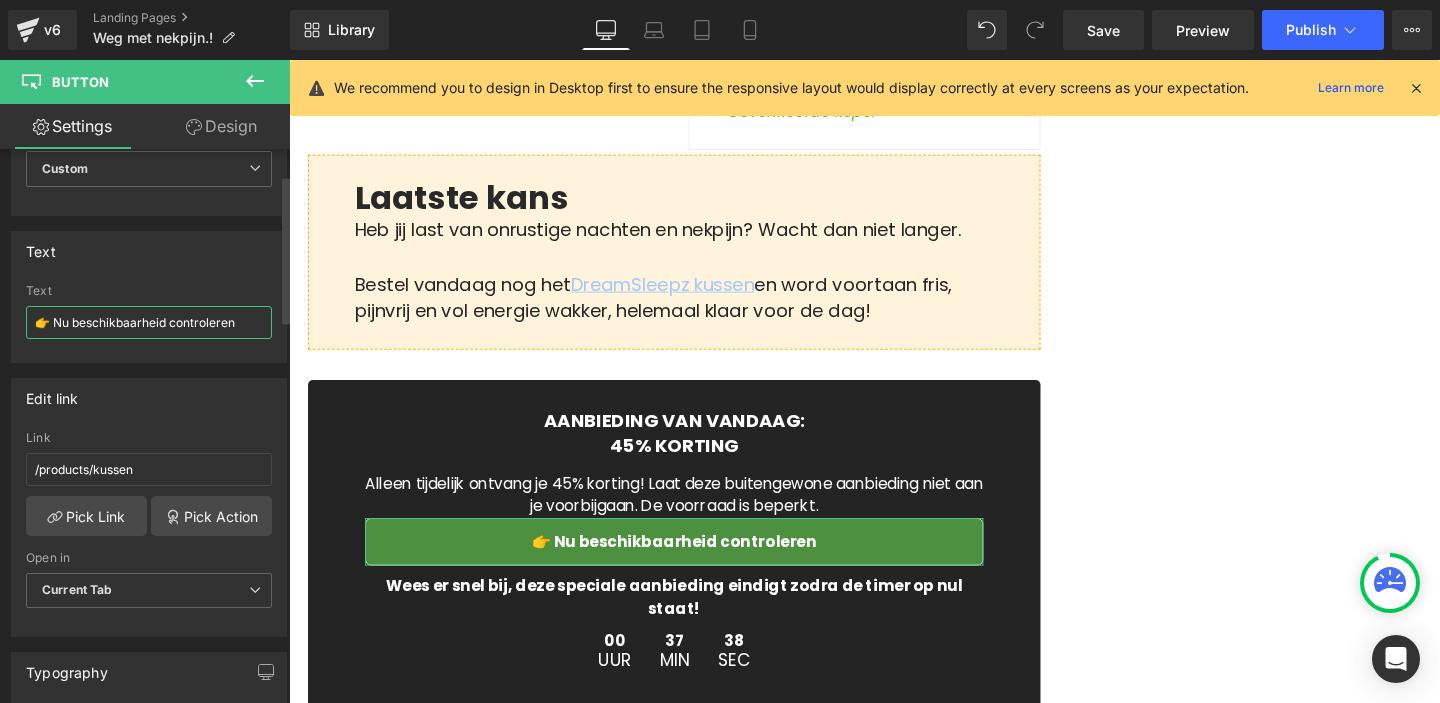 scroll, scrollTop: 298, scrollLeft: 0, axis: vertical 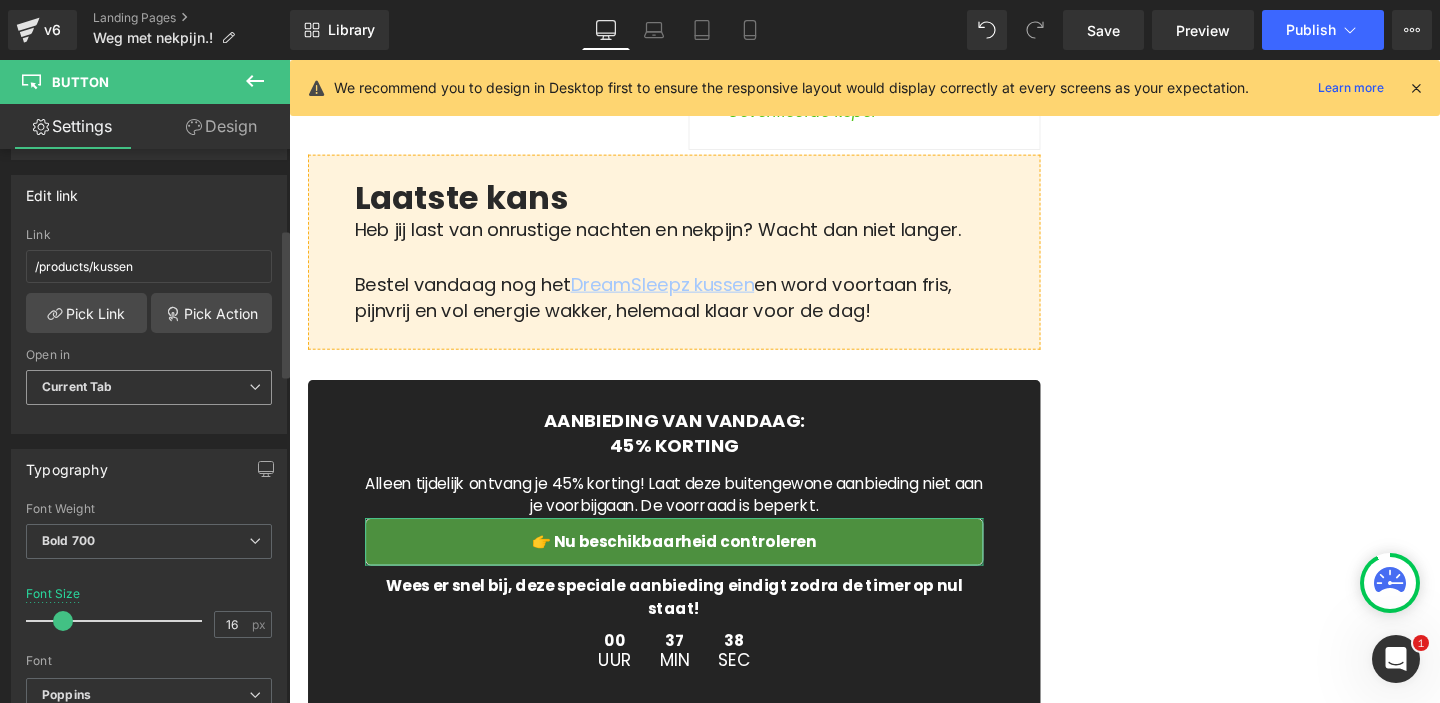 type on "👉 Nu beschikbaarheid controleren" 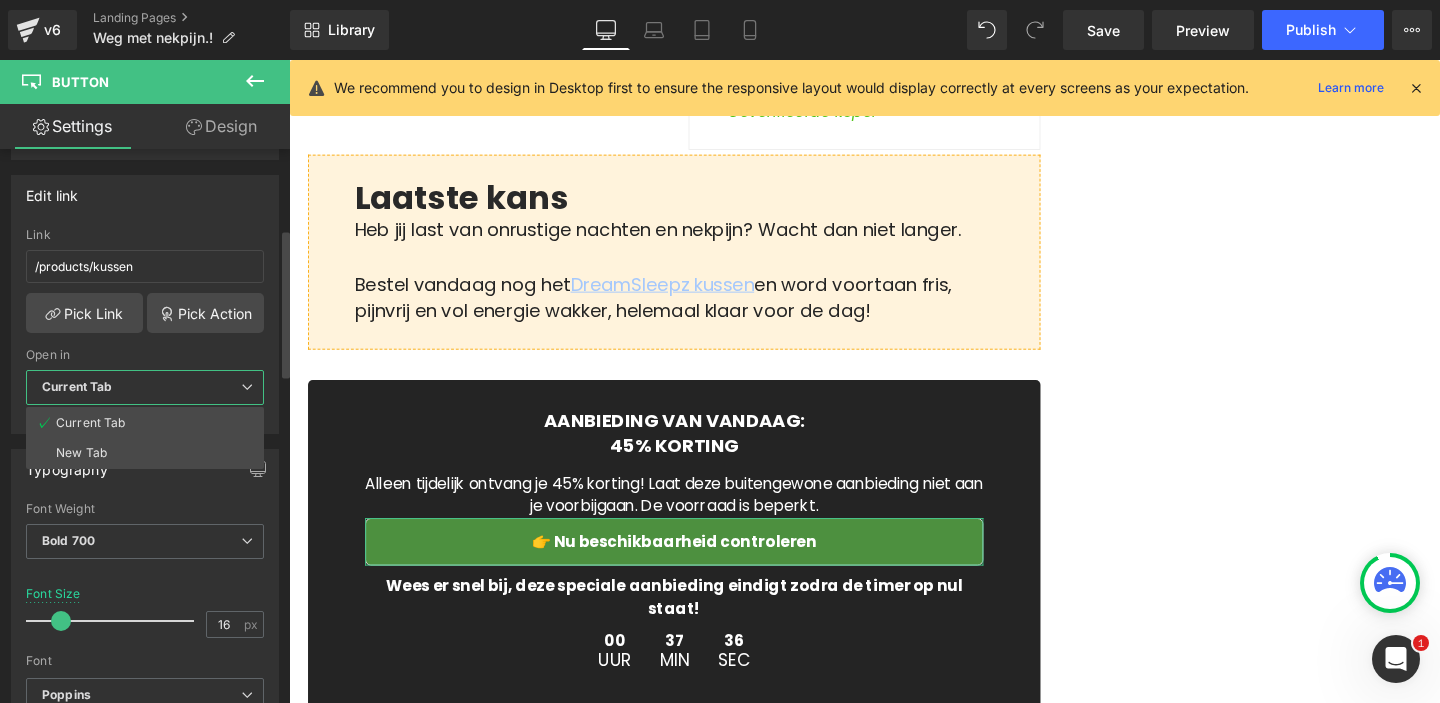 click on "Current Tab" at bounding box center [145, 387] 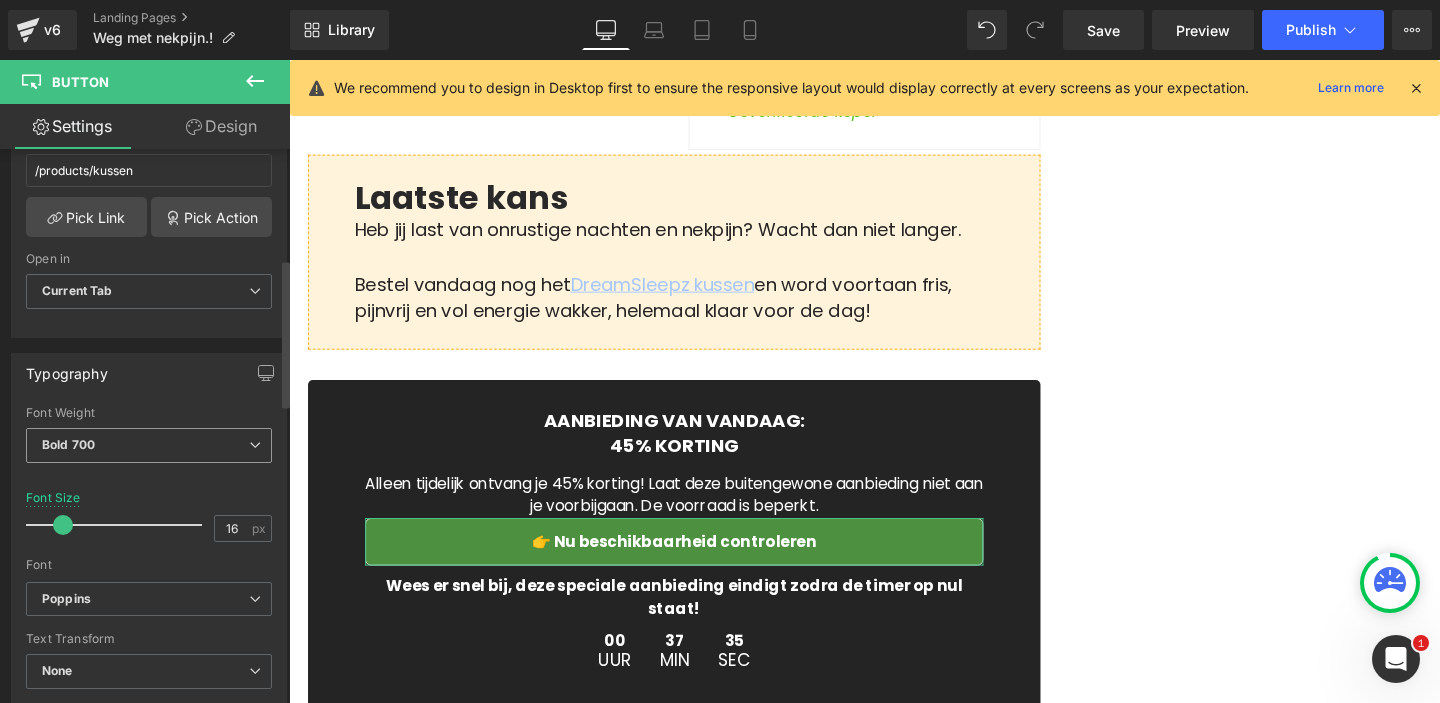 scroll, scrollTop: 452, scrollLeft: 0, axis: vertical 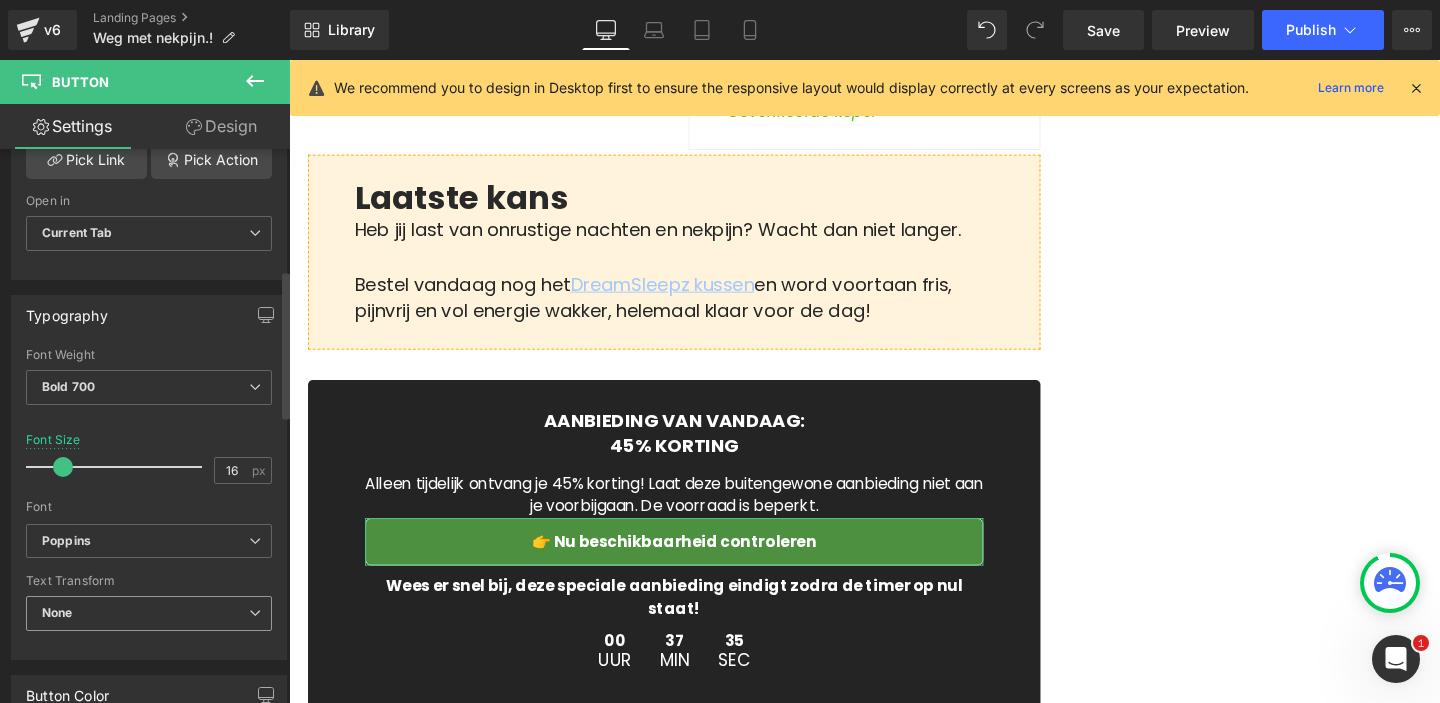 click on "None" at bounding box center (149, 613) 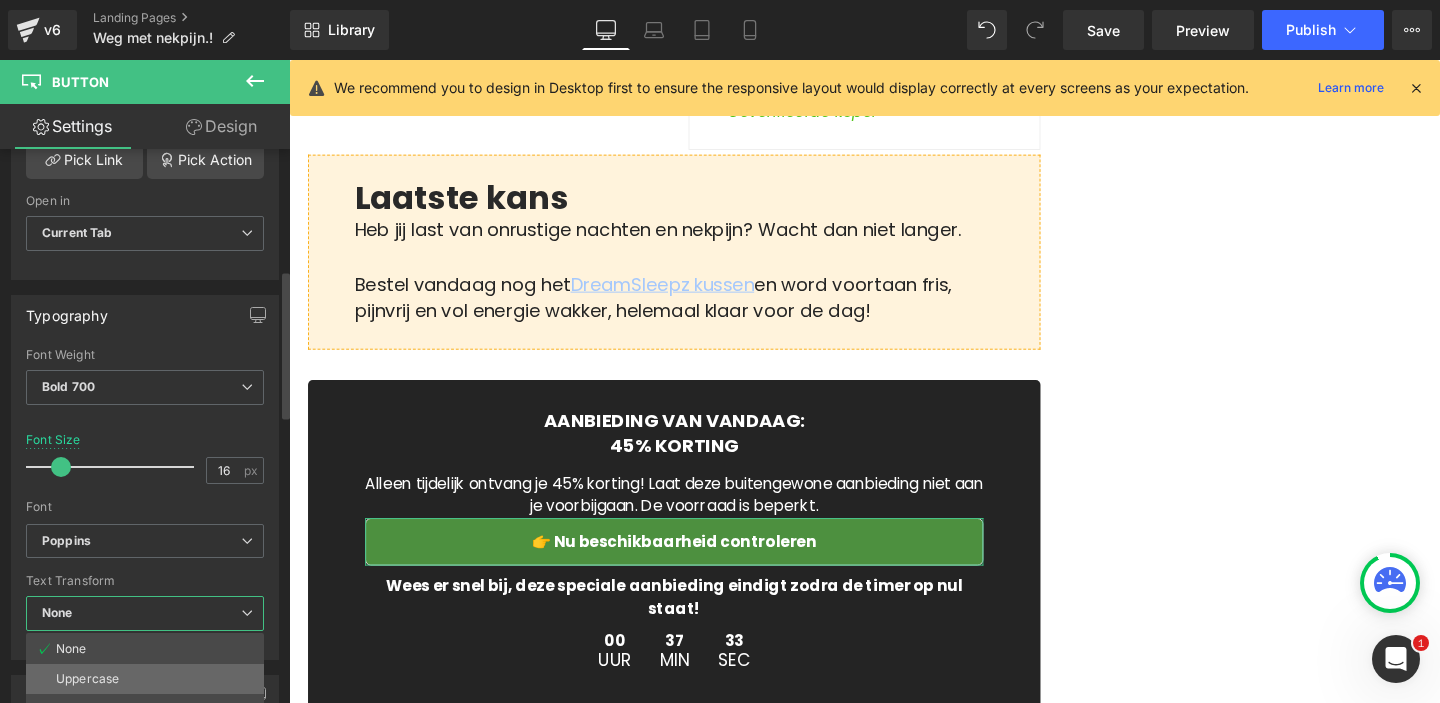 click on "Uppercase" at bounding box center (145, 679) 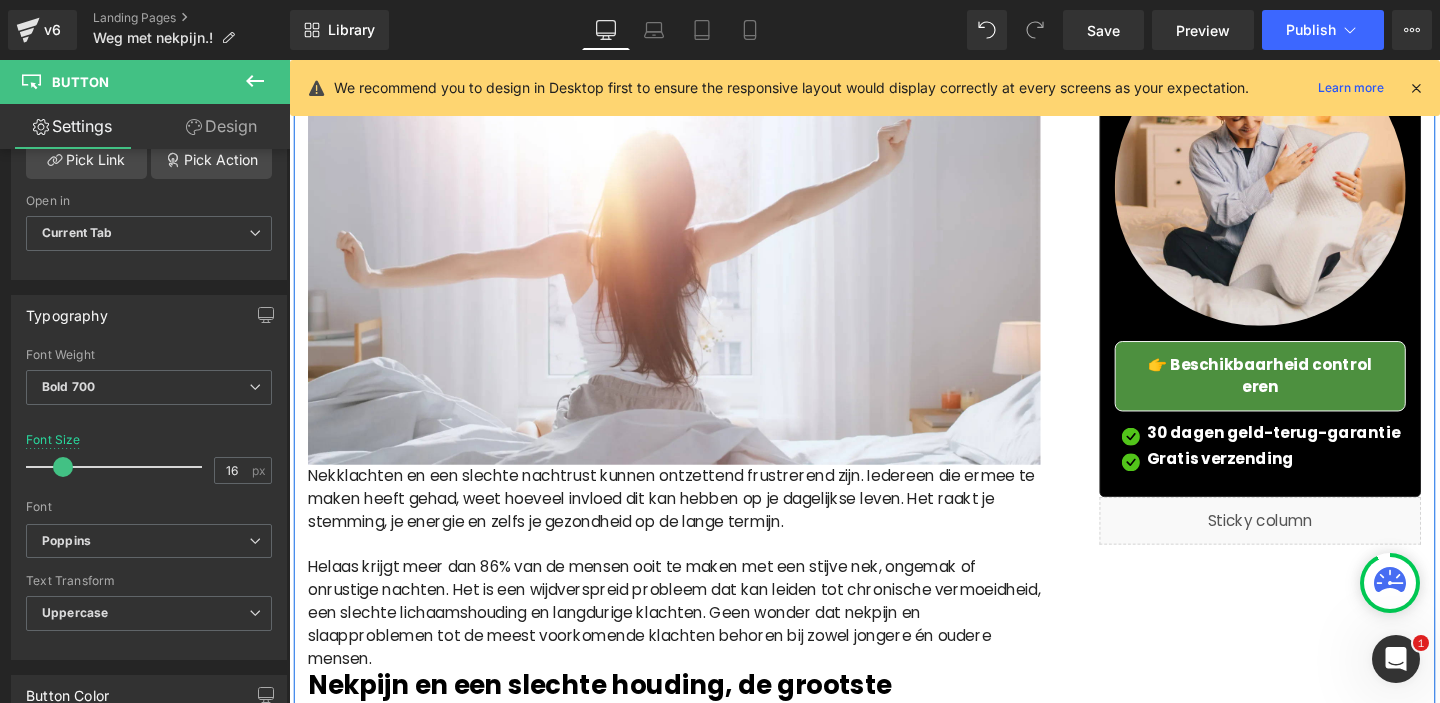 scroll, scrollTop: 189, scrollLeft: 0, axis: vertical 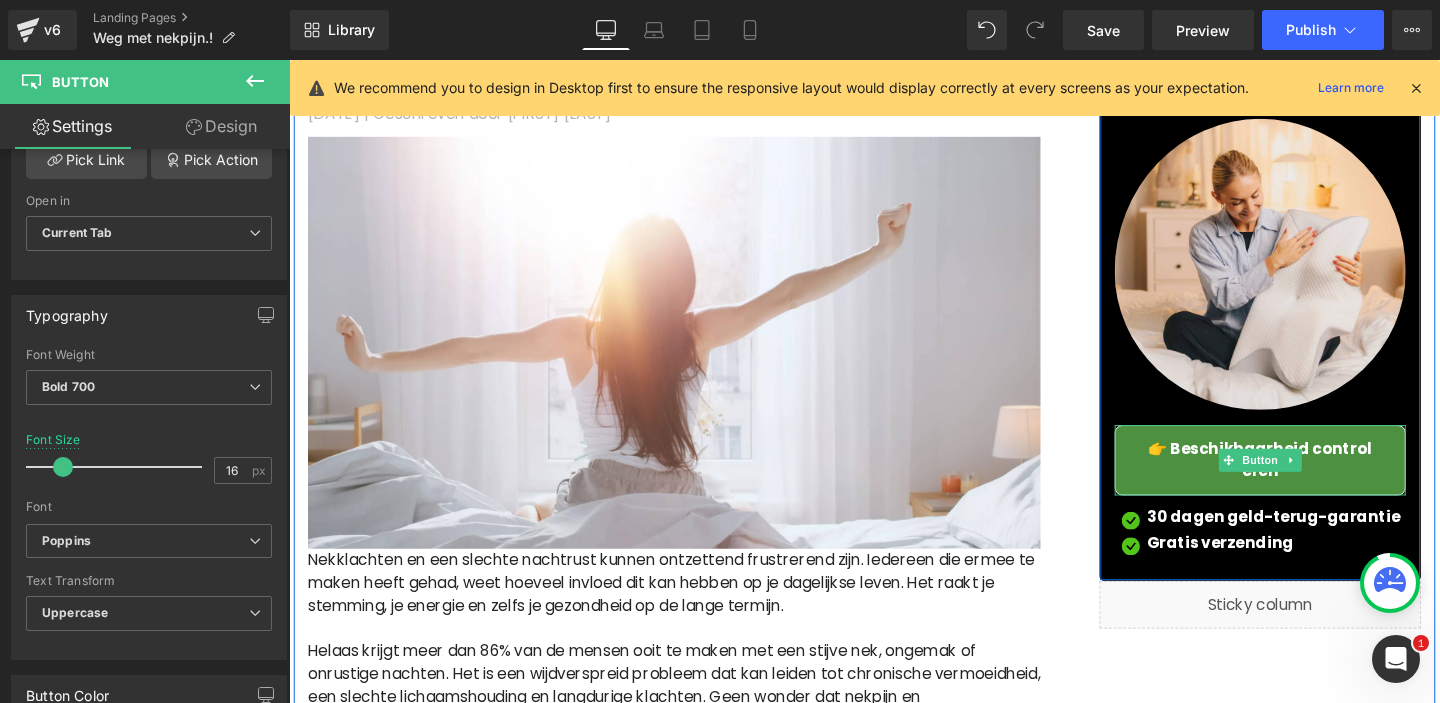click on "👉  Beschikbaarheid controleren" at bounding box center (1310, 481) 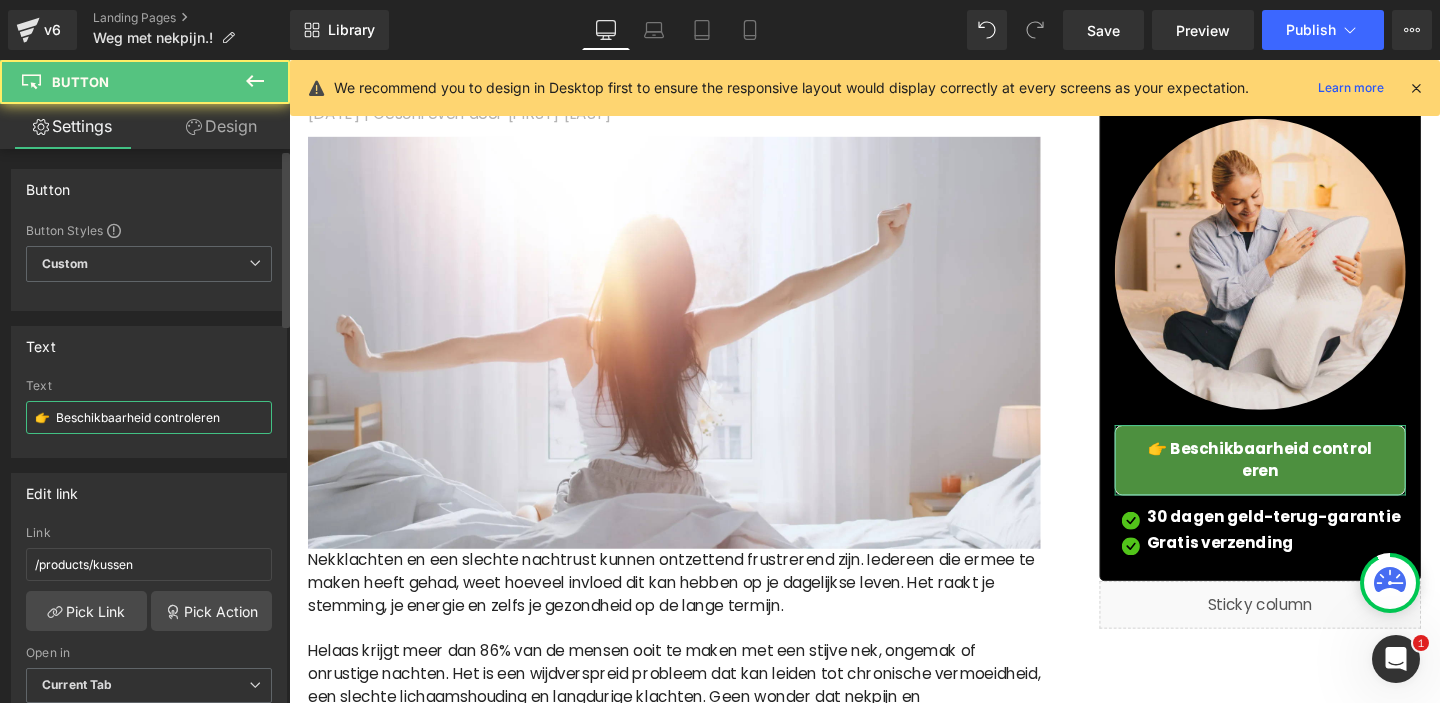 click on "👉  Beschikbaarheid controleren" at bounding box center (149, 417) 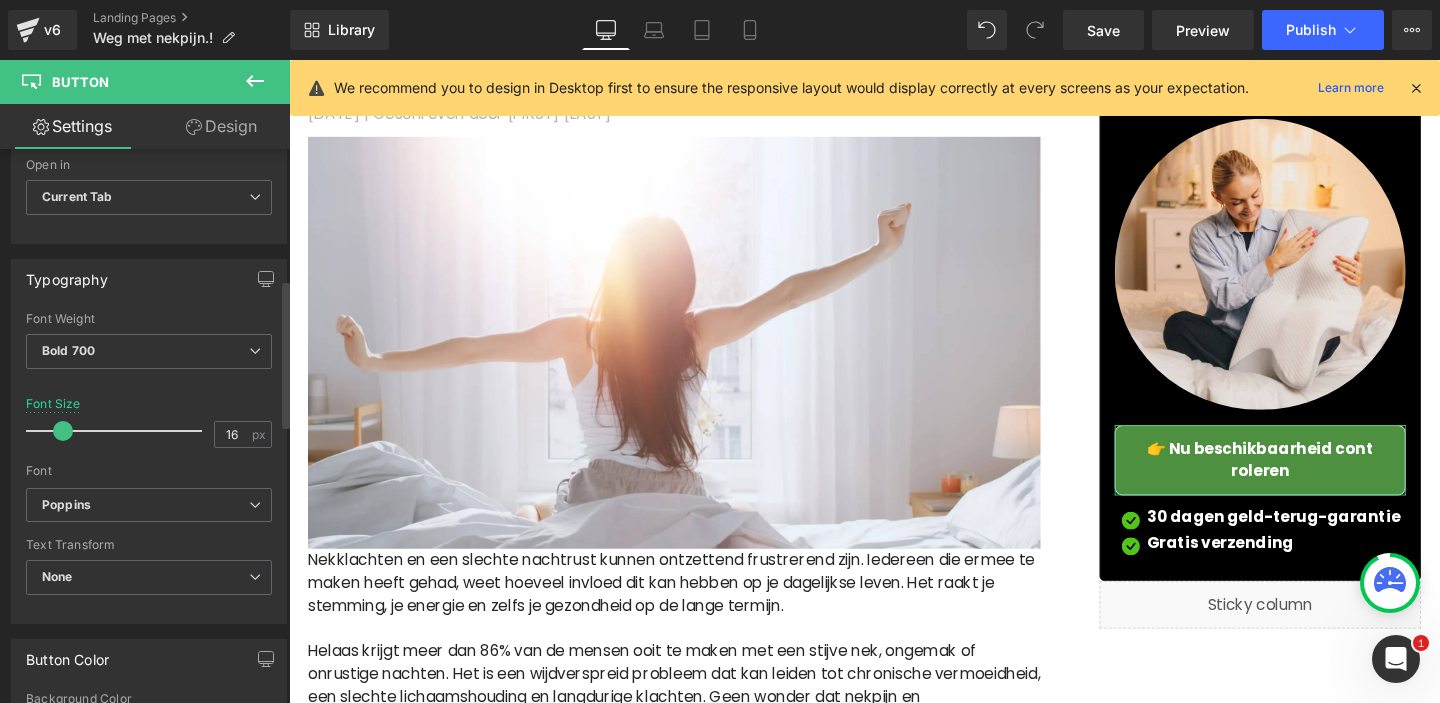 scroll, scrollTop: 546, scrollLeft: 0, axis: vertical 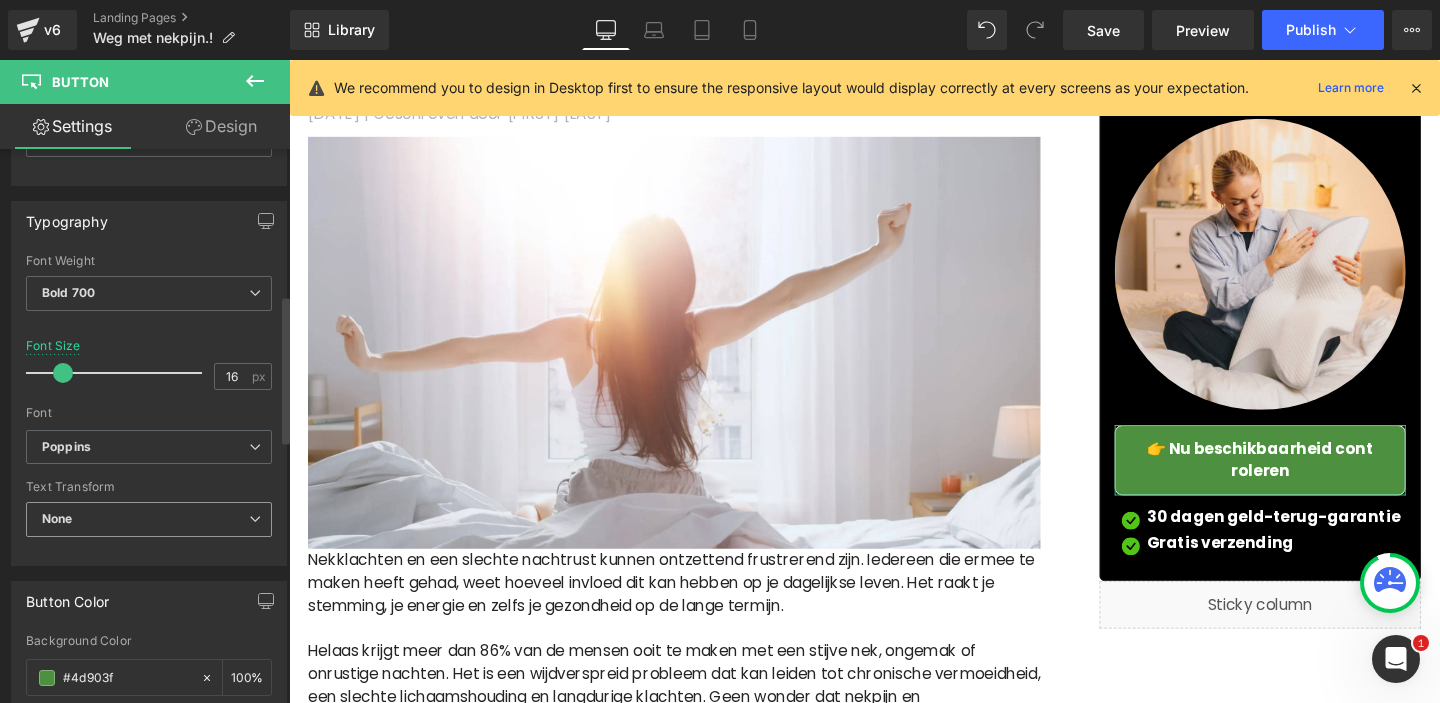 type on "👉 Nu beschikbaarheid controleren" 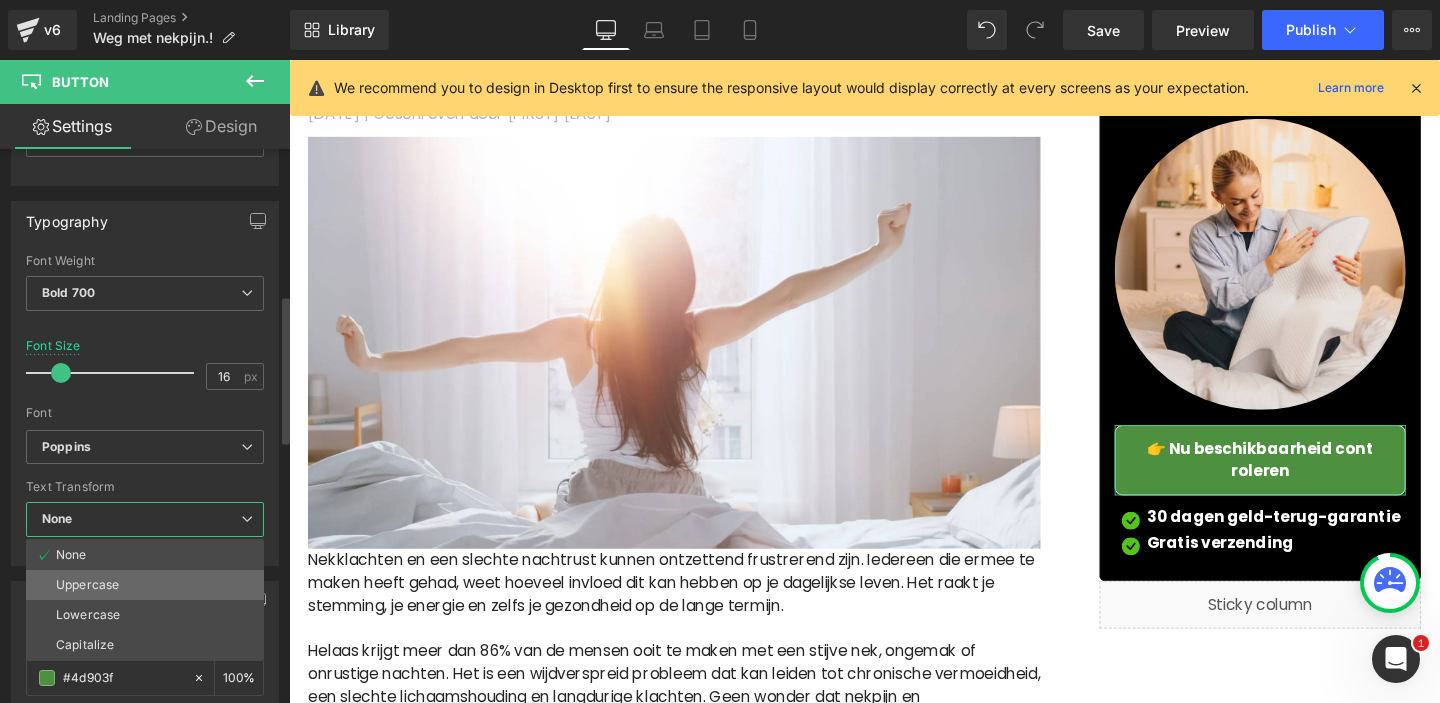 click on "Uppercase" at bounding box center (145, 585) 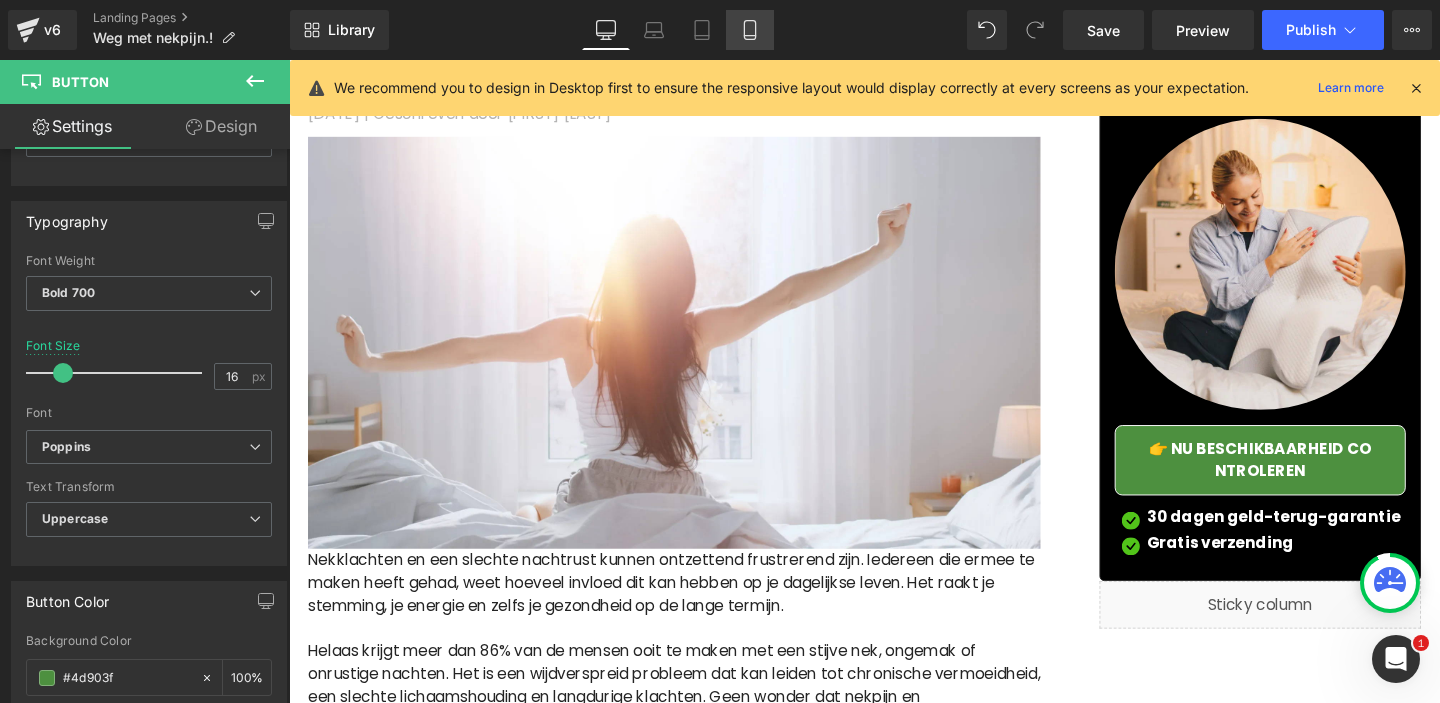 click on "Mobile" at bounding box center [750, 30] 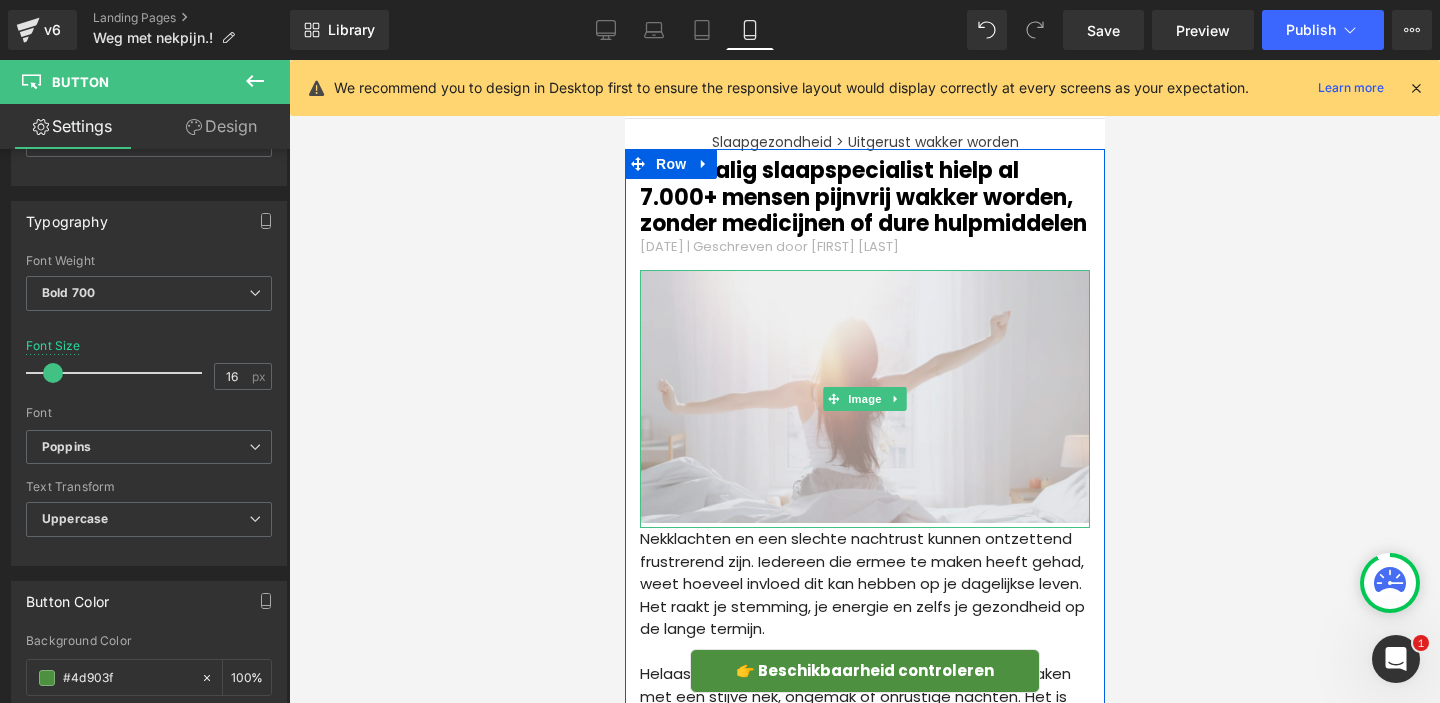 scroll, scrollTop: 122, scrollLeft: 0, axis: vertical 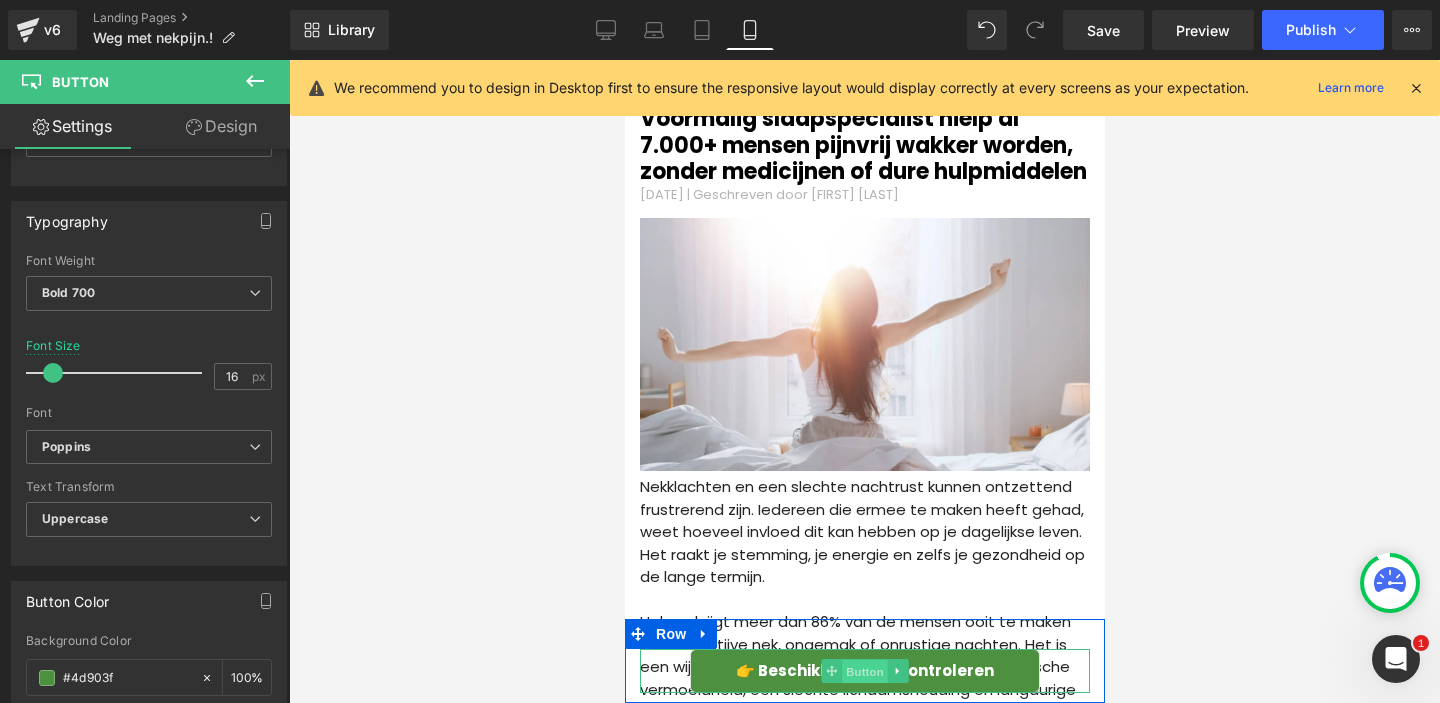 click on "Button" at bounding box center (864, 672) 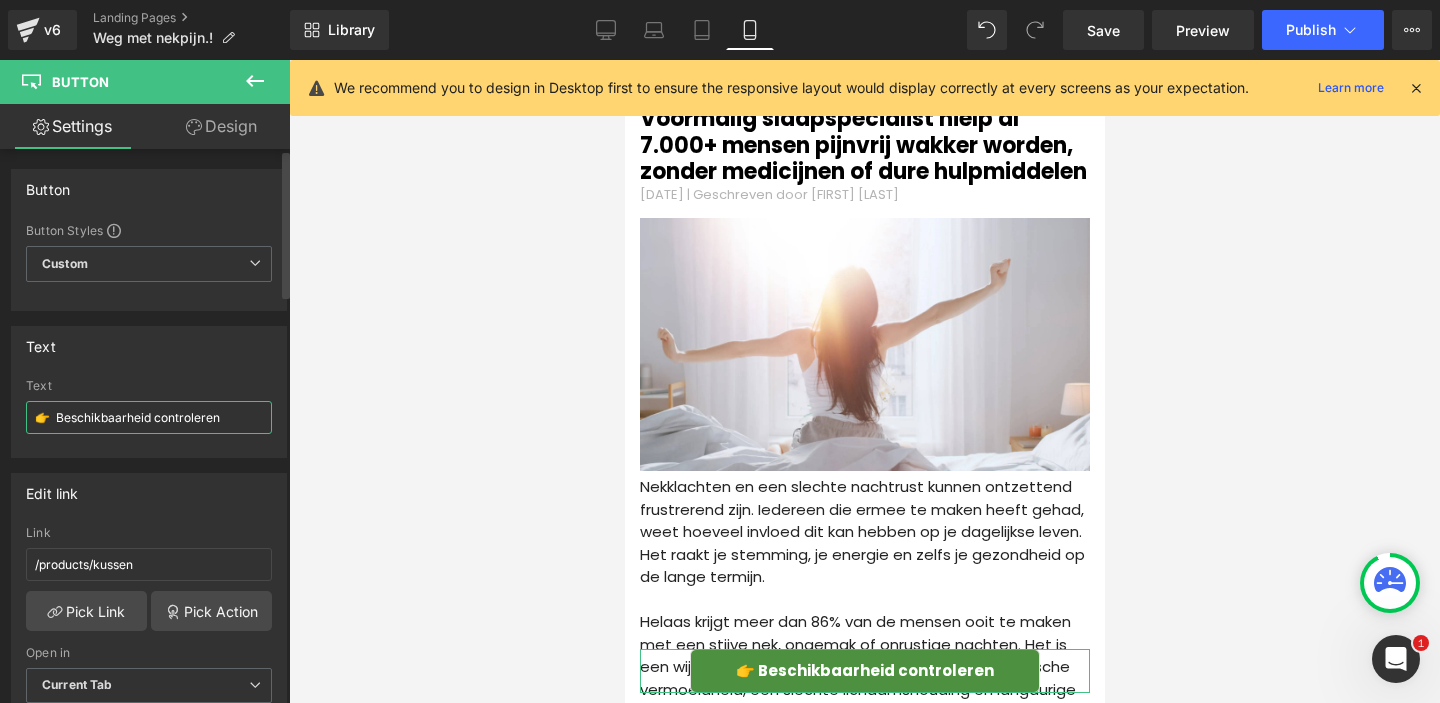 click on "👉  Beschikbaarheid controleren" at bounding box center [149, 417] 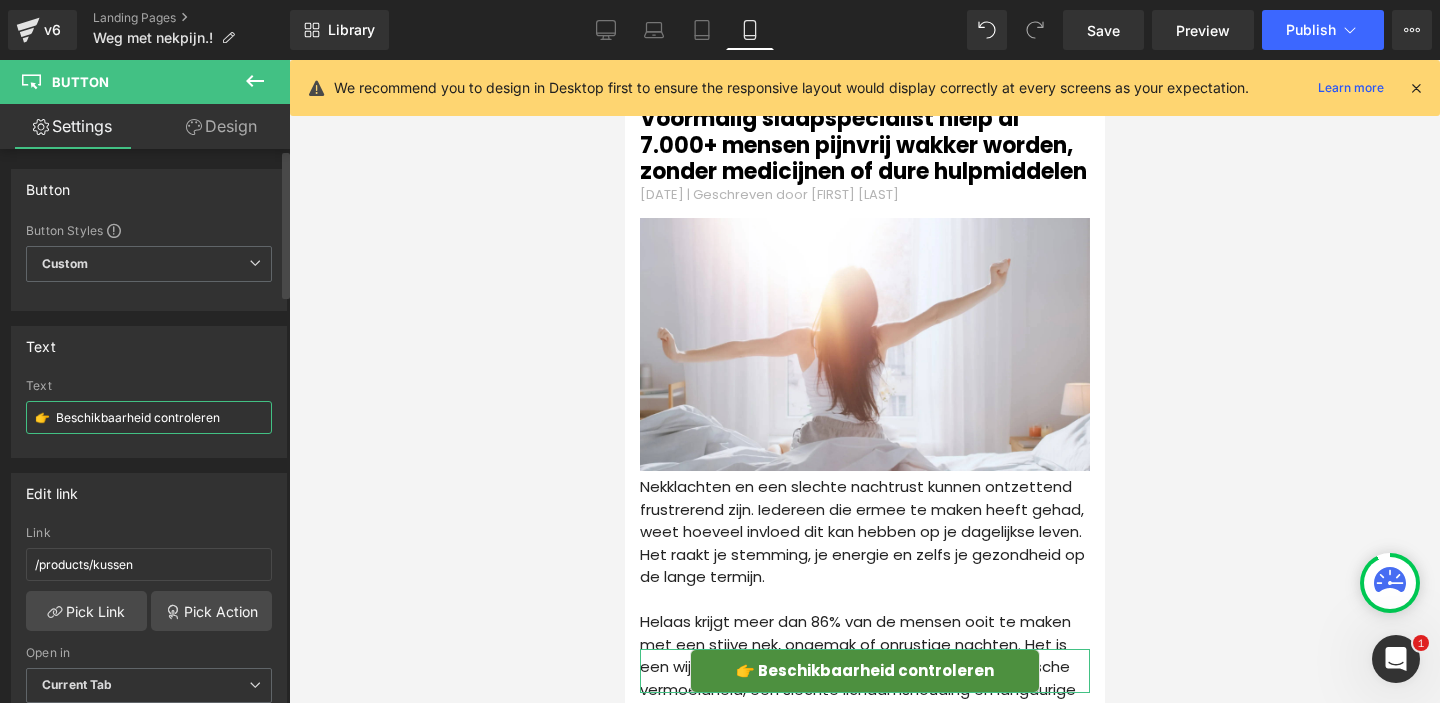 paste on "Nu b" 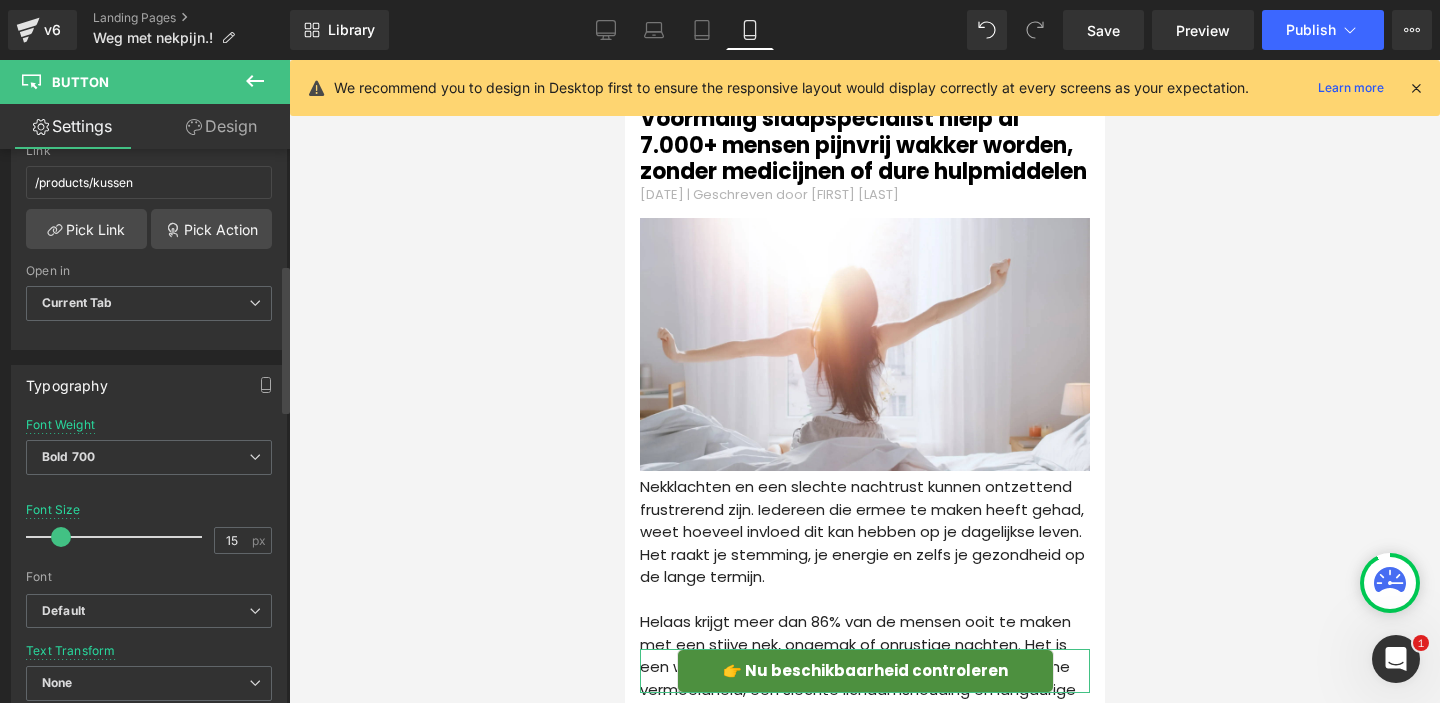 scroll, scrollTop: 431, scrollLeft: 0, axis: vertical 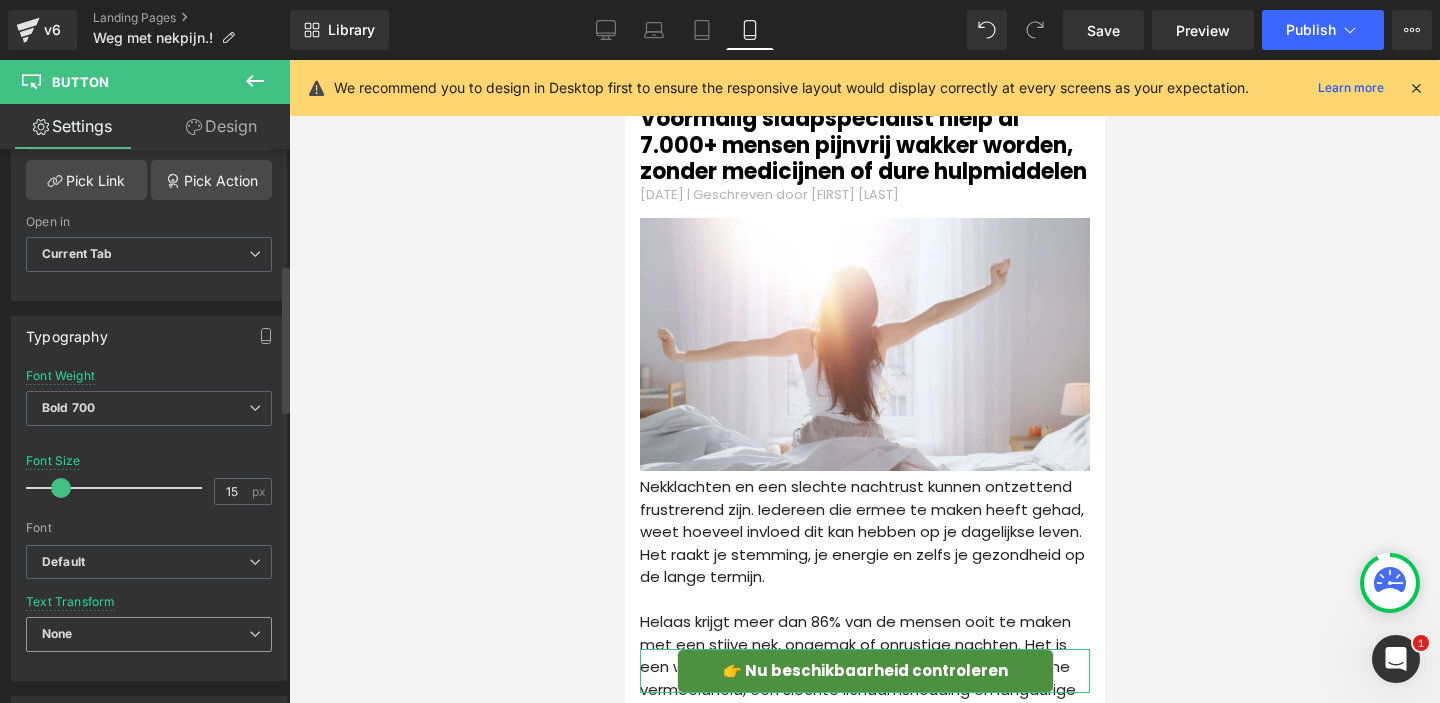 type on "👉 Nu beschikbaarheid controleren" 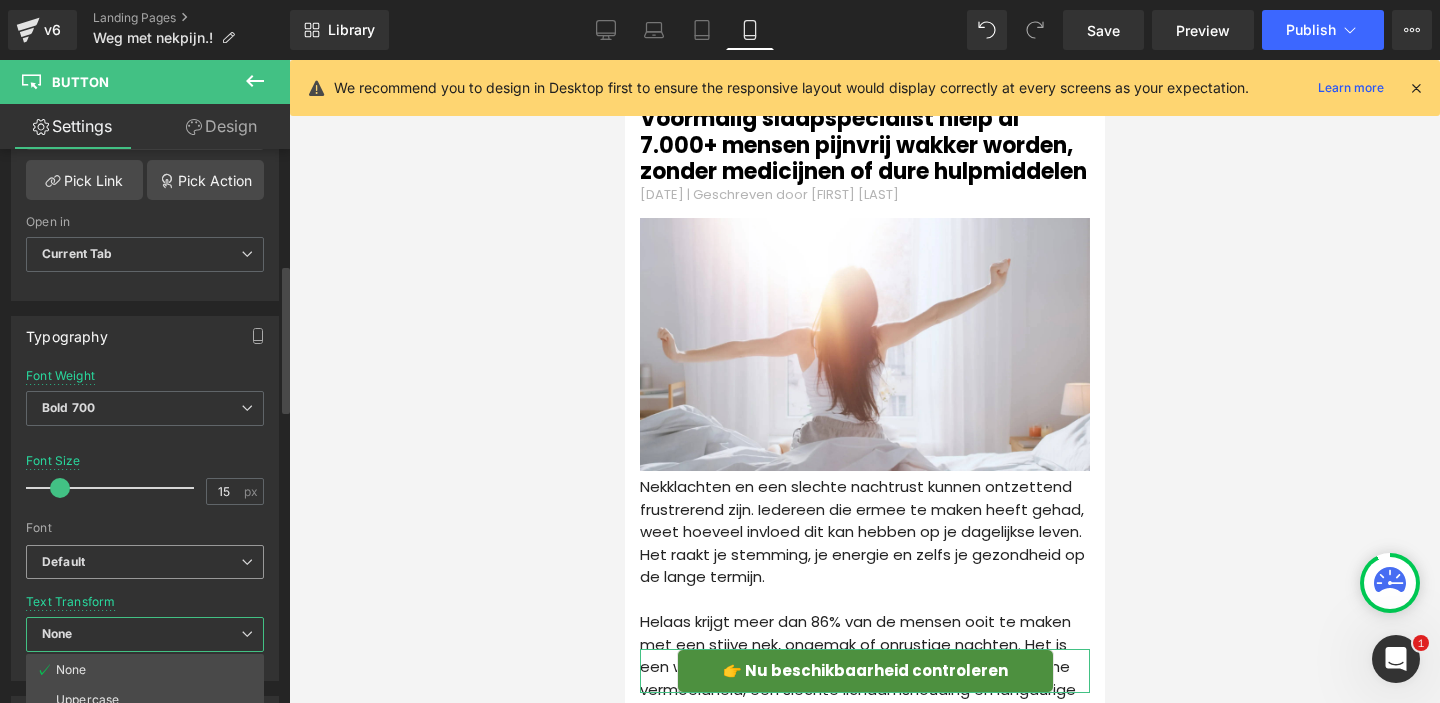 click on "Default" at bounding box center (145, 562) 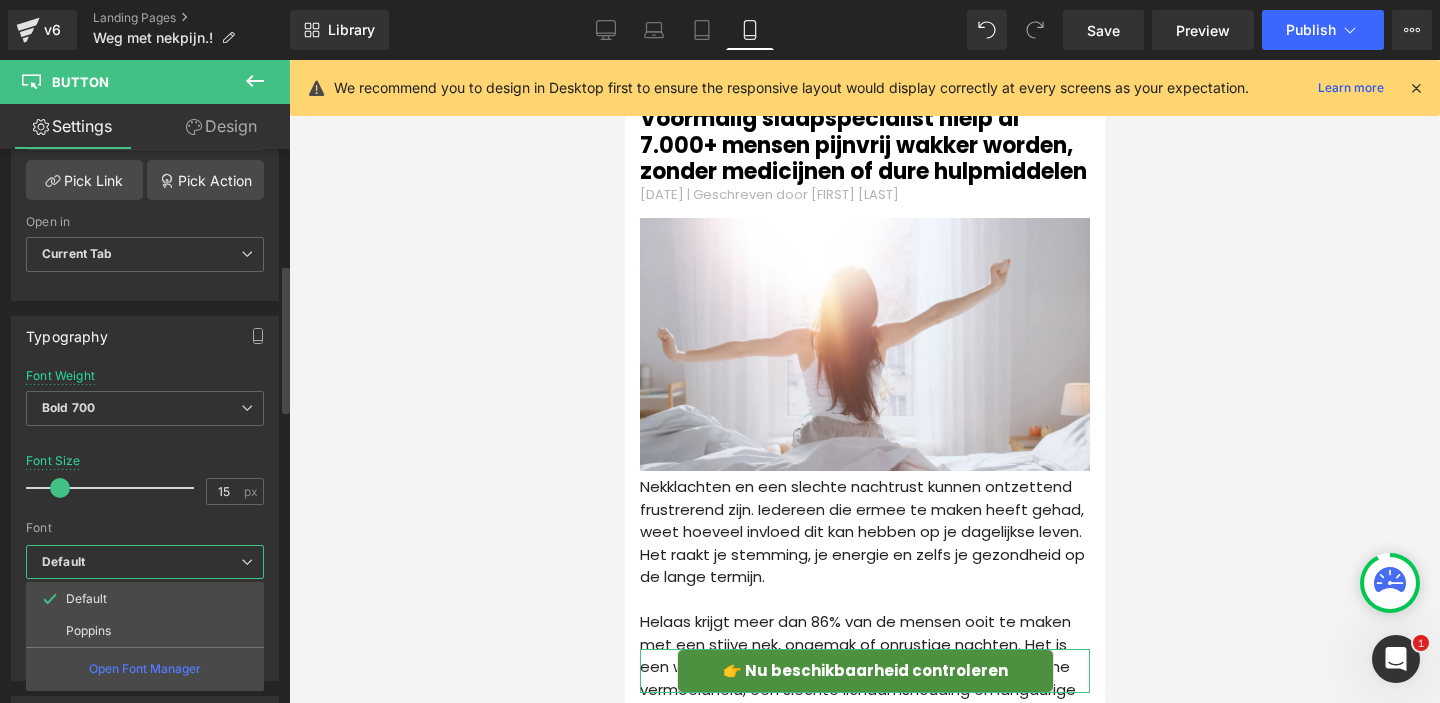 click on "Default" at bounding box center (145, 562) 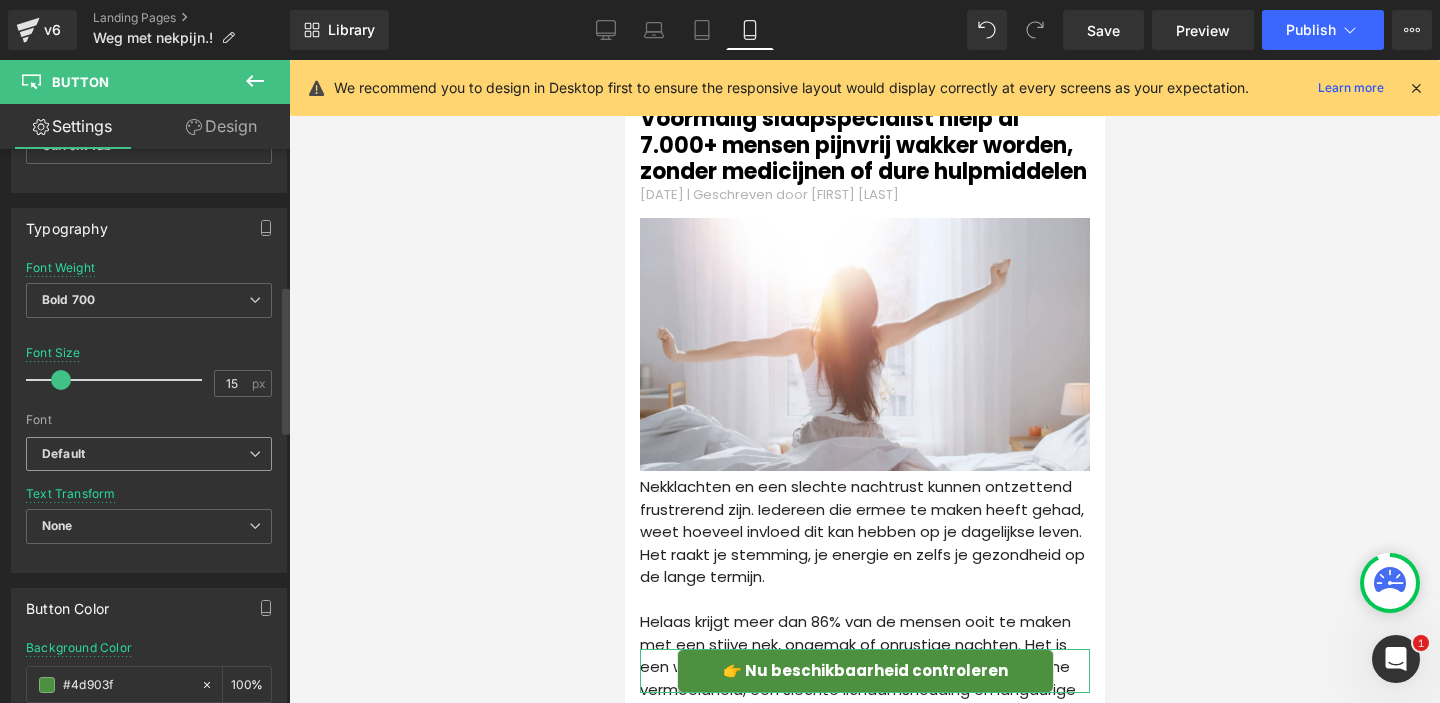 scroll, scrollTop: 548, scrollLeft: 0, axis: vertical 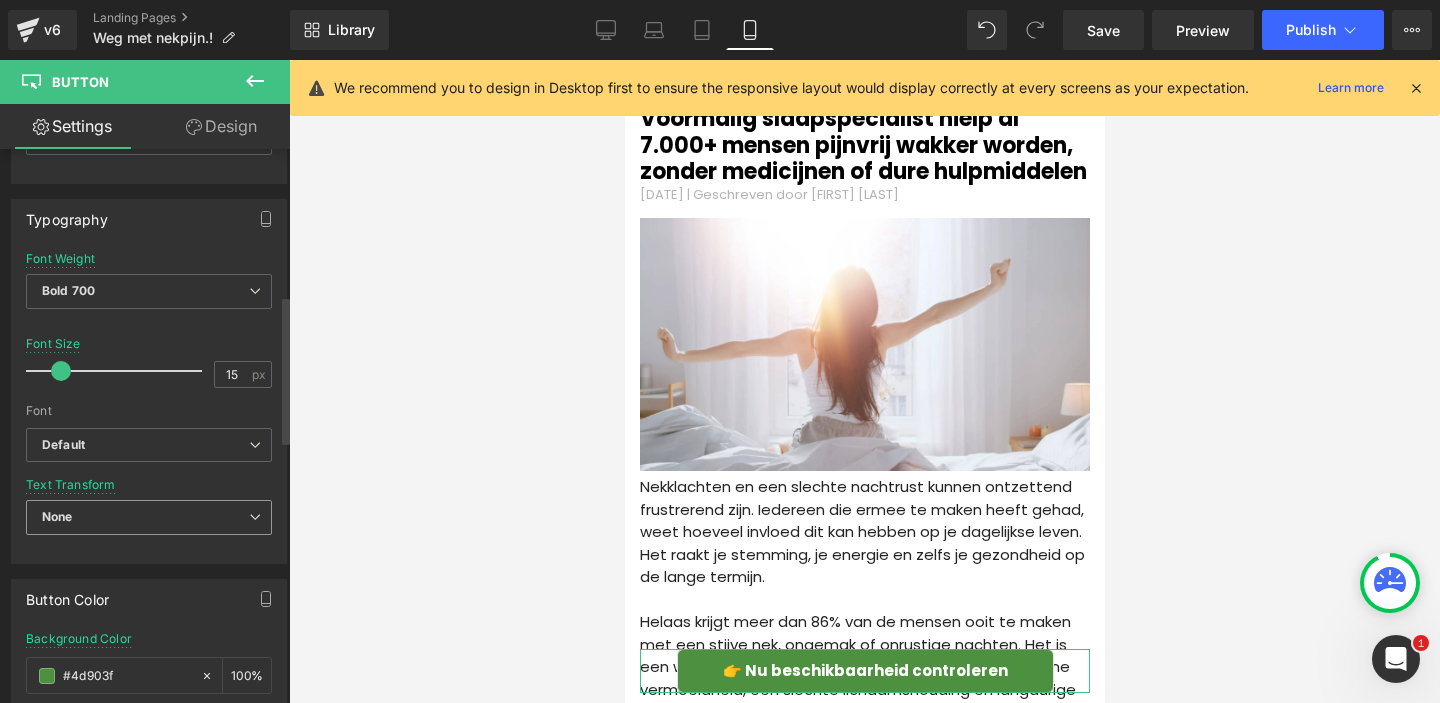 click on "None" at bounding box center (149, 517) 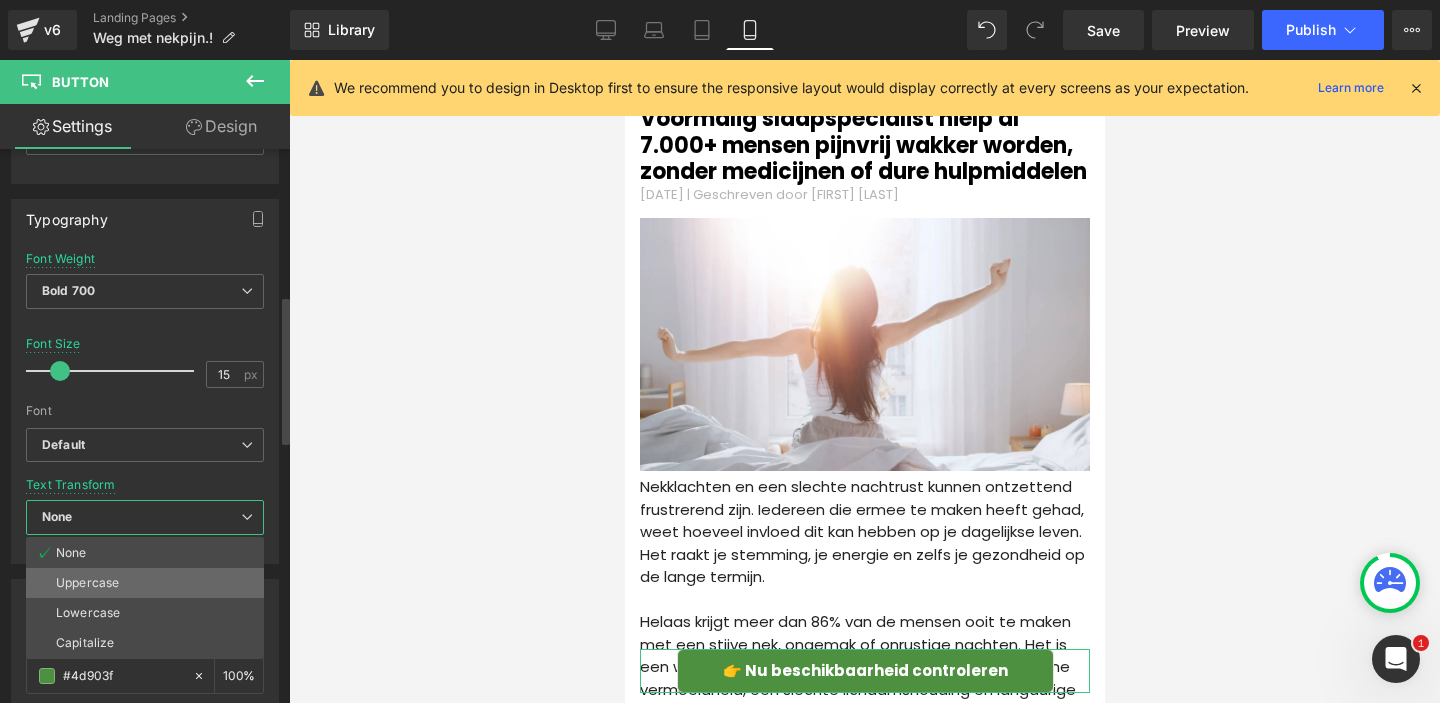click on "Uppercase" at bounding box center [145, 583] 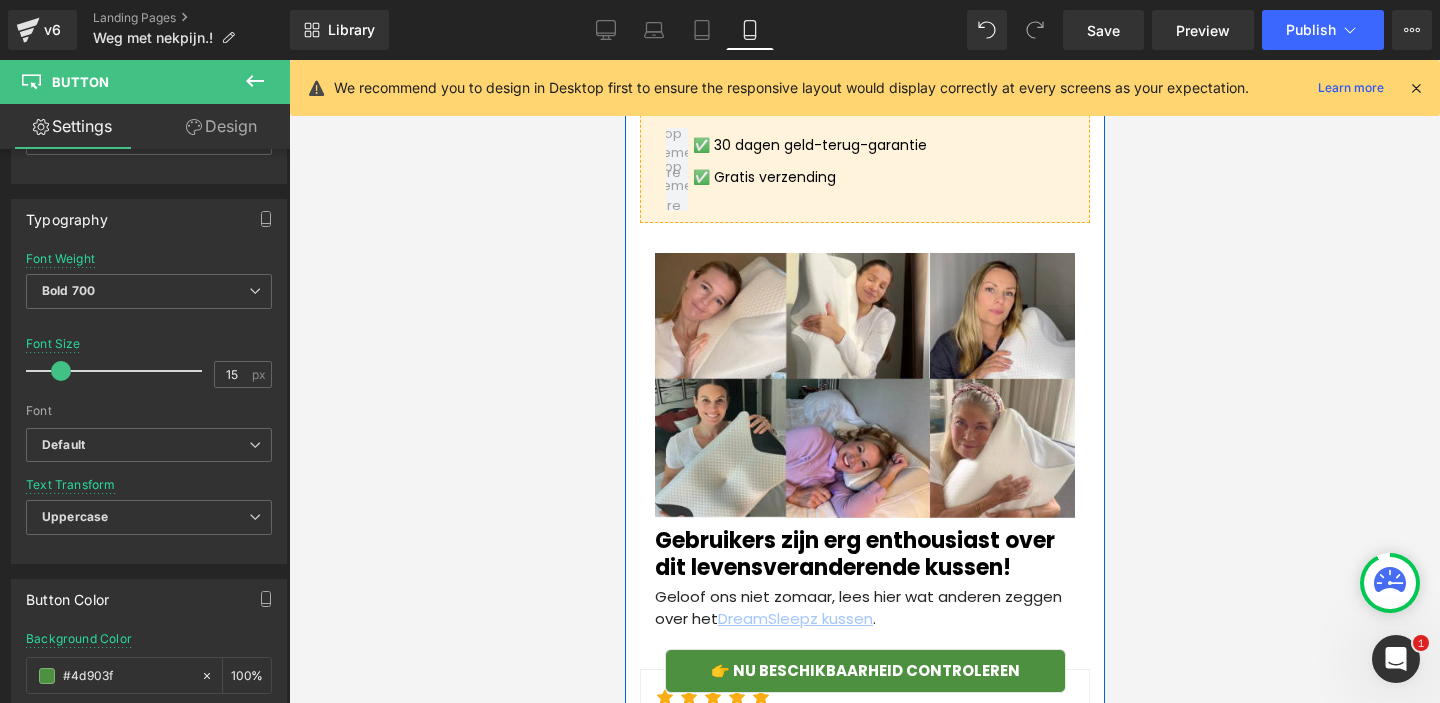 scroll, scrollTop: 6575, scrollLeft: 0, axis: vertical 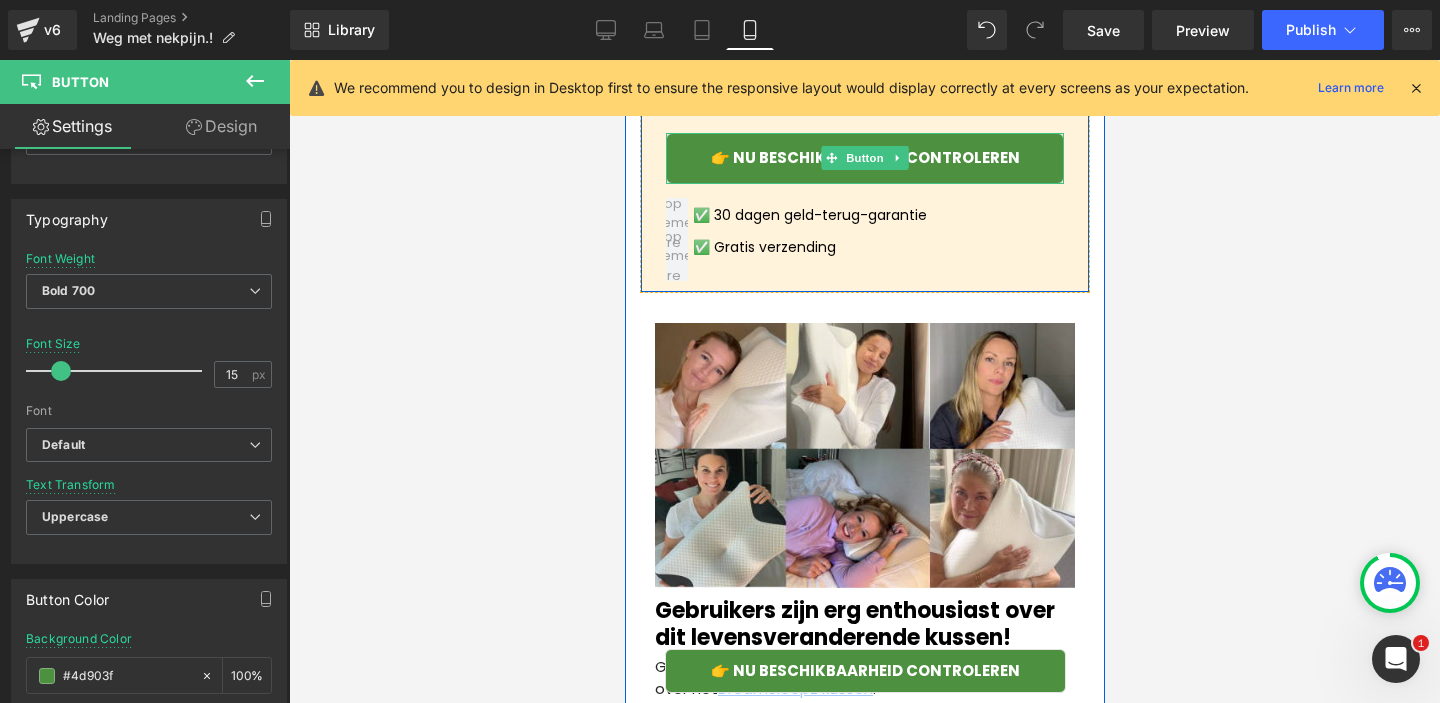 click on "👉 Nu beschikbaarheid controleren" at bounding box center (864, 157) 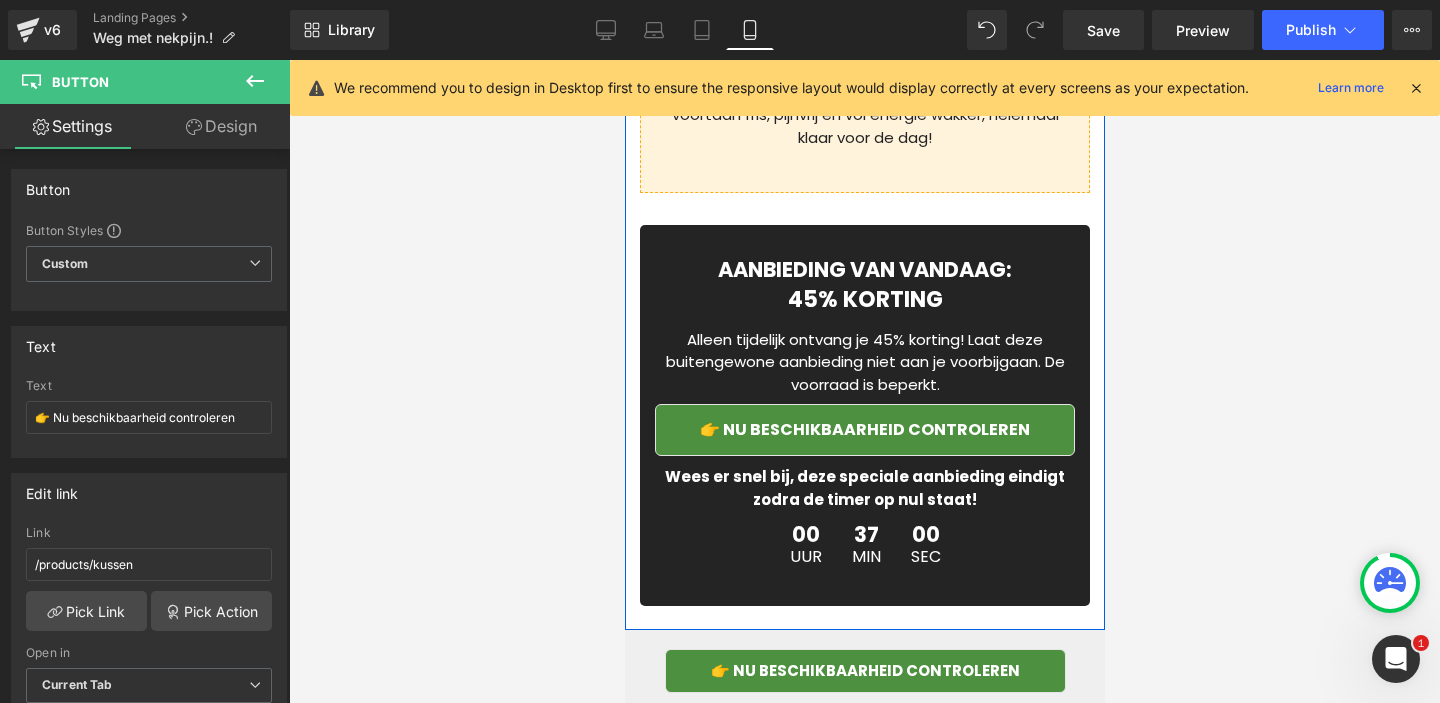 scroll, scrollTop: 8622, scrollLeft: 0, axis: vertical 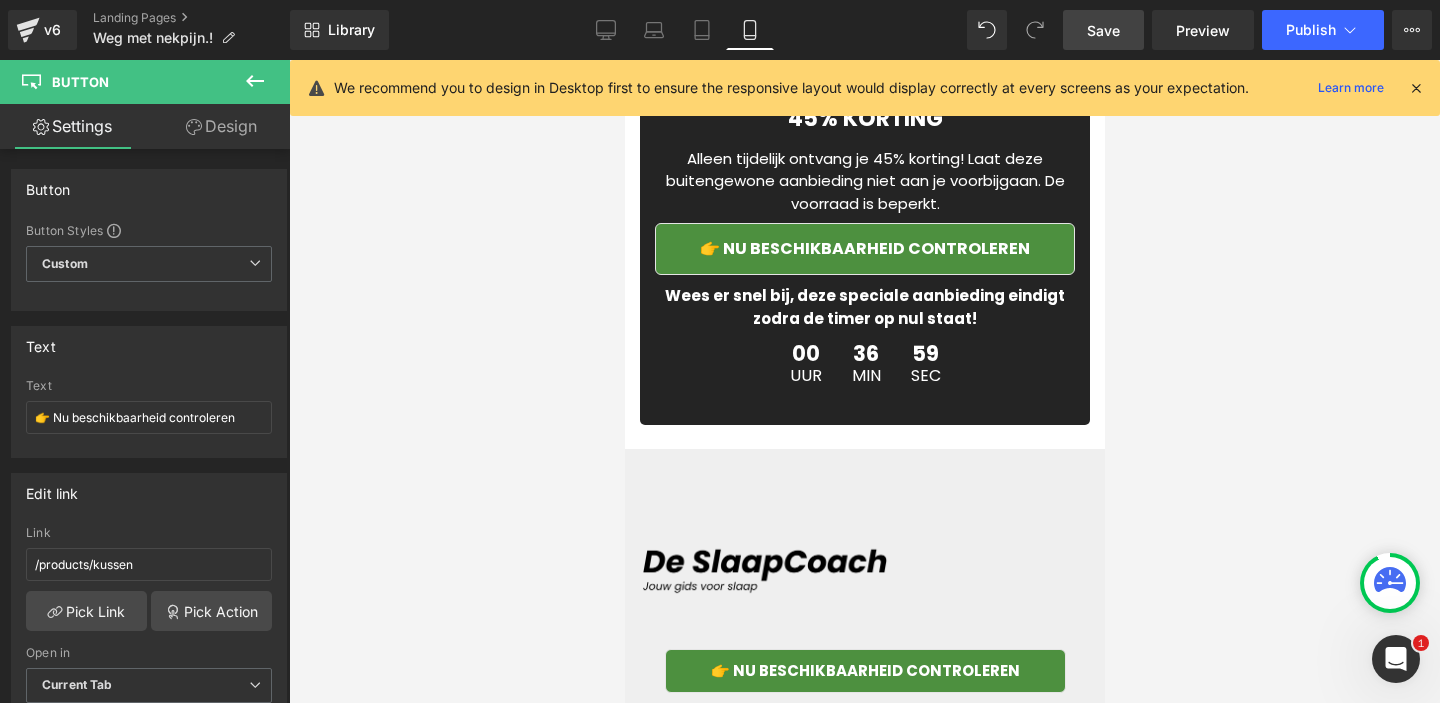 click on "Save" at bounding box center [1103, 30] 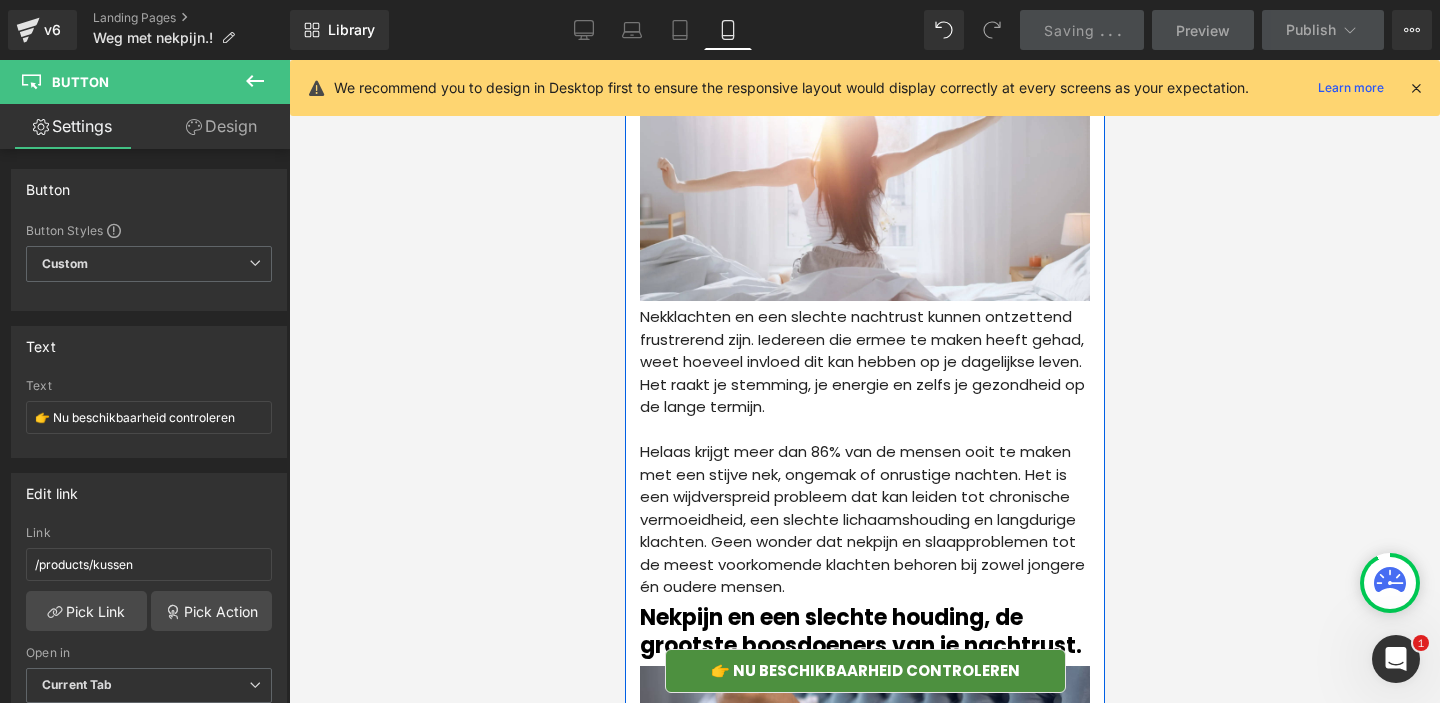 scroll, scrollTop: 0, scrollLeft: 0, axis: both 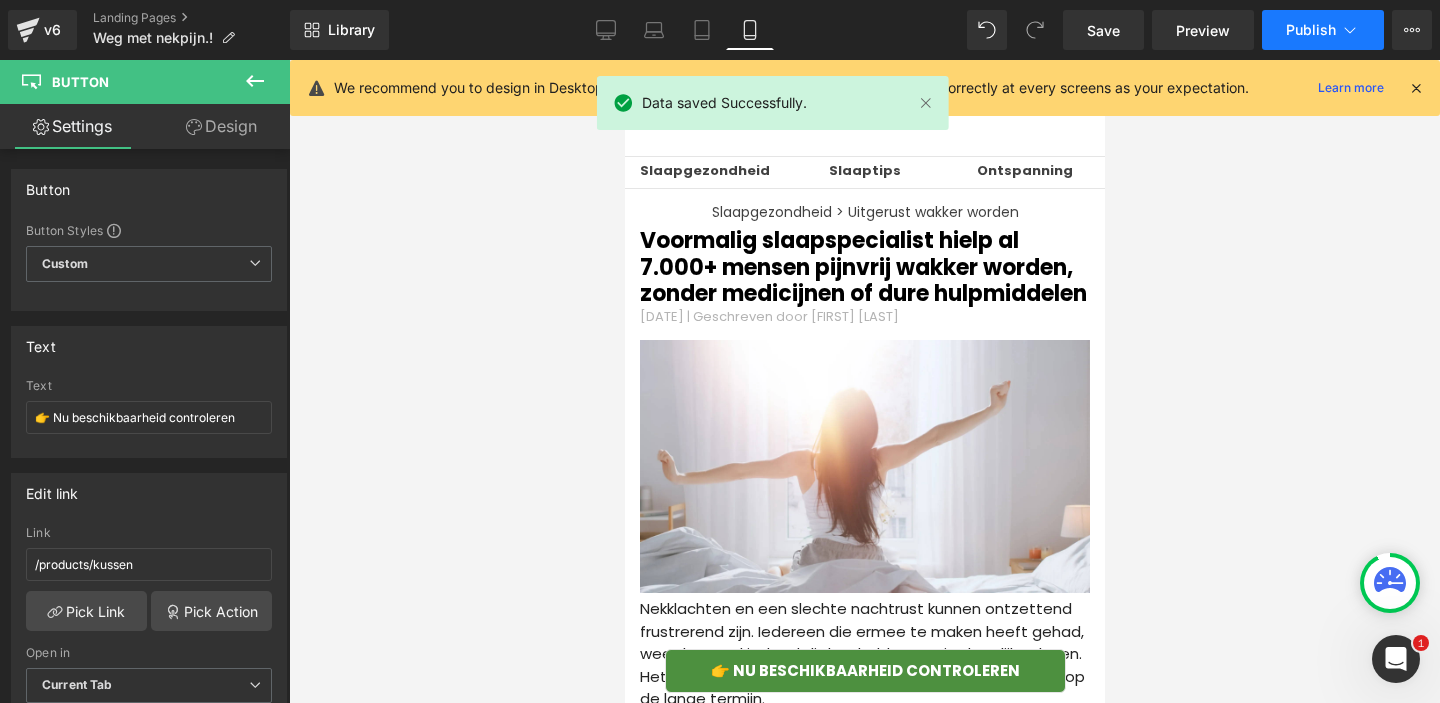 click on "Publish" at bounding box center [1323, 30] 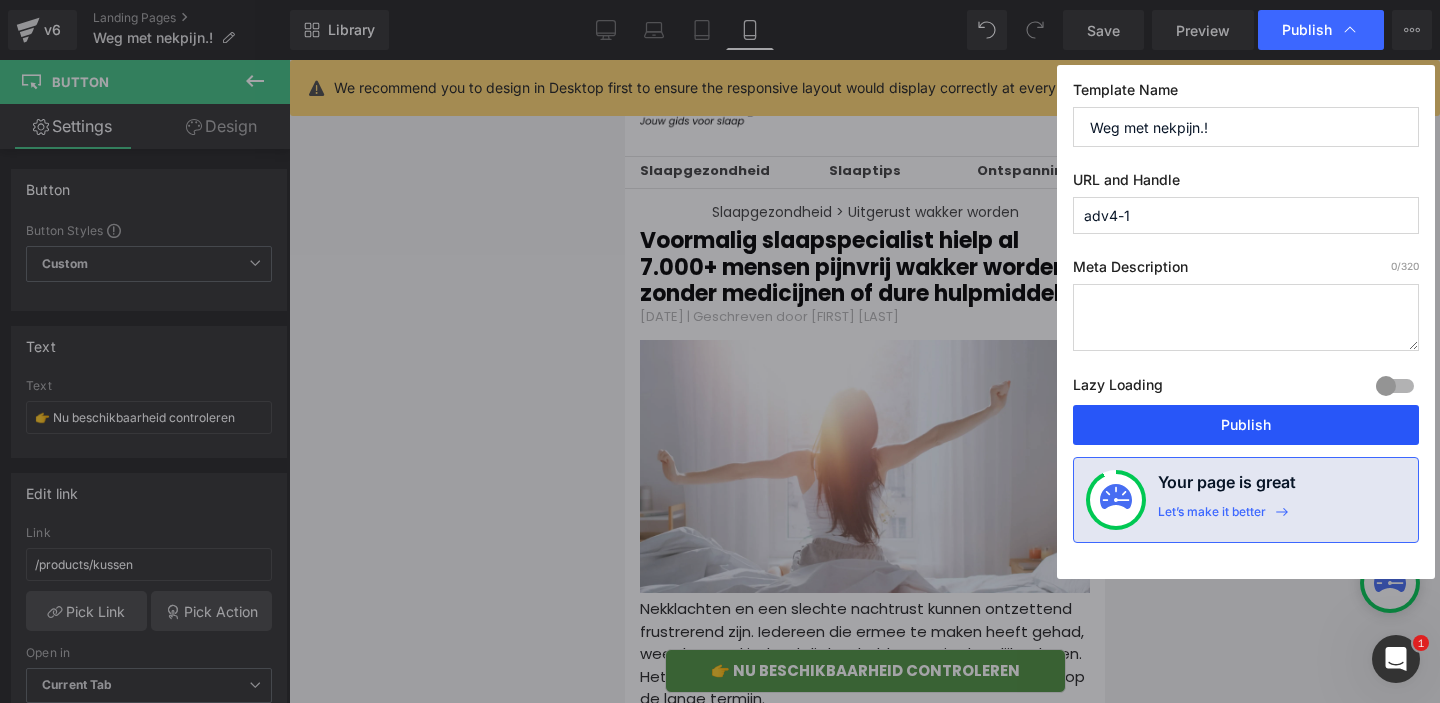click on "Publish" at bounding box center [1246, 425] 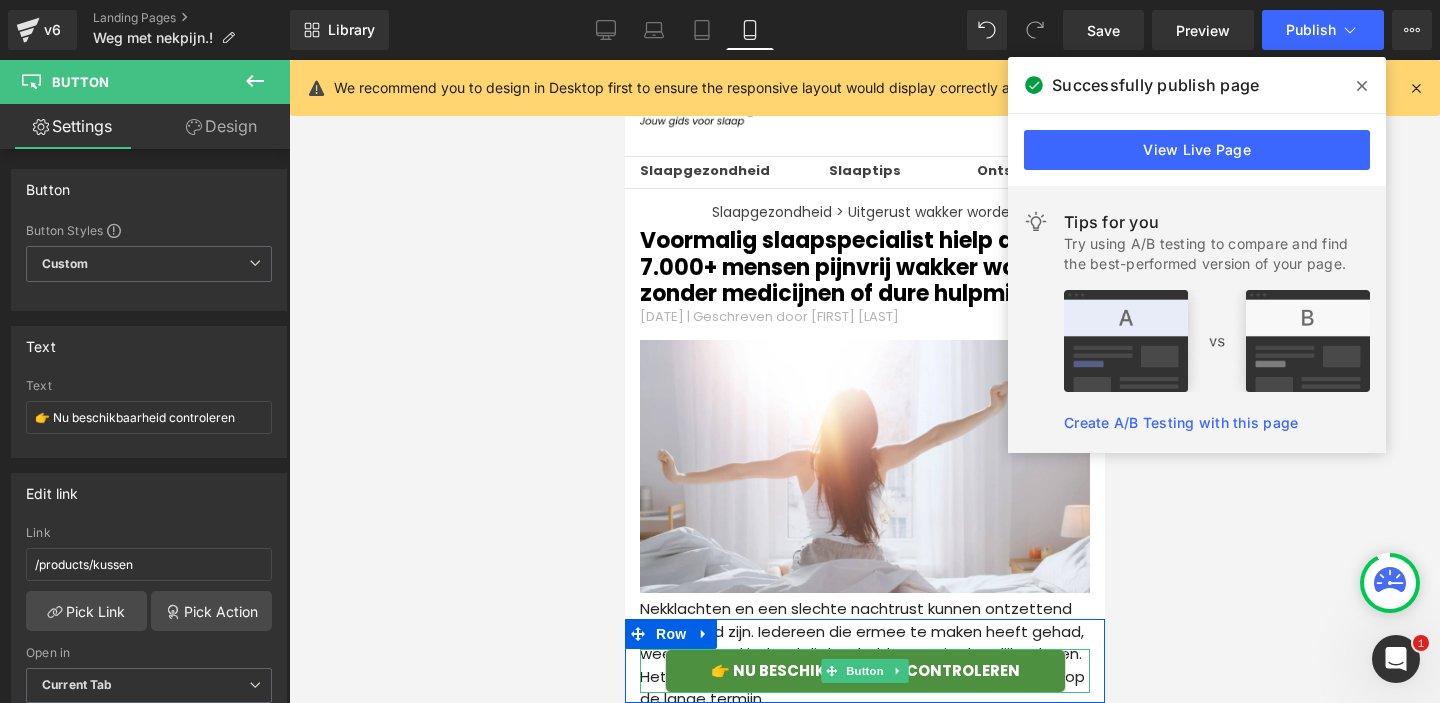 click on "👉 Nu beschikbaarheid controleren" at bounding box center [864, 671] 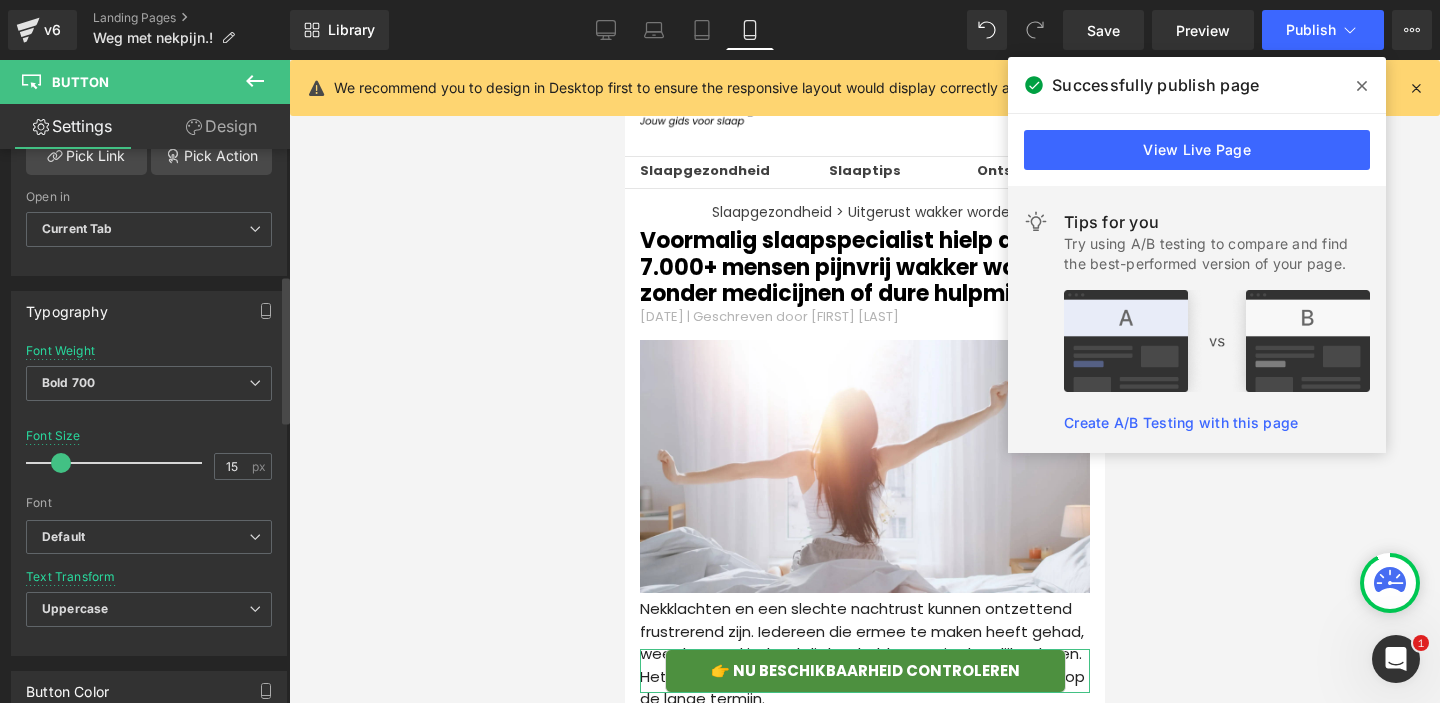 scroll, scrollTop: 471, scrollLeft: 0, axis: vertical 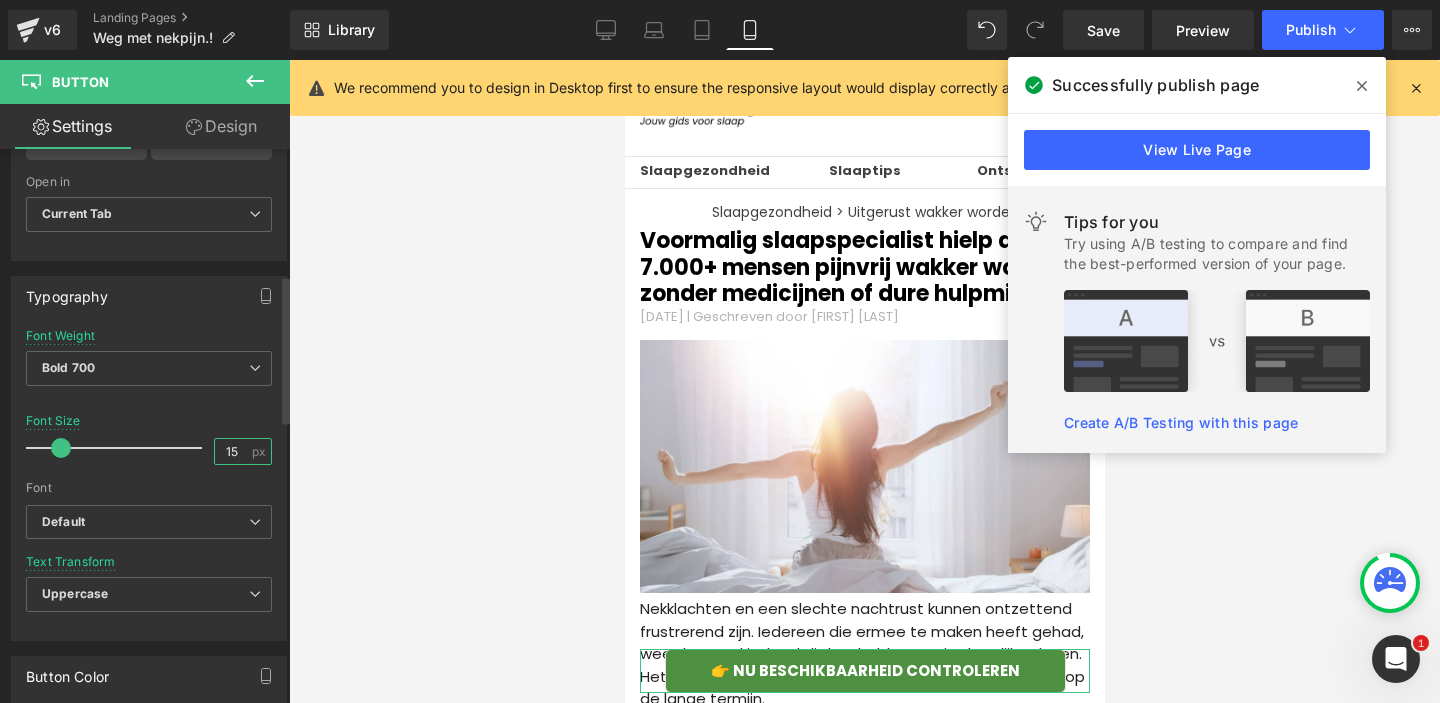 click on "15" at bounding box center [232, 451] 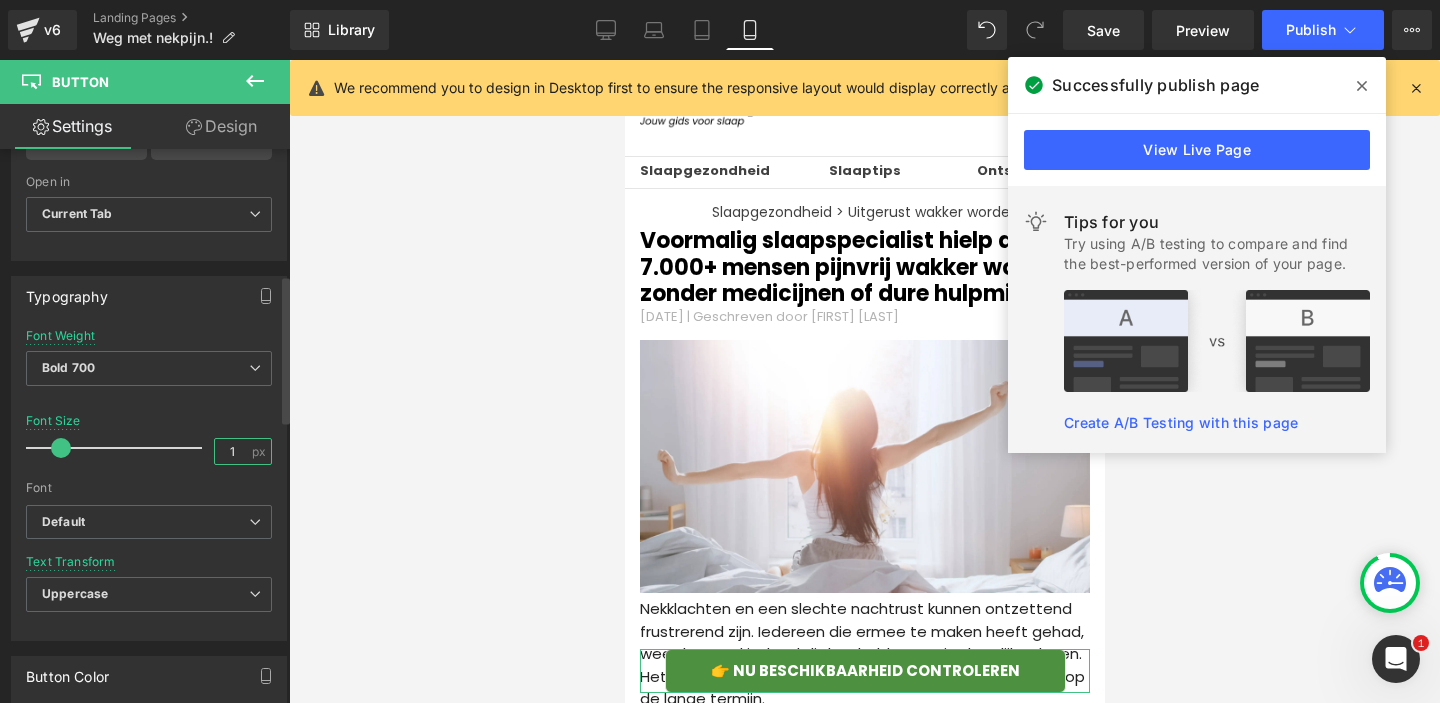 type on "14" 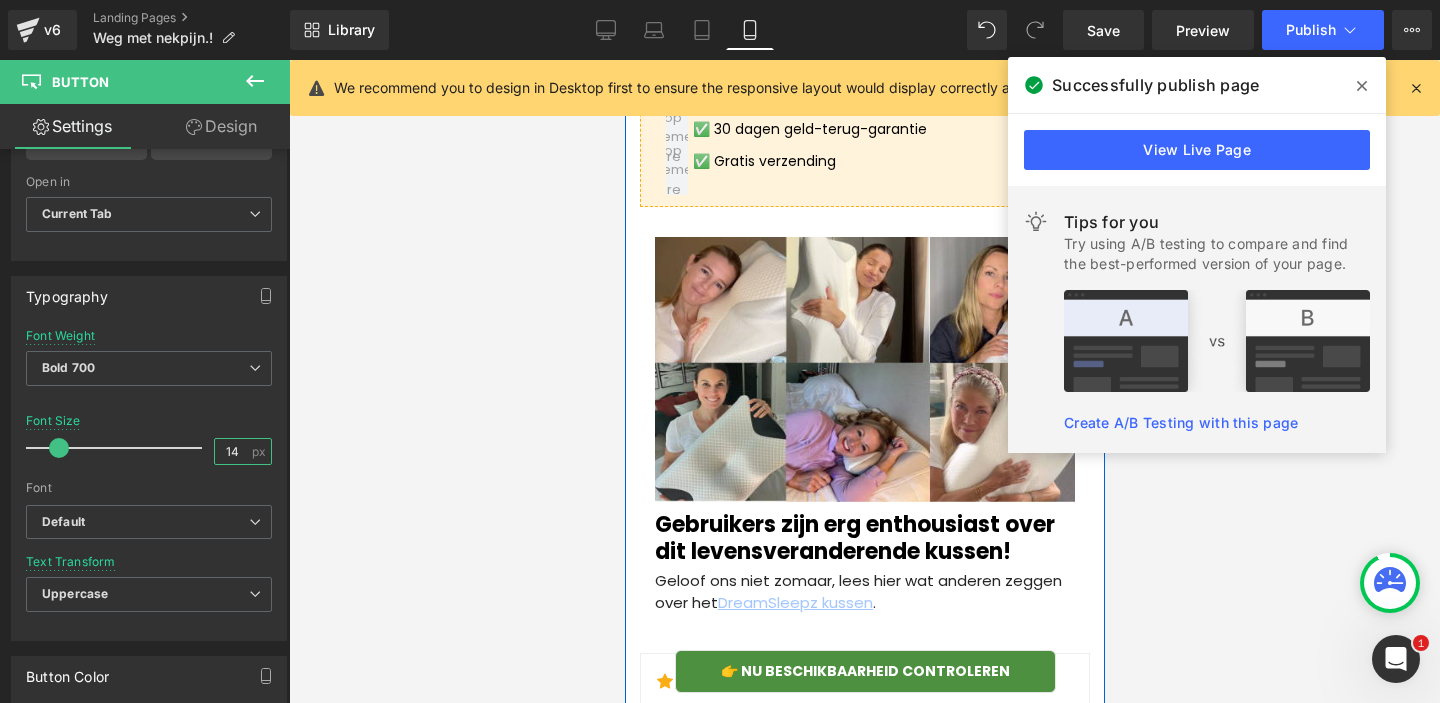 scroll, scrollTop: 6455, scrollLeft: 0, axis: vertical 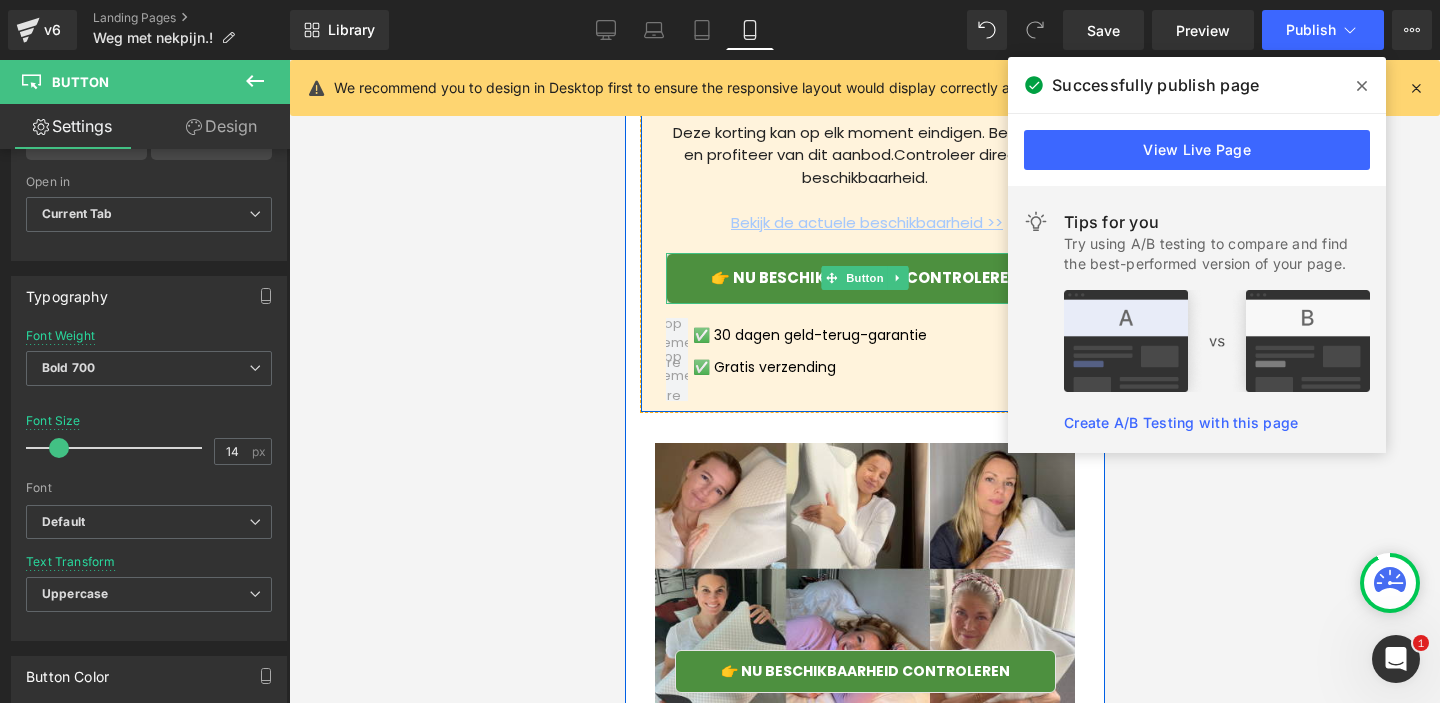 click on "👉 Nu beschikbaarheid controleren" at bounding box center [864, 278] 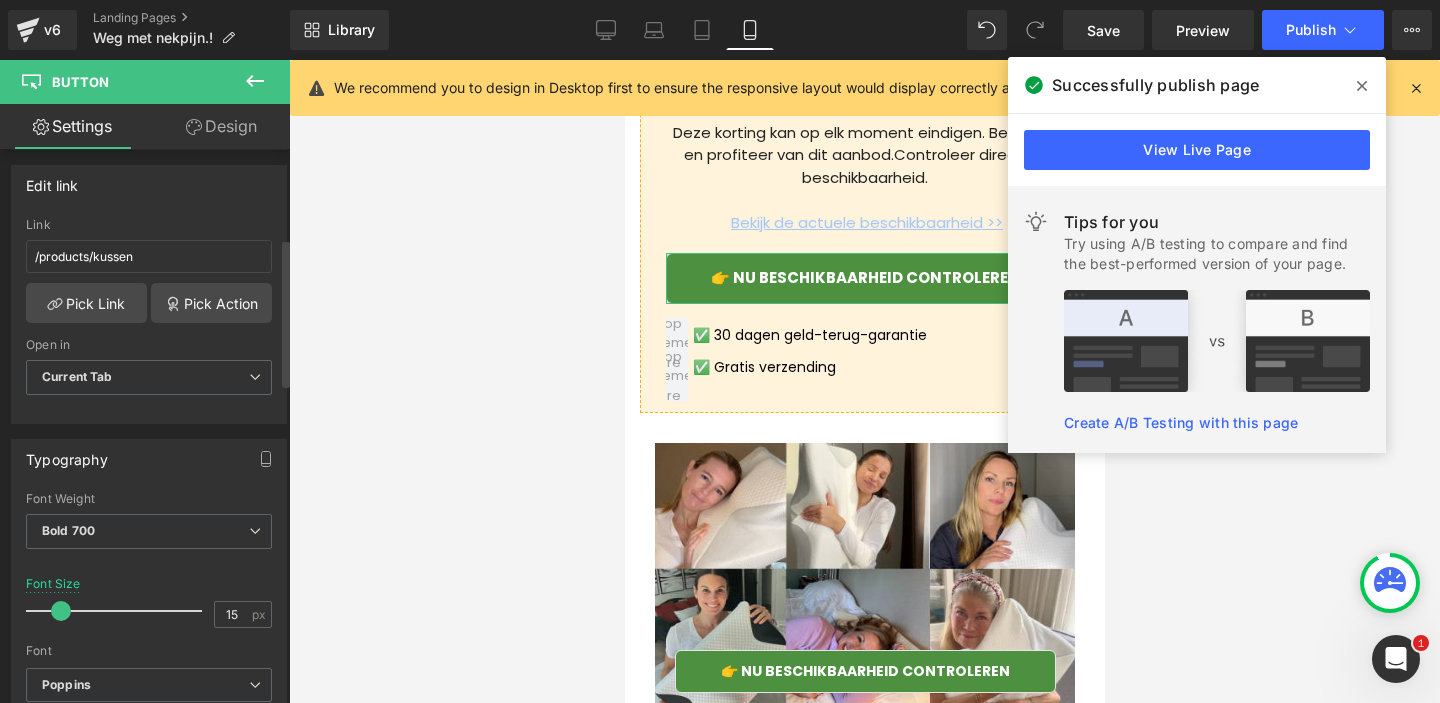 scroll, scrollTop: 361, scrollLeft: 0, axis: vertical 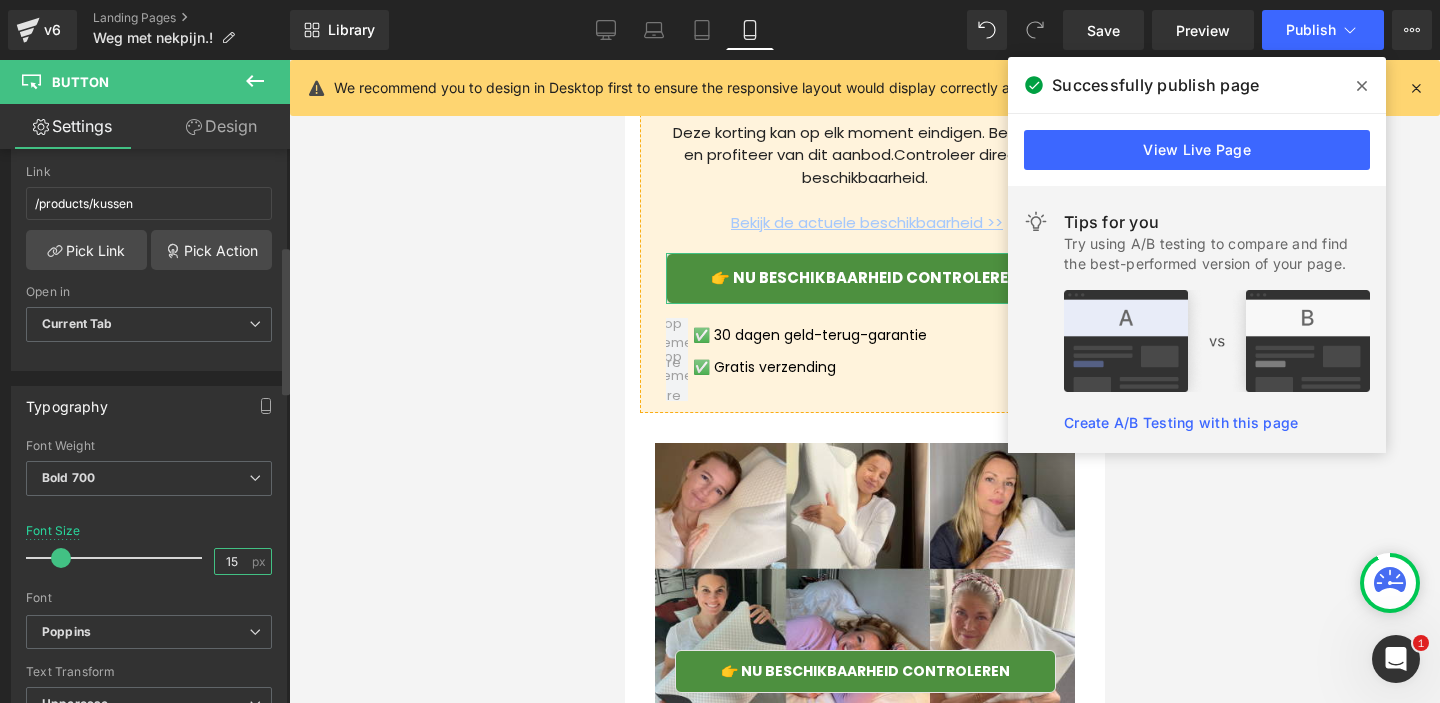 click on "15" at bounding box center (232, 561) 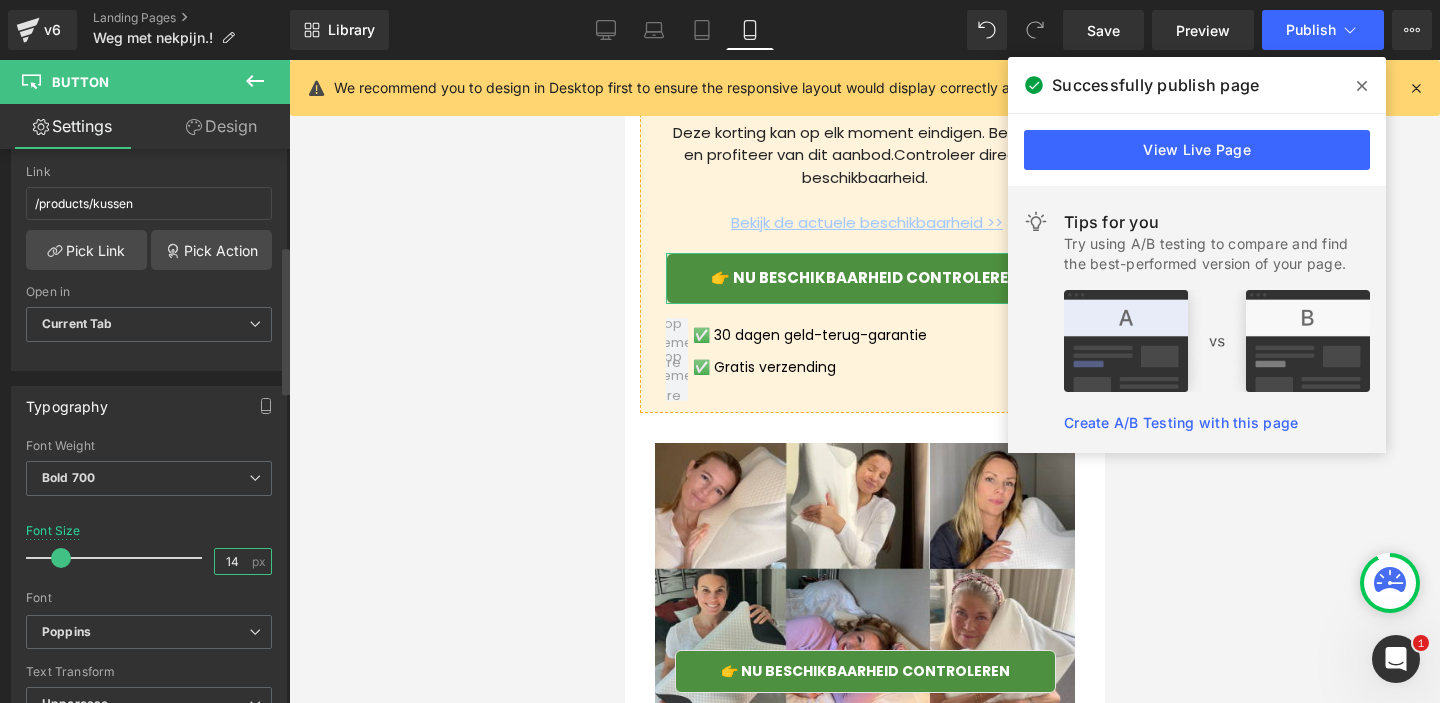 type on "14" 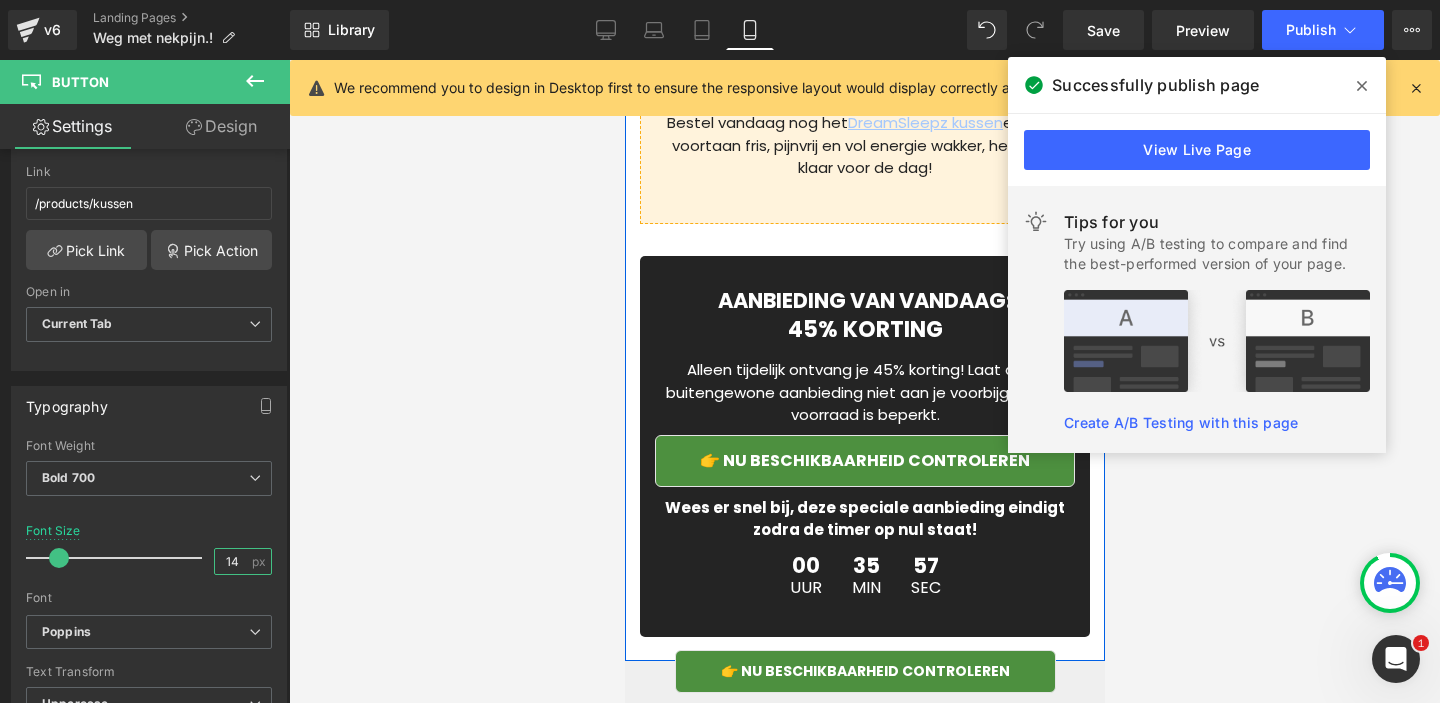 scroll, scrollTop: 8667, scrollLeft: 0, axis: vertical 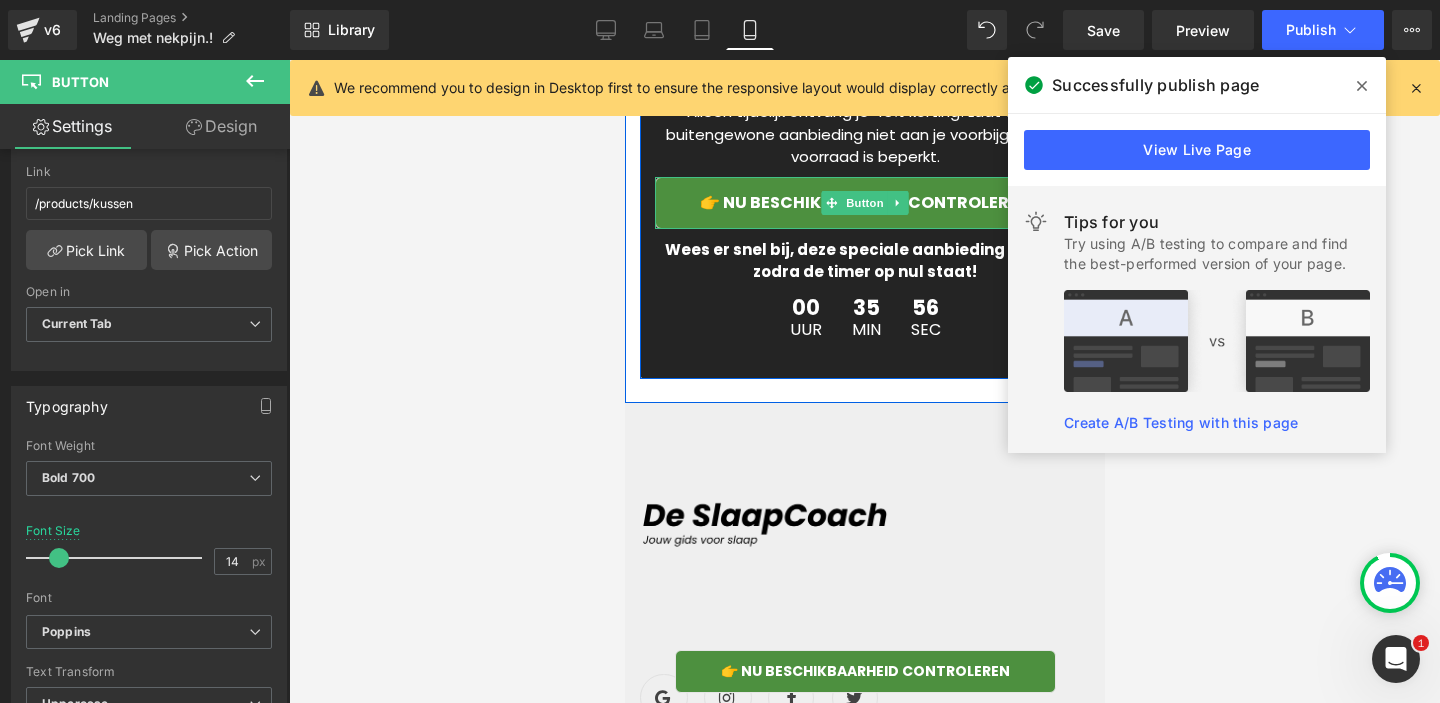 click on "👉 Nu beschikbaarheid controleren" at bounding box center [864, 203] 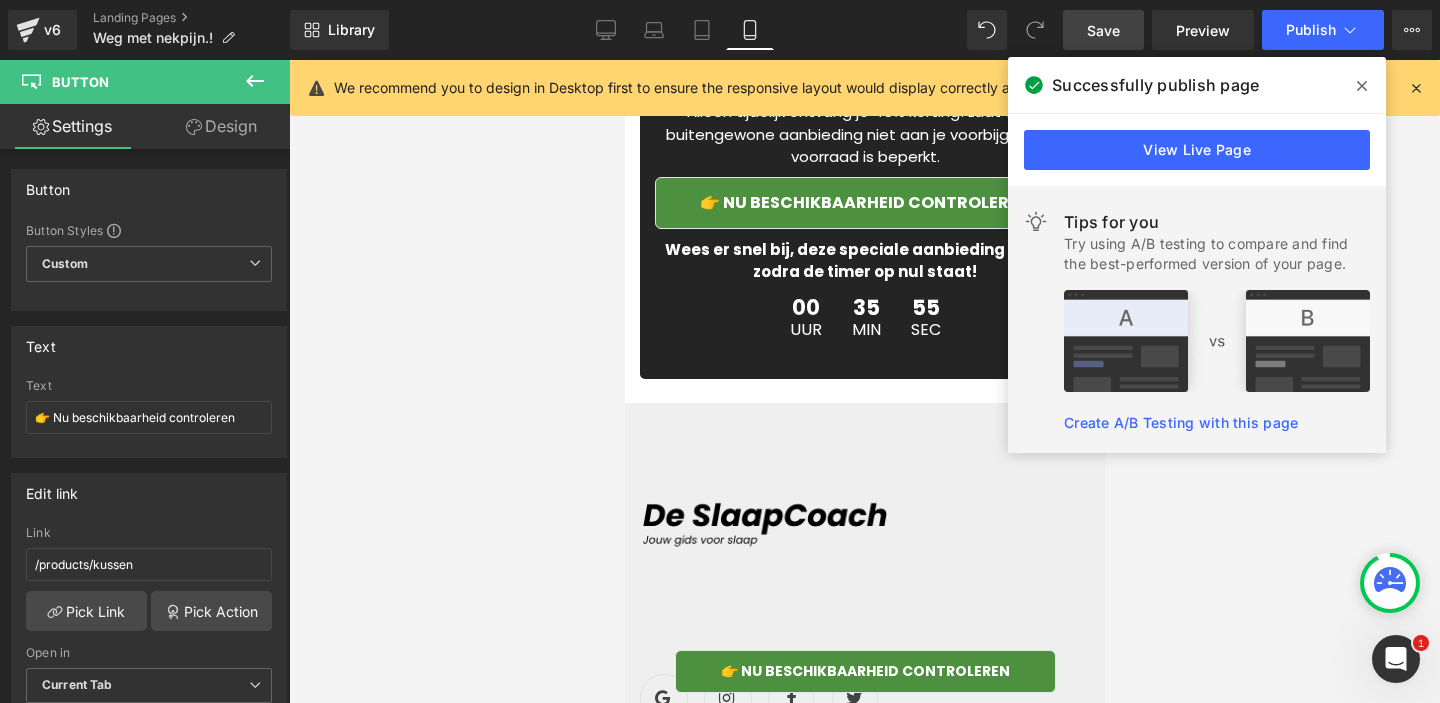 click on "Save" at bounding box center [1103, 30] 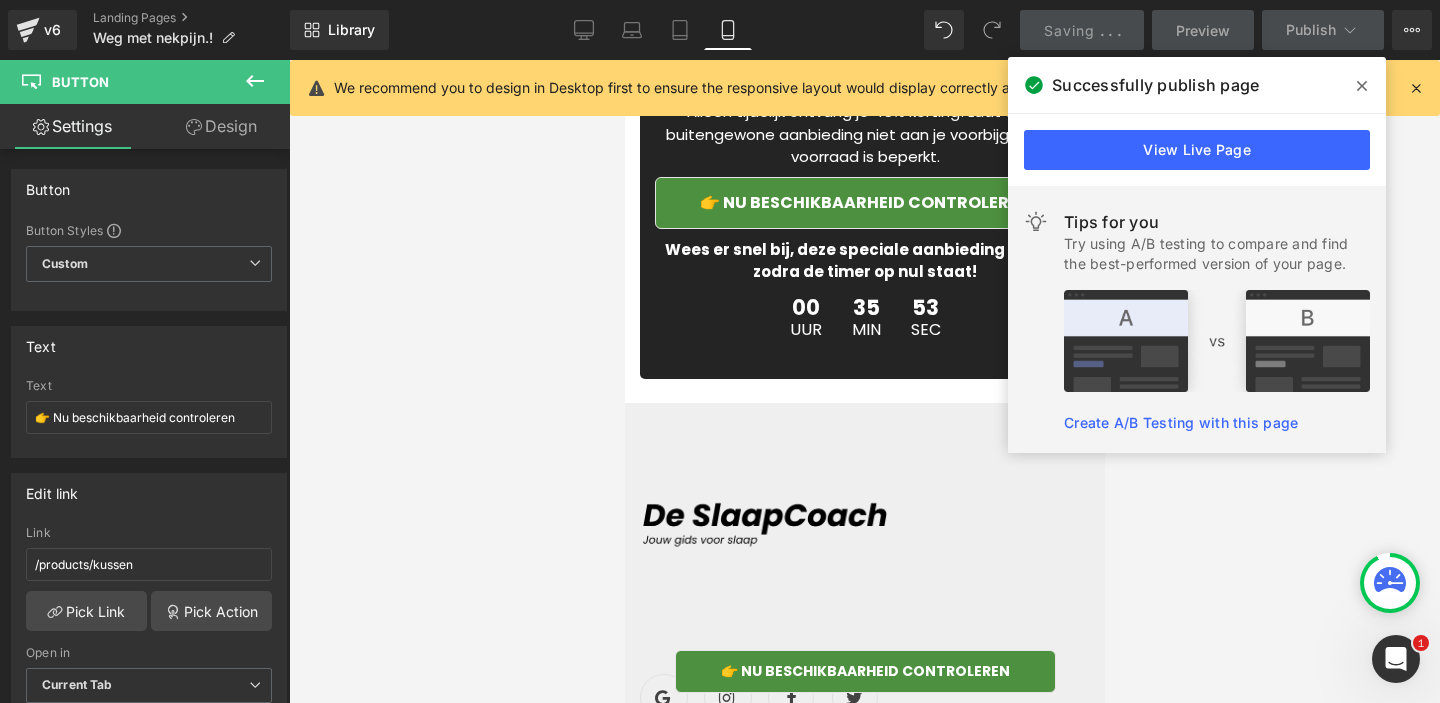click 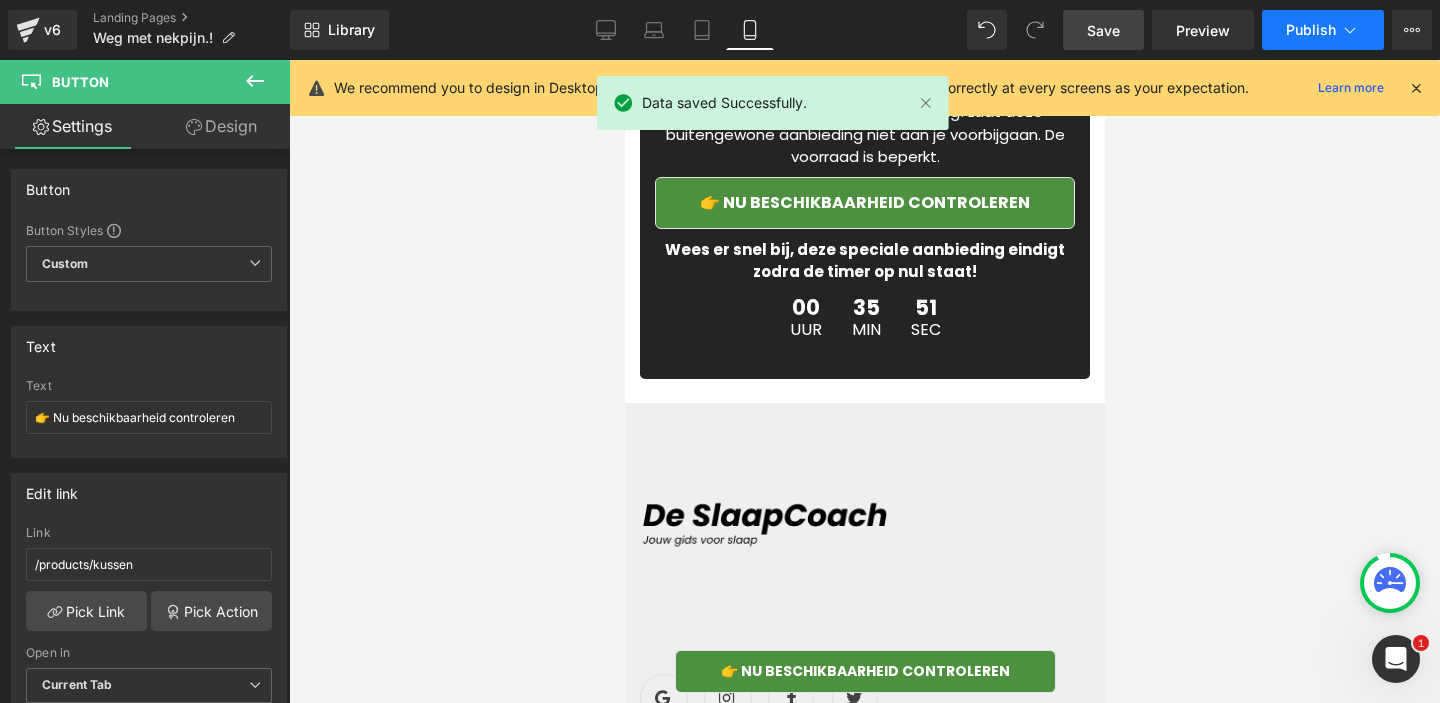 click on "Publish" at bounding box center (1323, 30) 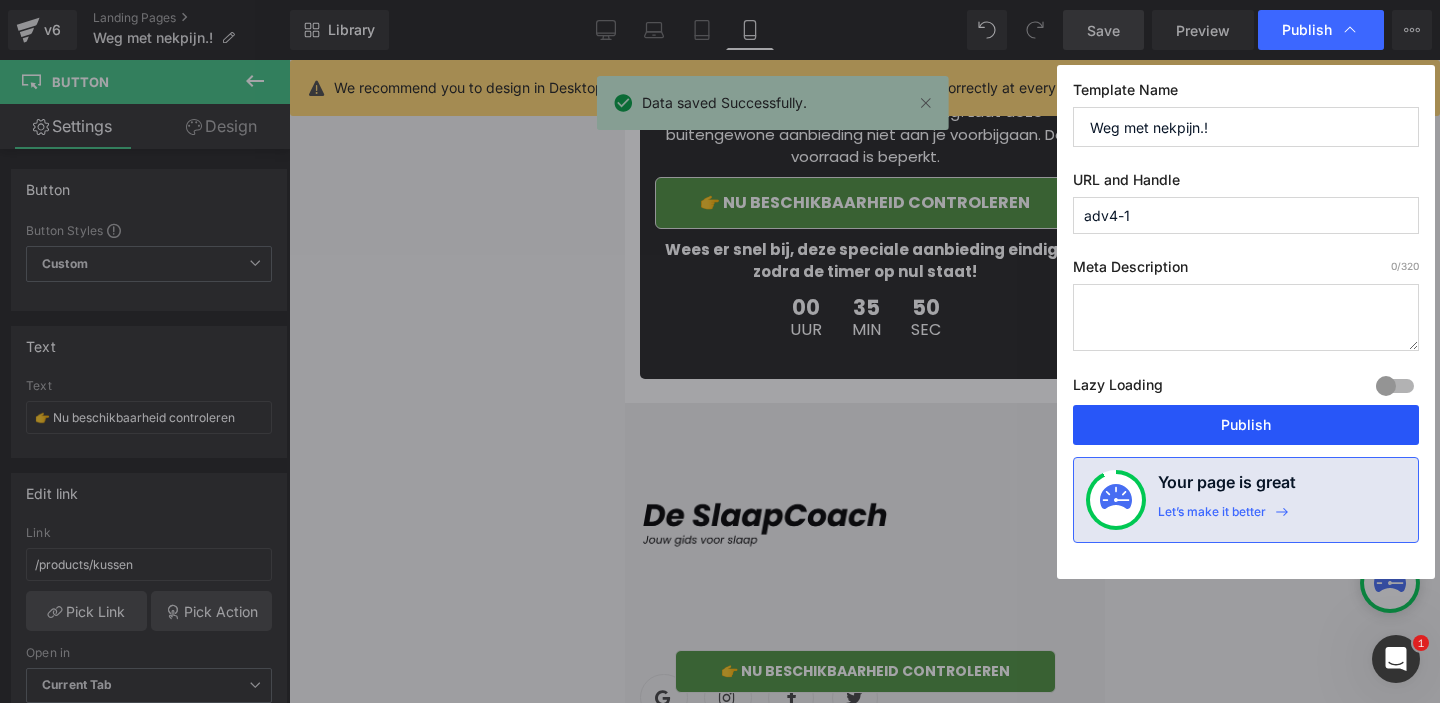 click on "Publish" at bounding box center [1246, 425] 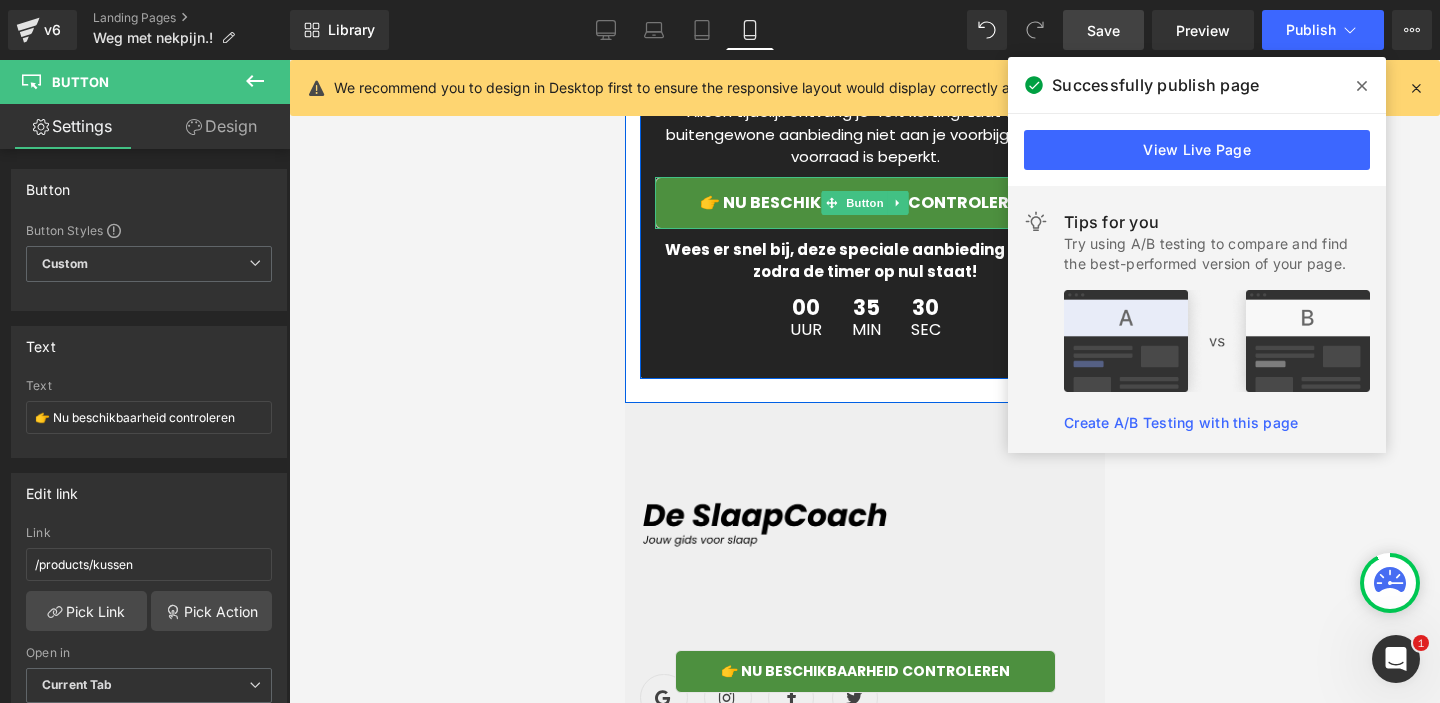 click on "👉 Nu beschikbaarheid controleren" at bounding box center [864, 203] 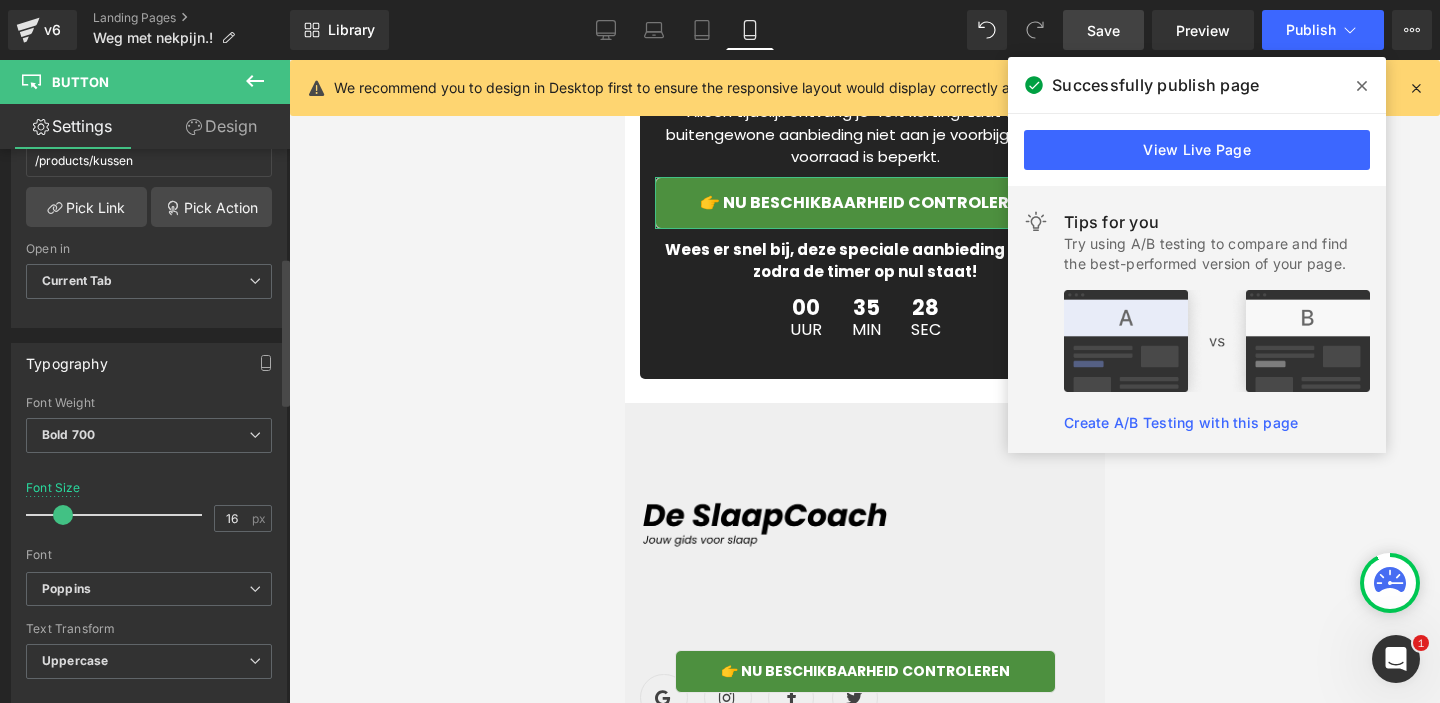 scroll, scrollTop: 423, scrollLeft: 0, axis: vertical 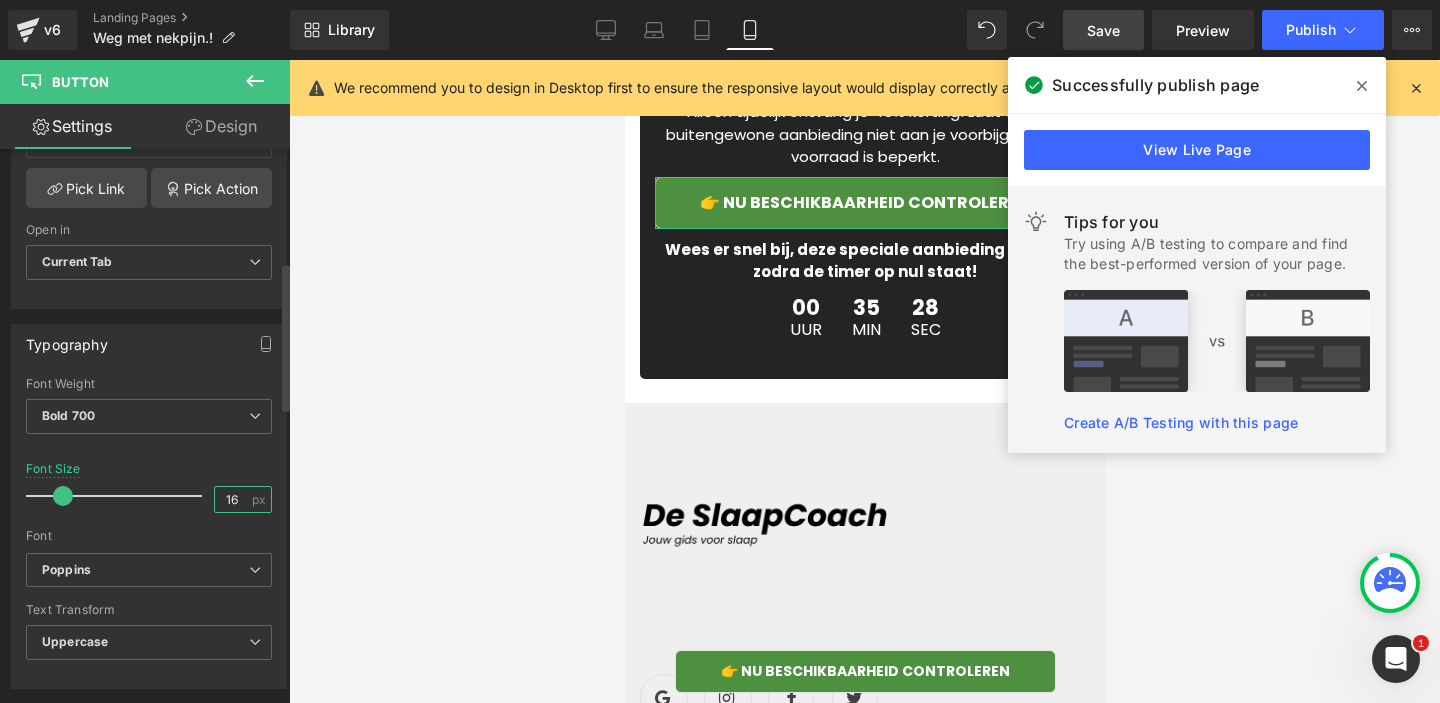 click on "16" at bounding box center [232, 499] 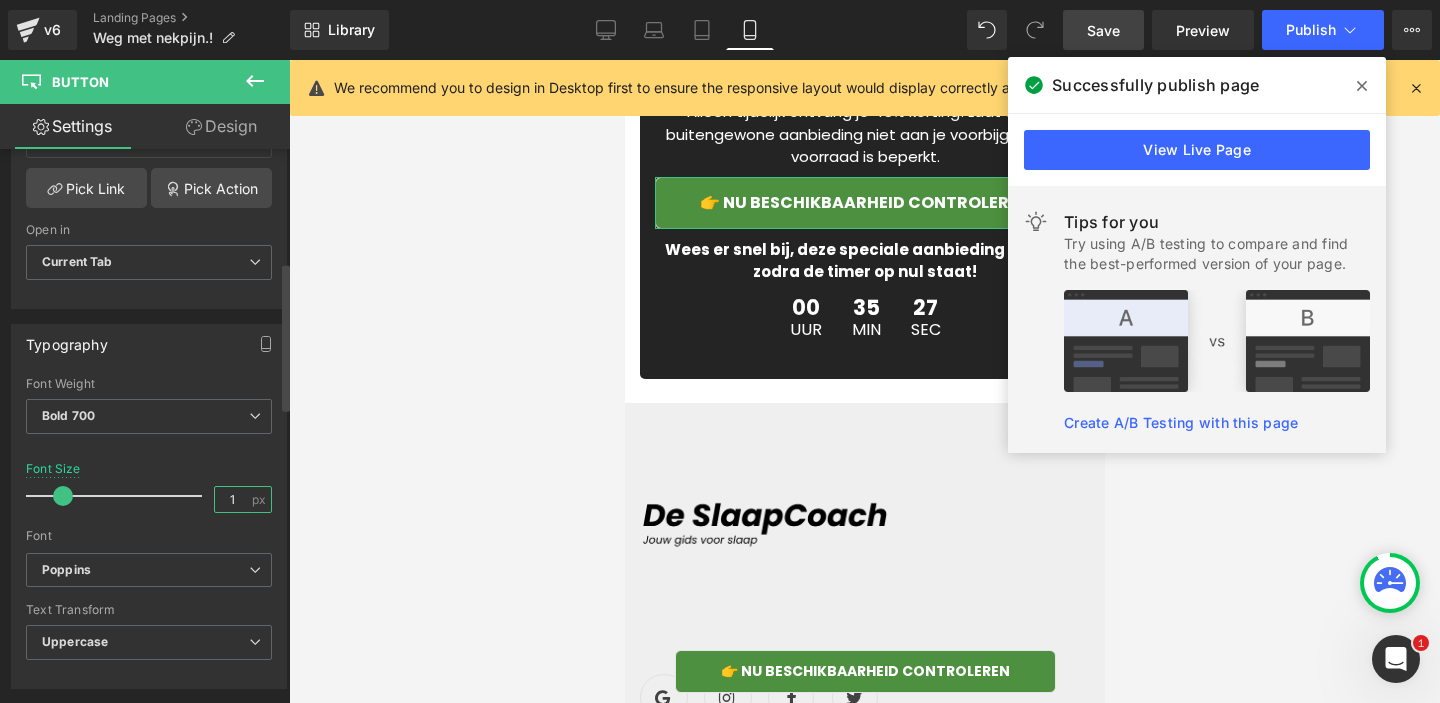 type on "14" 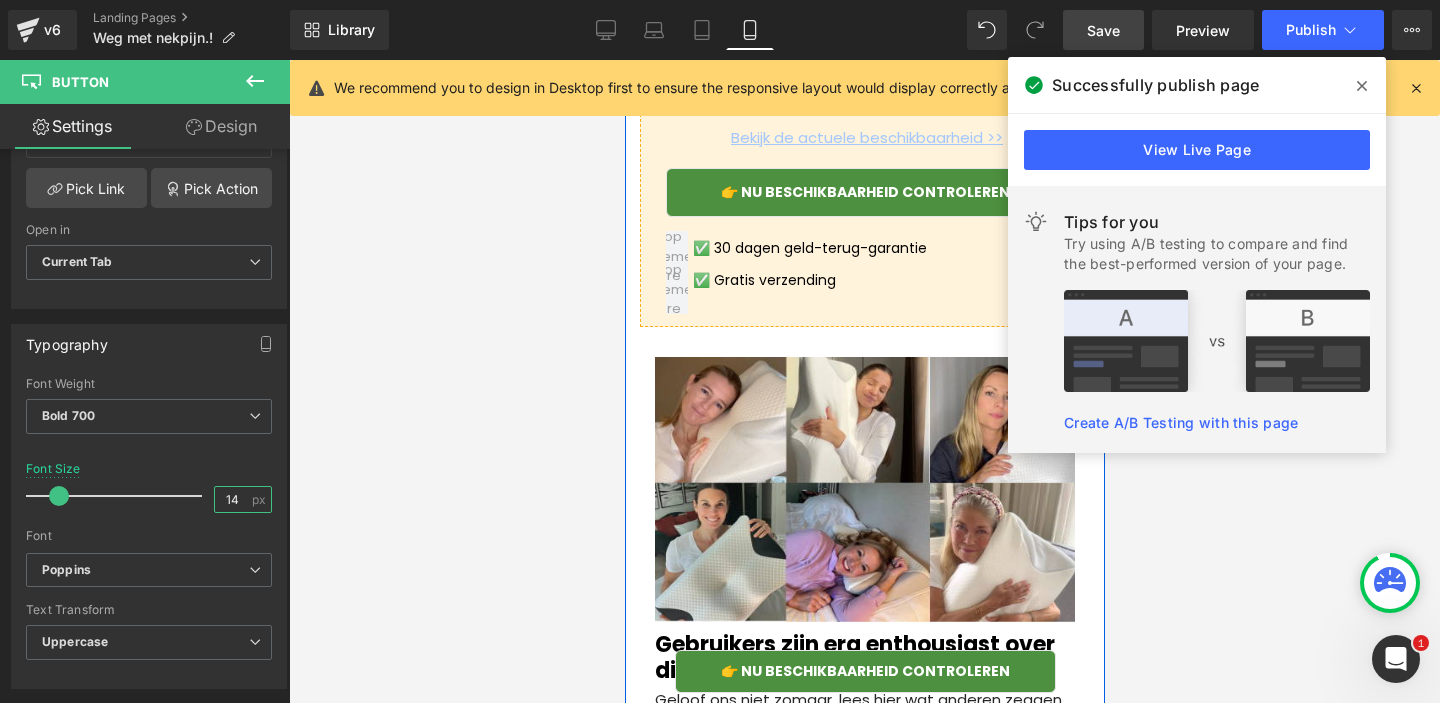 scroll, scrollTop: 6382, scrollLeft: 0, axis: vertical 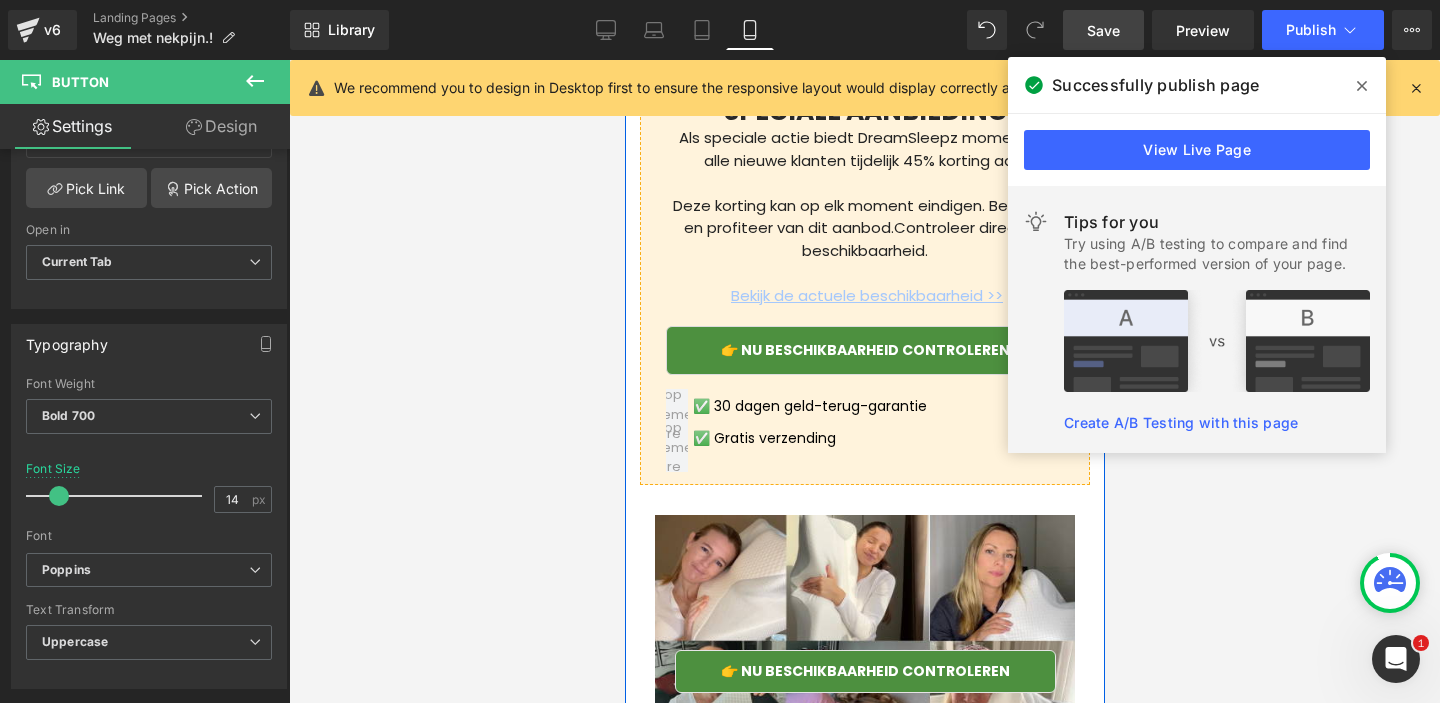 click on "👉 Nu beschikbaarheid controleren" at bounding box center (864, 350) 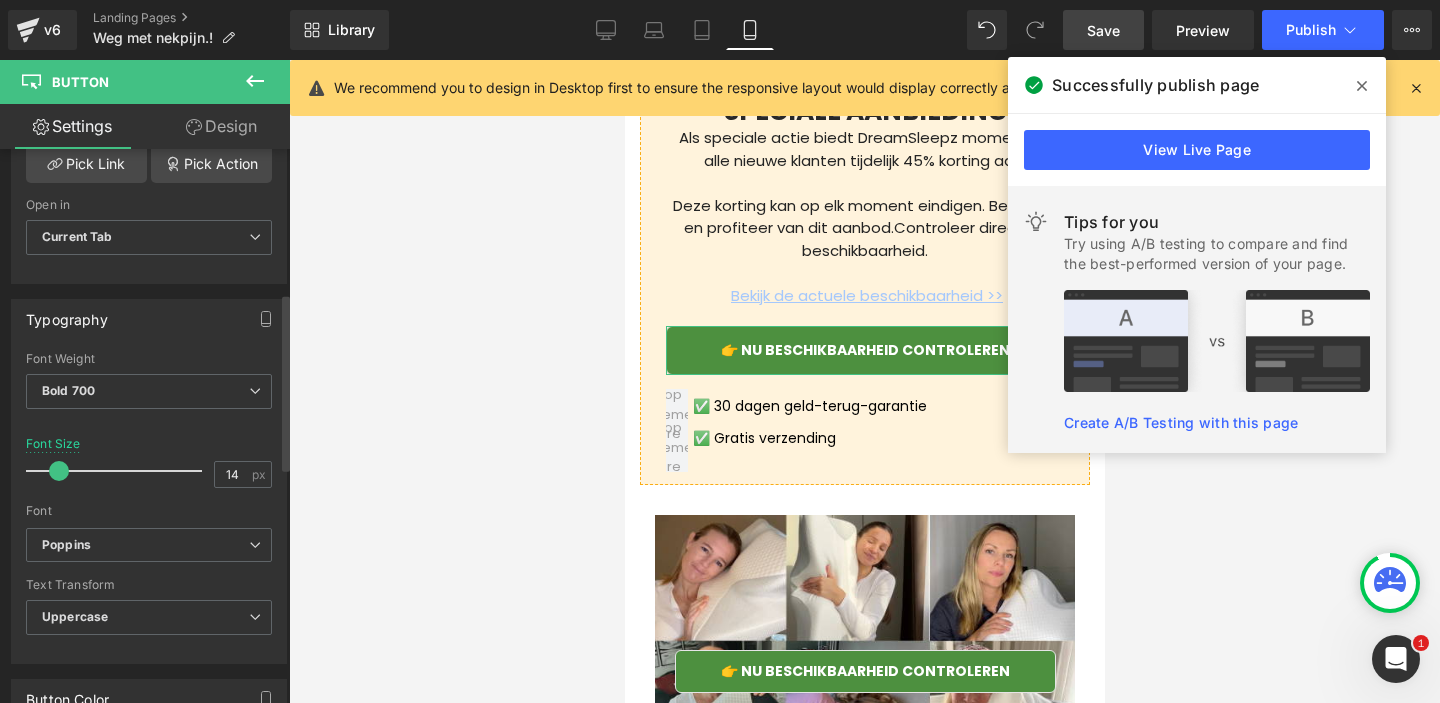scroll, scrollTop: 469, scrollLeft: 0, axis: vertical 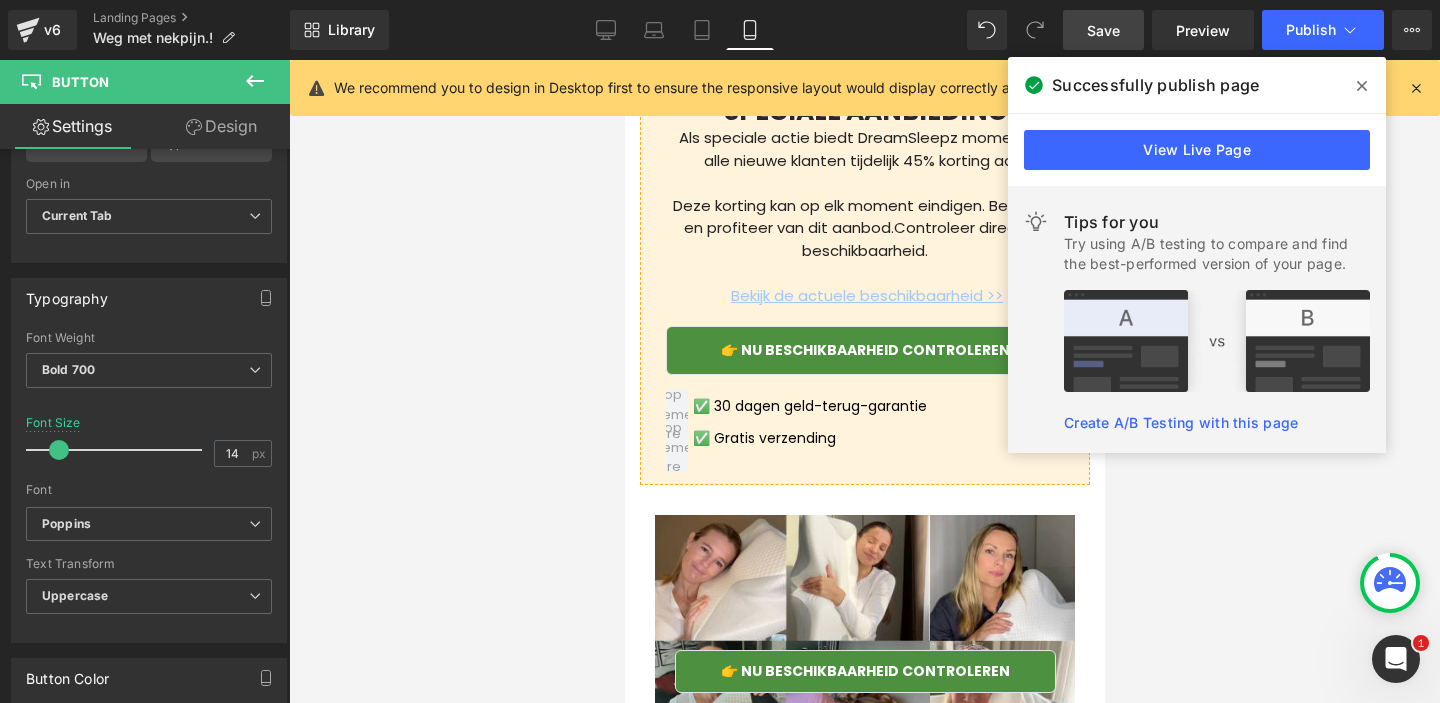 click on "Save" at bounding box center [1103, 30] 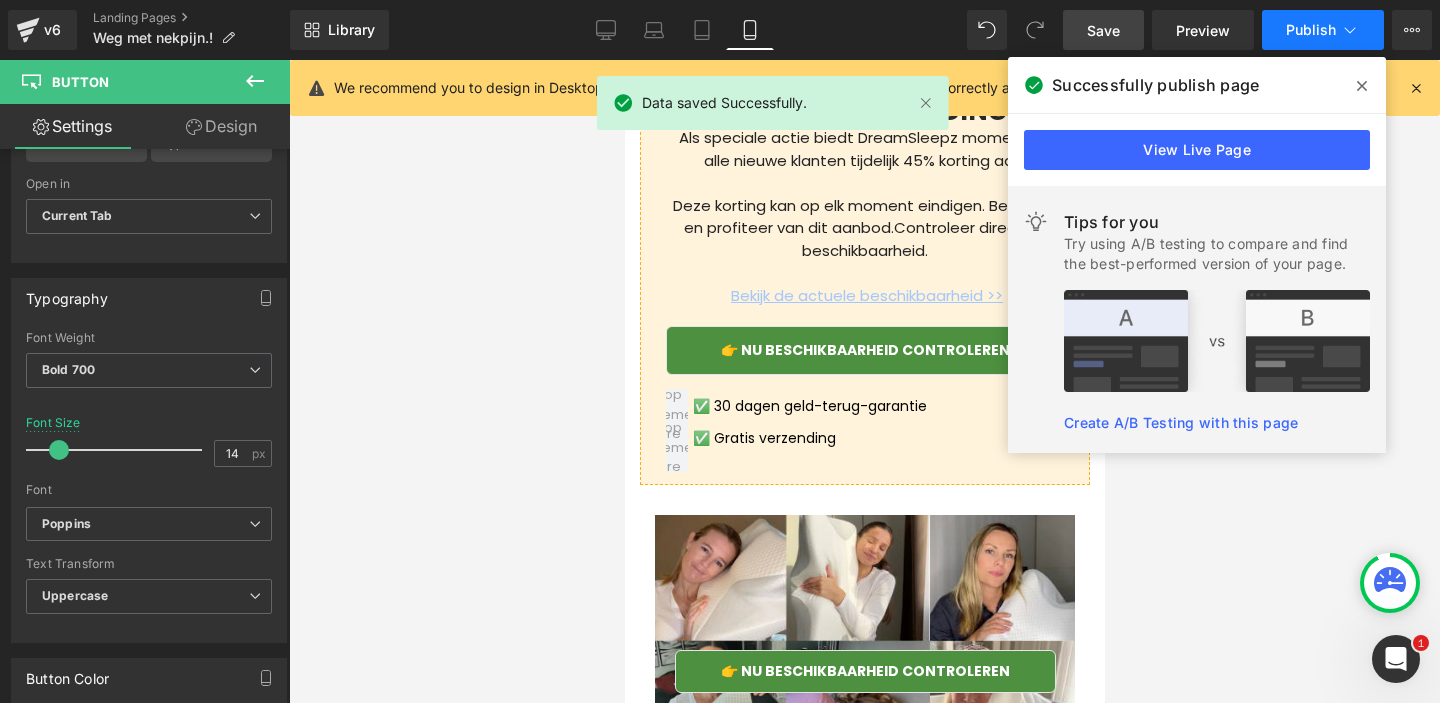 click on "Publish" at bounding box center [1311, 30] 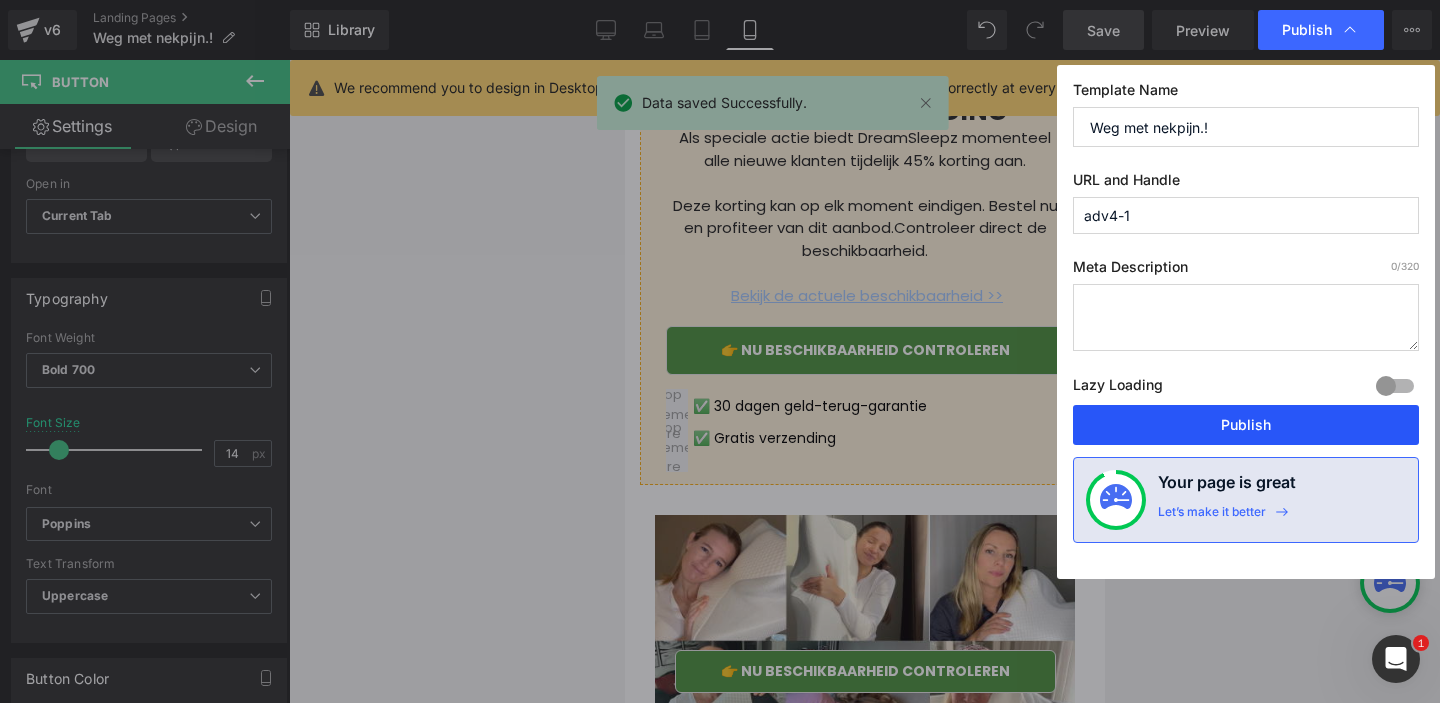click on "Publish" at bounding box center [1246, 425] 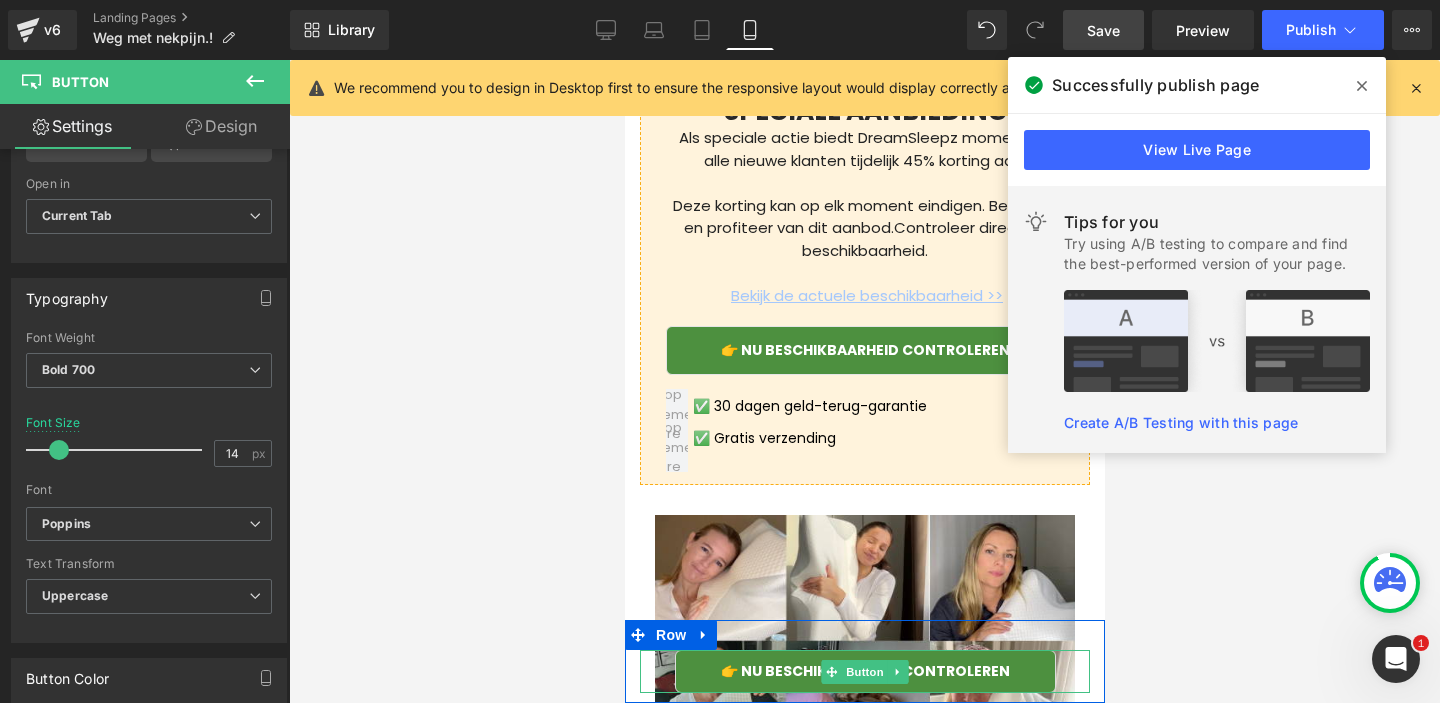 click on "👉 Nu beschikbaarheid controleren" at bounding box center [864, 671] 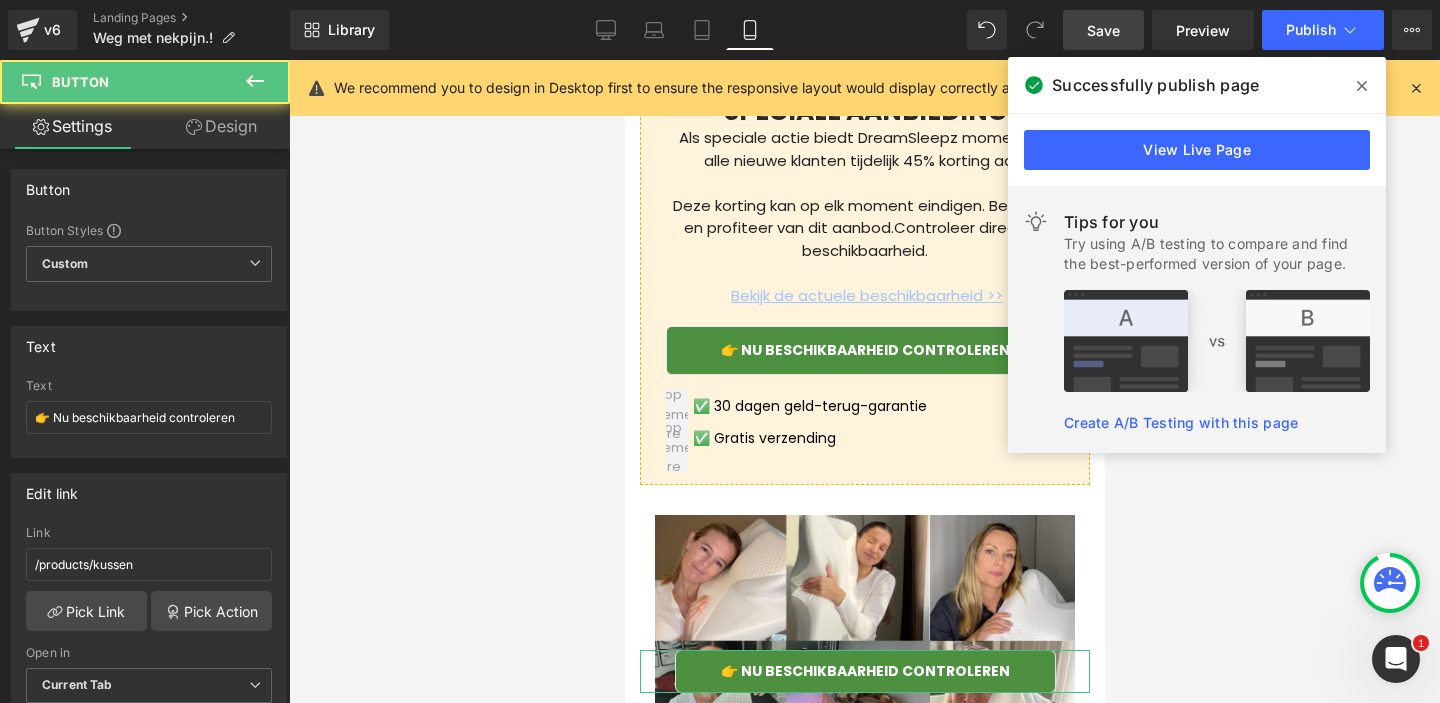 click 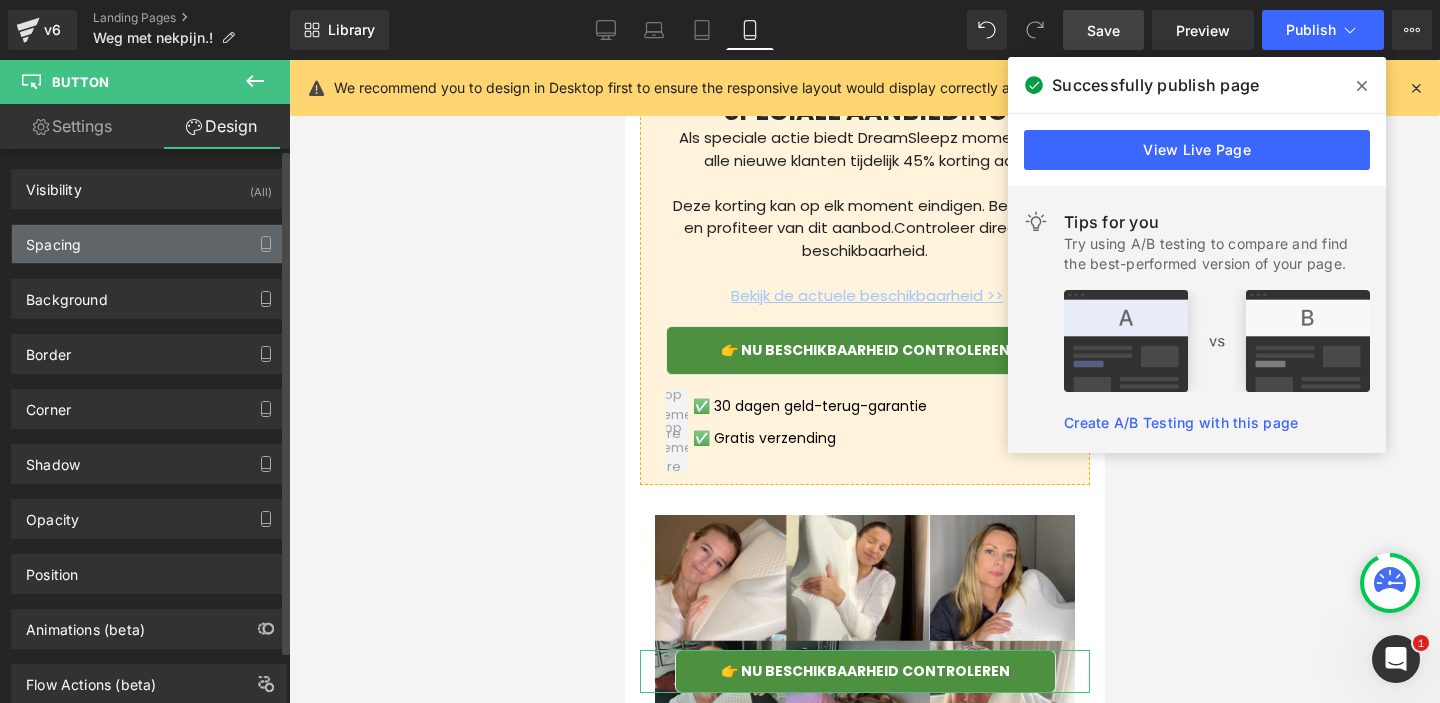 click on "Spacing" at bounding box center (149, 244) 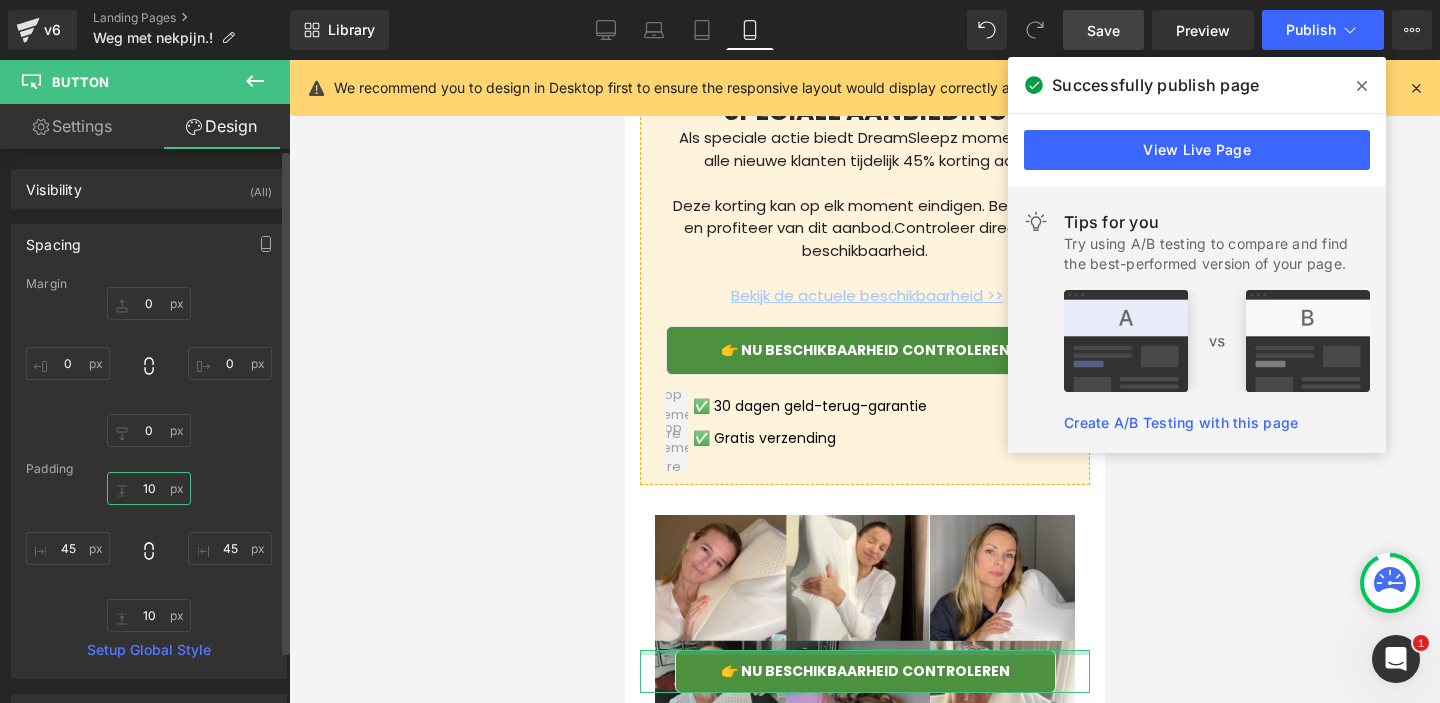 click on "10" at bounding box center (149, 488) 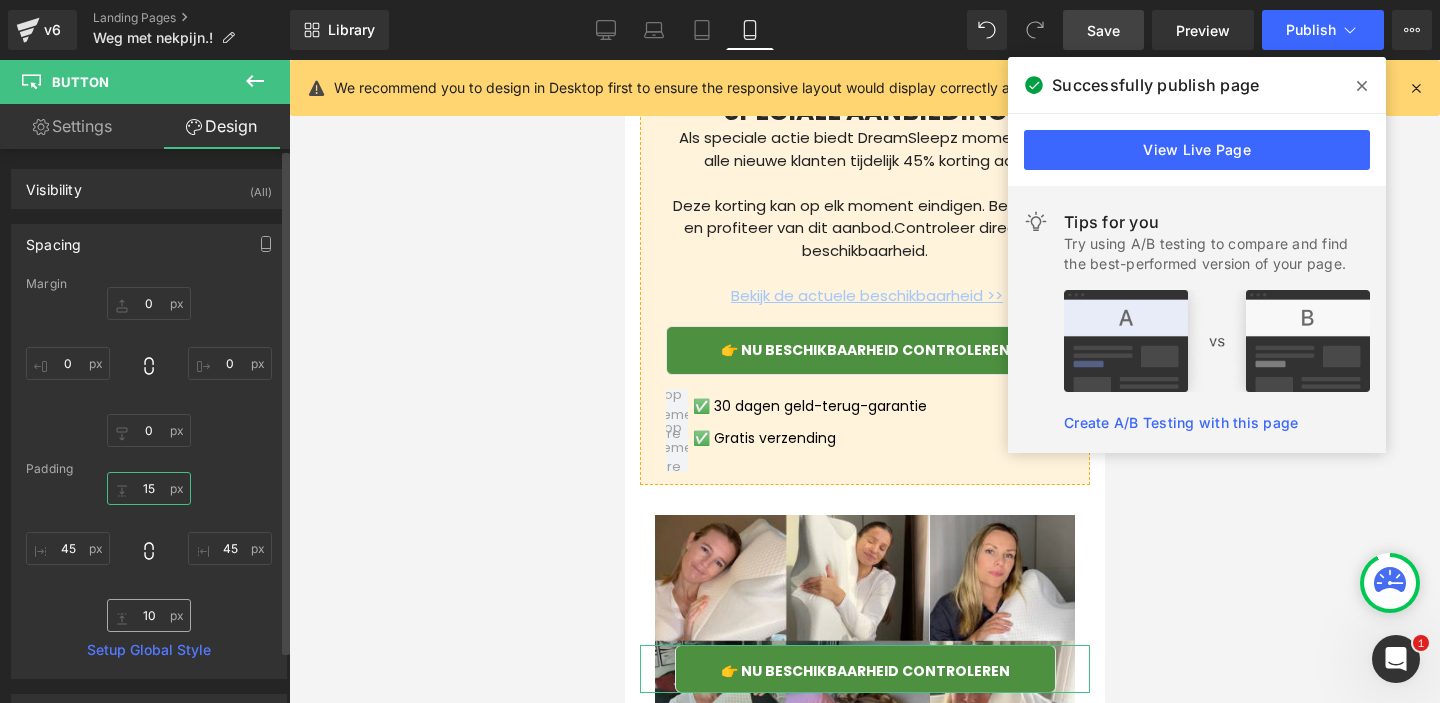 type on "15" 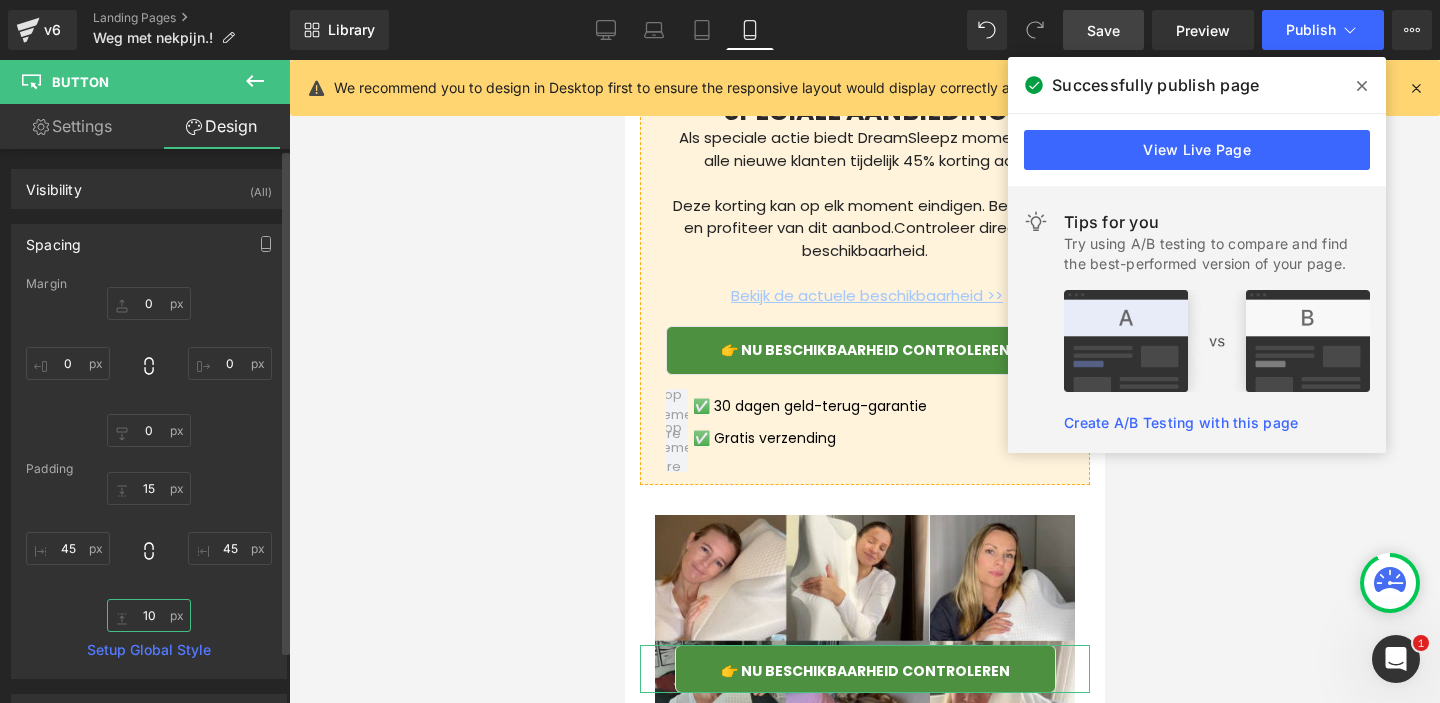 click on "10" at bounding box center (149, 615) 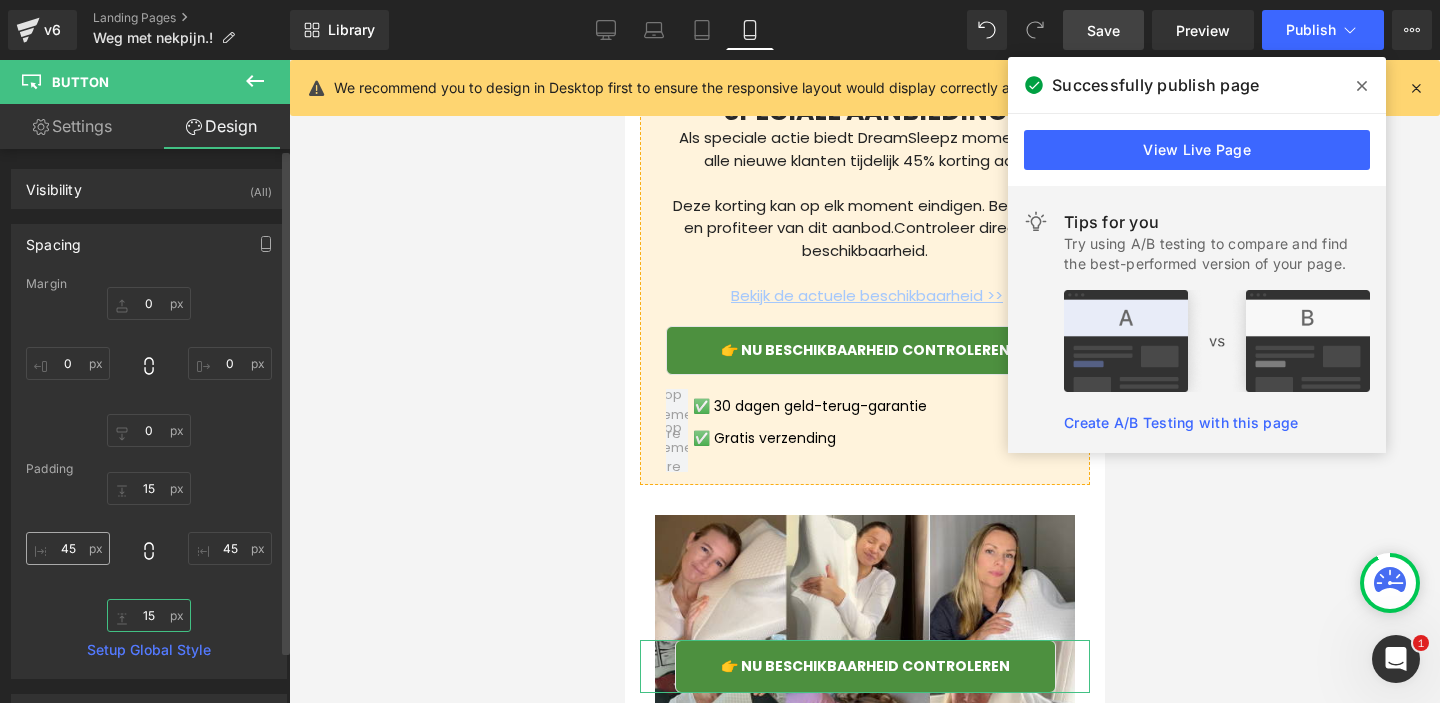type on "15" 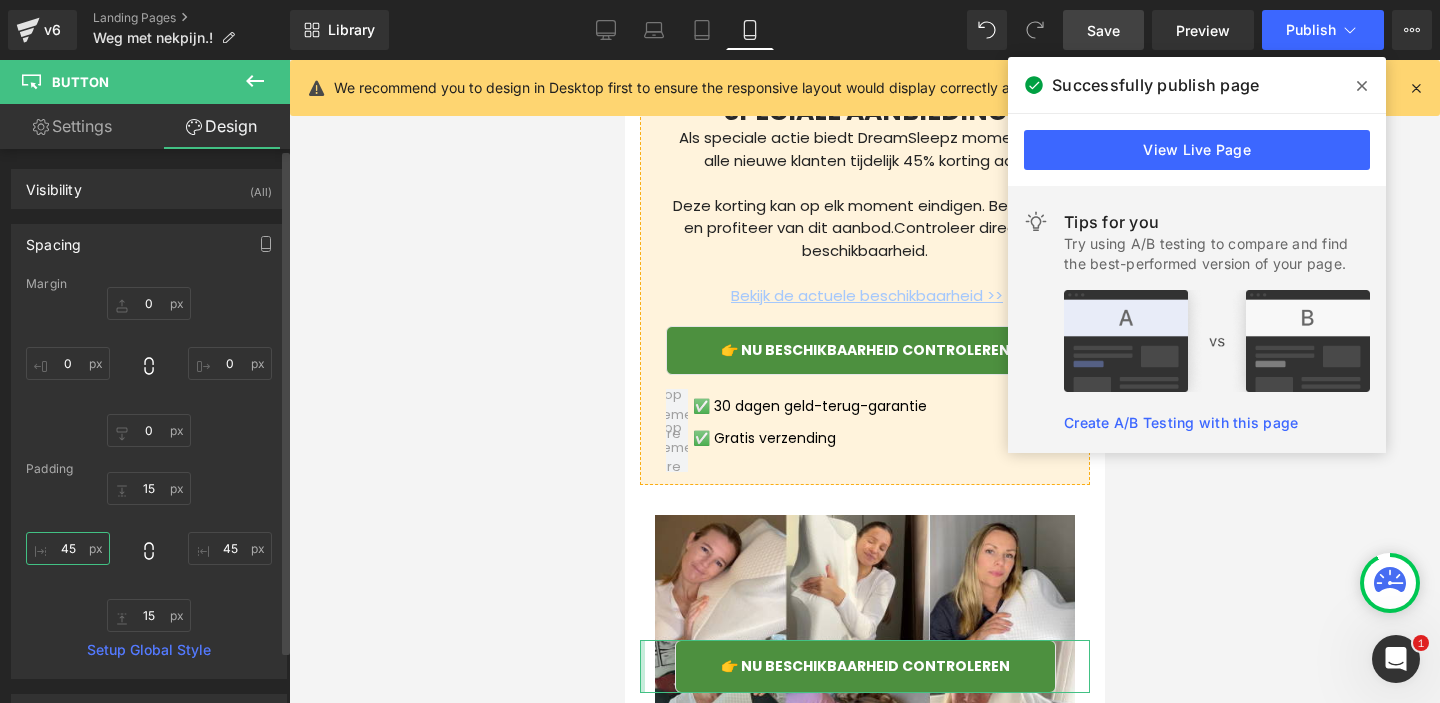 click on "45" at bounding box center (68, 548) 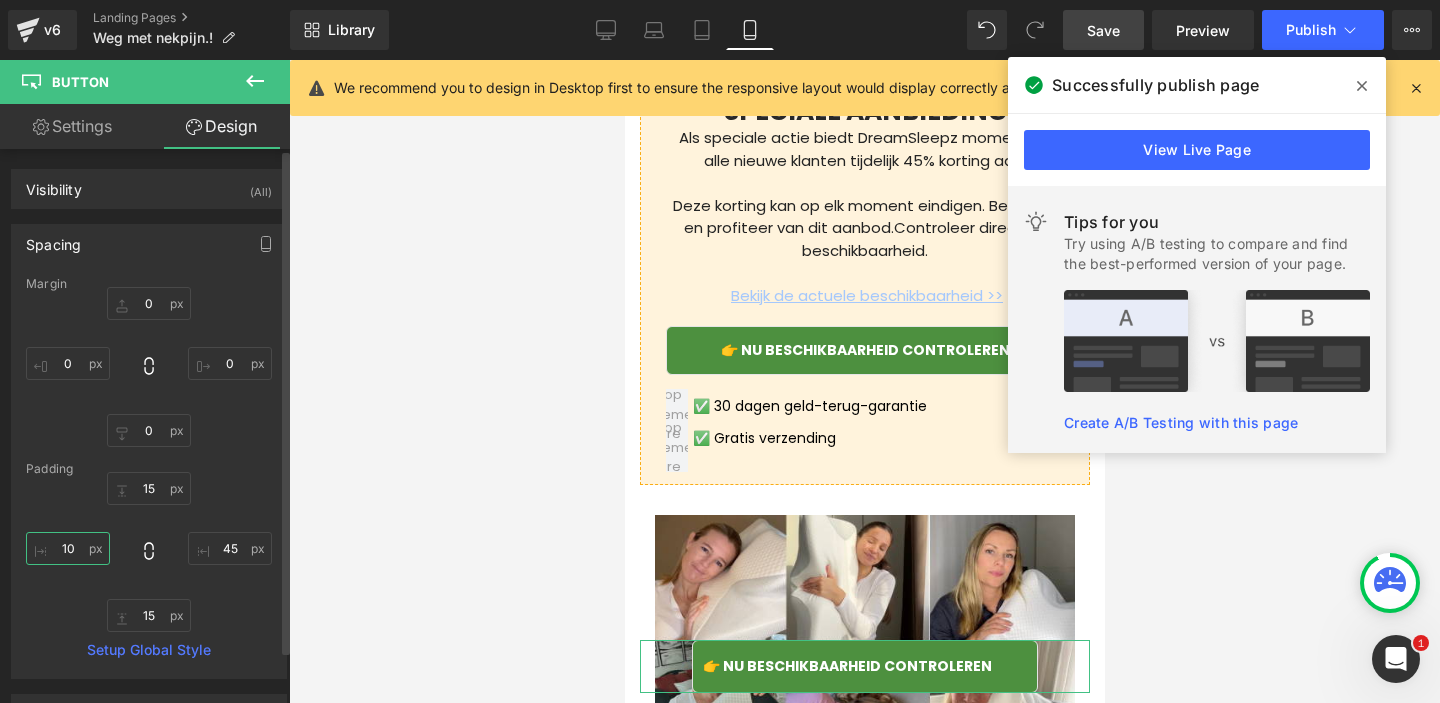 type on "1" 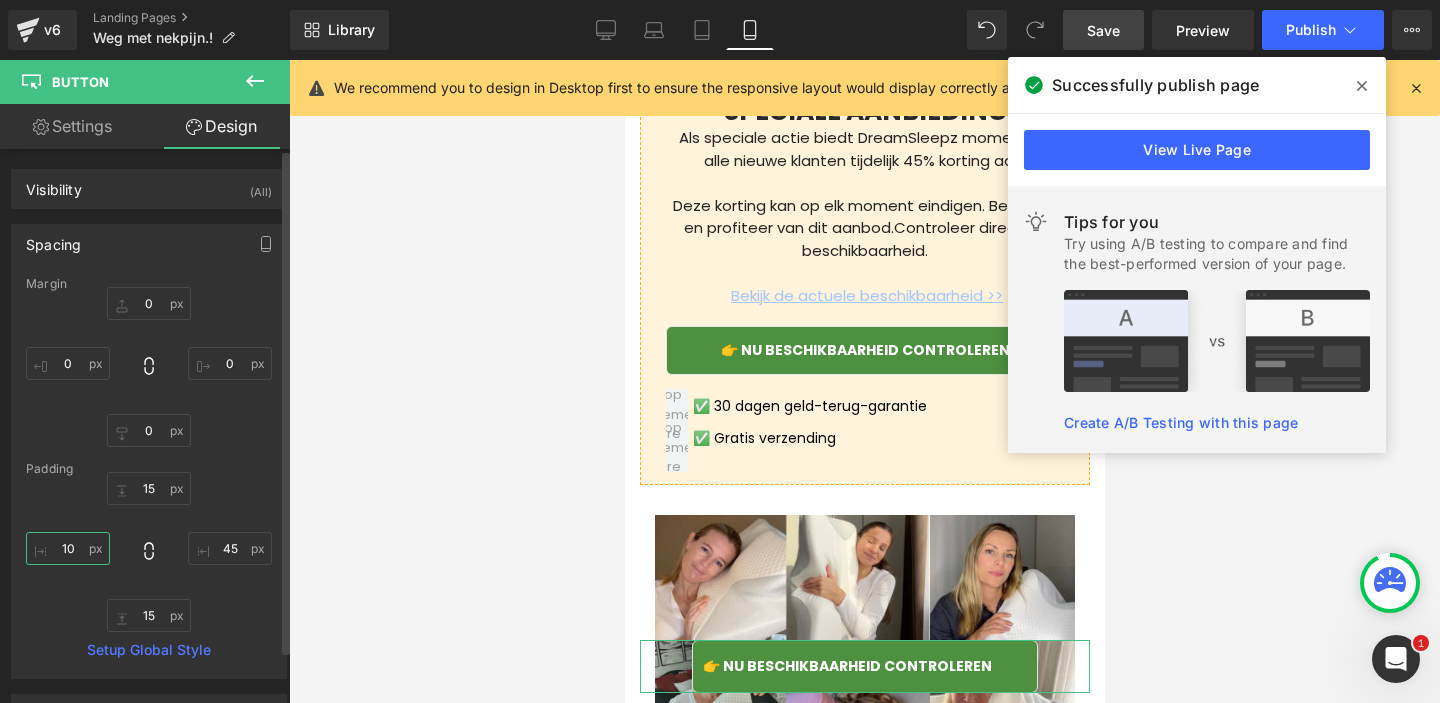 type on "1" 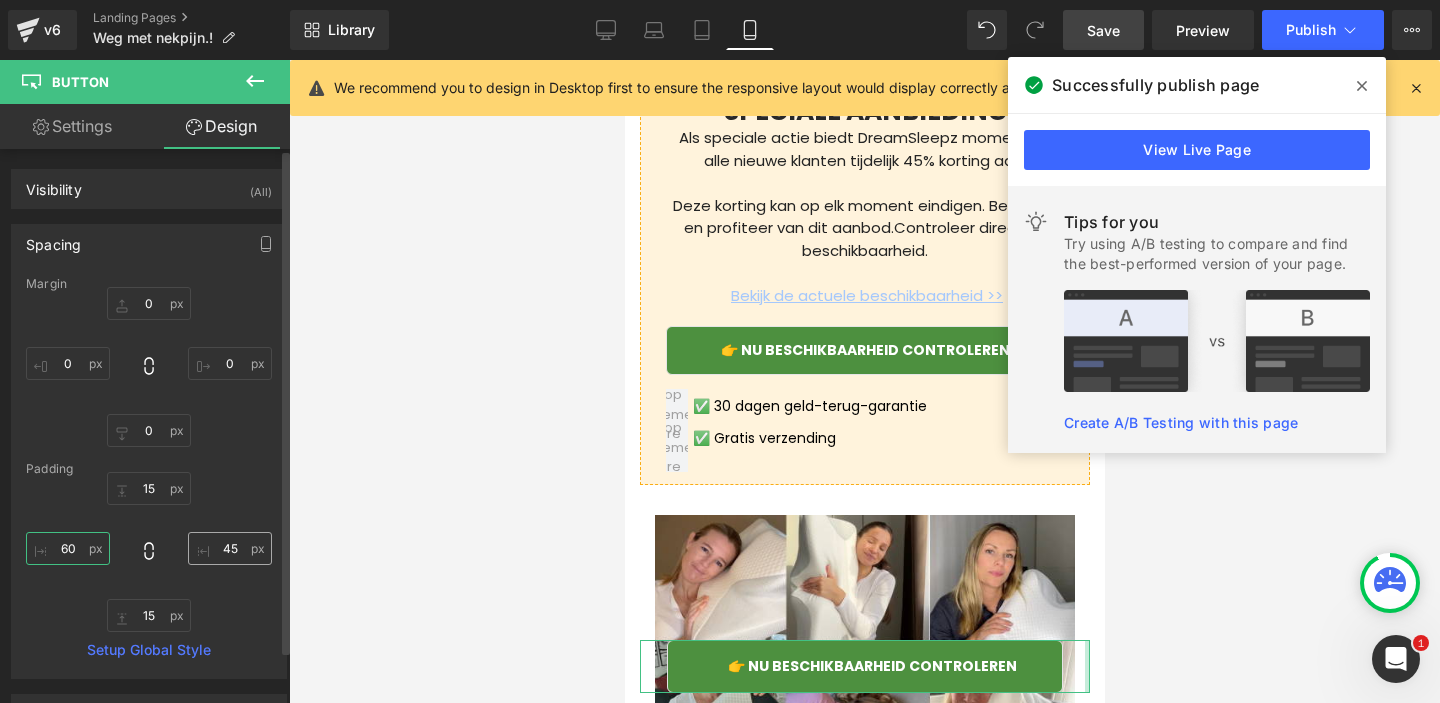 type on "60" 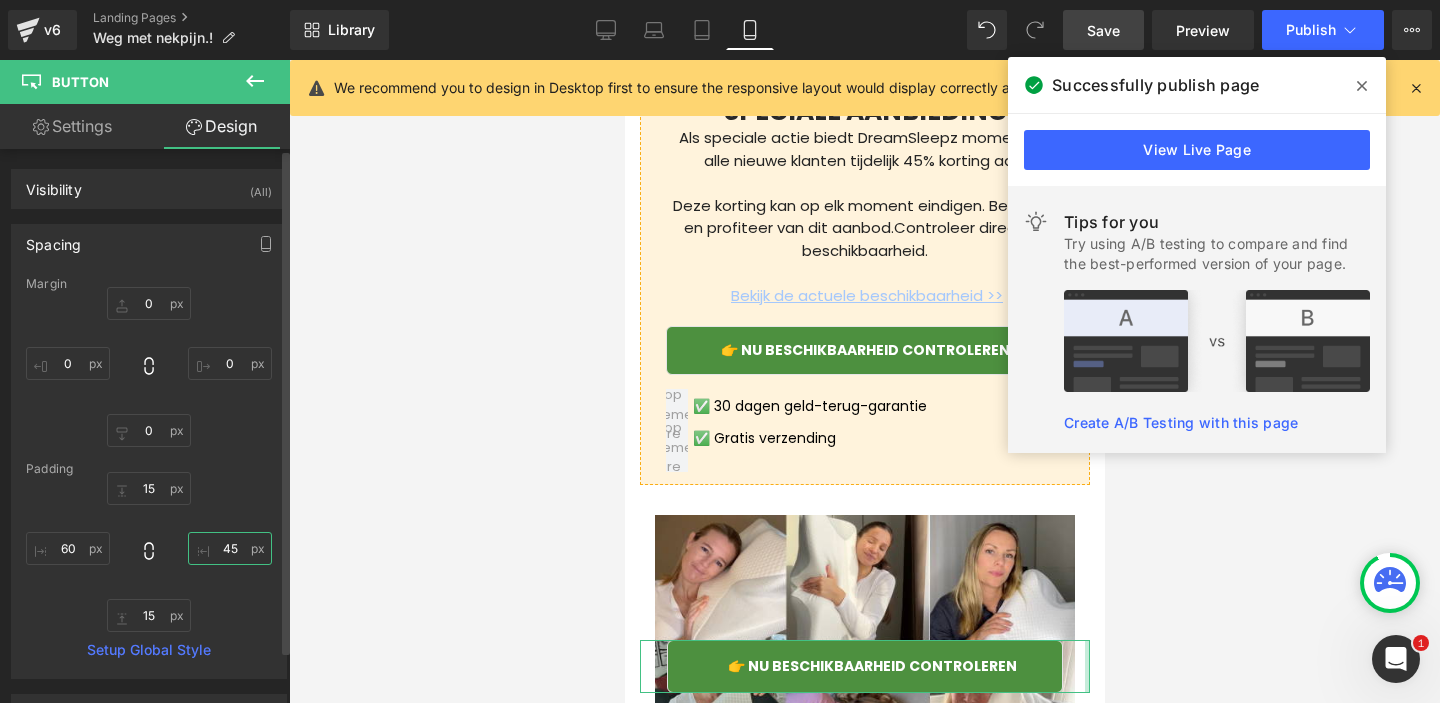 click on "45" at bounding box center (230, 548) 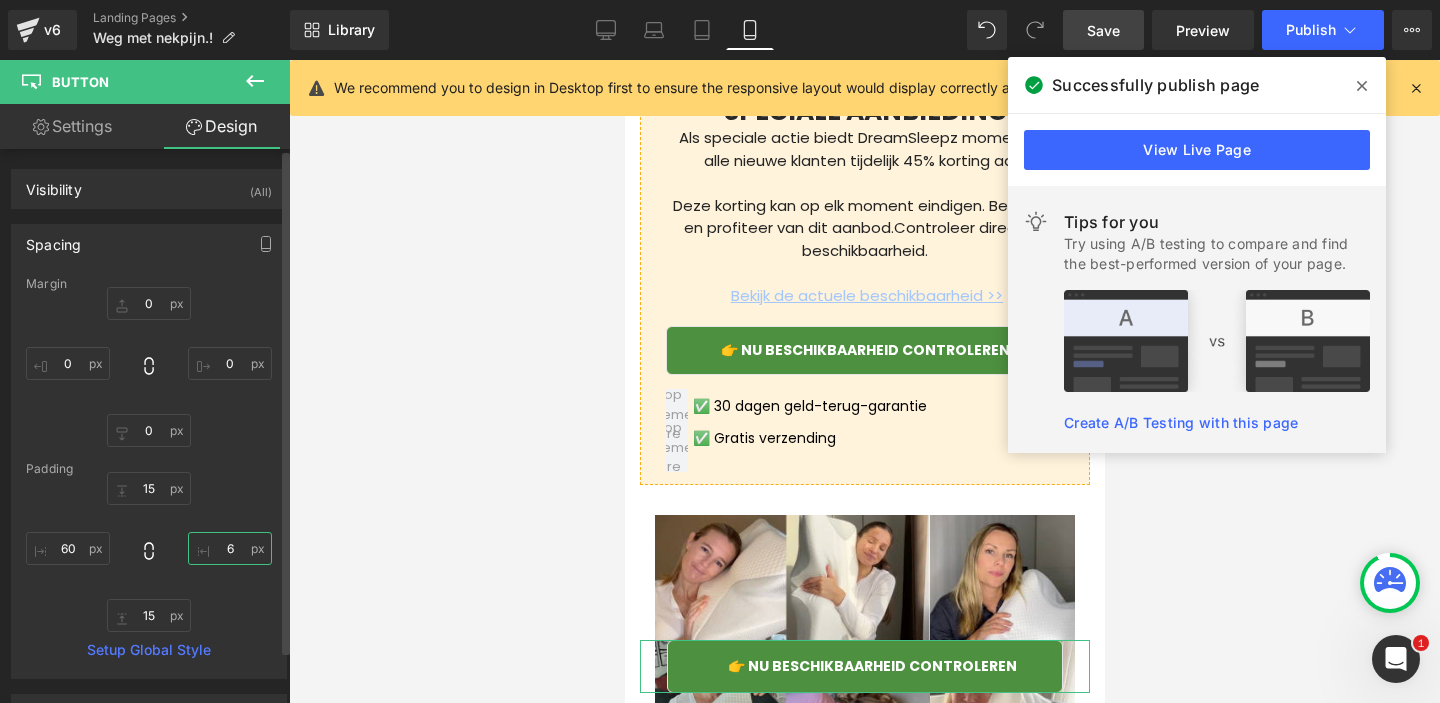 type on "60" 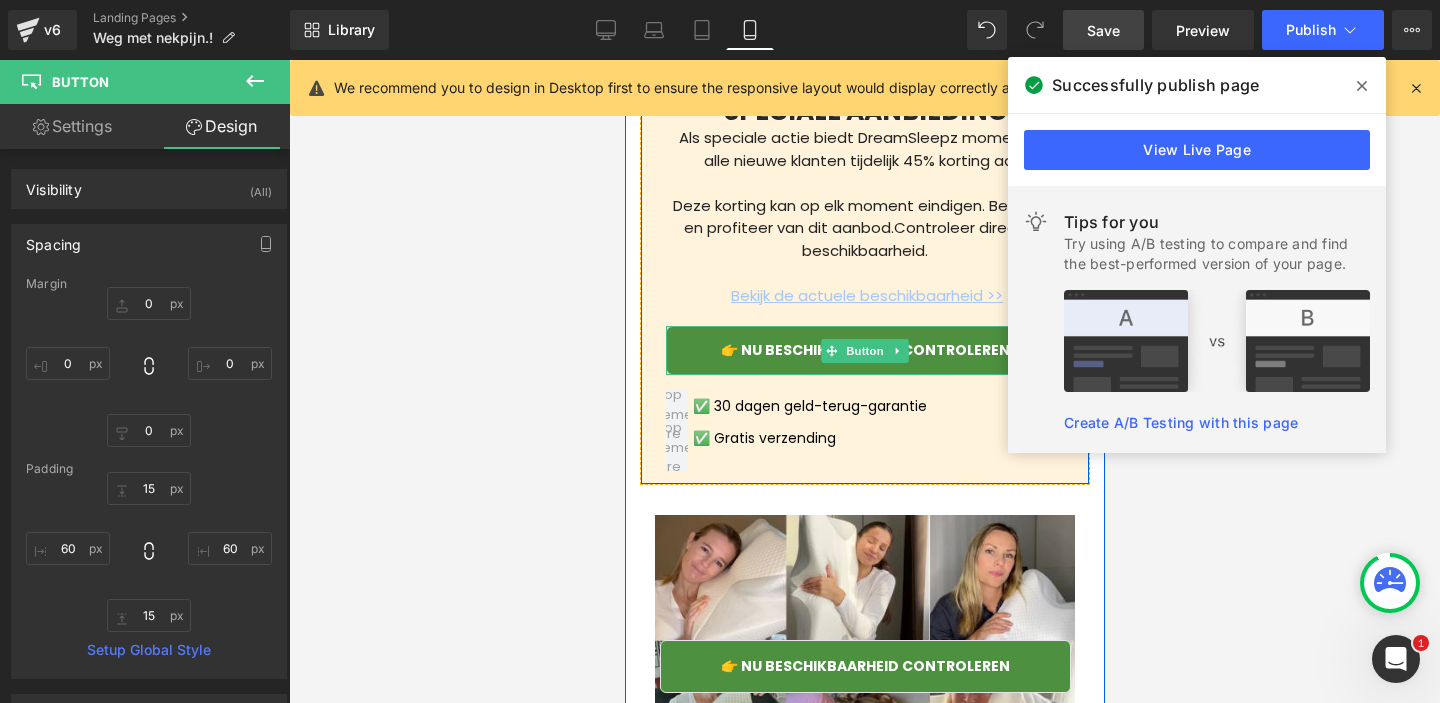 click on "👉 Nu beschikbaarheid controleren" at bounding box center [864, 350] 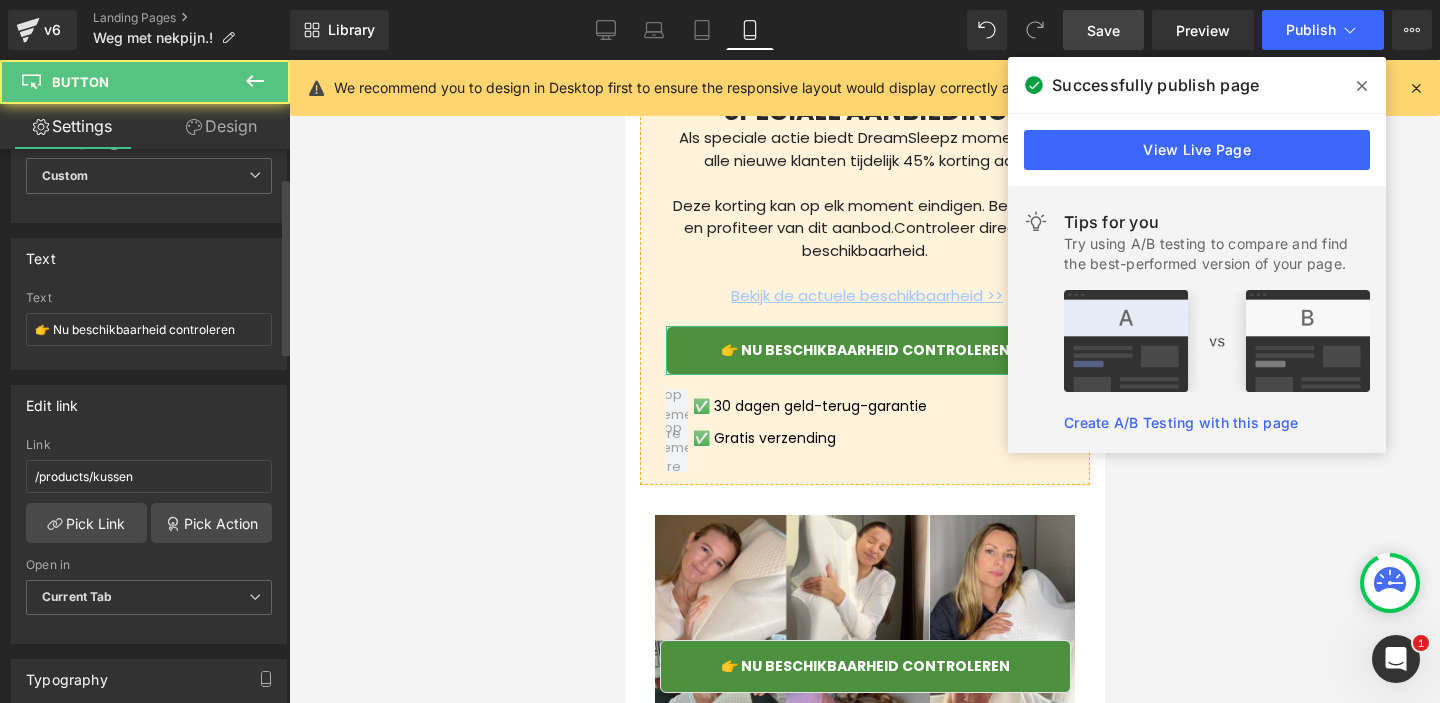 scroll, scrollTop: 86, scrollLeft: 0, axis: vertical 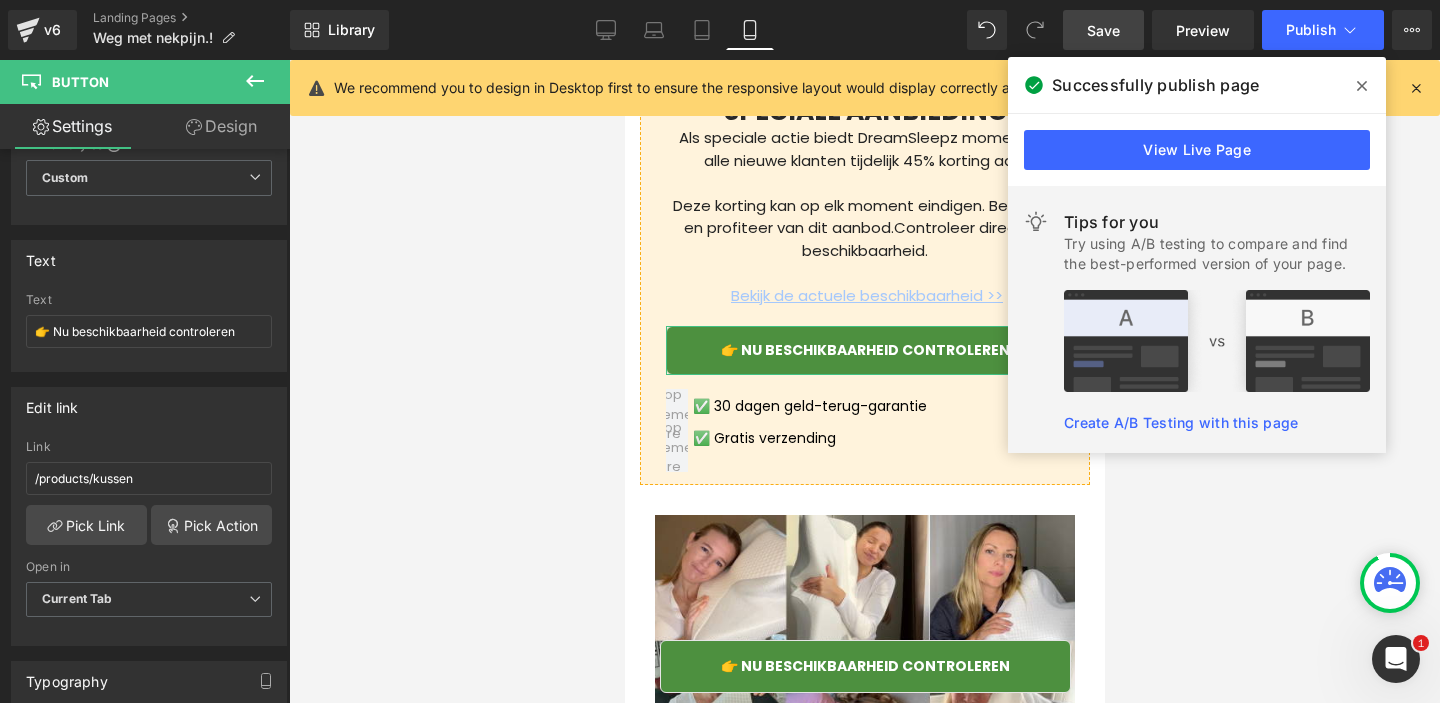 click on "Design" at bounding box center (221, 126) 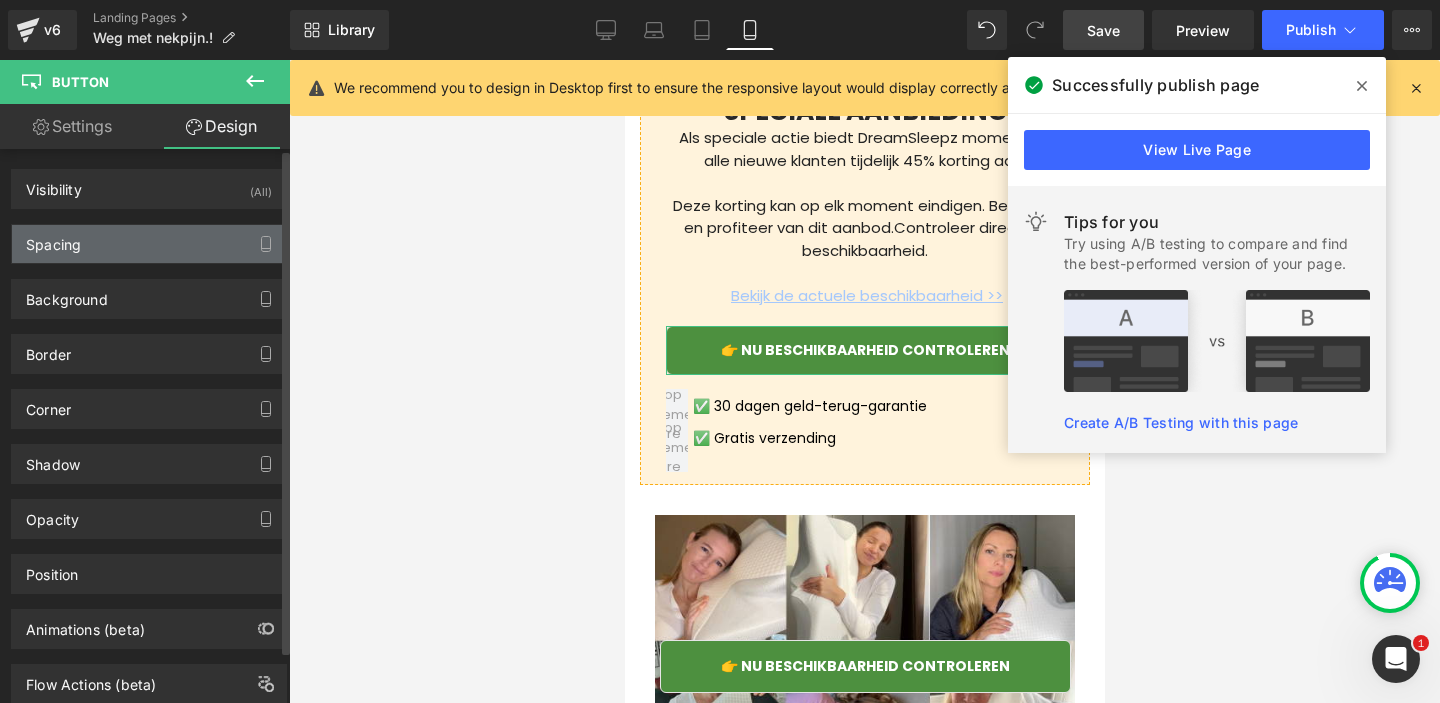 click on "Spacing" at bounding box center (149, 244) 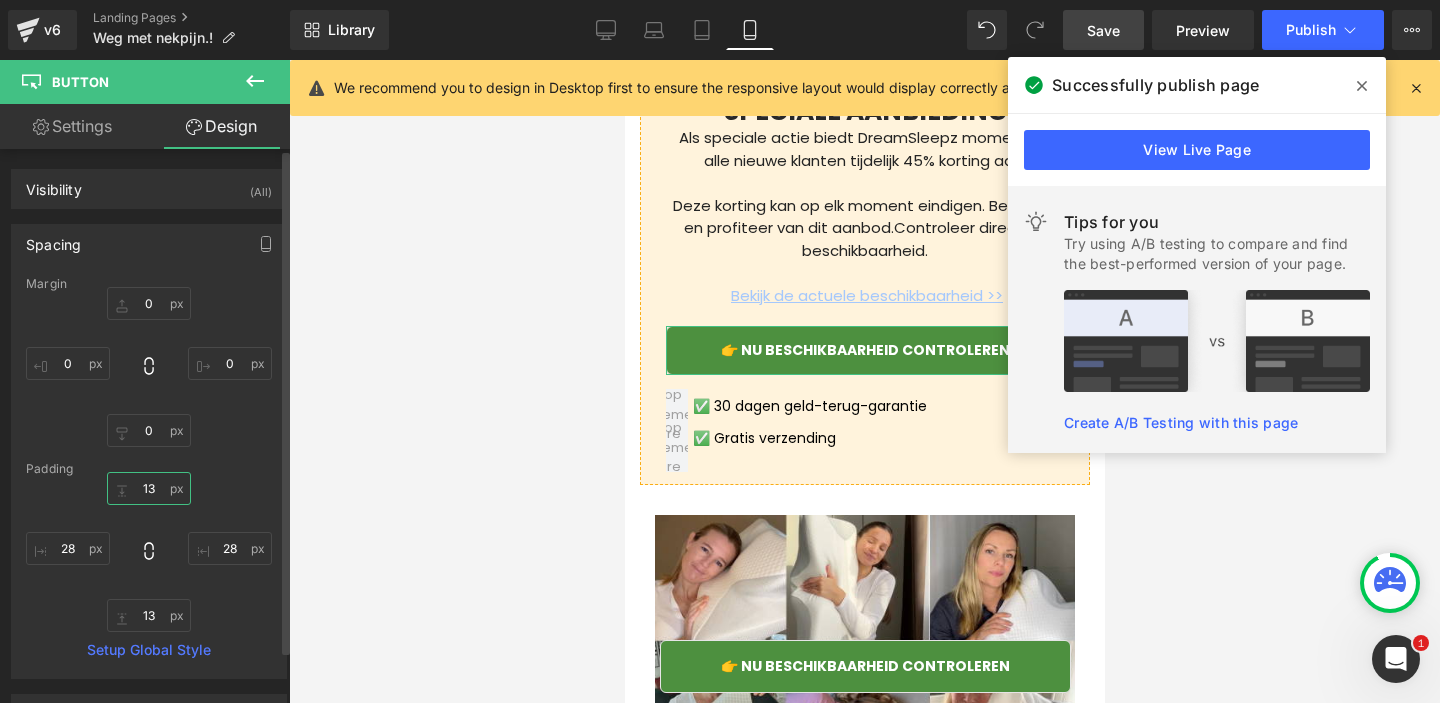 click on "13" at bounding box center (149, 488) 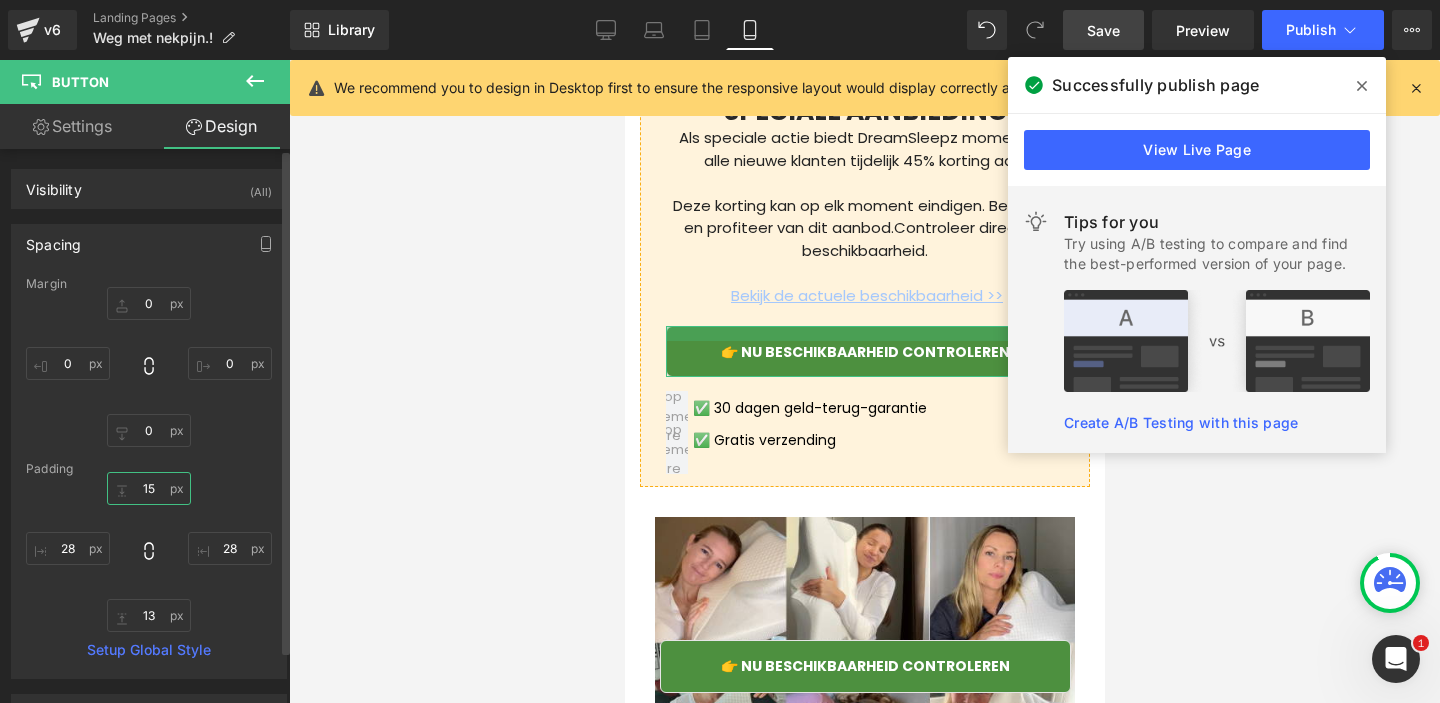 type on "1" 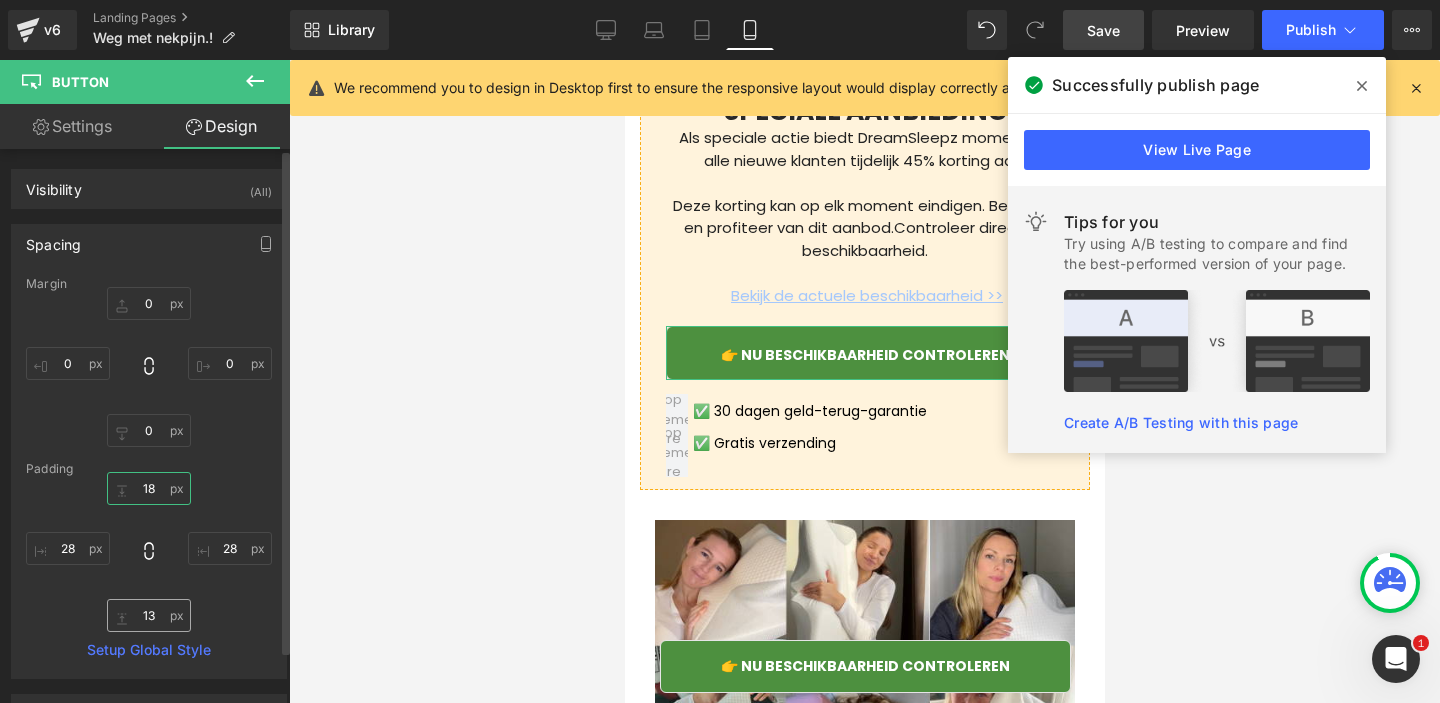 type on "18" 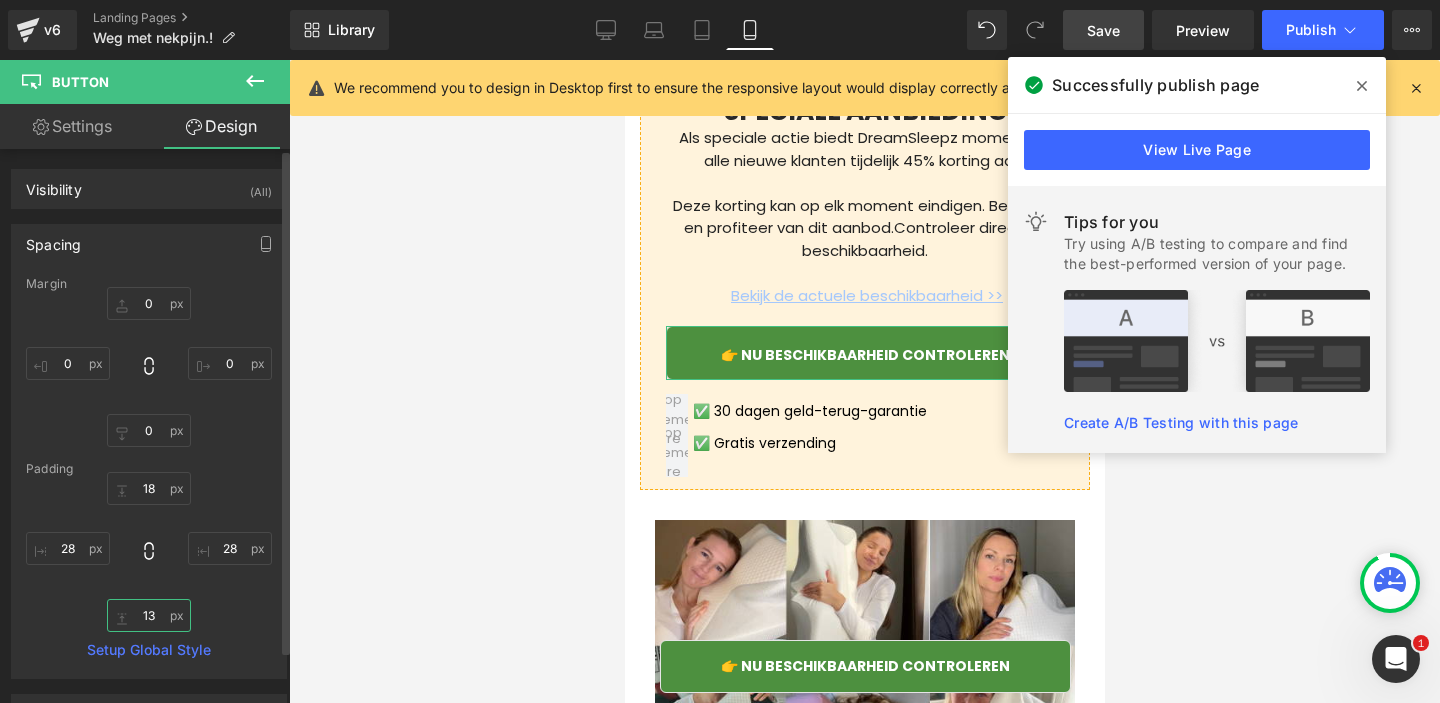 click on "13" at bounding box center (149, 615) 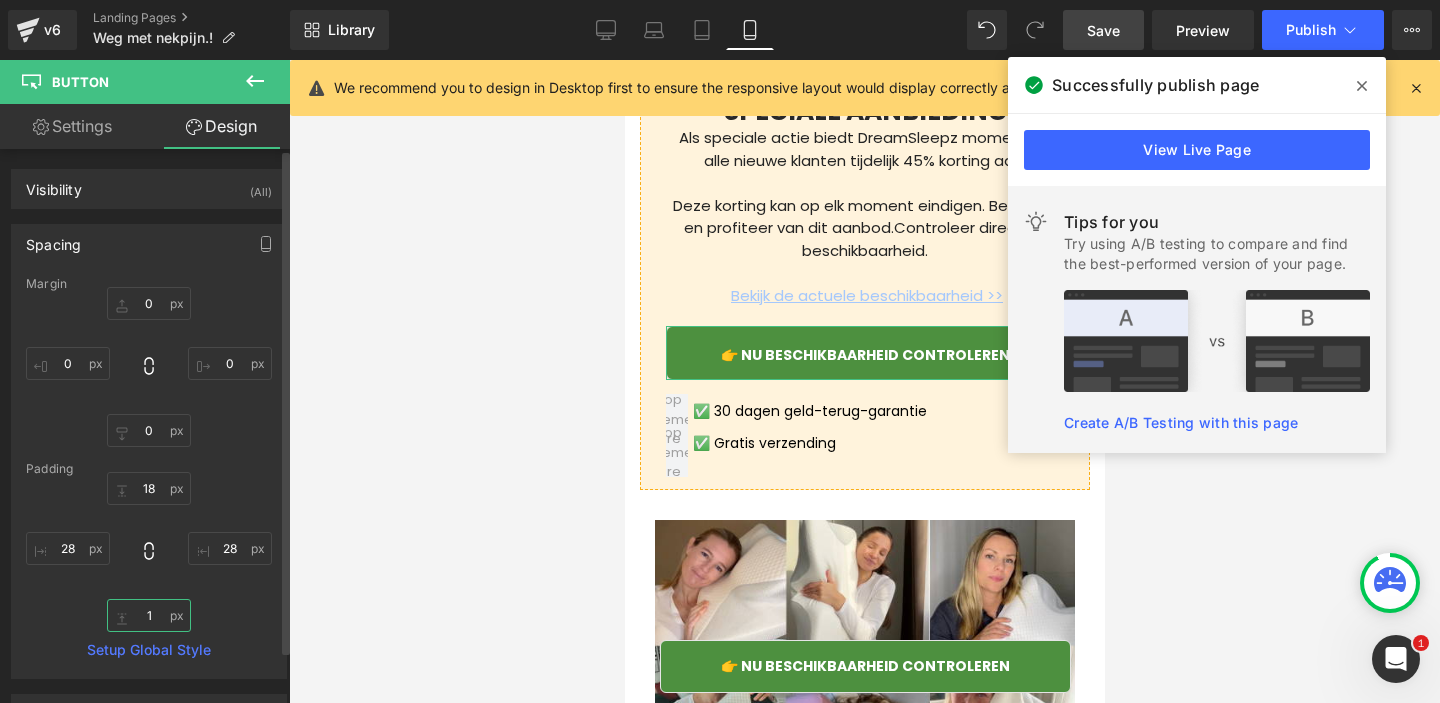 type on "18" 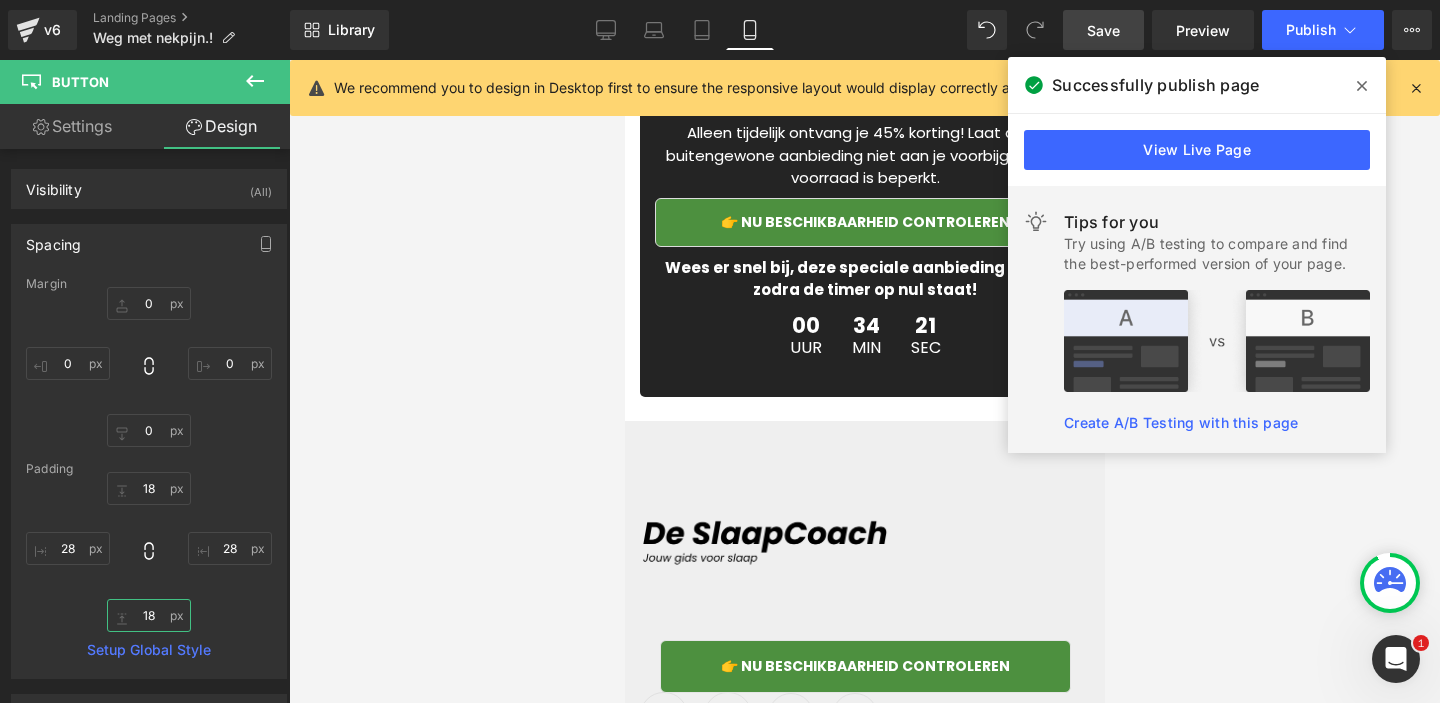 scroll, scrollTop: 8639, scrollLeft: 0, axis: vertical 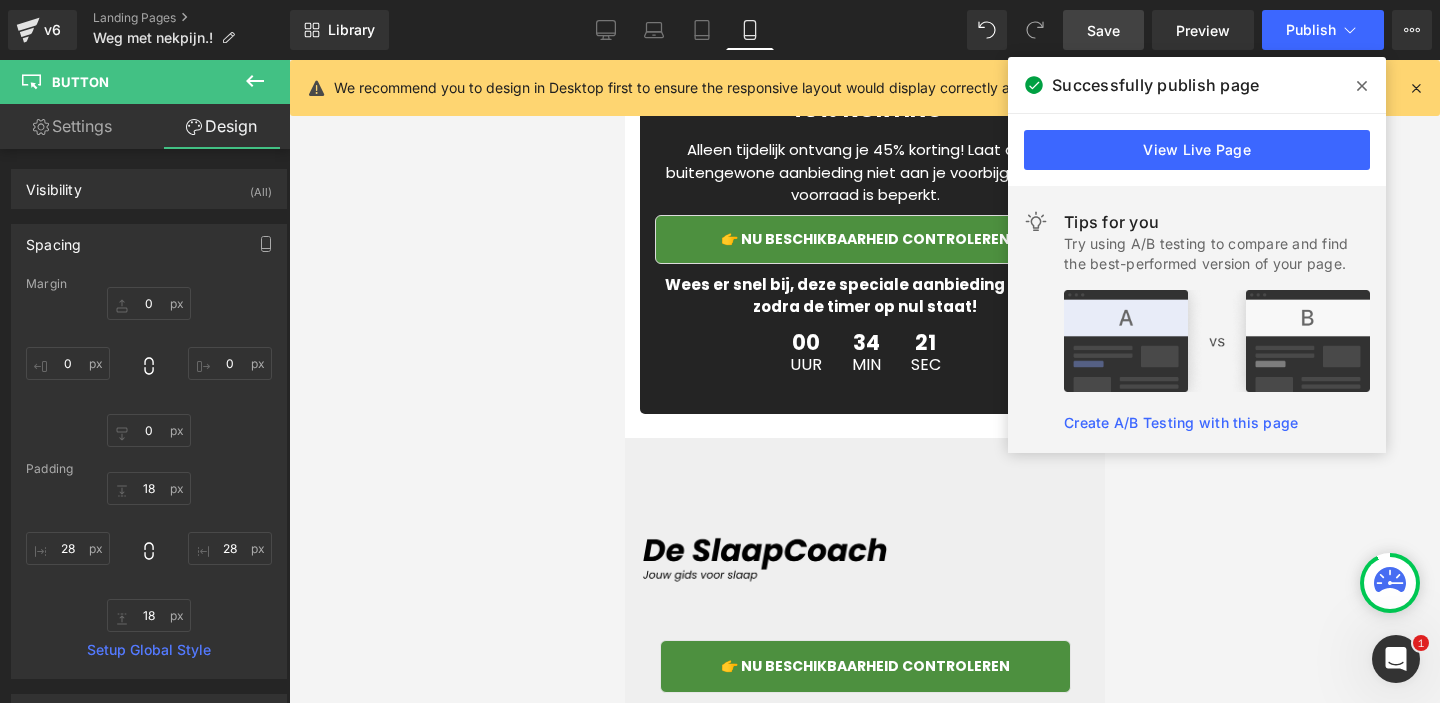 click on "👉 Nu beschikbaarheid controleren" at bounding box center (864, 239) 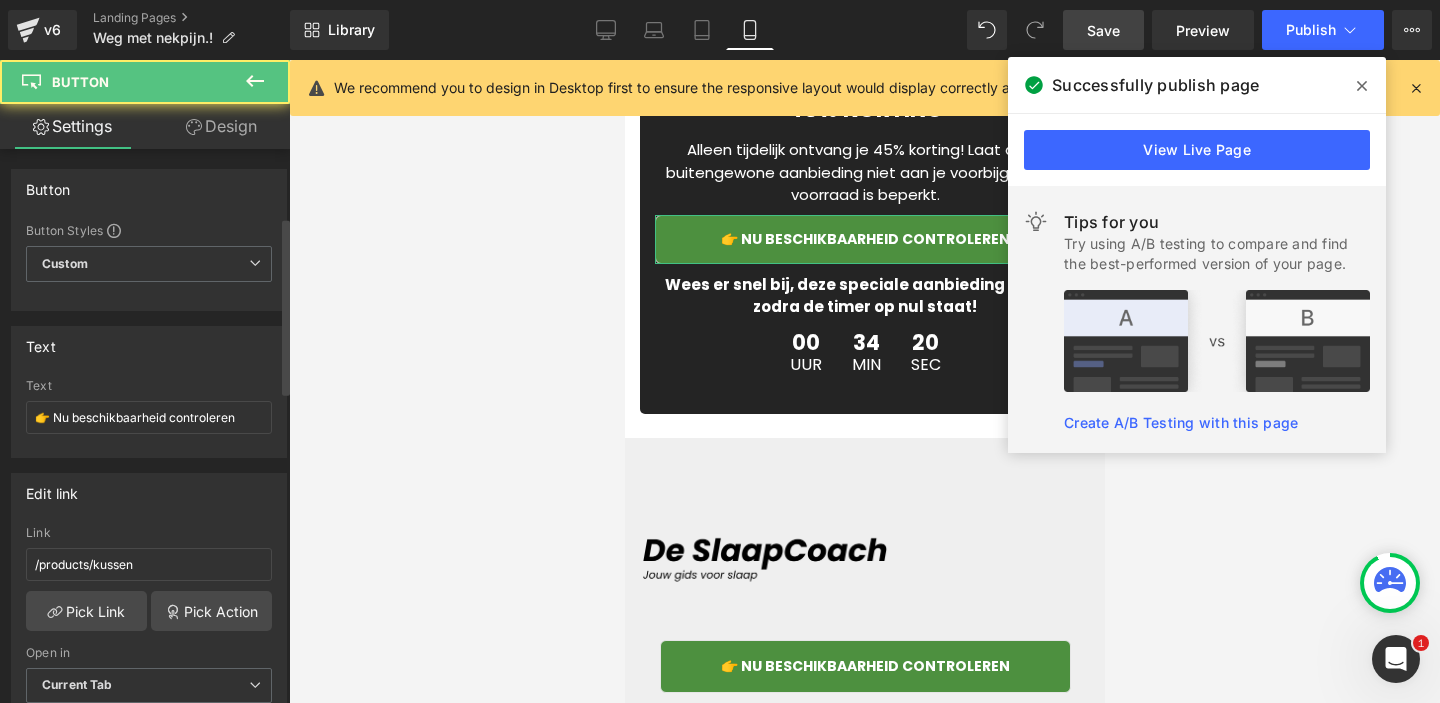 scroll, scrollTop: 254, scrollLeft: 0, axis: vertical 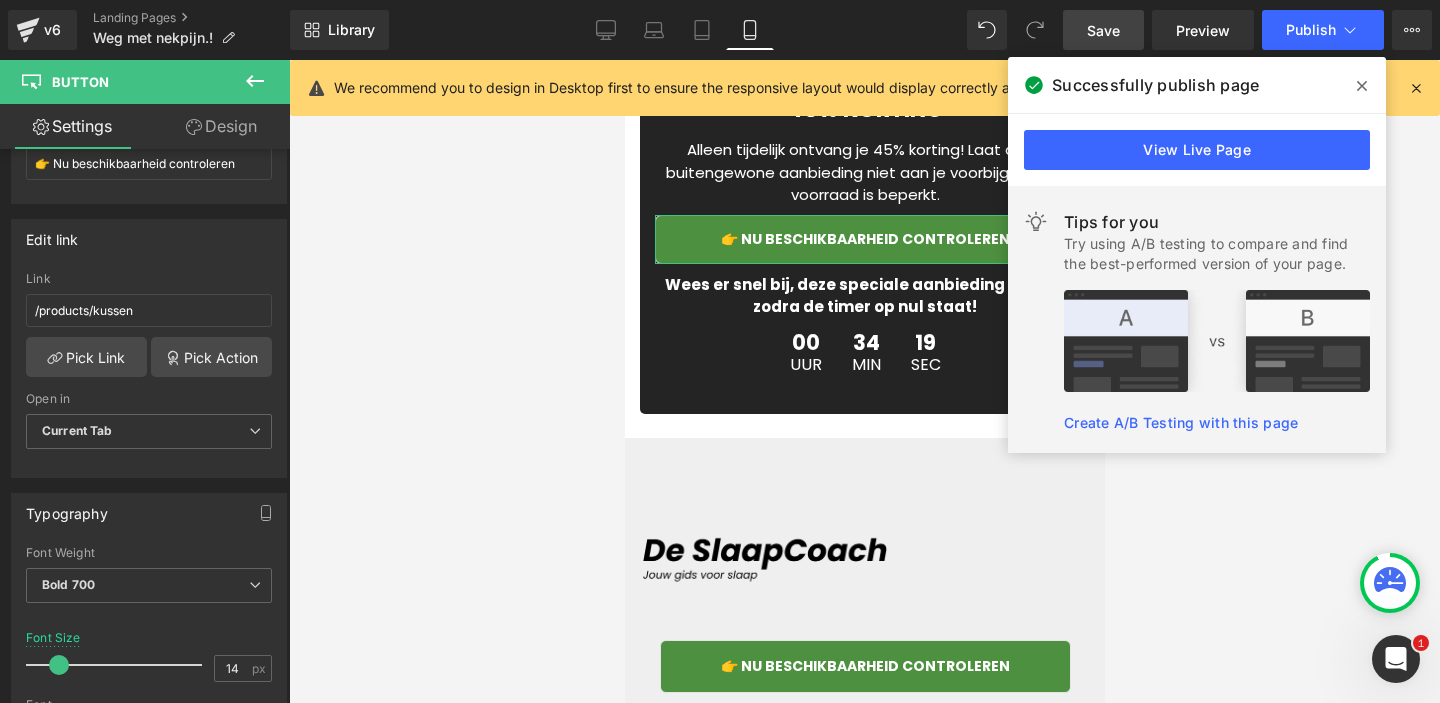 click on "Design" at bounding box center (221, 126) 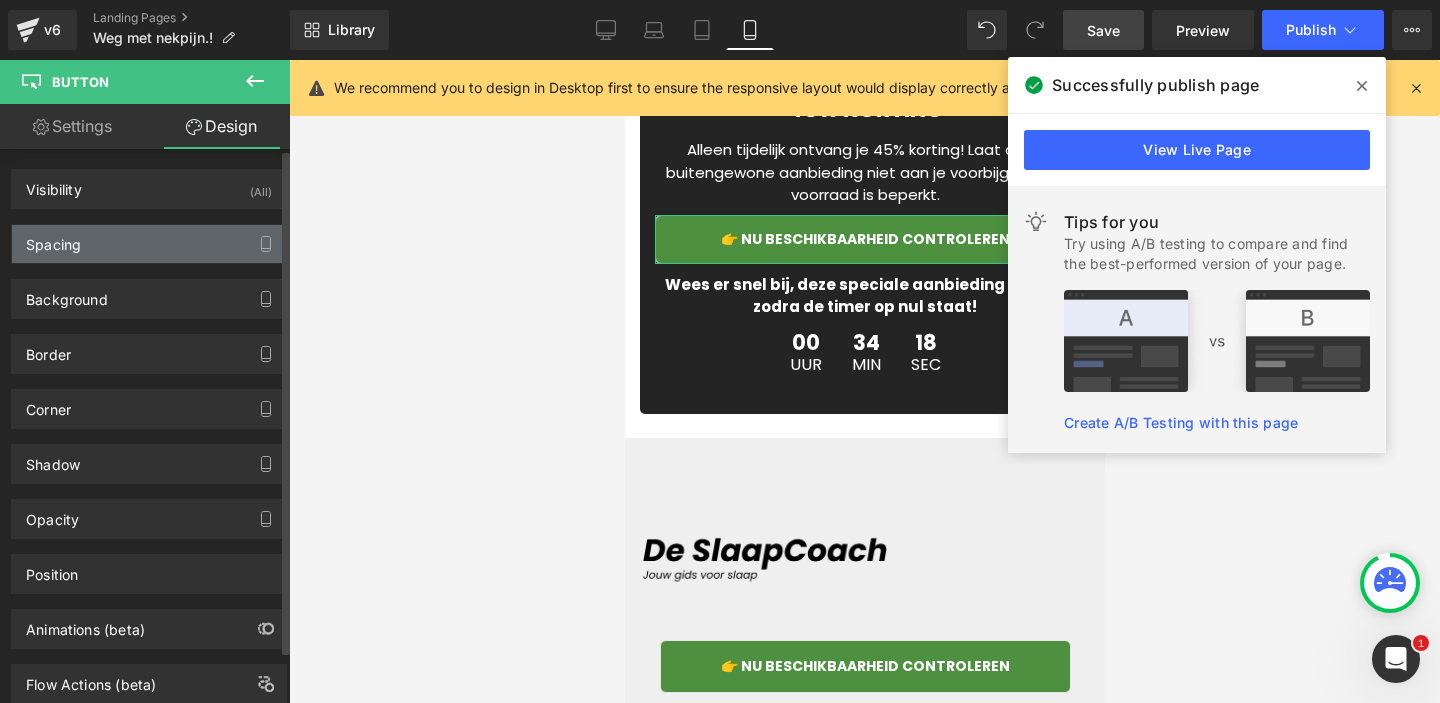 click on "Spacing" at bounding box center (149, 244) 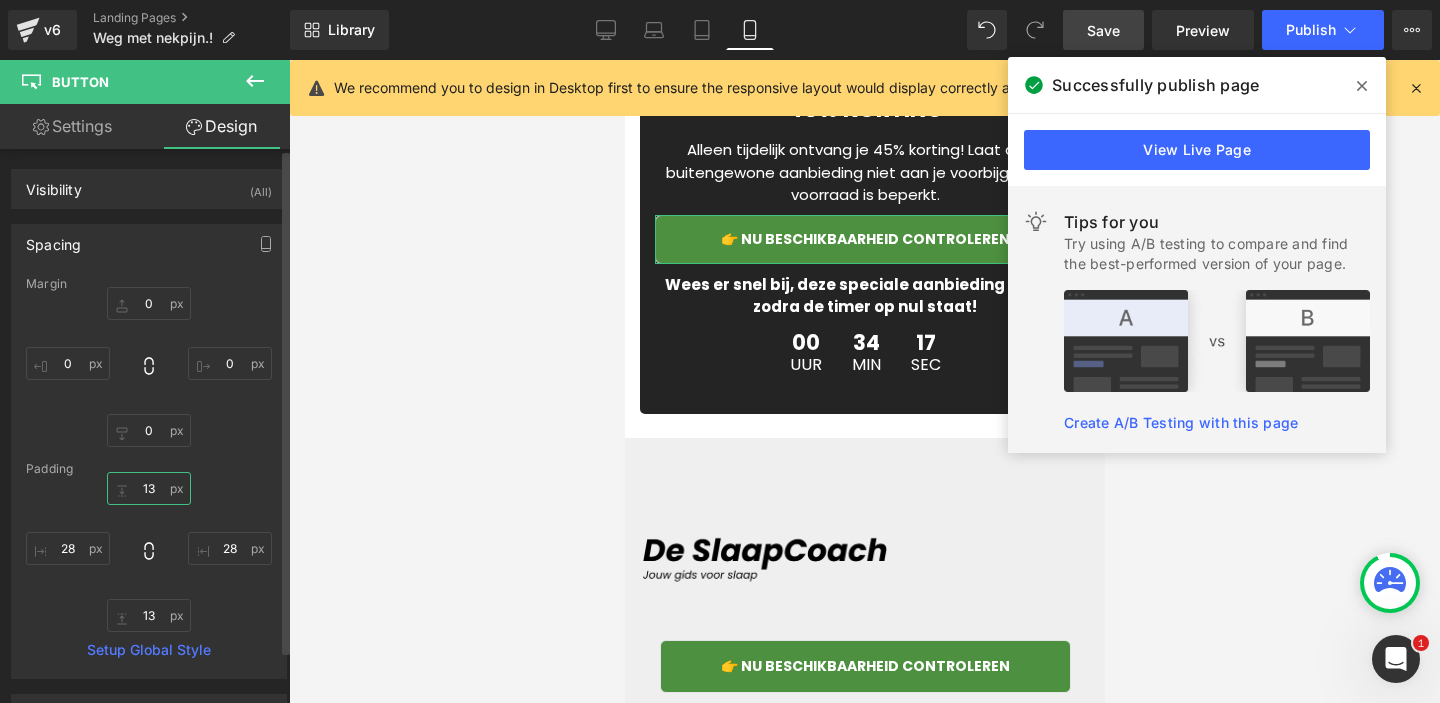 click on "13" at bounding box center [149, 488] 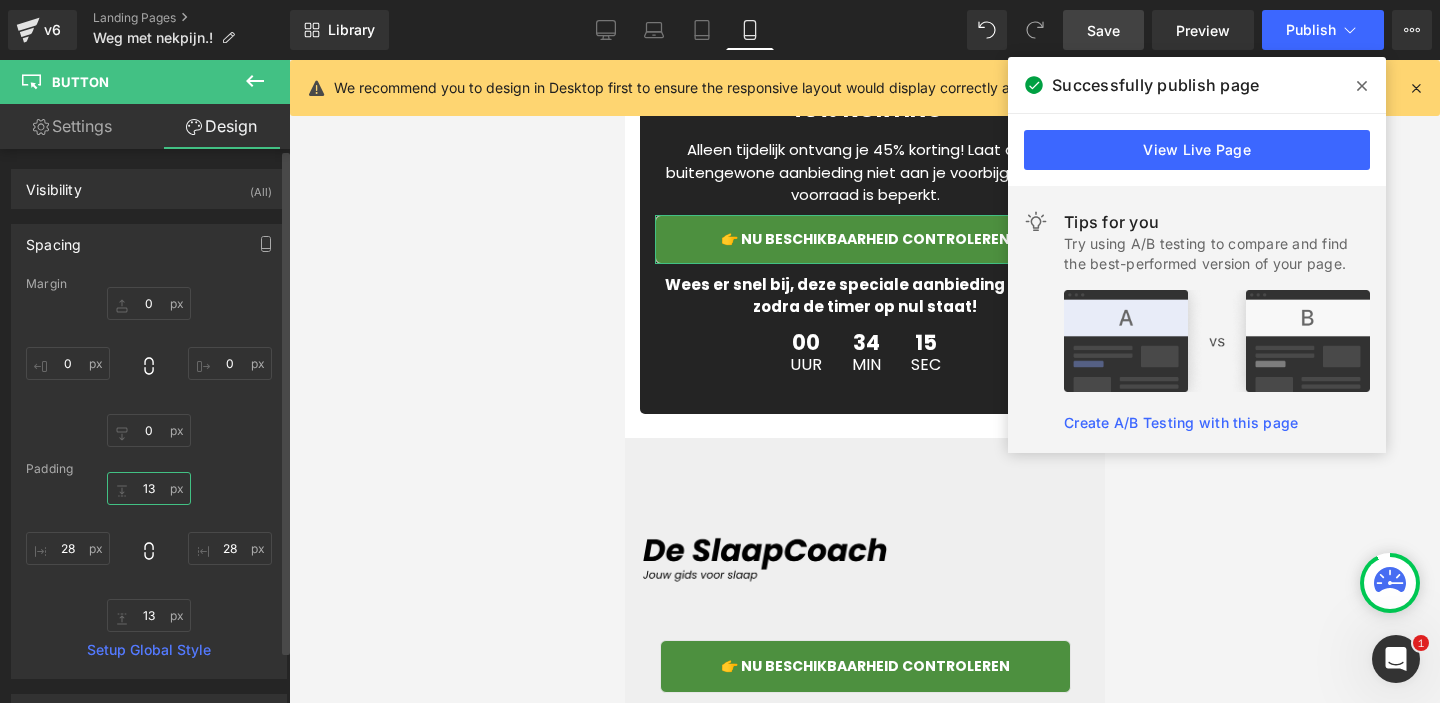 type on "1" 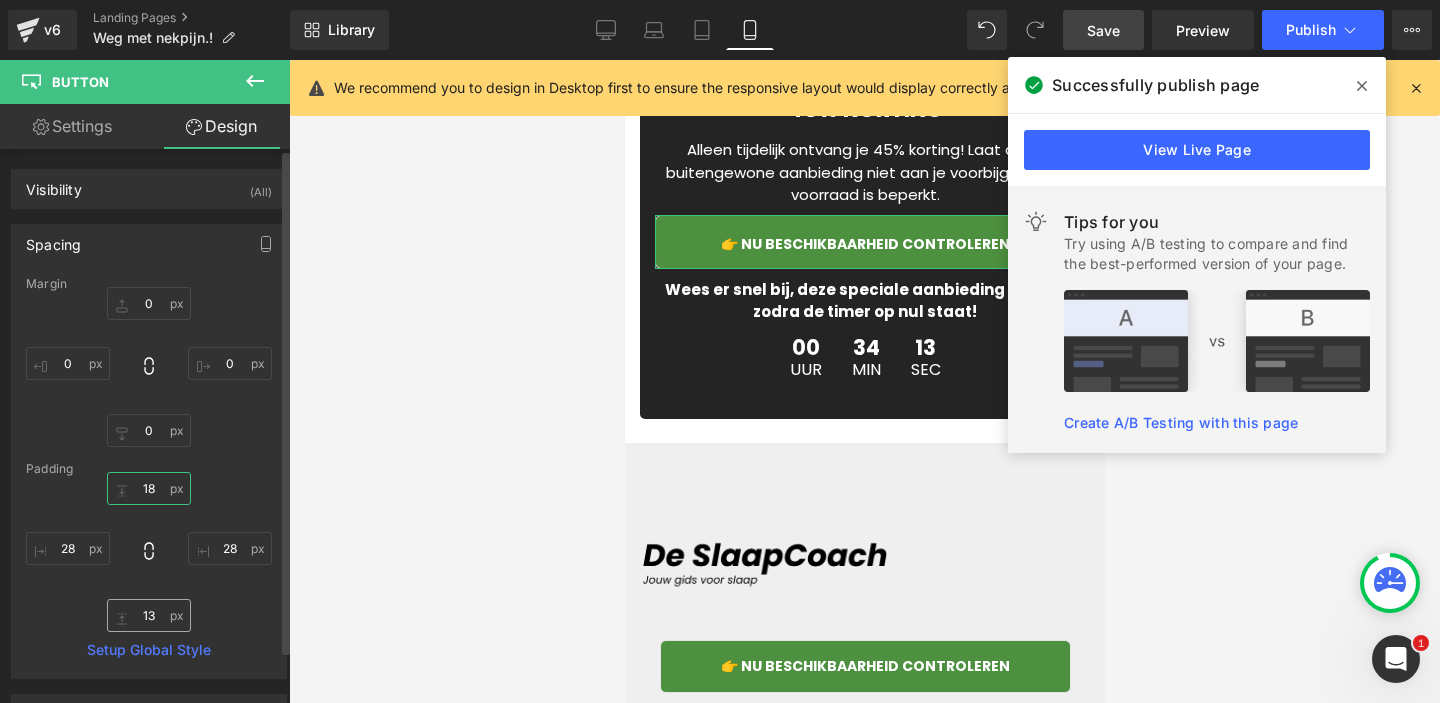 type on "18" 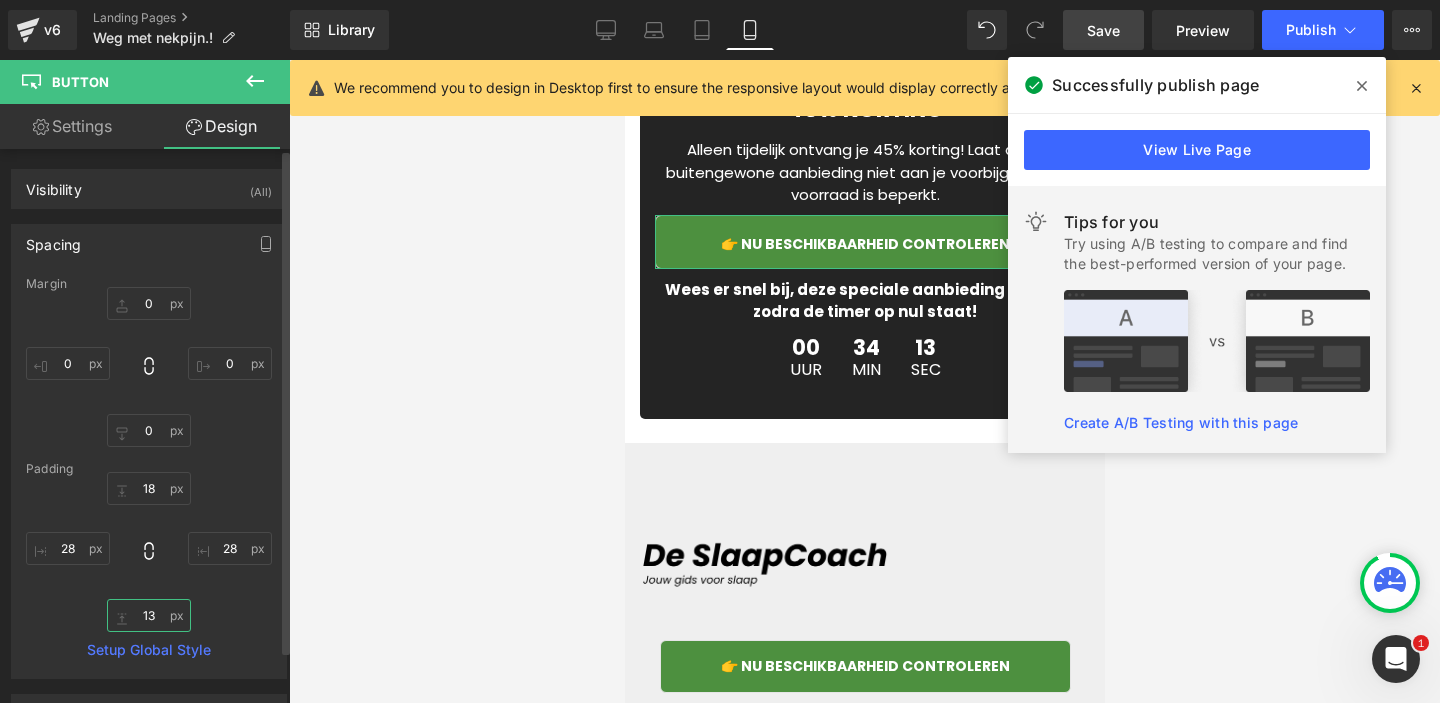 click on "13" at bounding box center (149, 615) 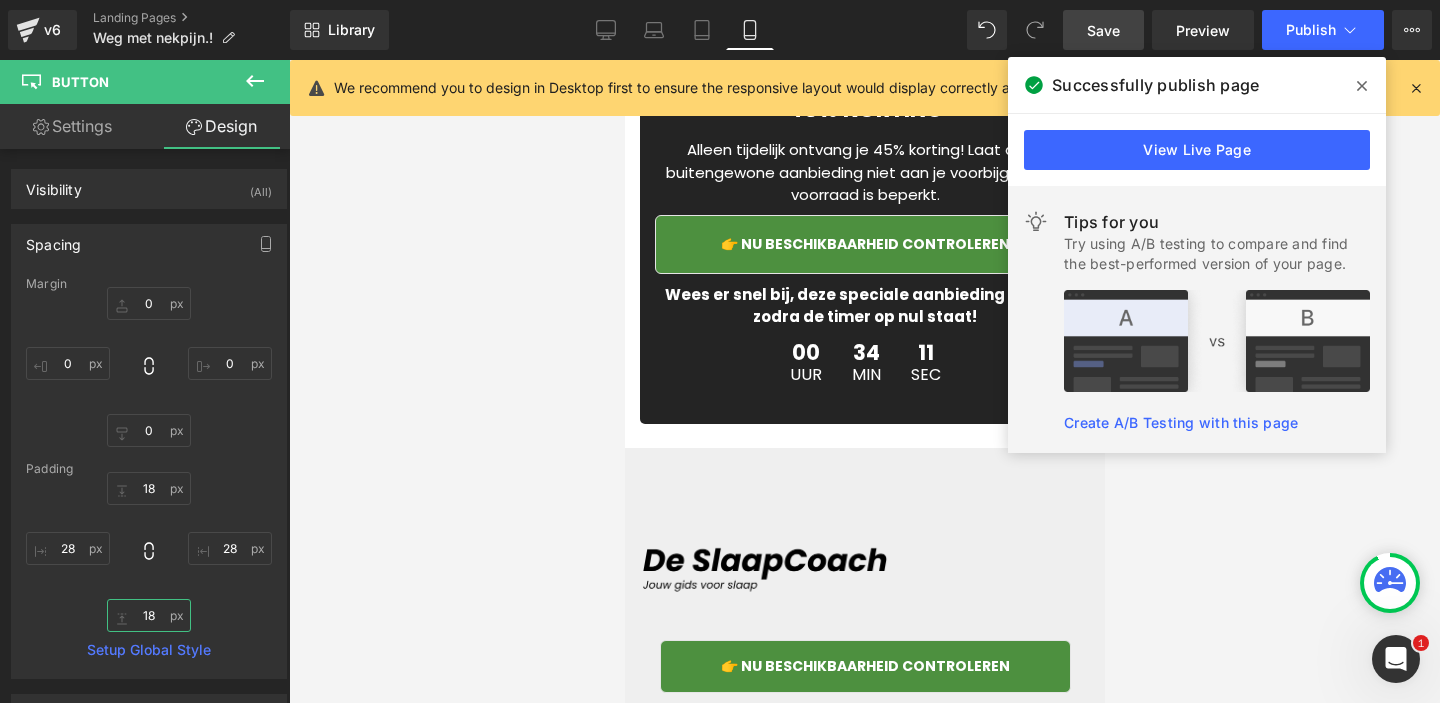 type on "18" 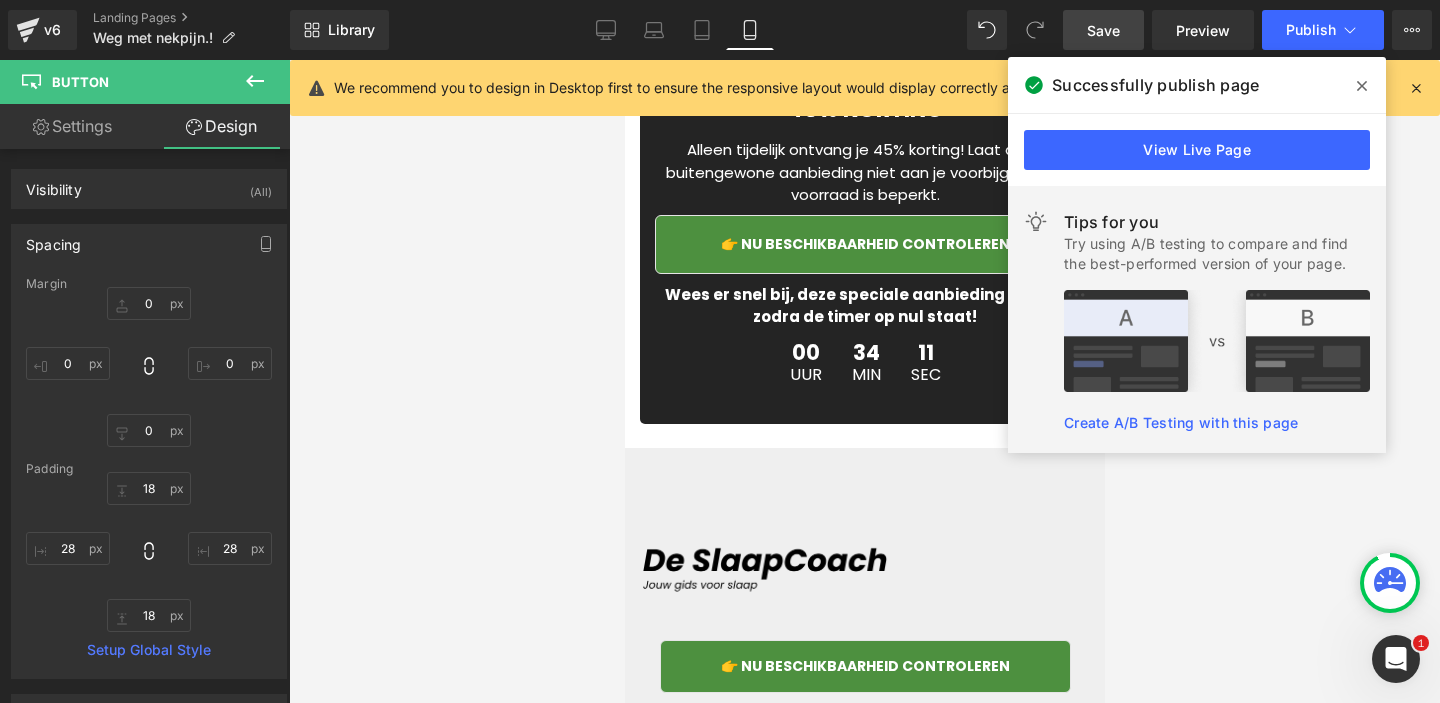 click 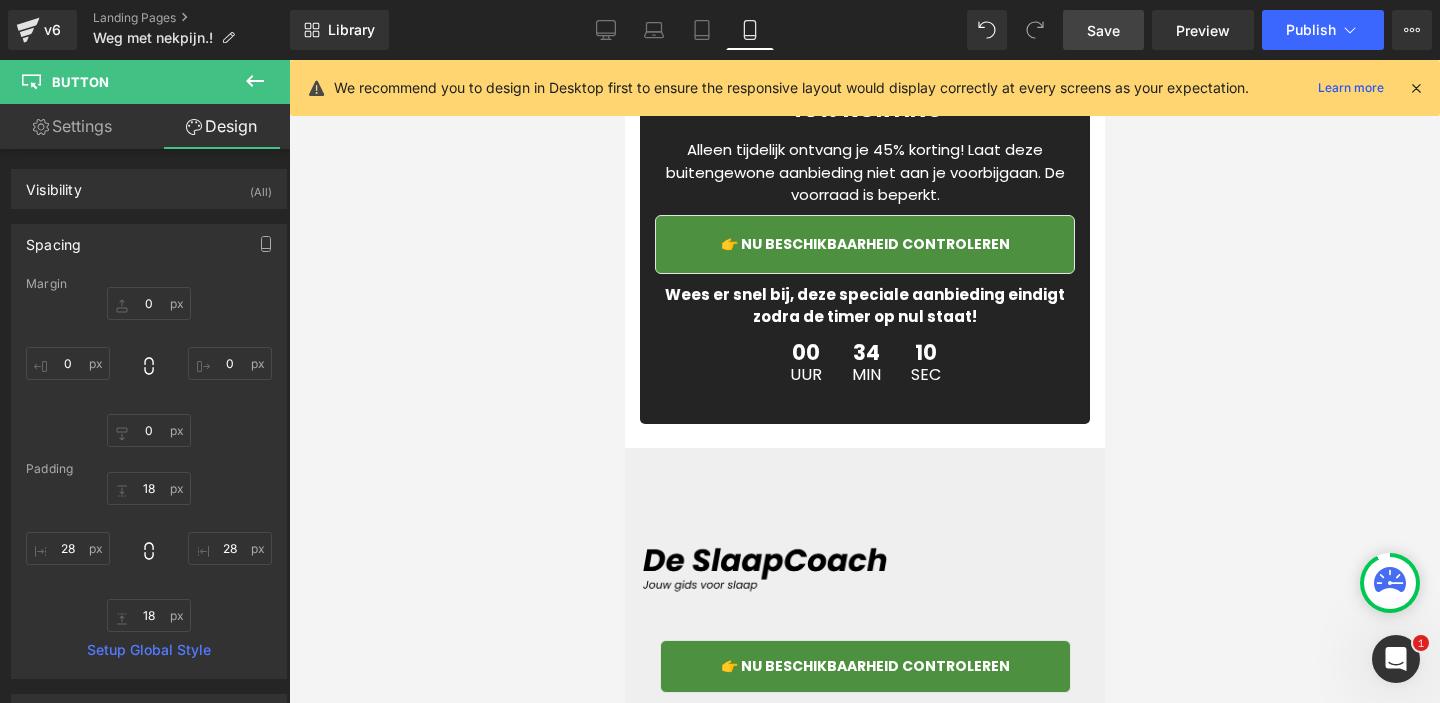 click on "Save" at bounding box center [1103, 30] 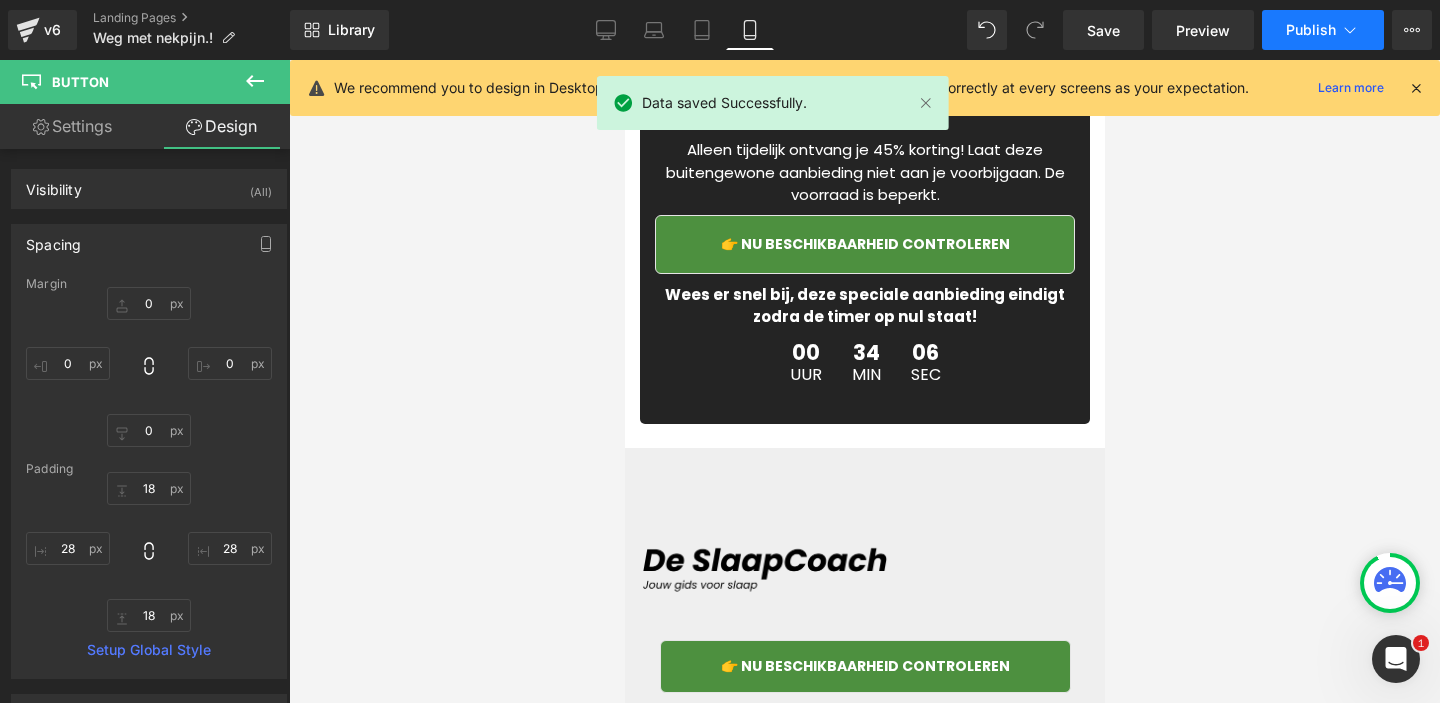 click on "Publish" at bounding box center (1311, 30) 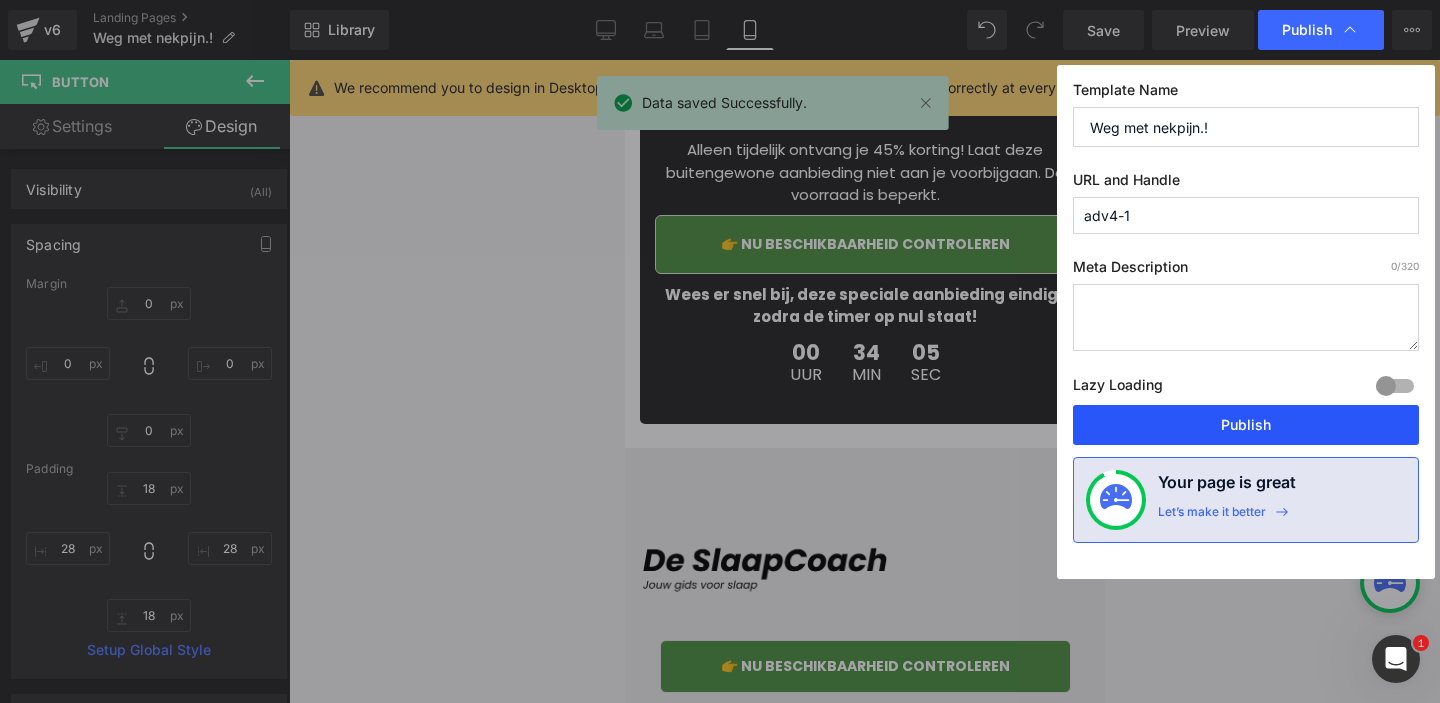 click on "Publish" at bounding box center (1246, 425) 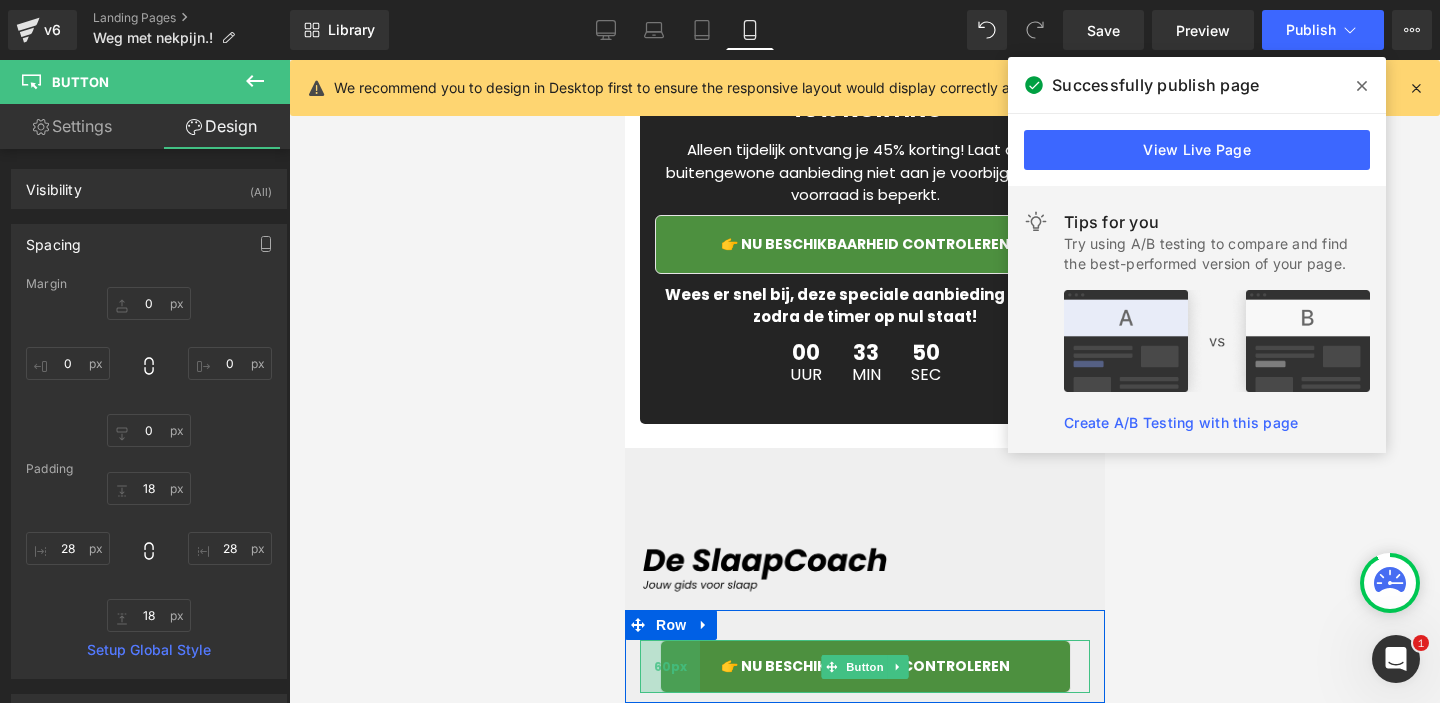 click on "60px" at bounding box center (669, 666) 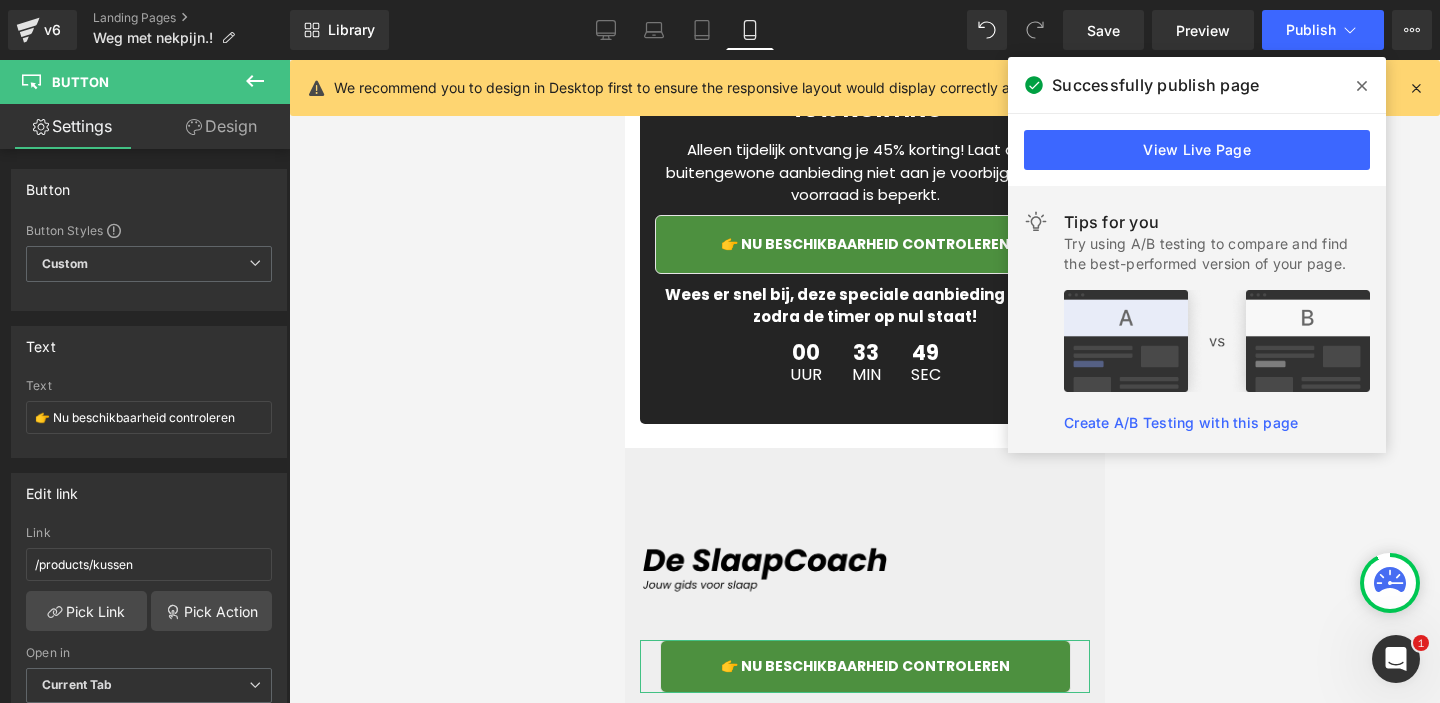 click on "Design" at bounding box center [221, 126] 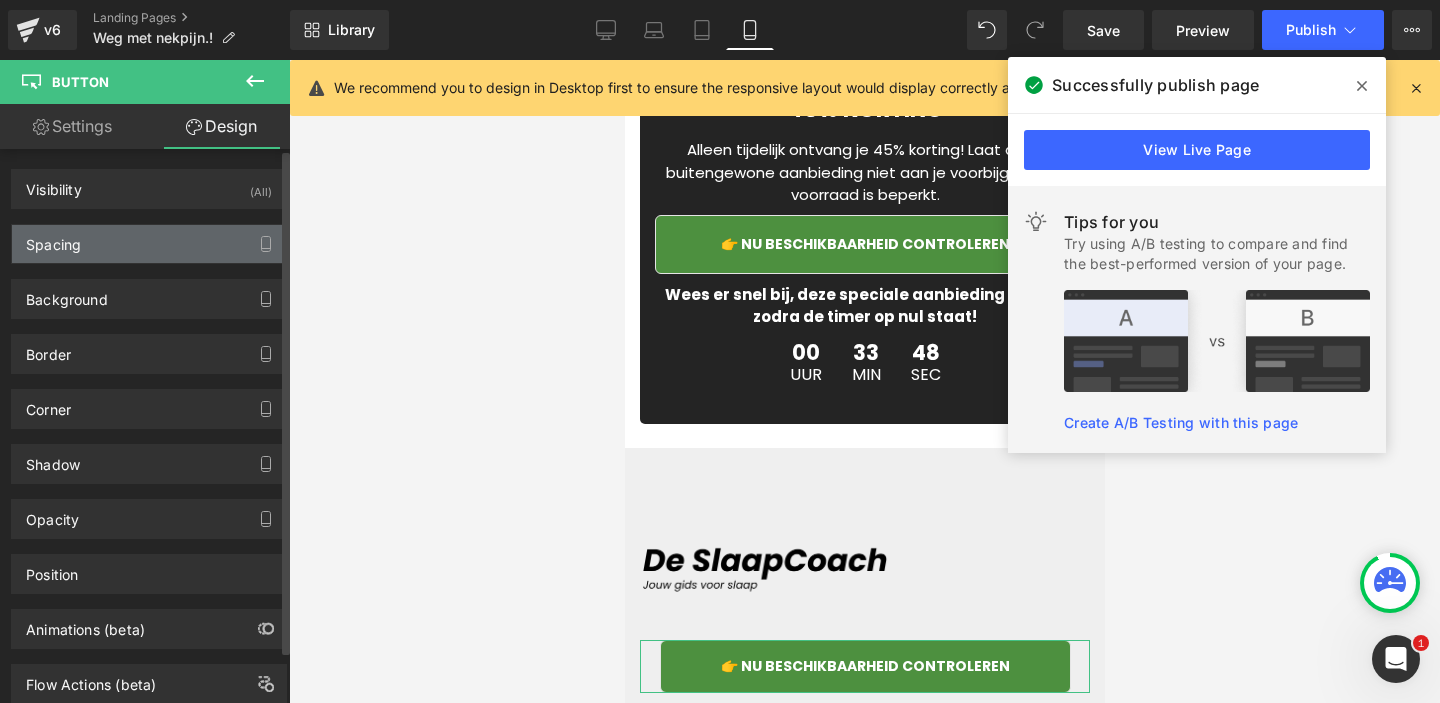 click on "Spacing" at bounding box center [149, 244] 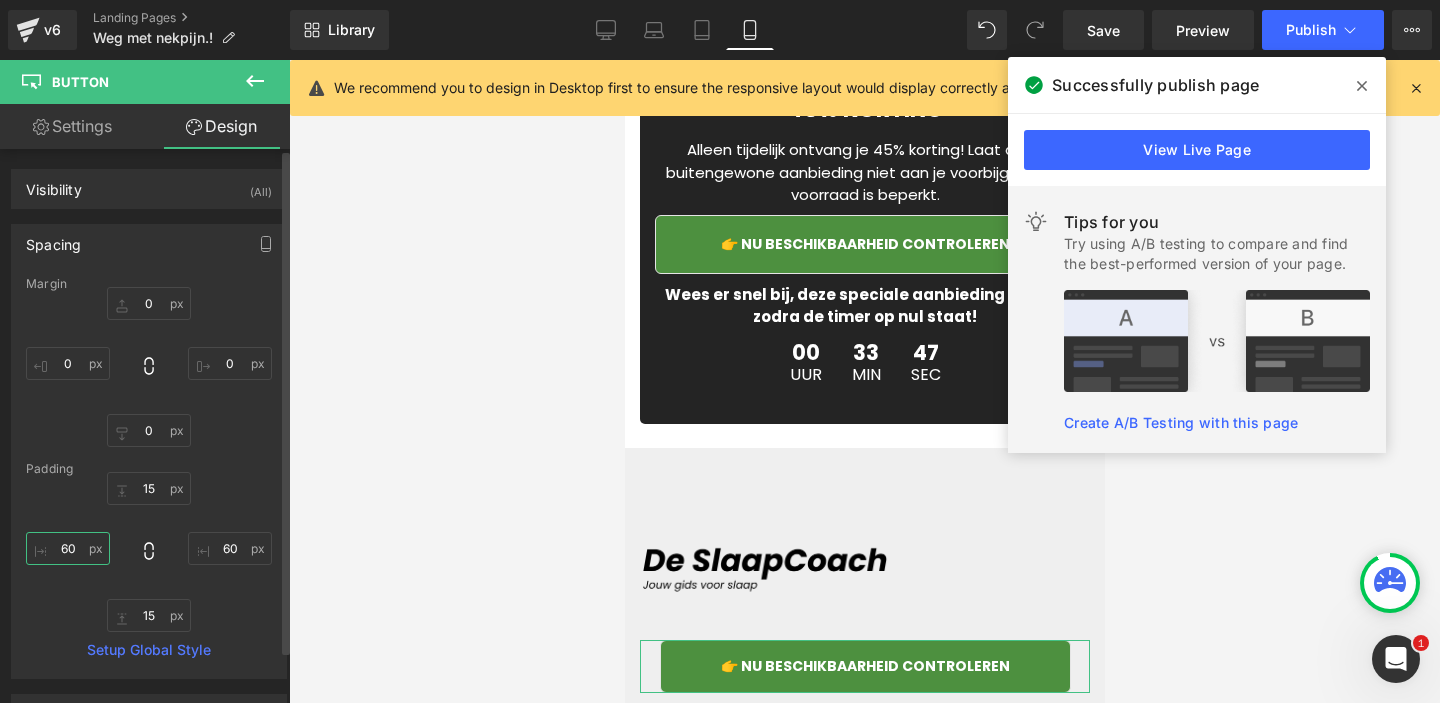 click on "60" at bounding box center [68, 548] 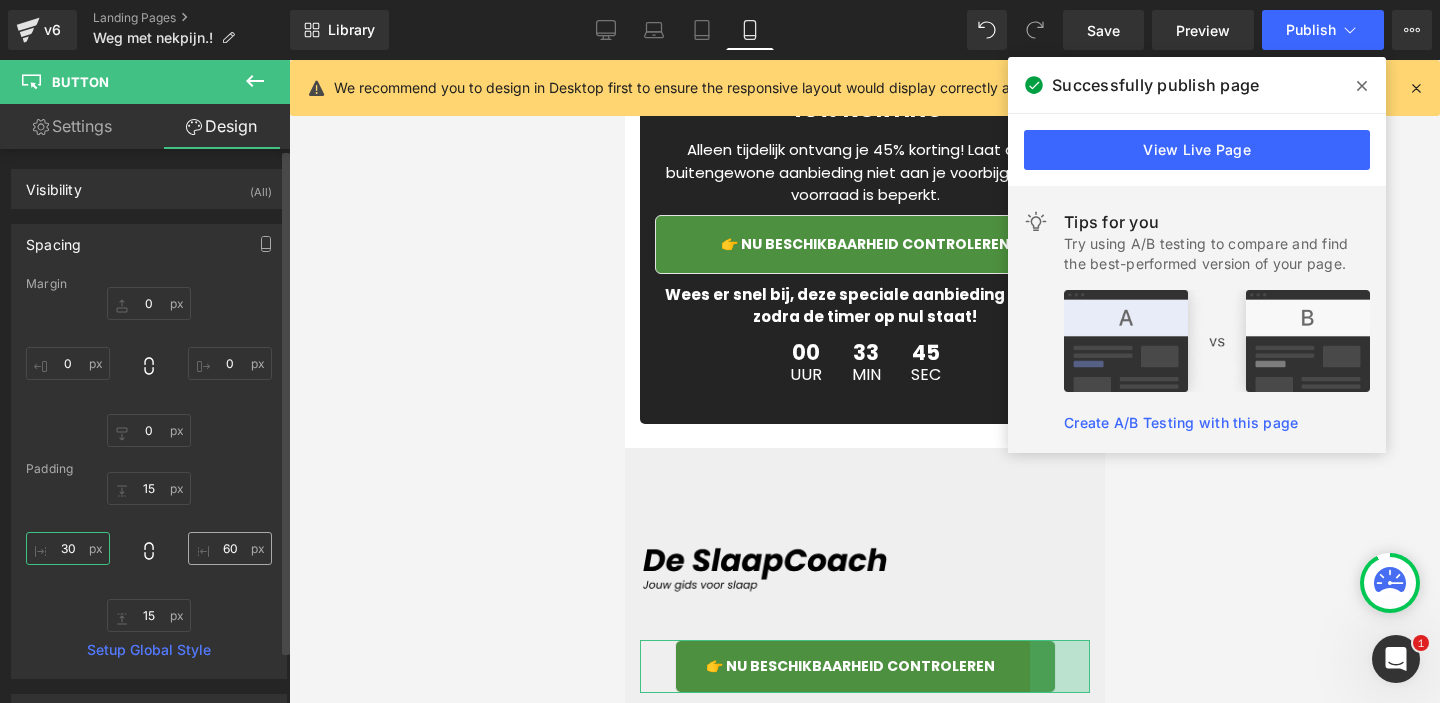 type on "30" 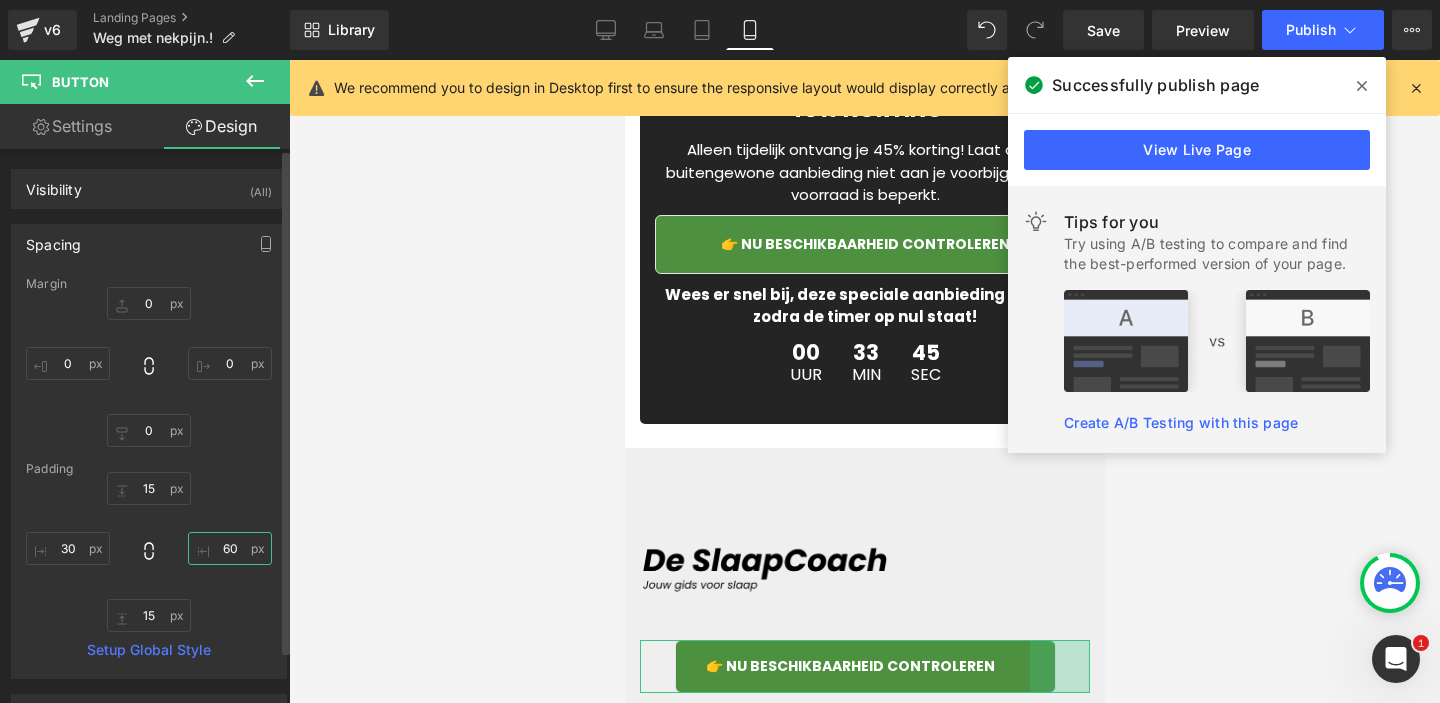 click on "60" at bounding box center [230, 548] 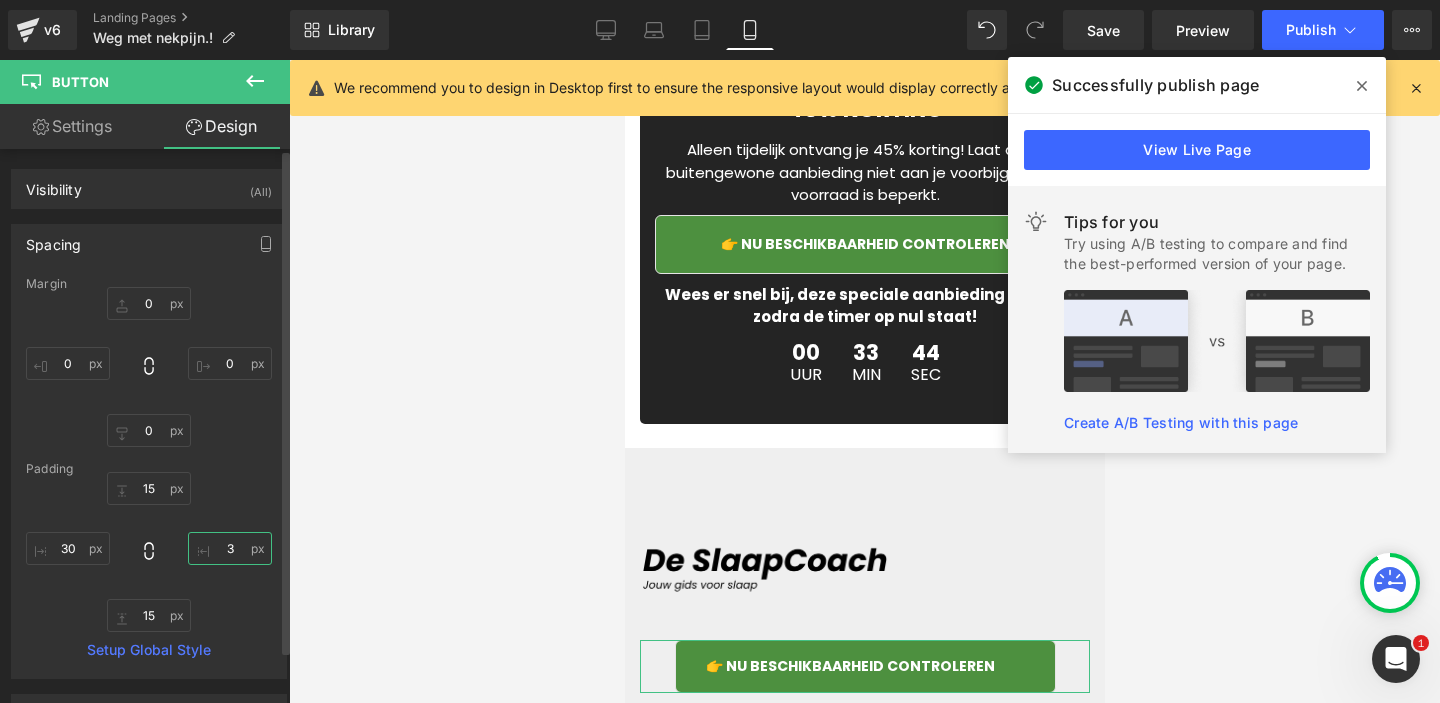 type on "30" 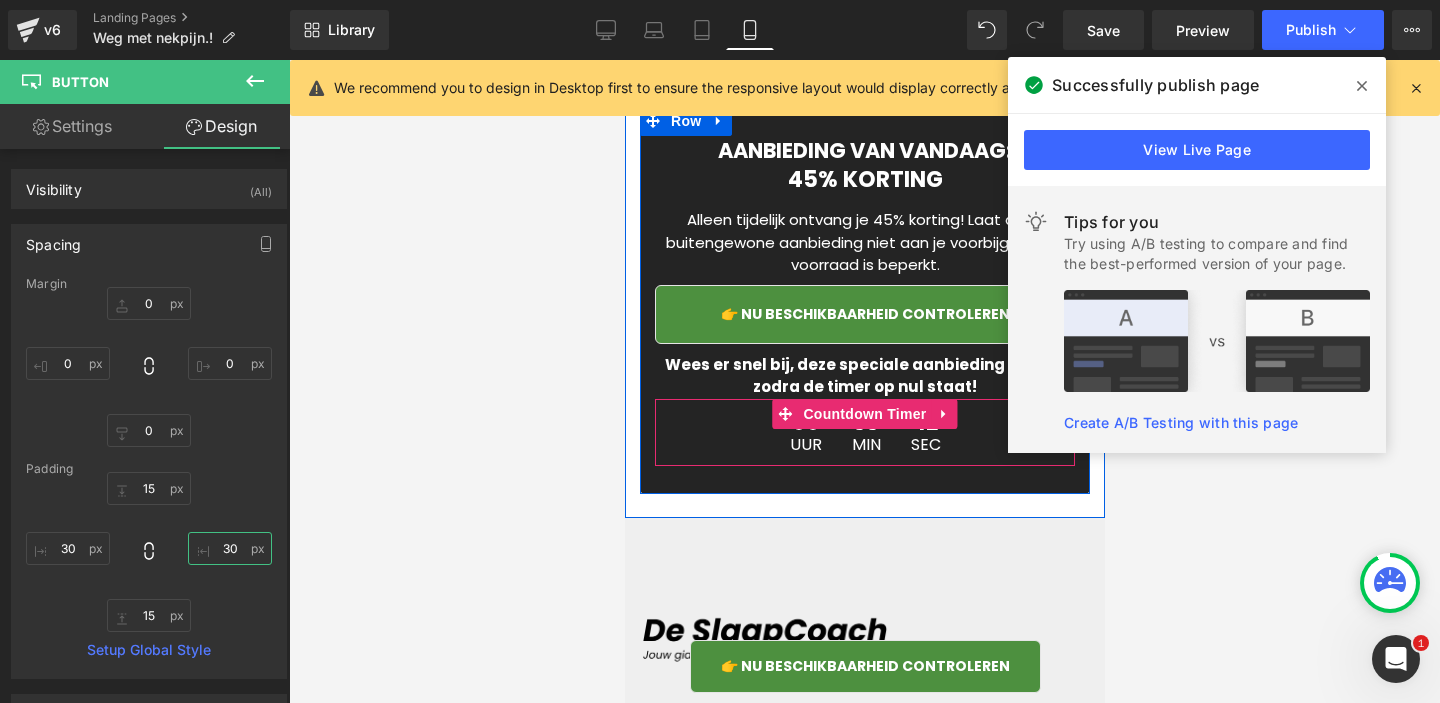 scroll, scrollTop: 8534, scrollLeft: 0, axis: vertical 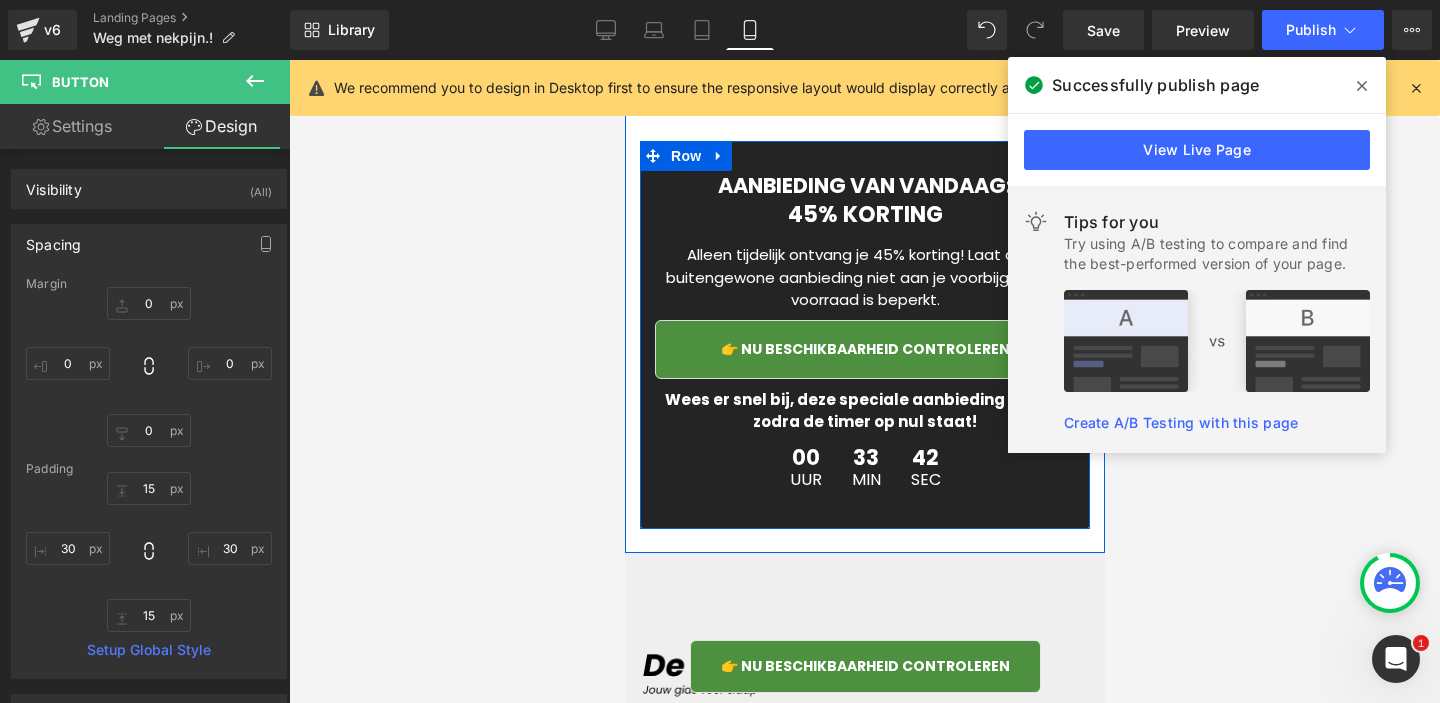 click on "👉 Nu beschikbaarheid controleren Button" at bounding box center (864, 349) 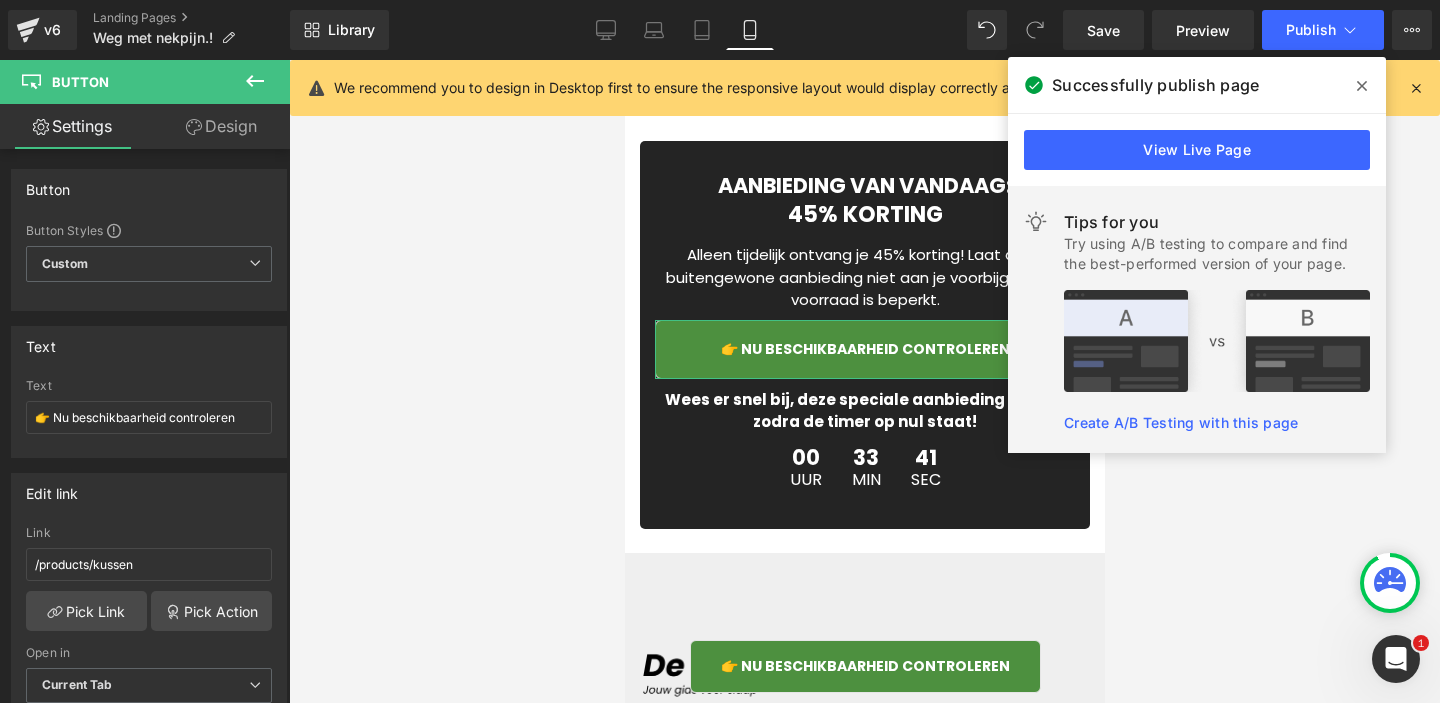 click on "Design" at bounding box center (221, 126) 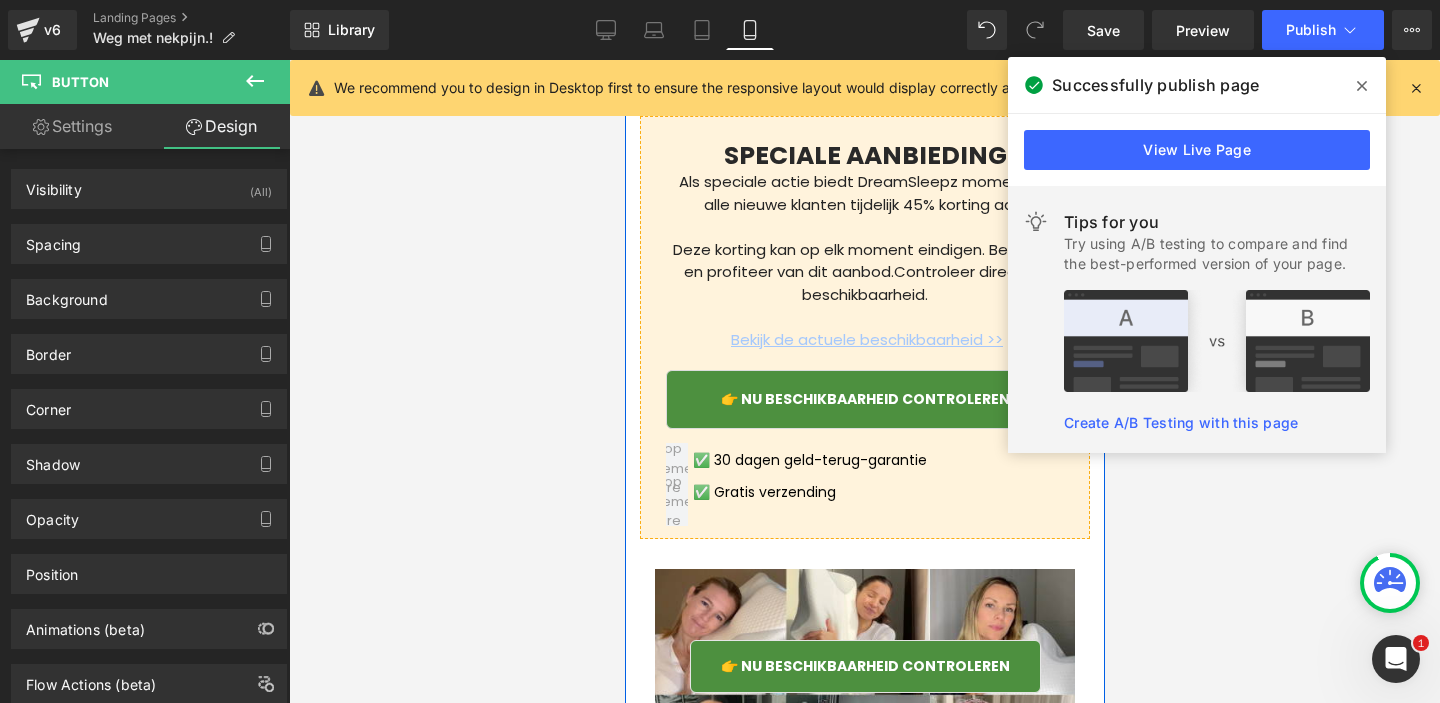 scroll, scrollTop: 6393, scrollLeft: 0, axis: vertical 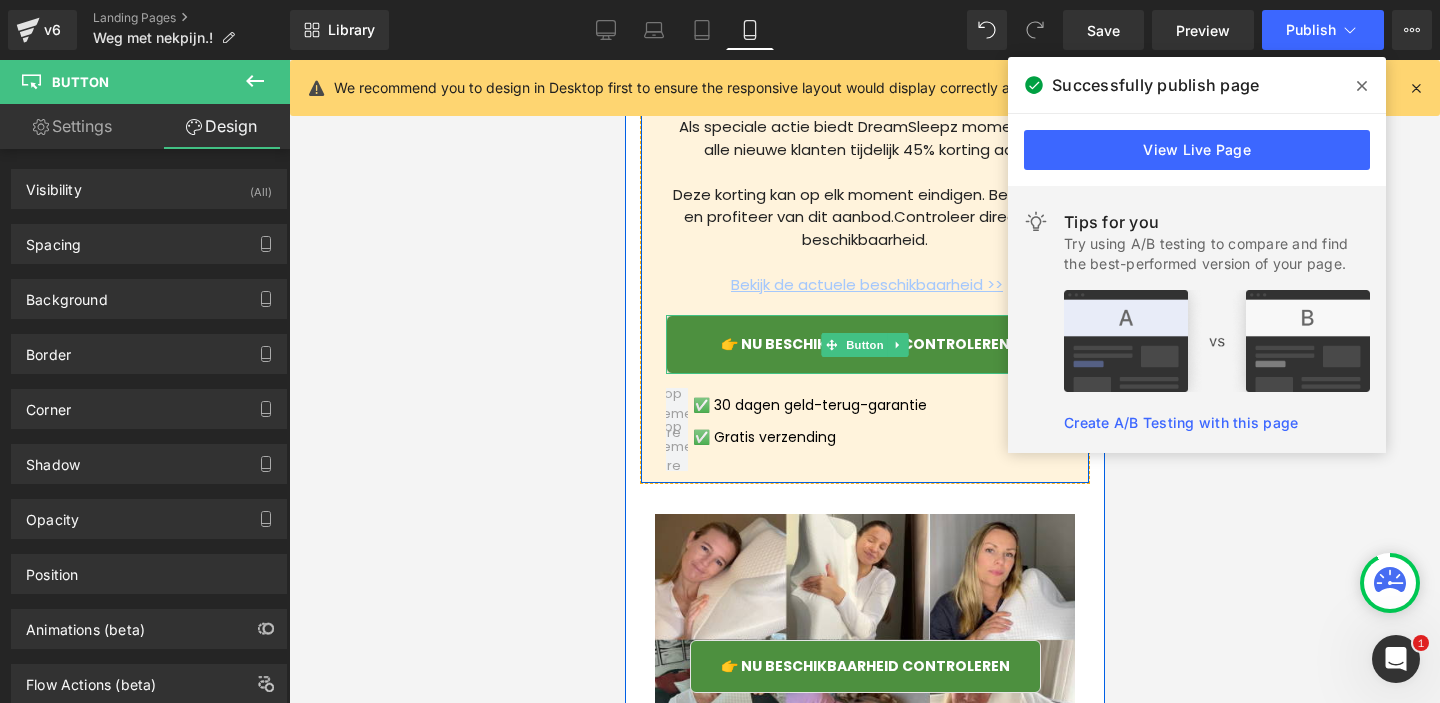 click on "👉 Nu beschikbaarheid controleren" at bounding box center (864, 344) 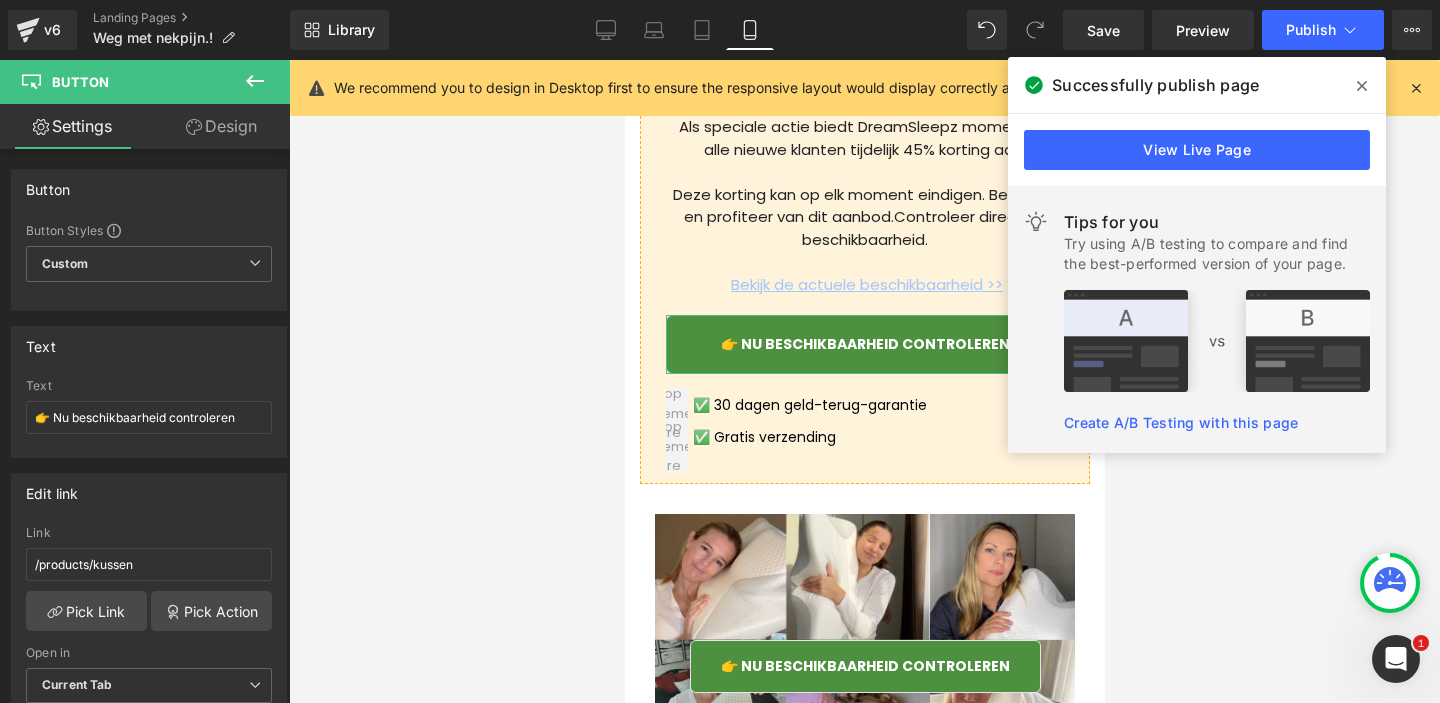 click on "Design" at bounding box center (221, 126) 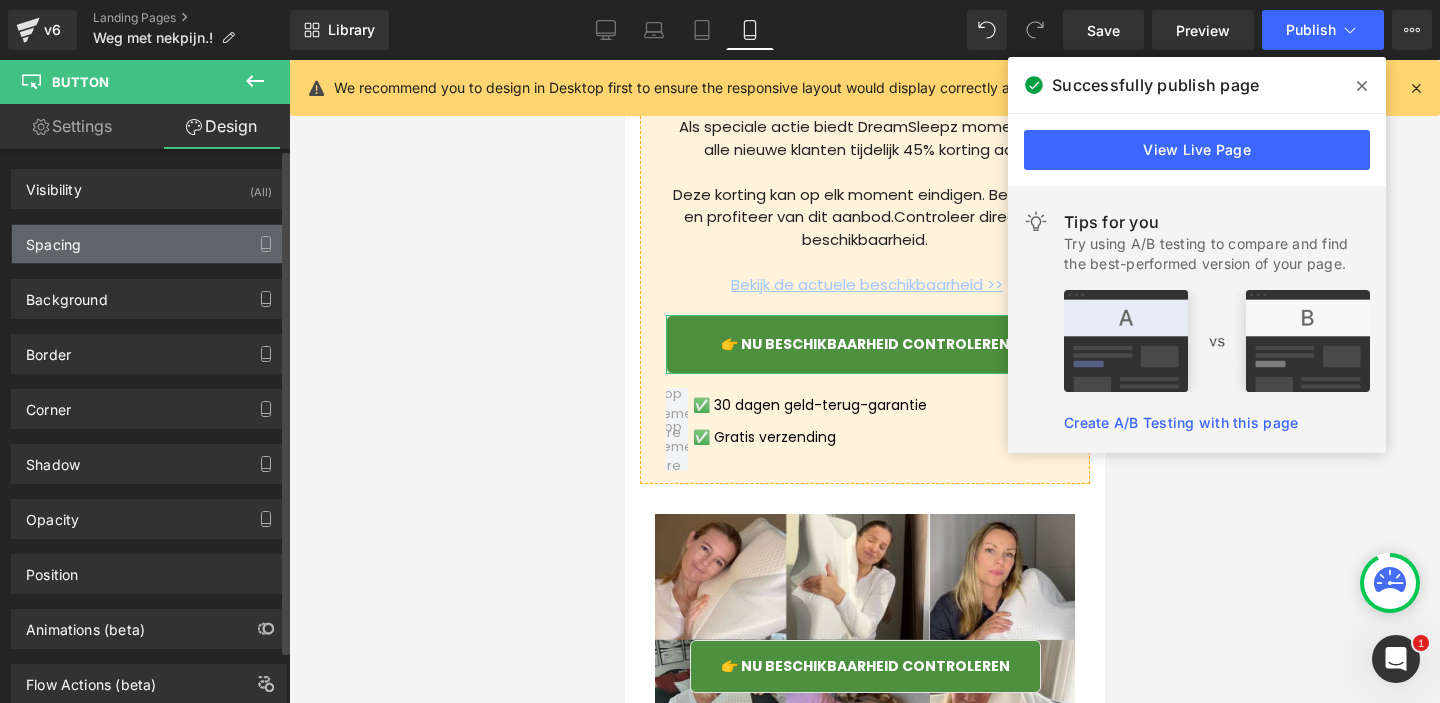 click on "Spacing" at bounding box center [149, 244] 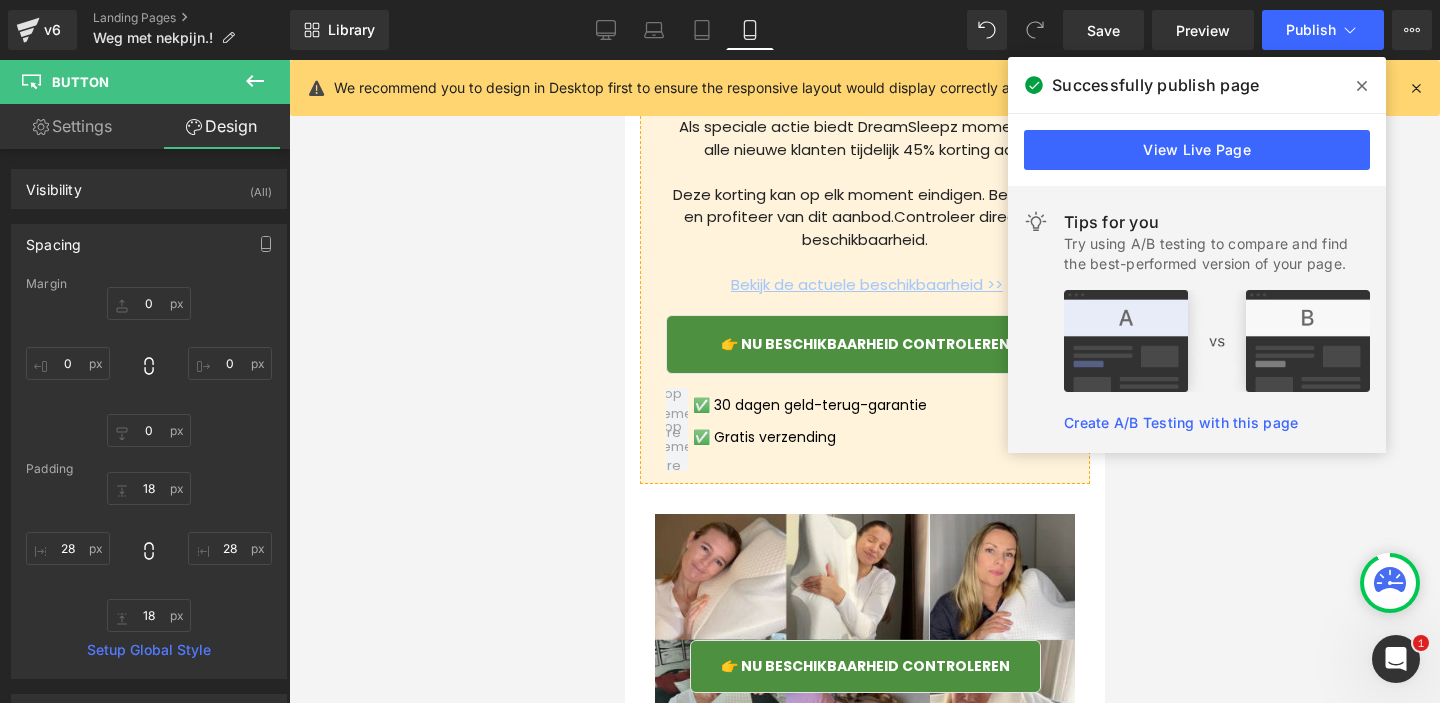 click at bounding box center [1362, 86] 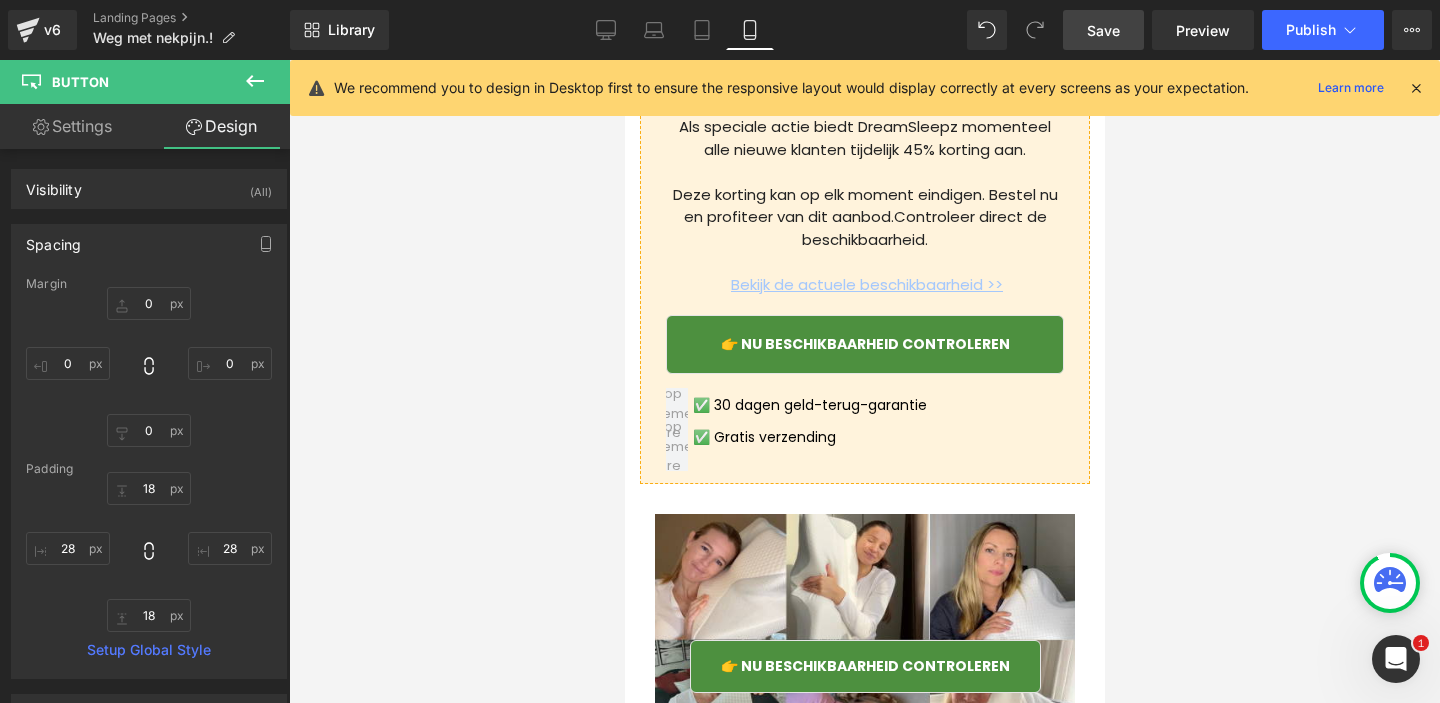 click on "Save" at bounding box center [1103, 30] 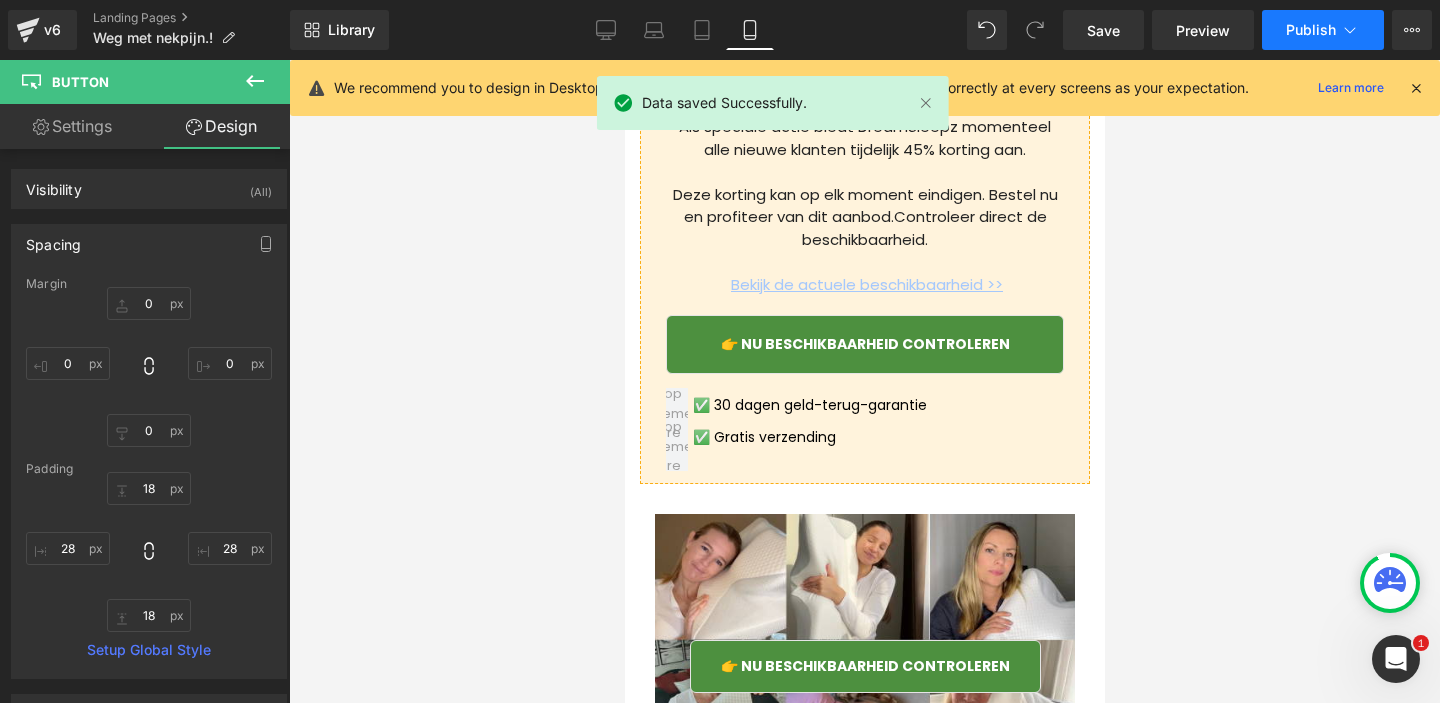 click on "Publish" at bounding box center [1311, 30] 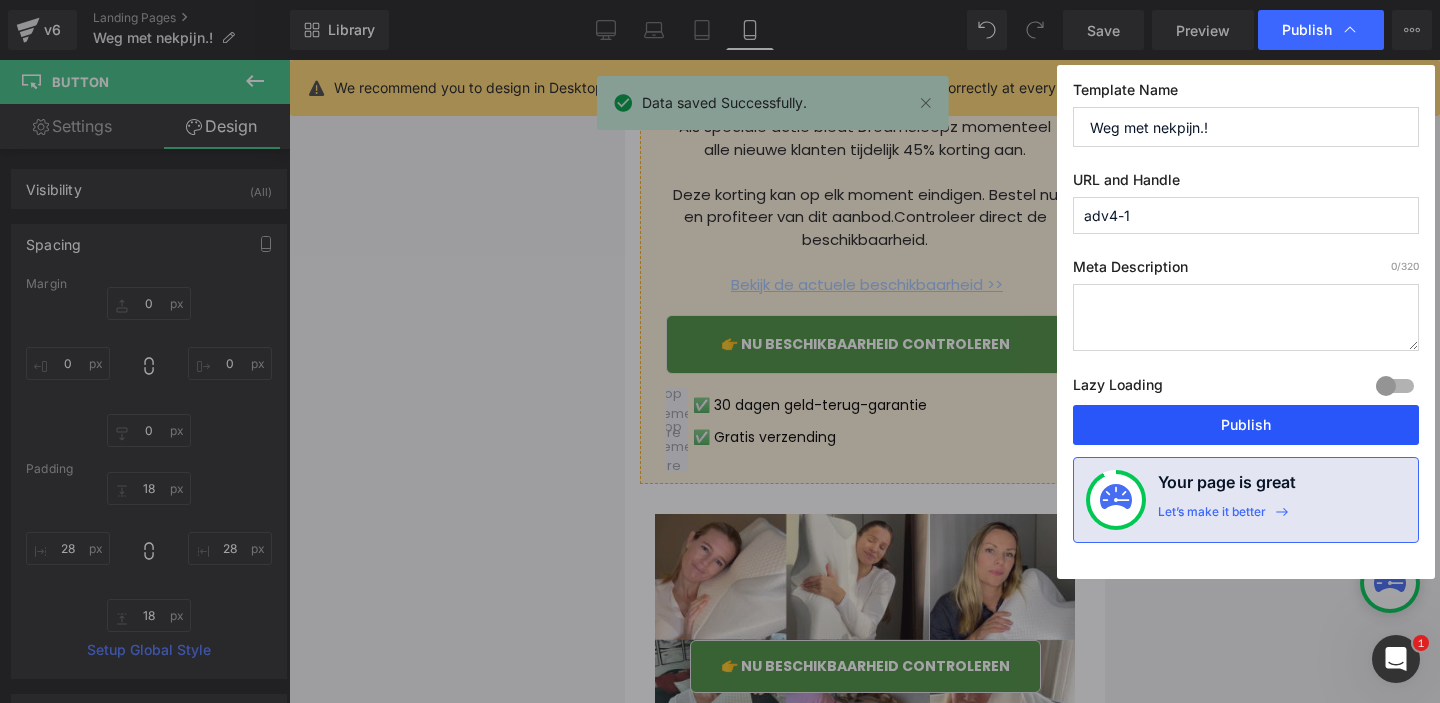 click on "Publish" at bounding box center [1246, 425] 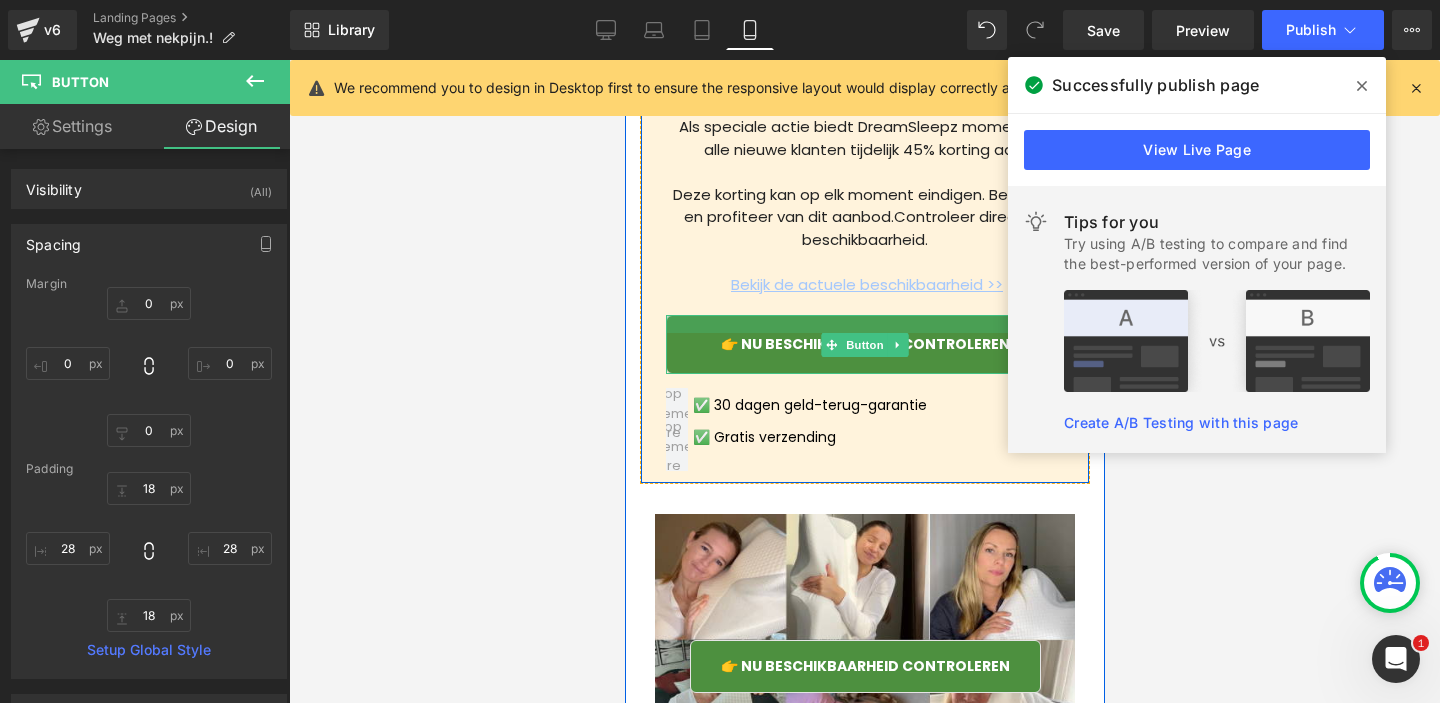 click on "👉 Nu beschikbaarheid controleren" at bounding box center (864, 344) 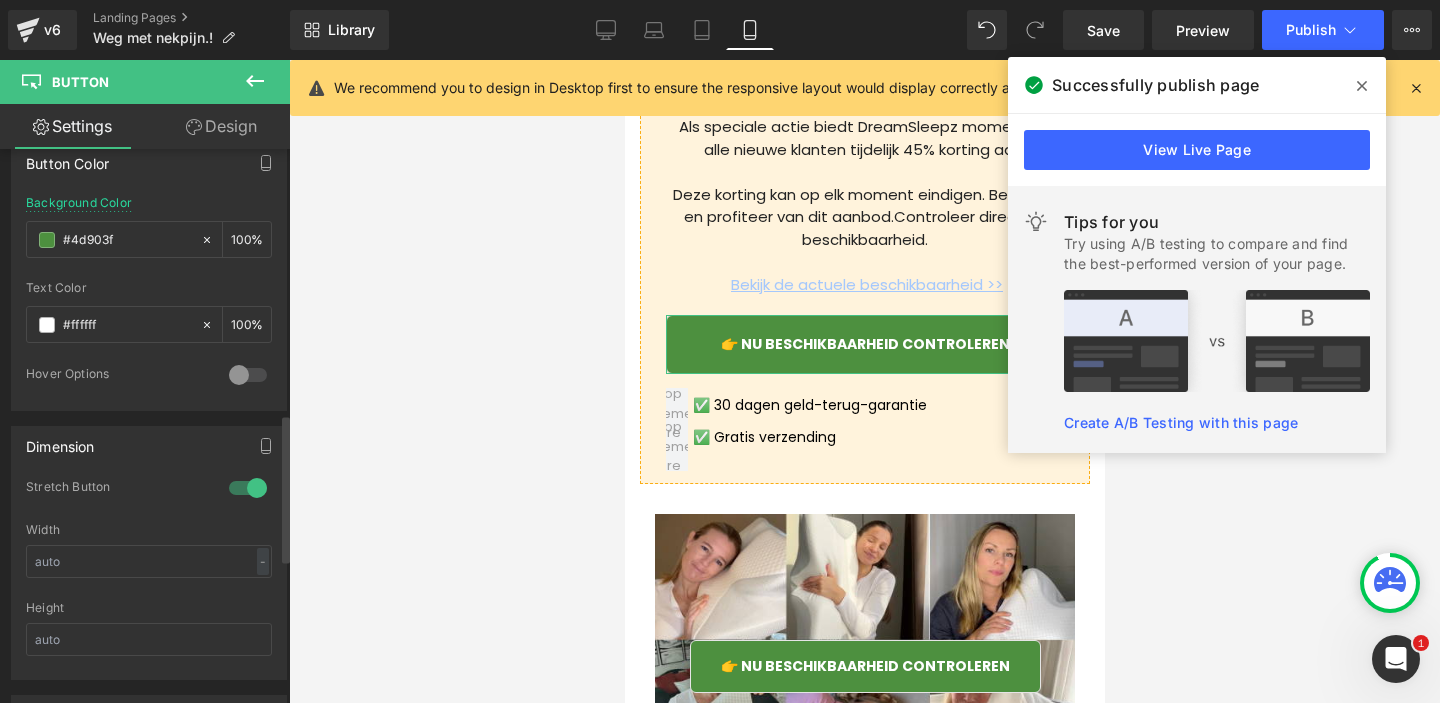 scroll, scrollTop: 1003, scrollLeft: 0, axis: vertical 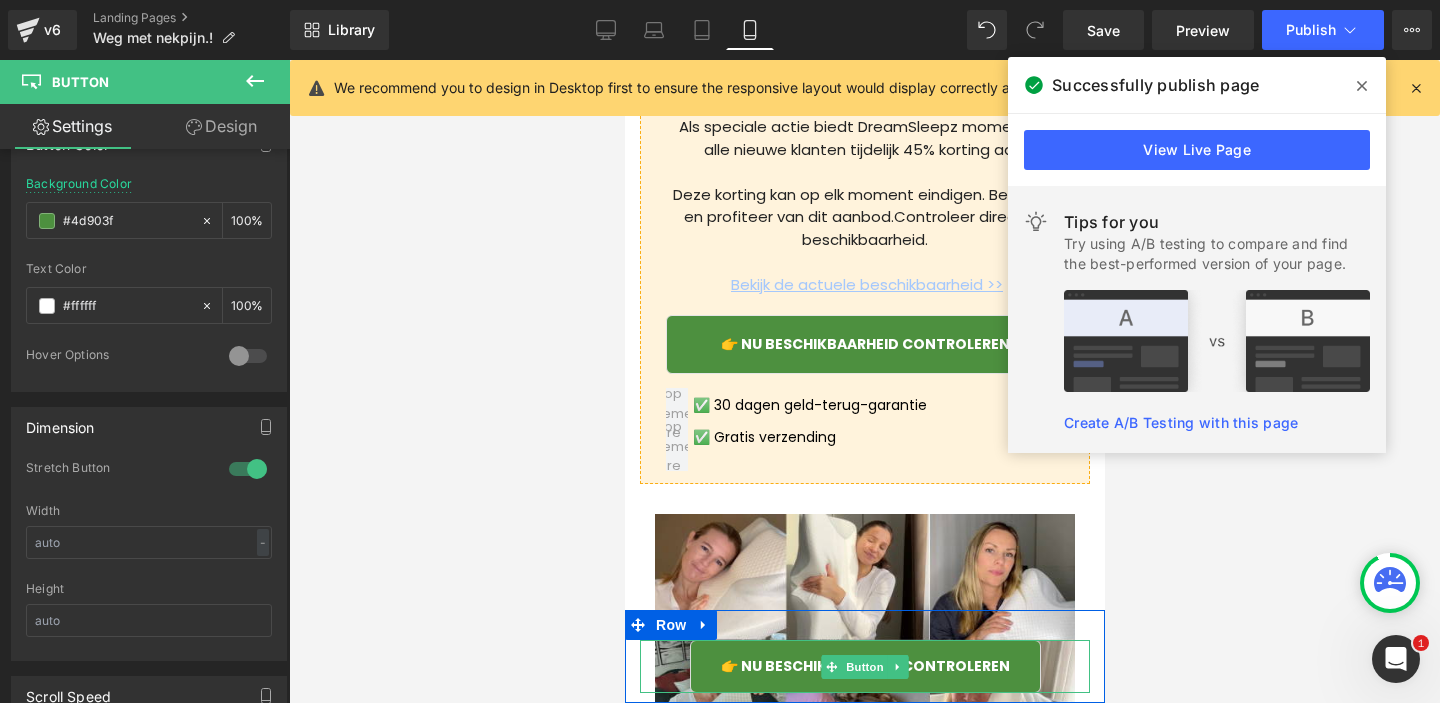 click on "👉 Nu beschikbaarheid controleren" at bounding box center [864, 666] 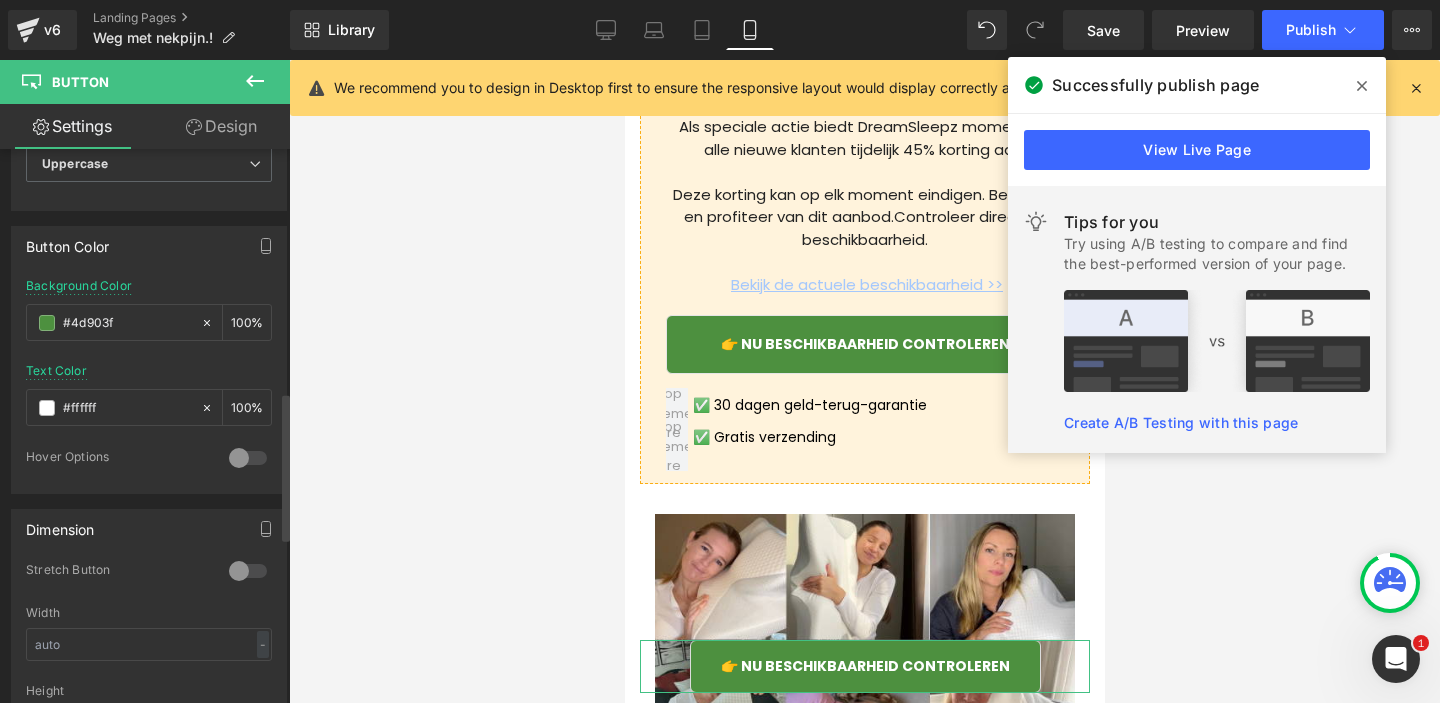 scroll, scrollTop: 916, scrollLeft: 0, axis: vertical 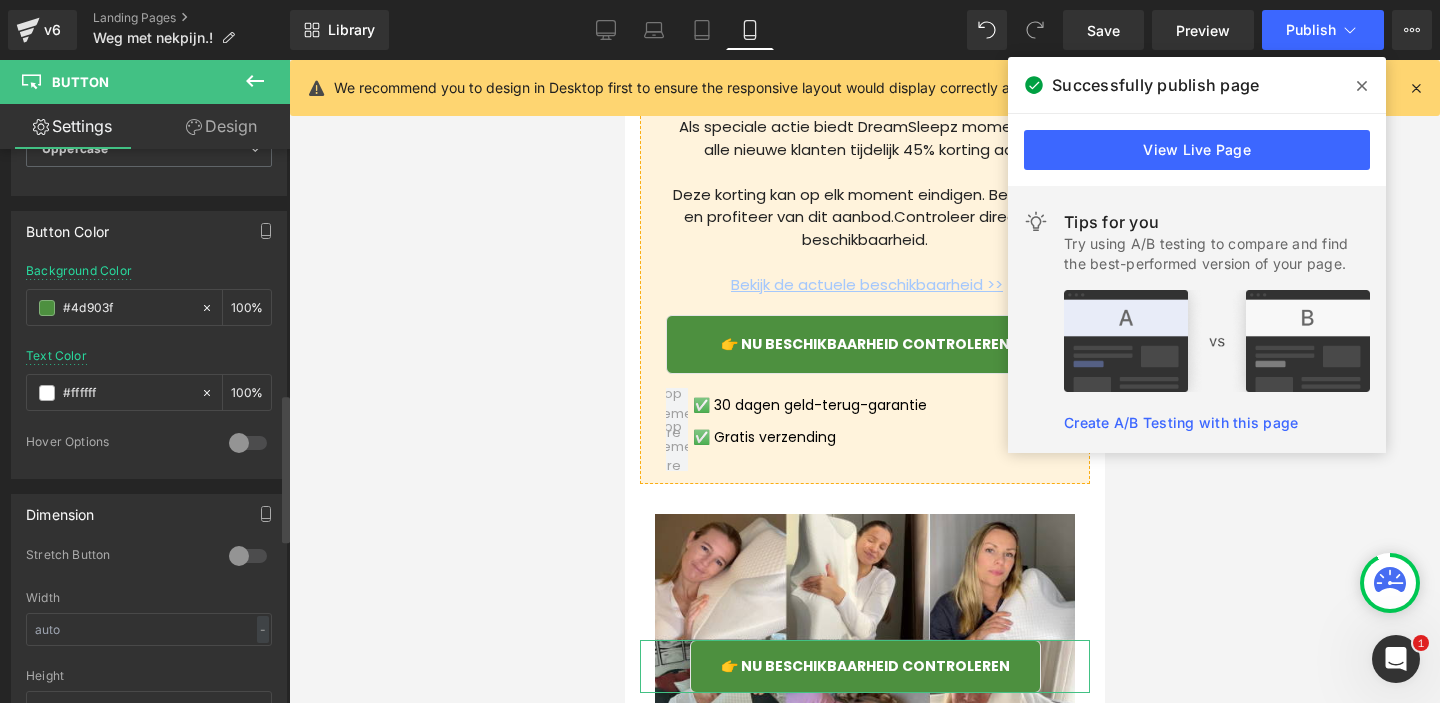 click at bounding box center [248, 556] 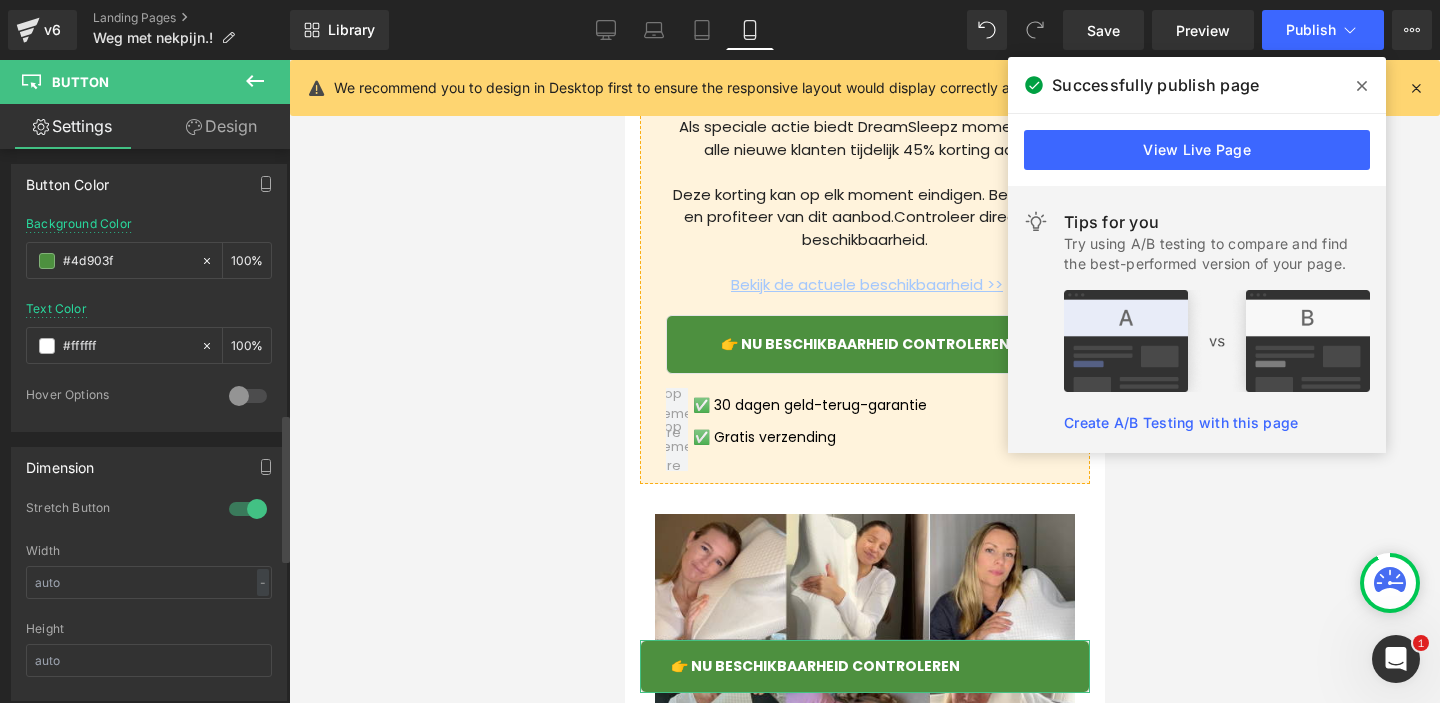 scroll, scrollTop: 990, scrollLeft: 0, axis: vertical 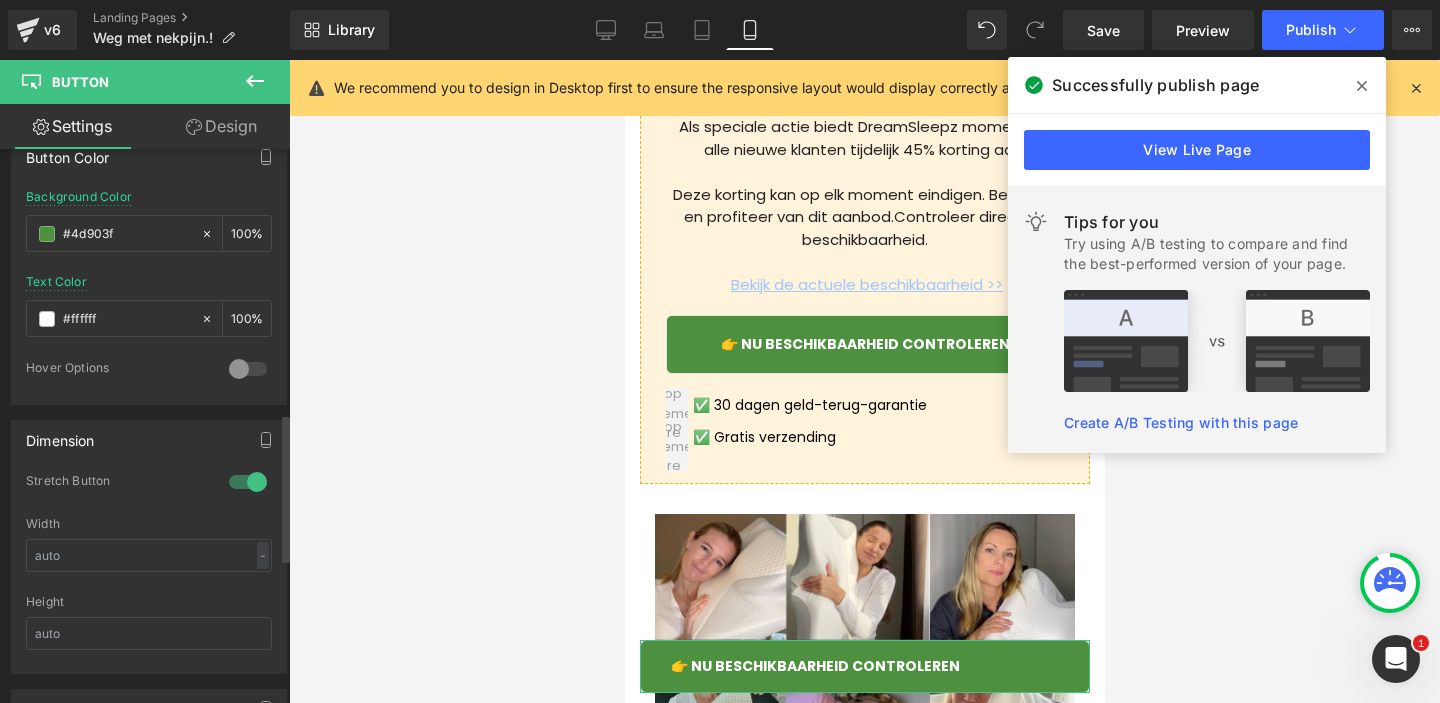 click at bounding box center (248, 482) 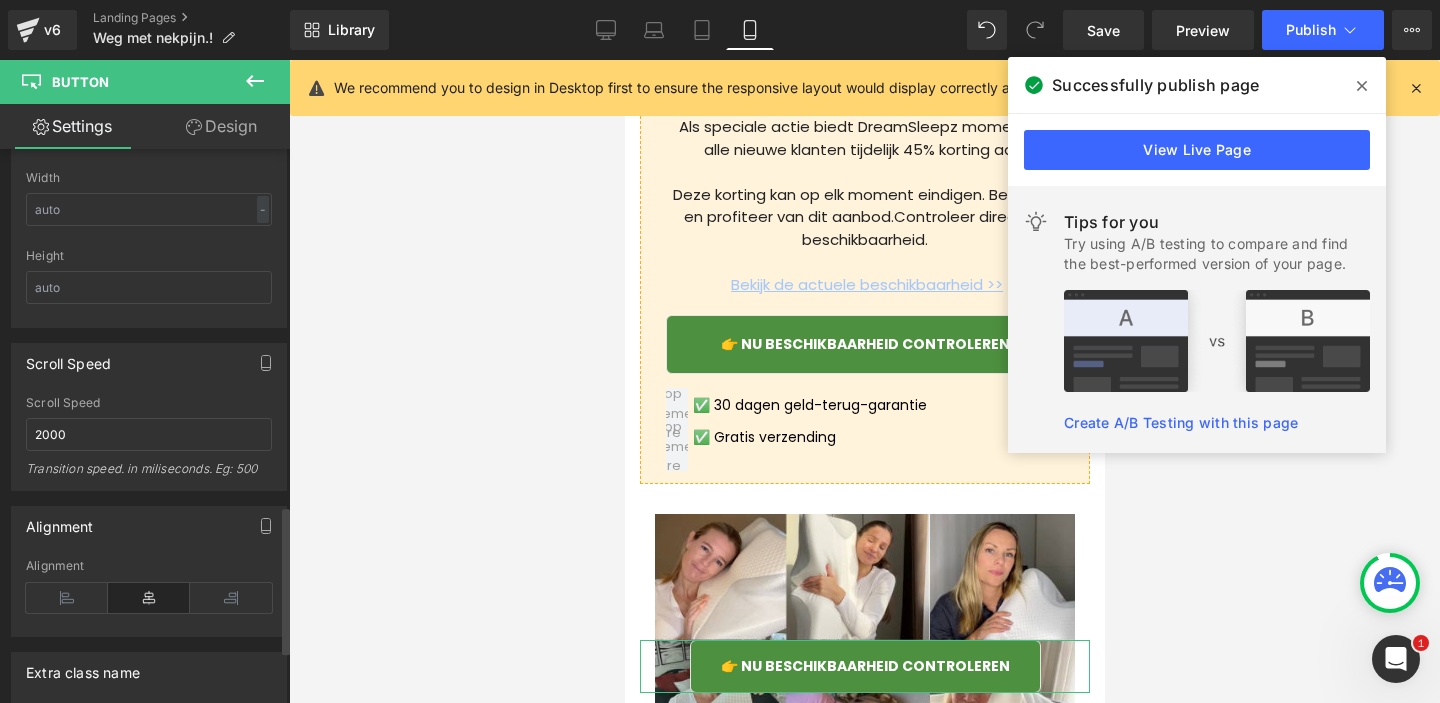 scroll, scrollTop: 1457, scrollLeft: 0, axis: vertical 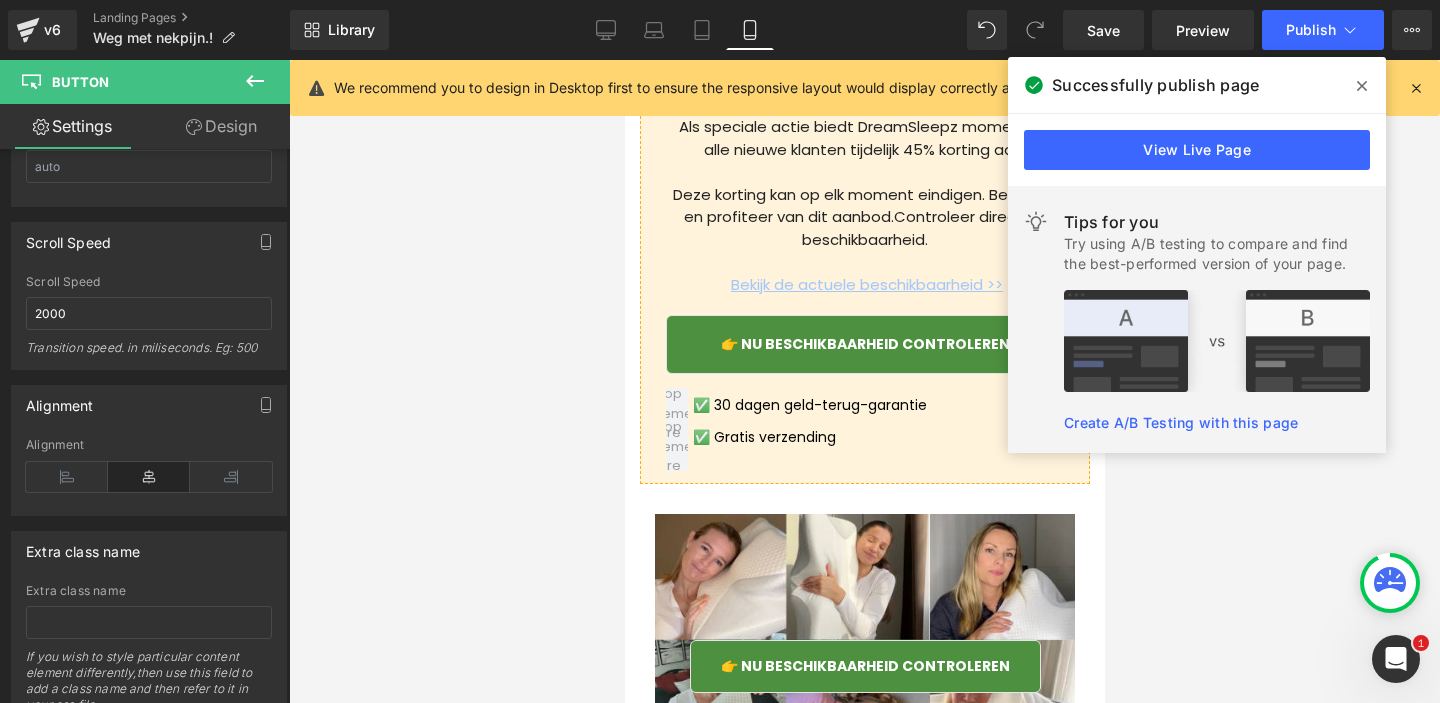 click 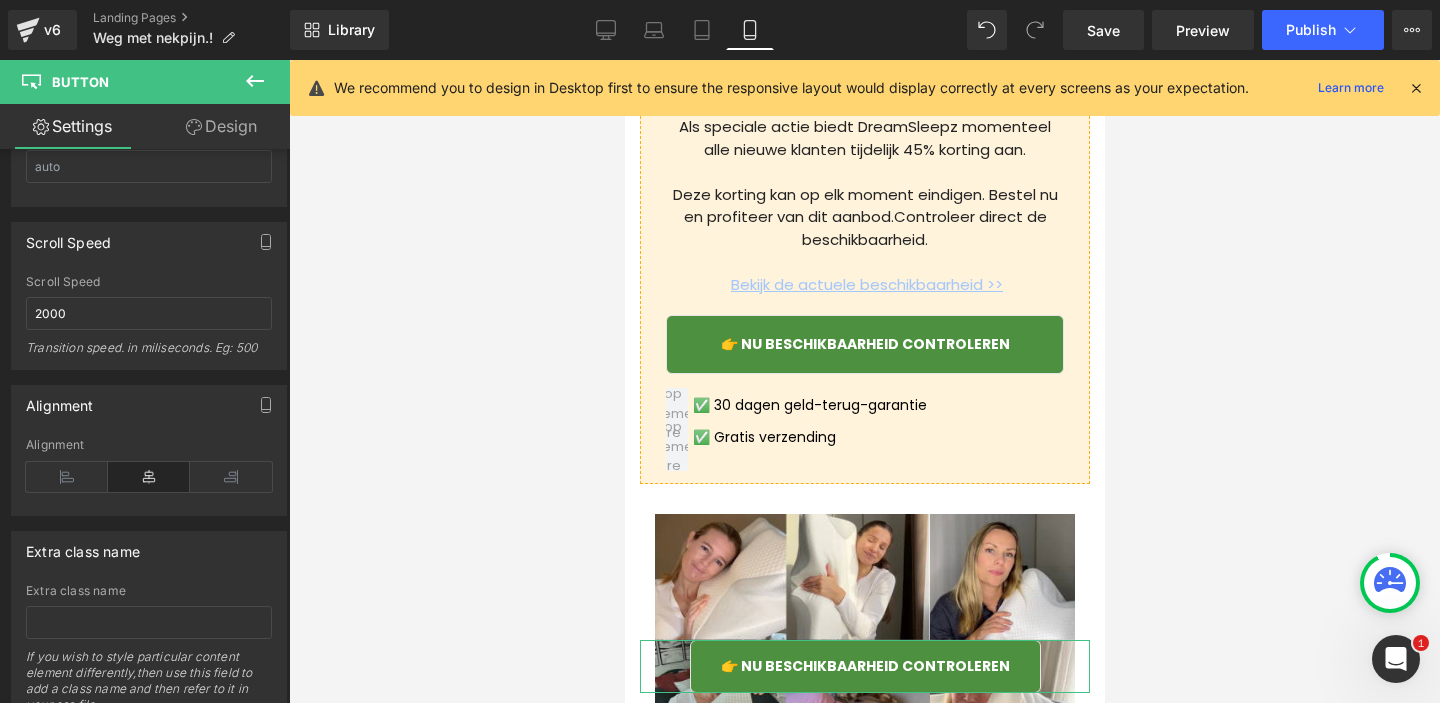 click on "Design" at bounding box center (221, 126) 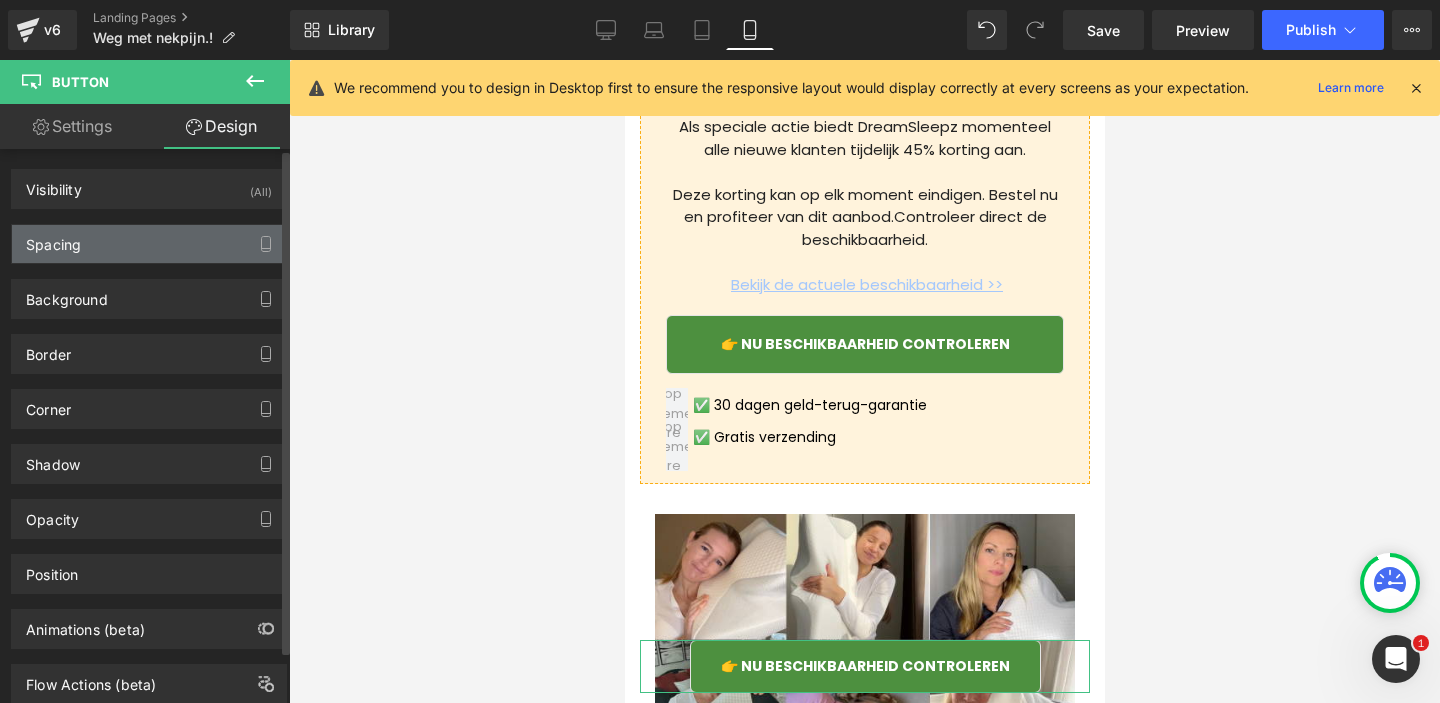 click on "Spacing" at bounding box center (149, 244) 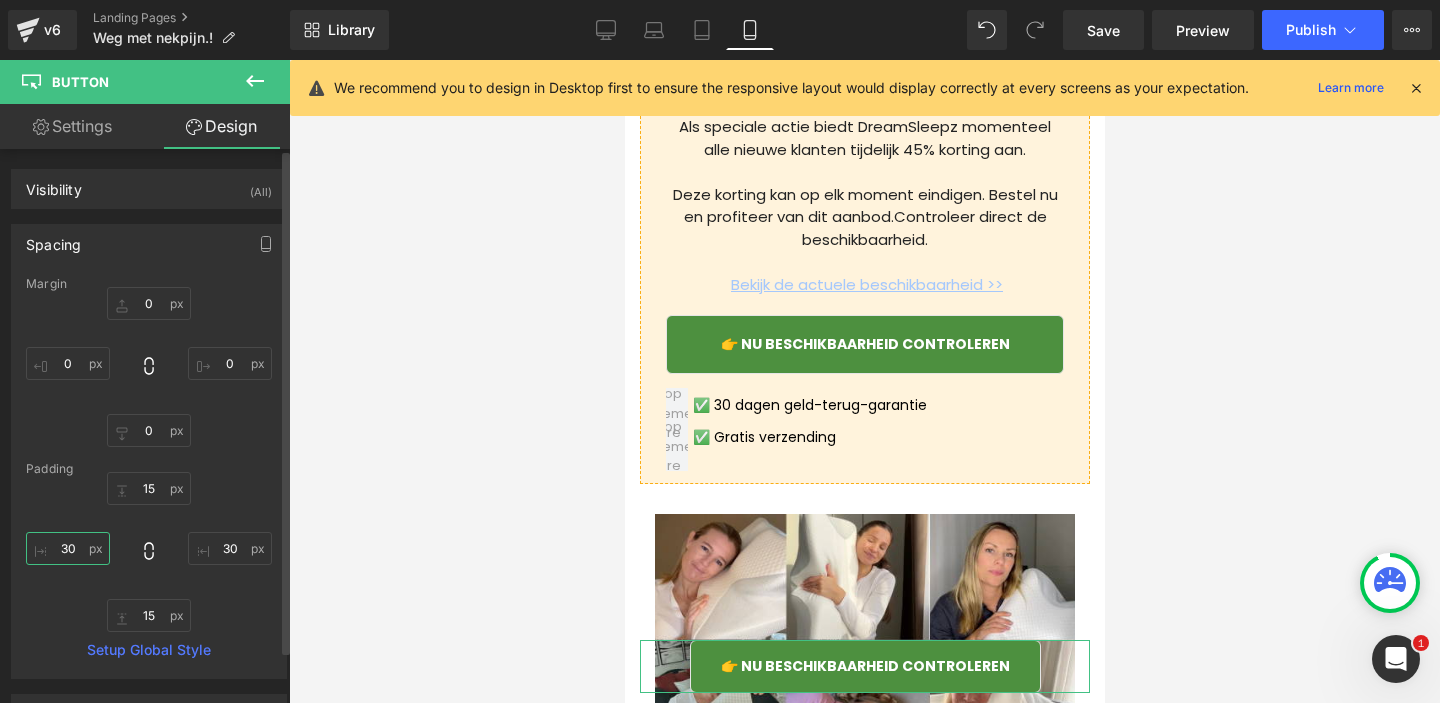 click on "30" at bounding box center [68, 548] 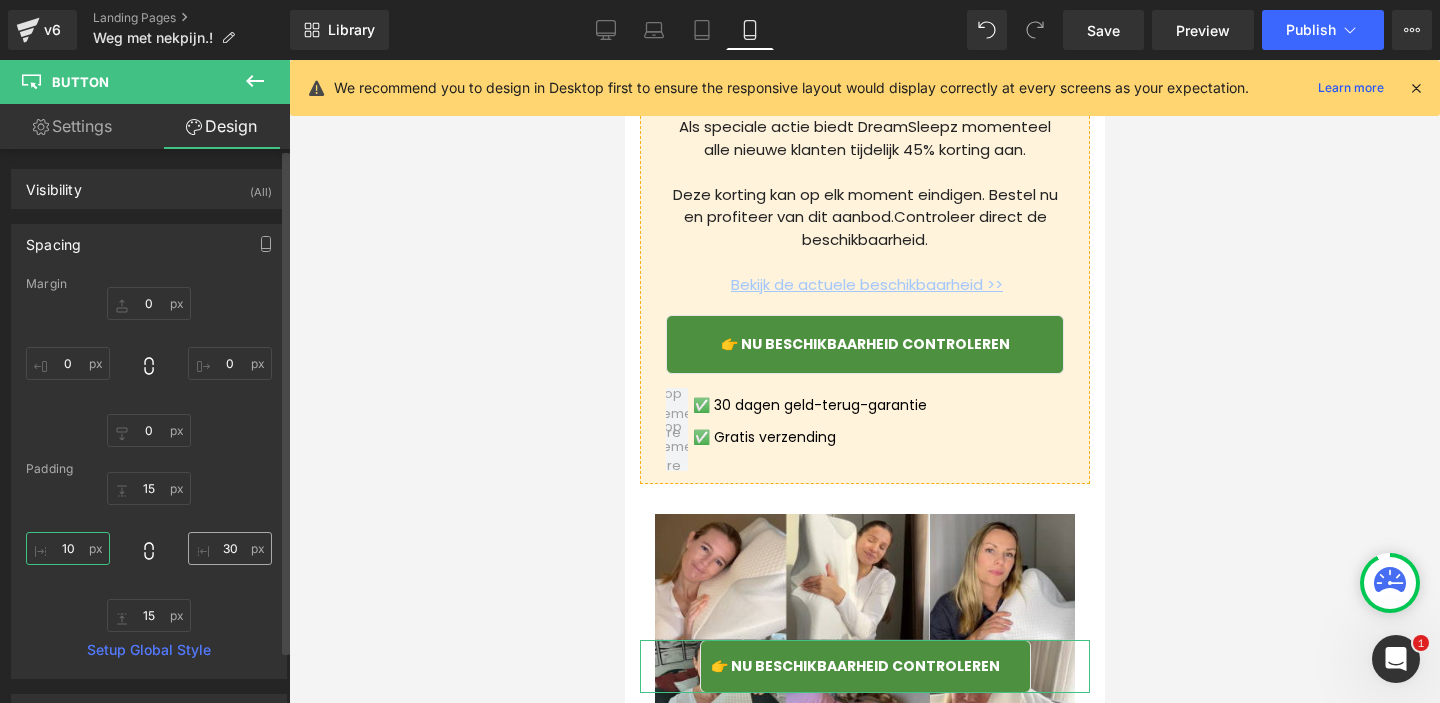 type on "10" 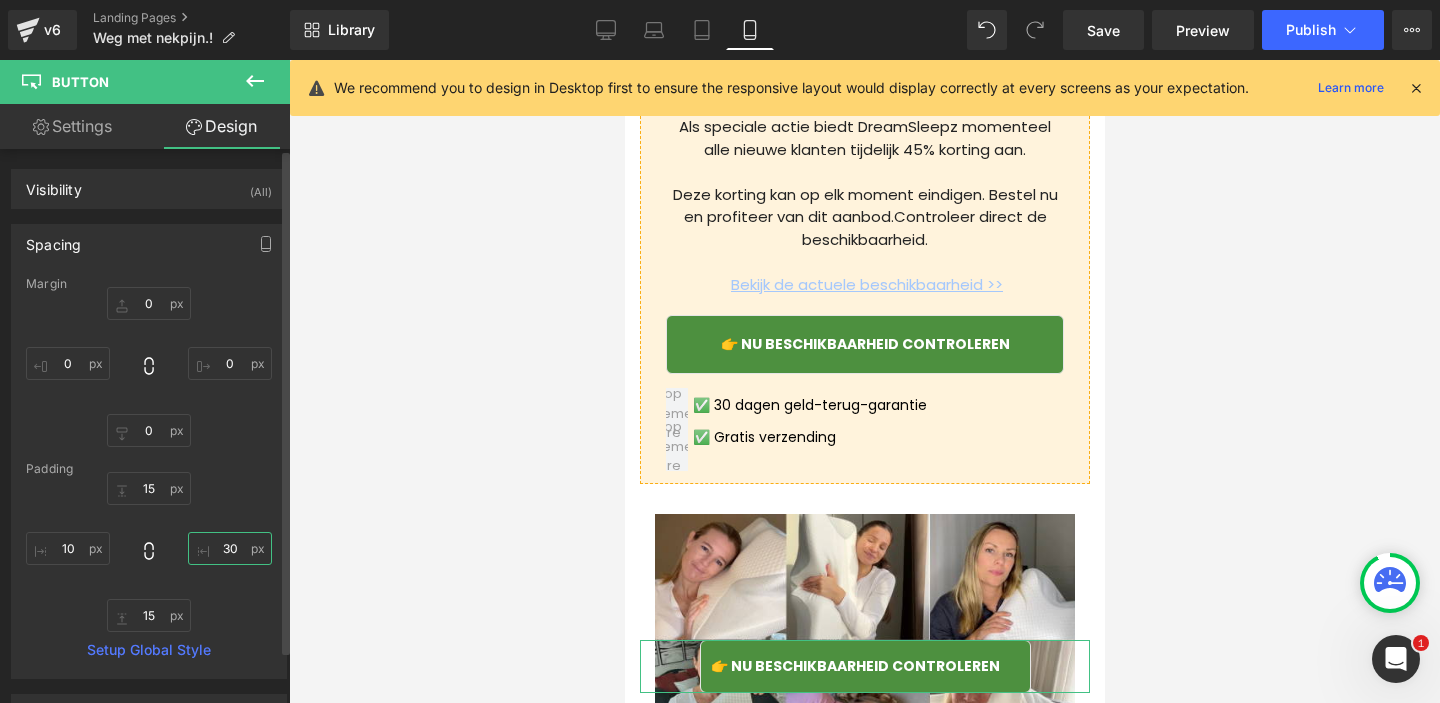 click on "30" at bounding box center (230, 548) 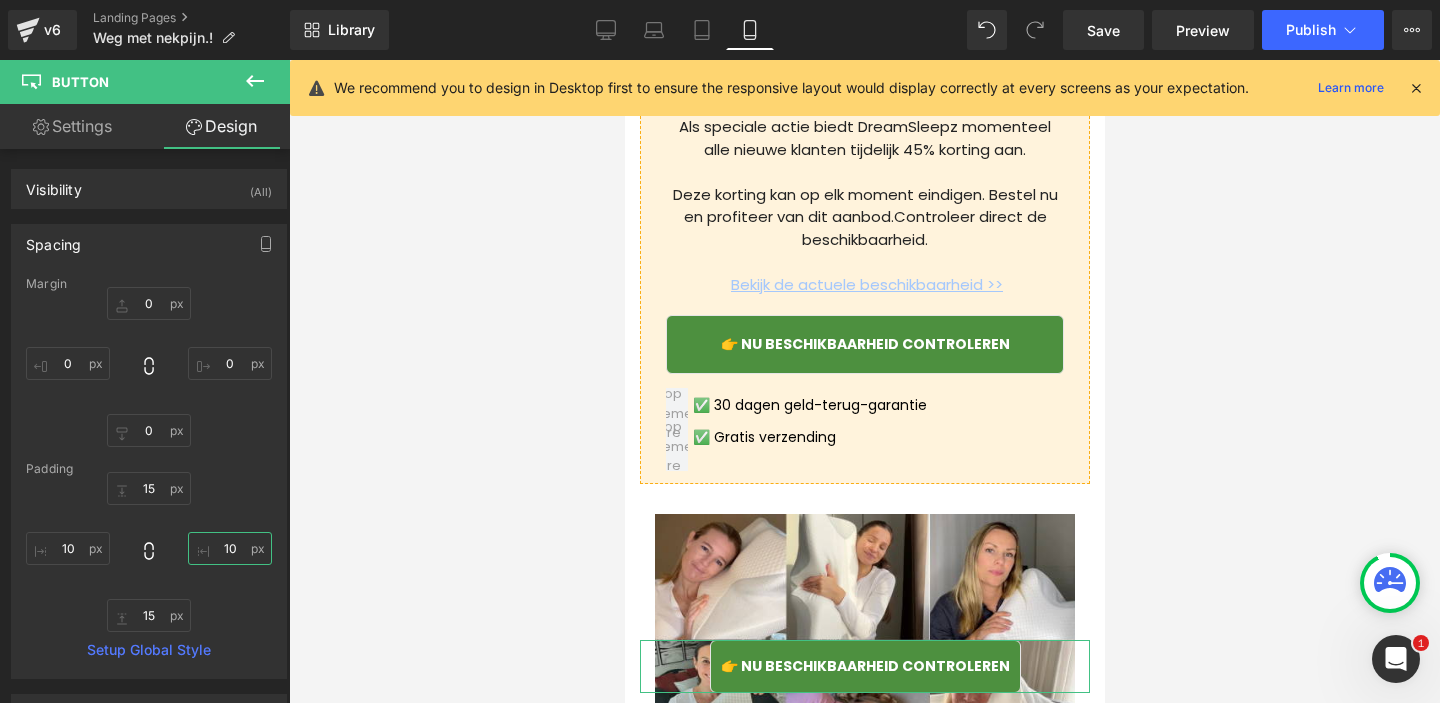 type on "10" 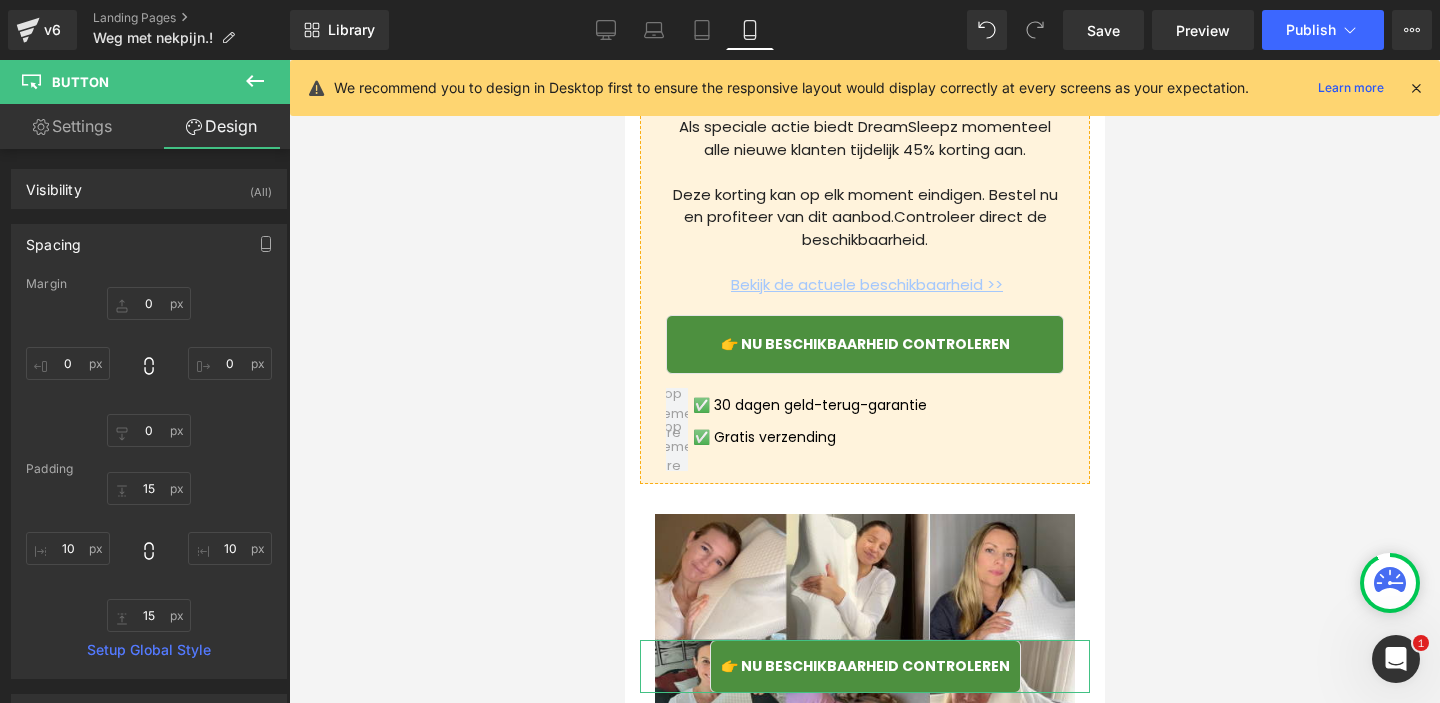 click on "Settings" at bounding box center (72, 126) 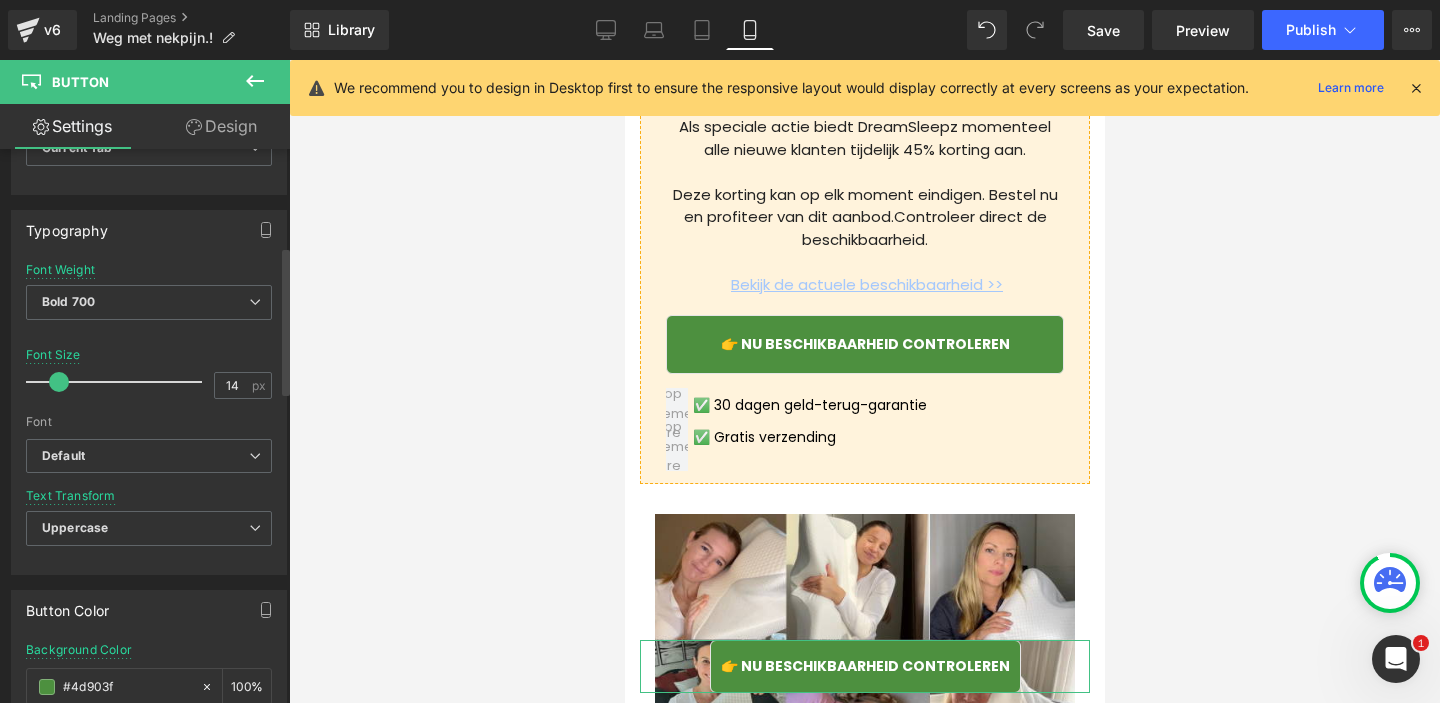 scroll, scrollTop: 364, scrollLeft: 0, axis: vertical 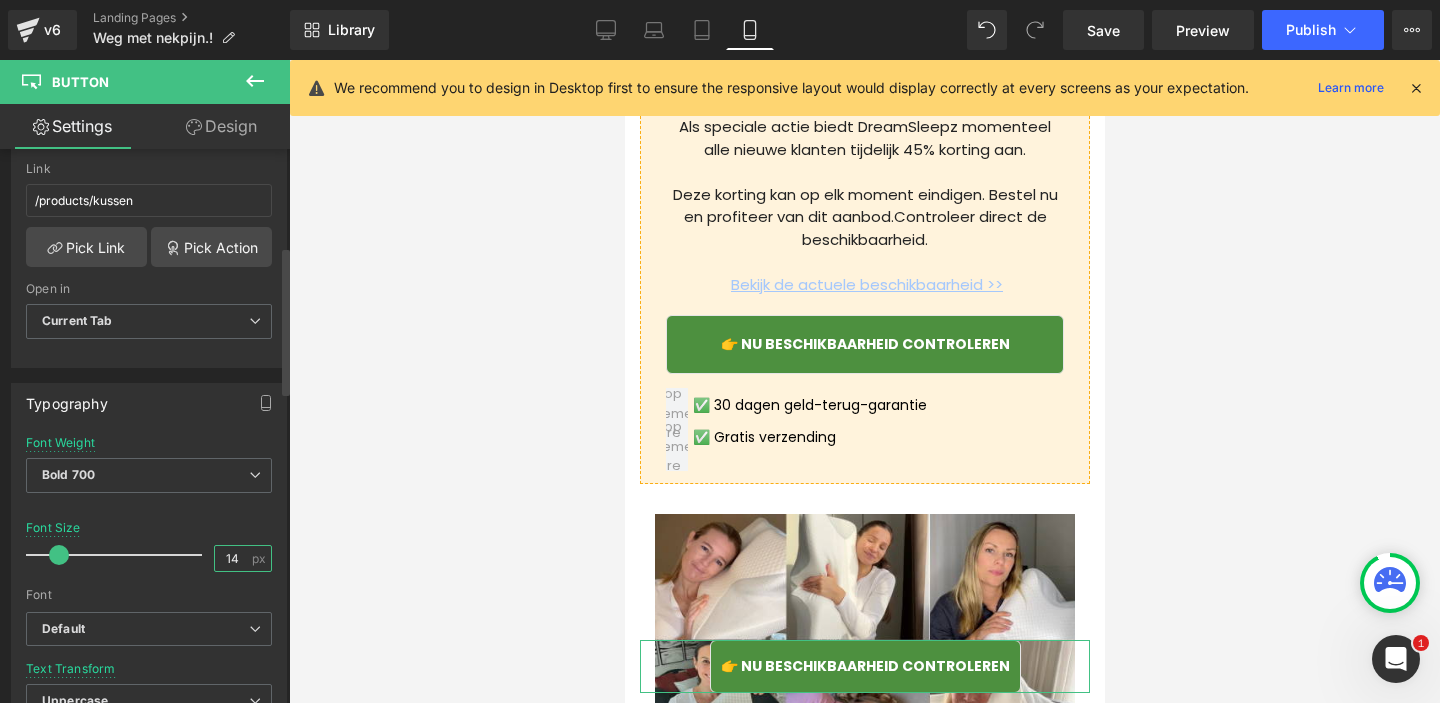click on "14" at bounding box center (232, 558) 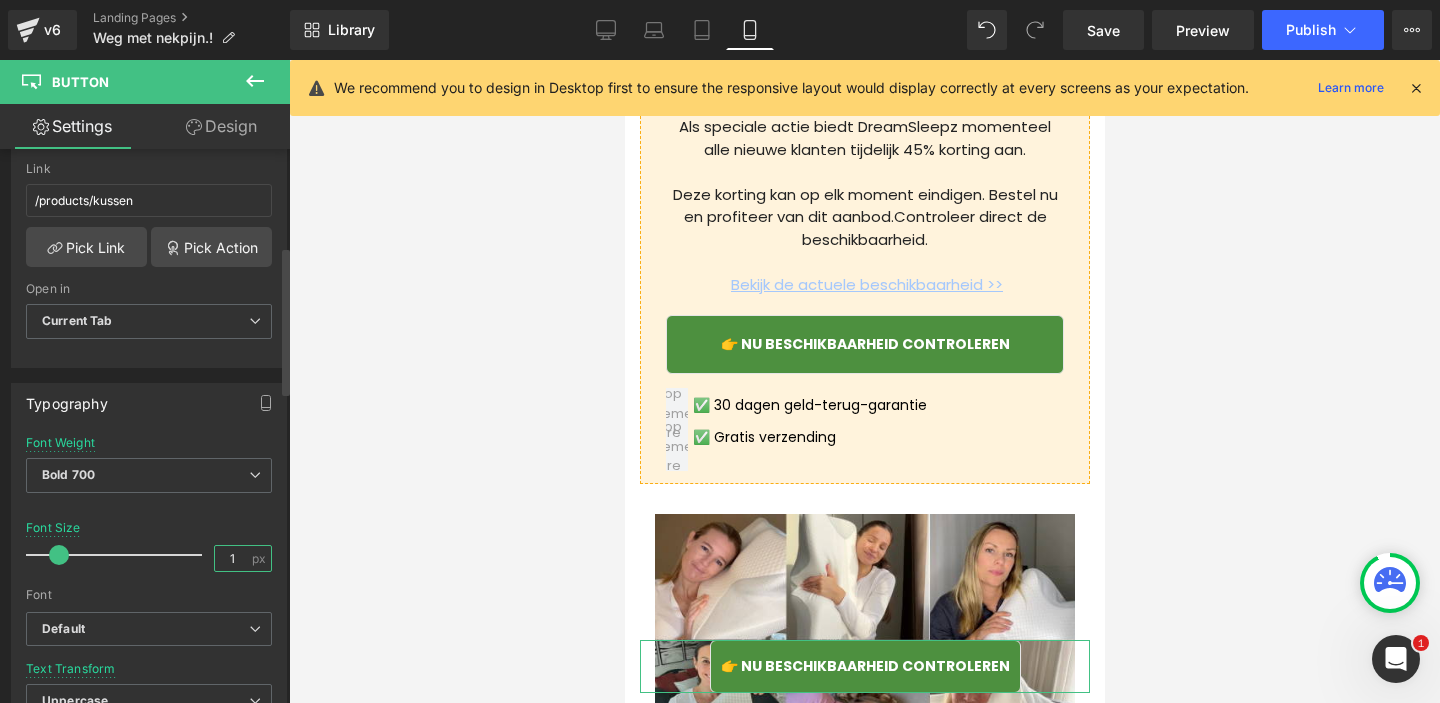 type on "16" 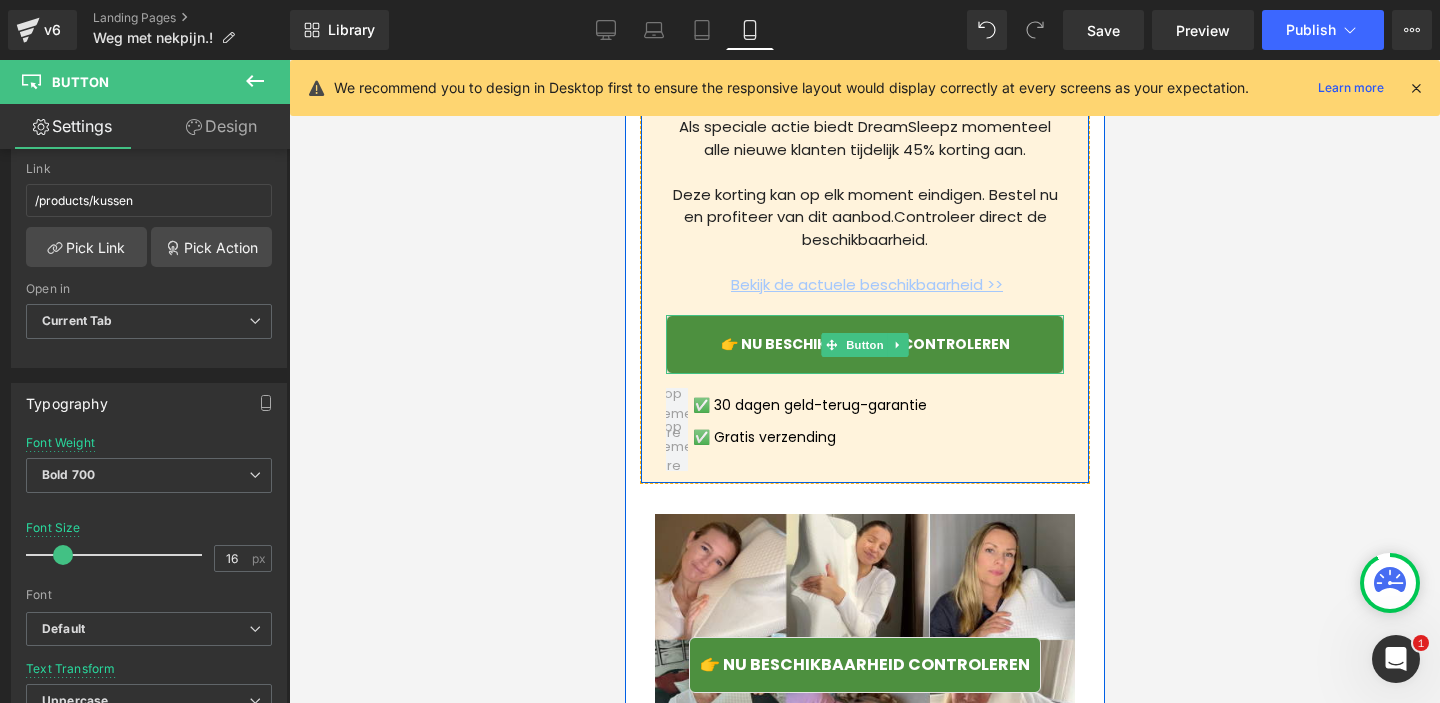 click on "👉 Nu beschikbaarheid controleren" at bounding box center (864, 344) 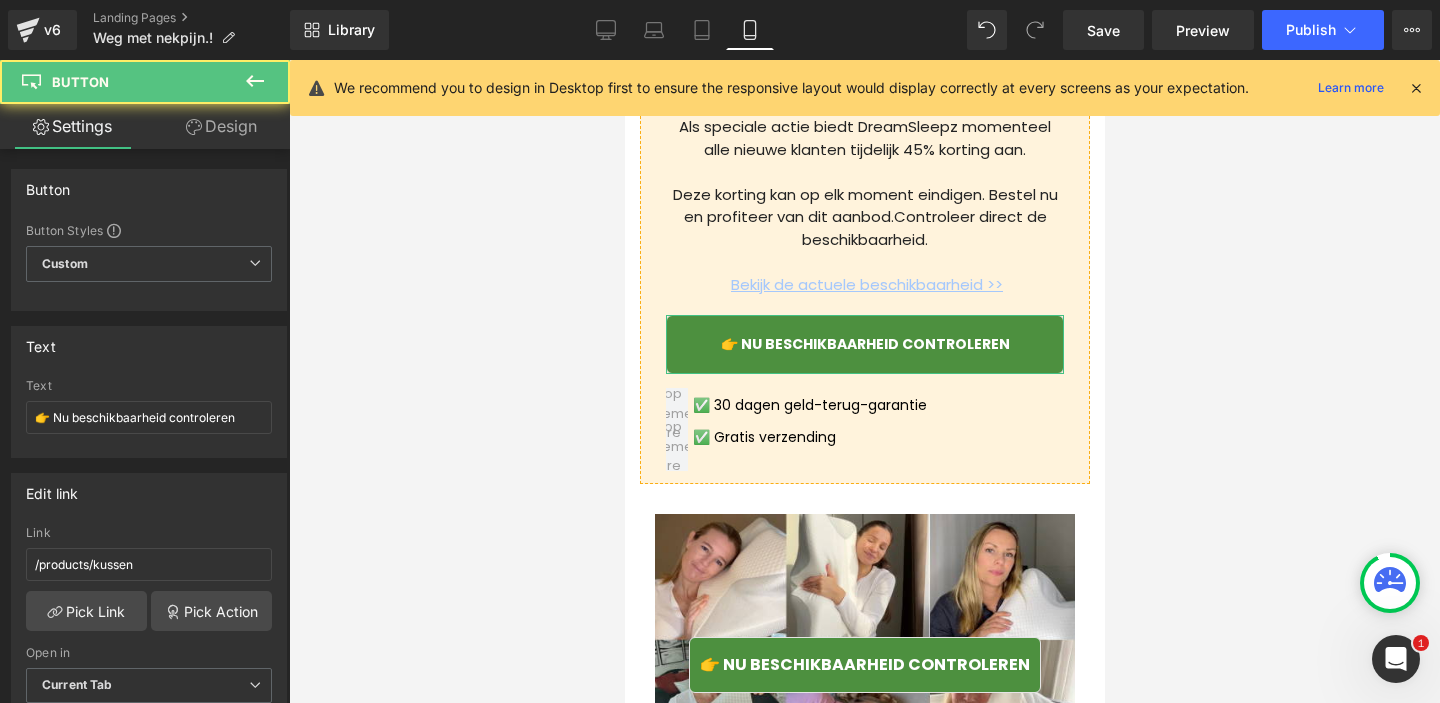 click on "Design" at bounding box center (221, 126) 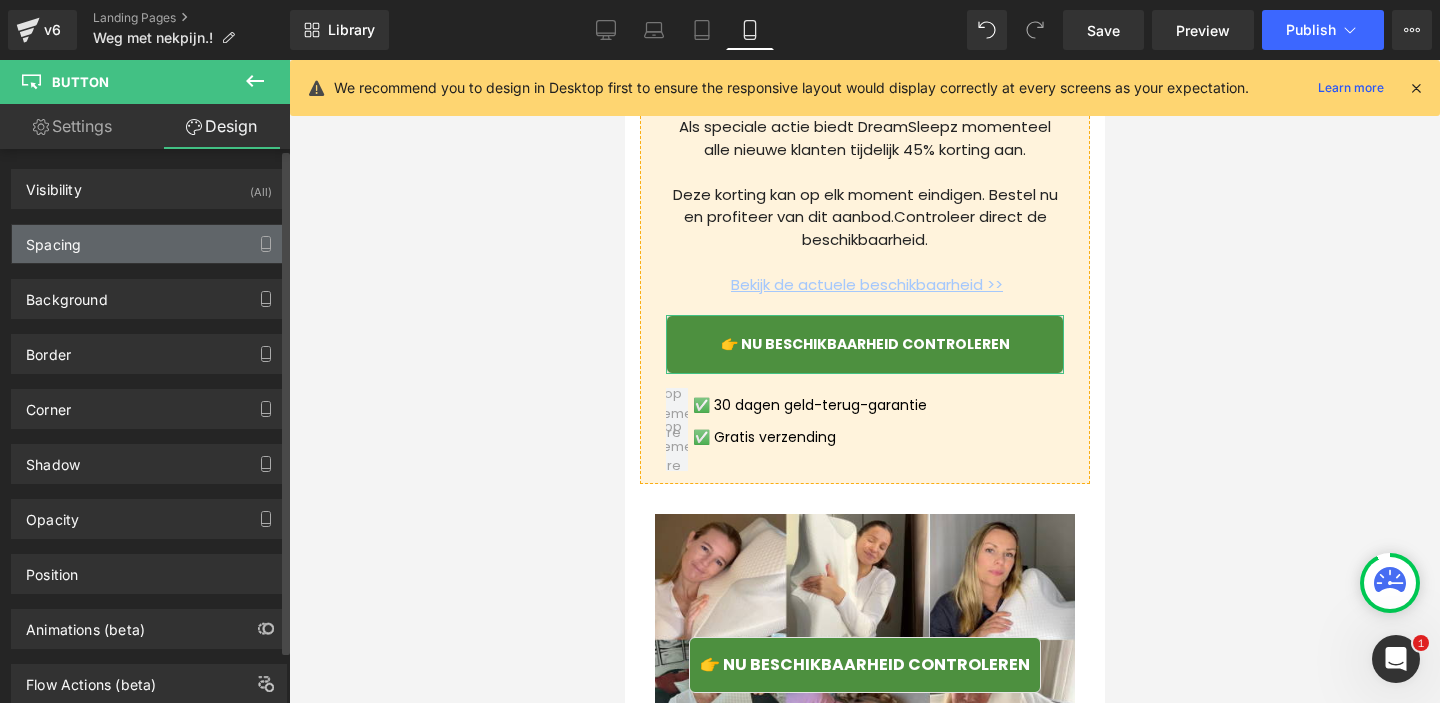 click on "Spacing" at bounding box center [149, 244] 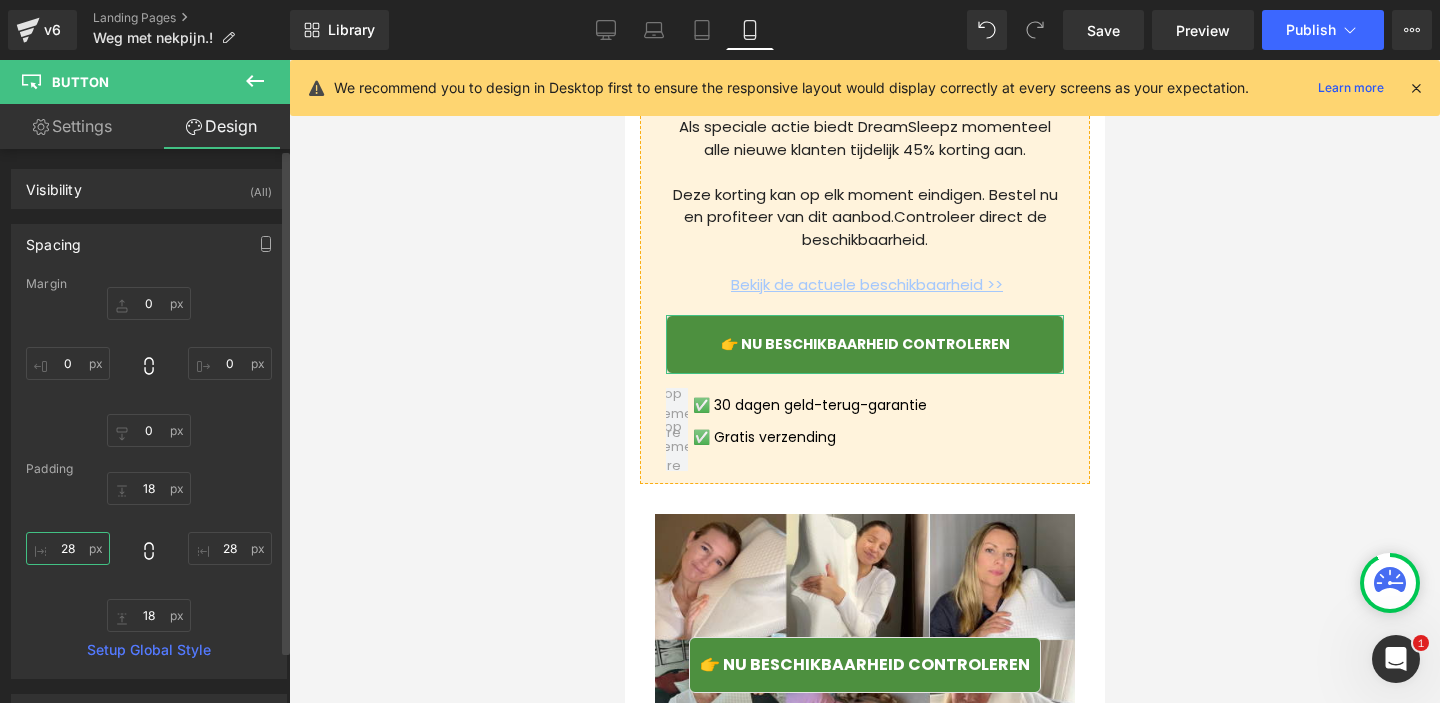 click on "28" at bounding box center (68, 548) 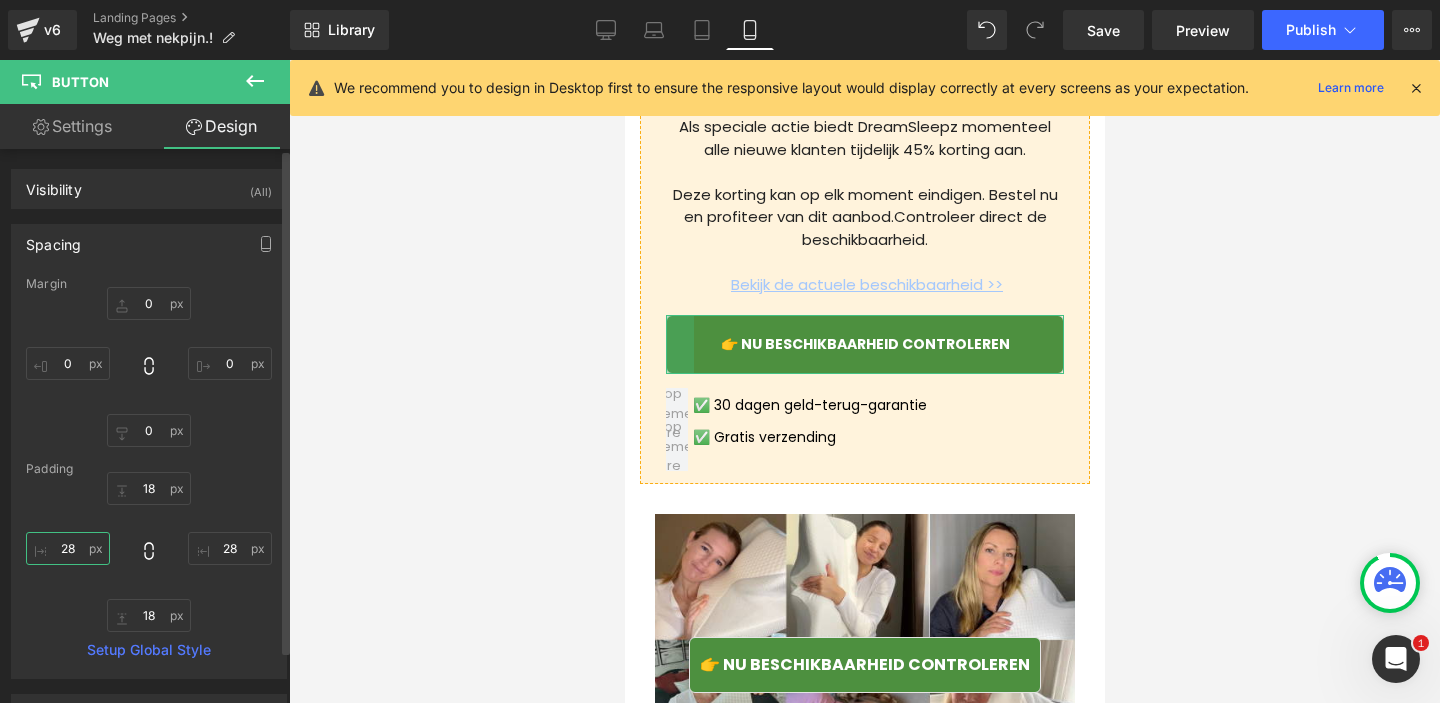 type on "2" 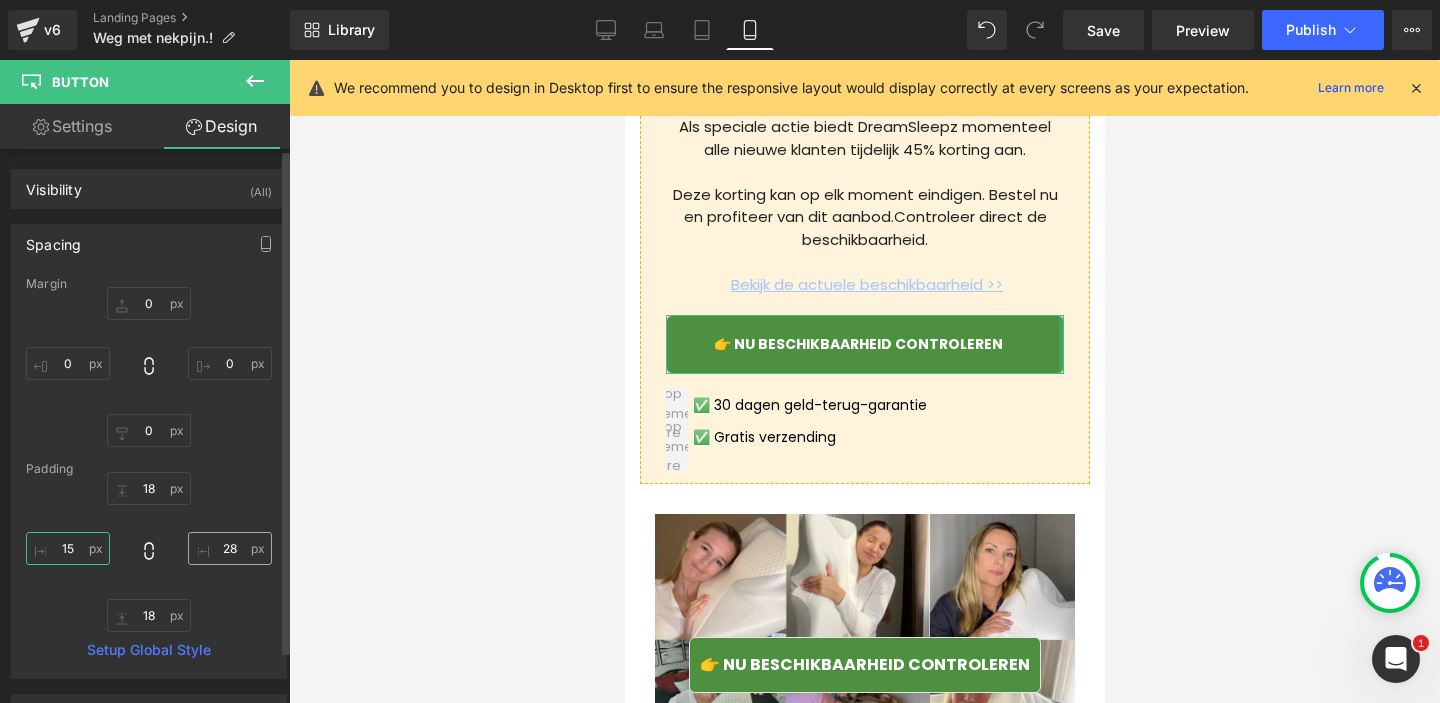 type on "15" 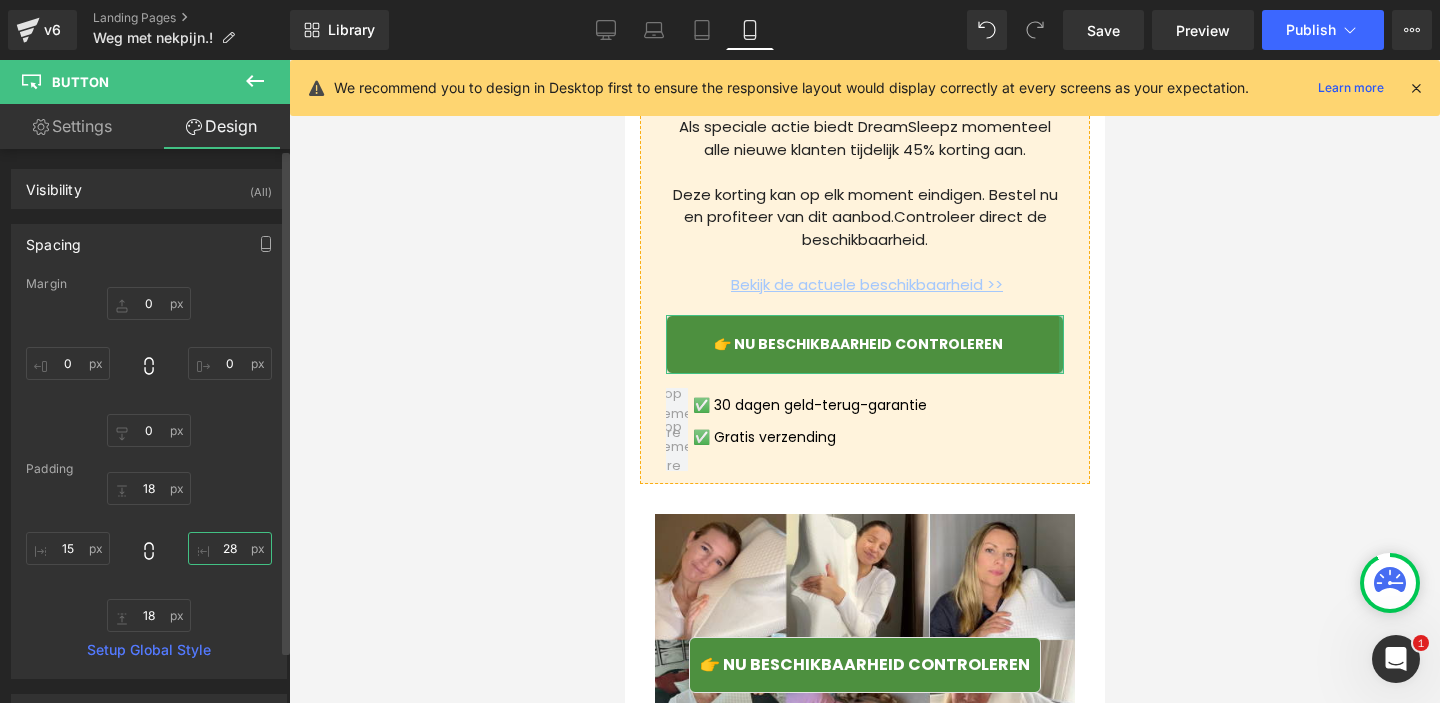 click on "28" at bounding box center [230, 548] 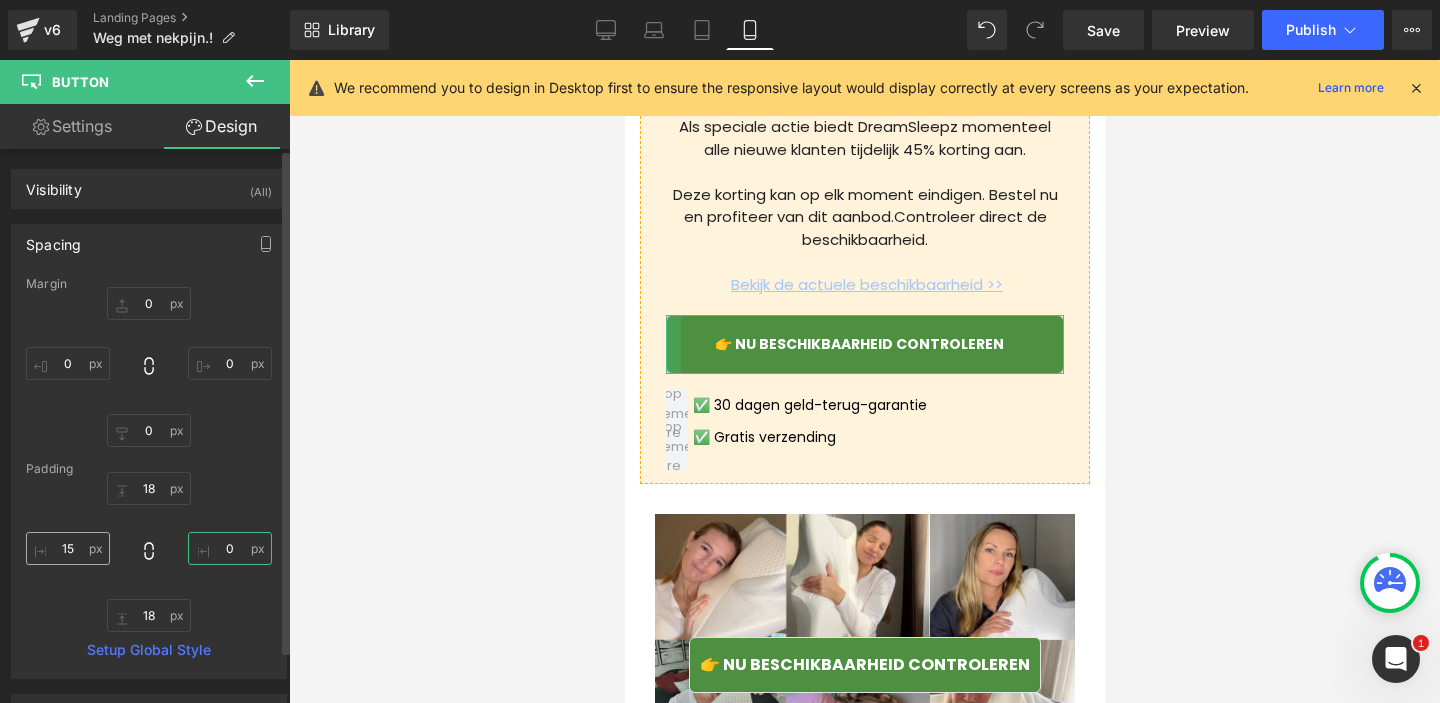 type 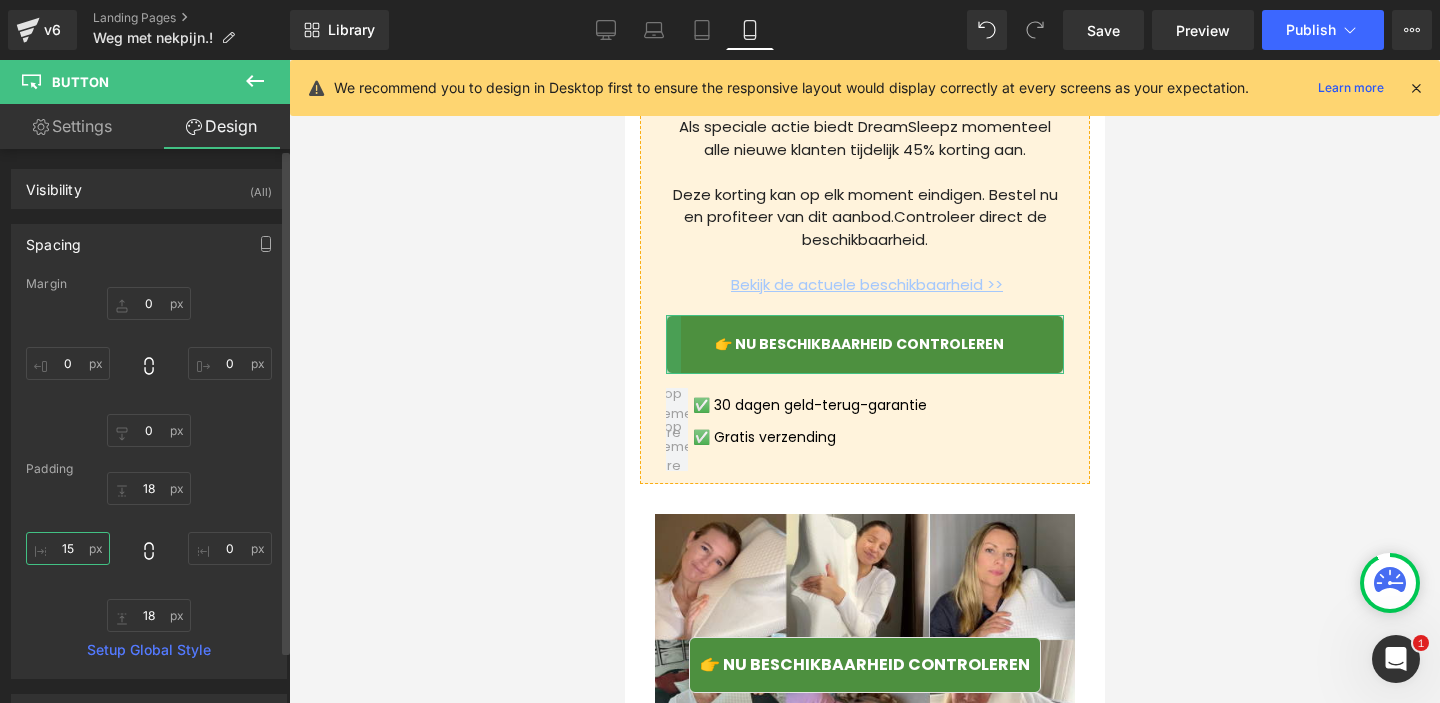 click on "15" at bounding box center (68, 548) 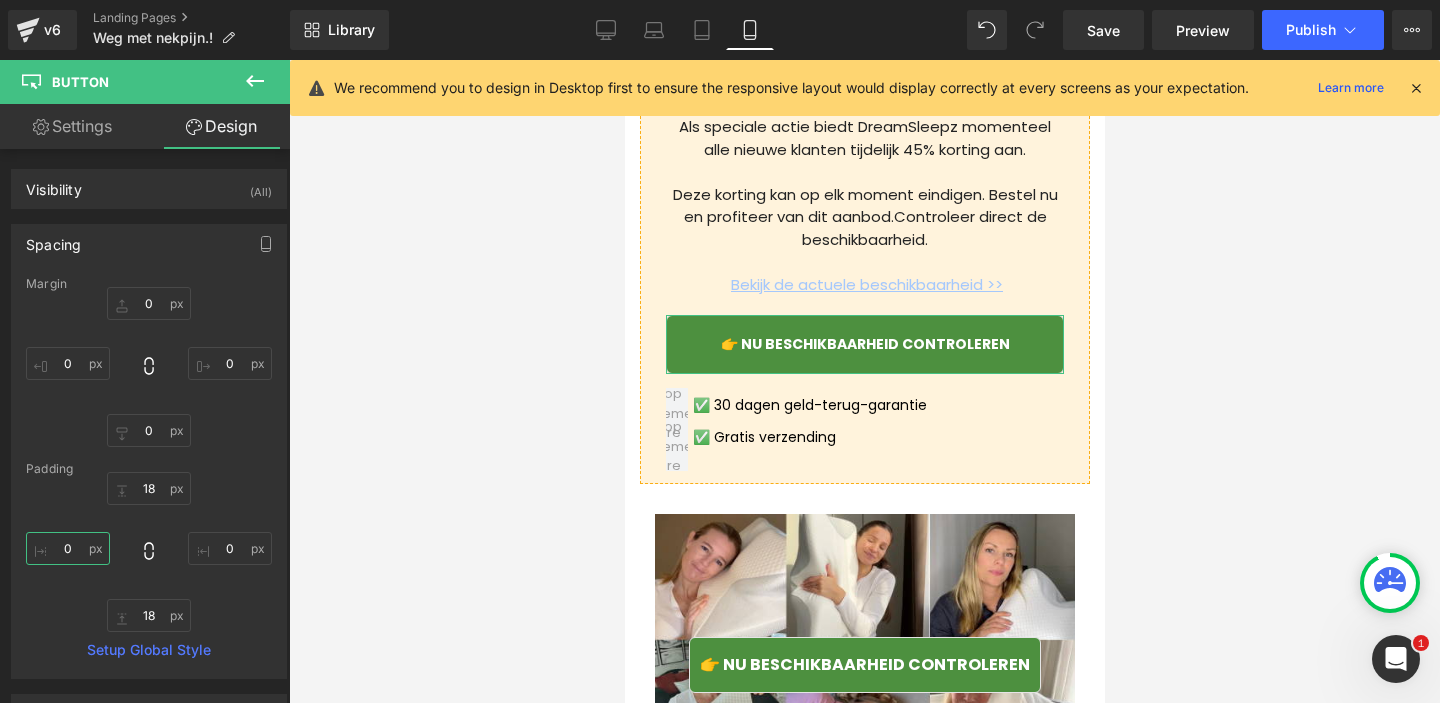 type 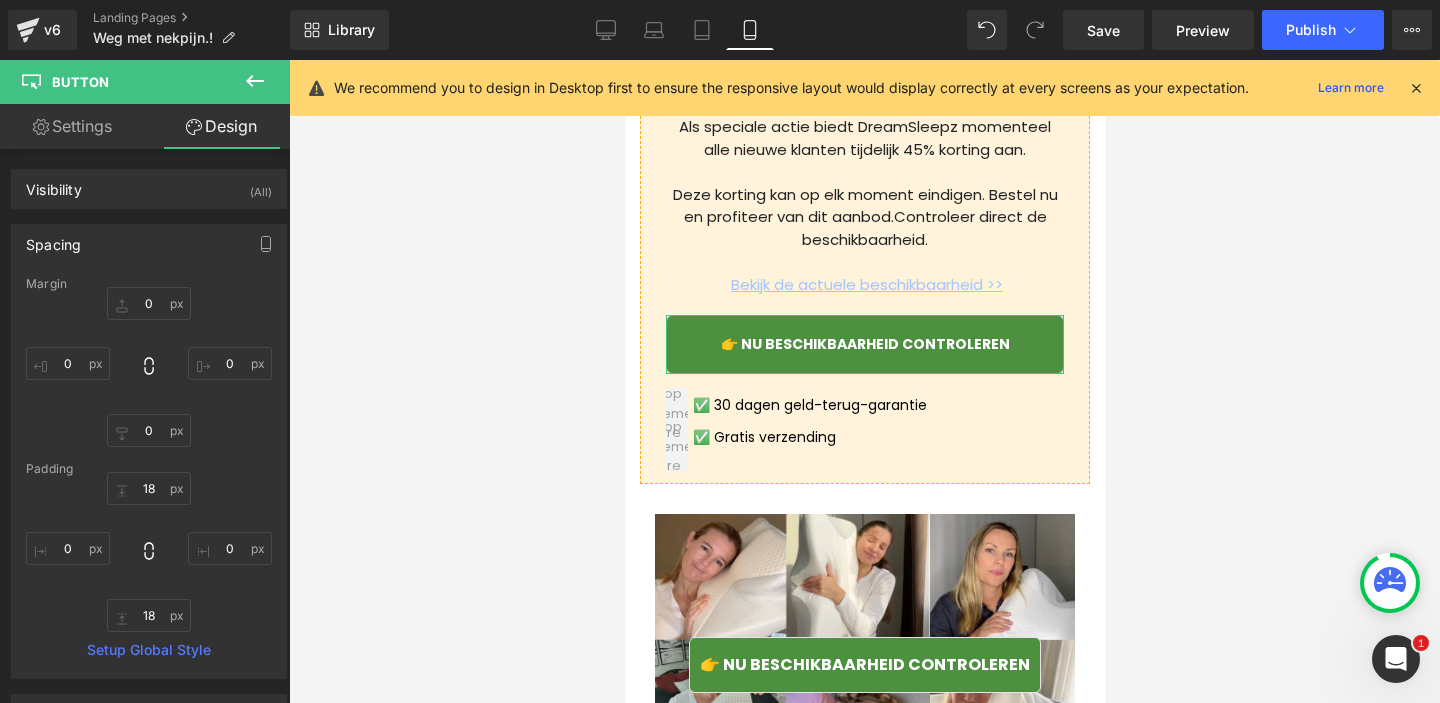 click on "Settings" at bounding box center [72, 126] 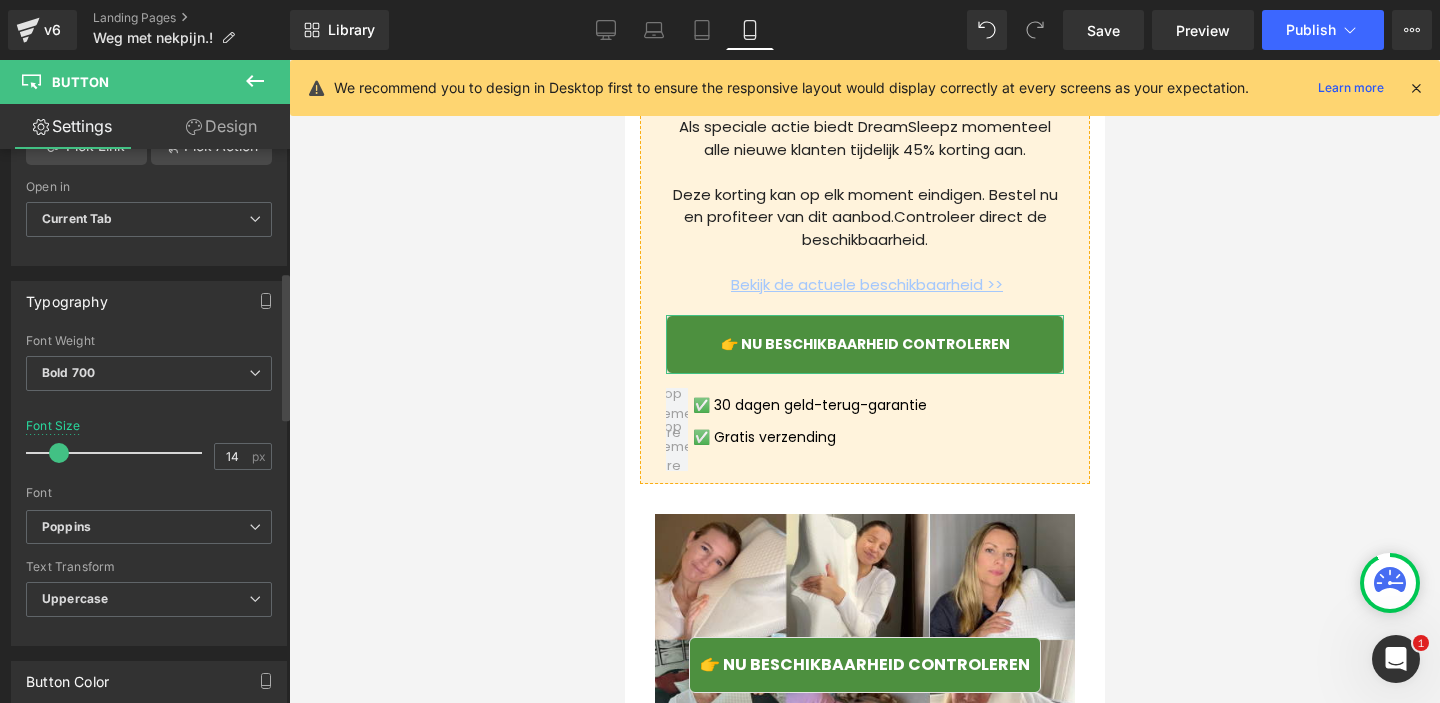 scroll, scrollTop: 475, scrollLeft: 0, axis: vertical 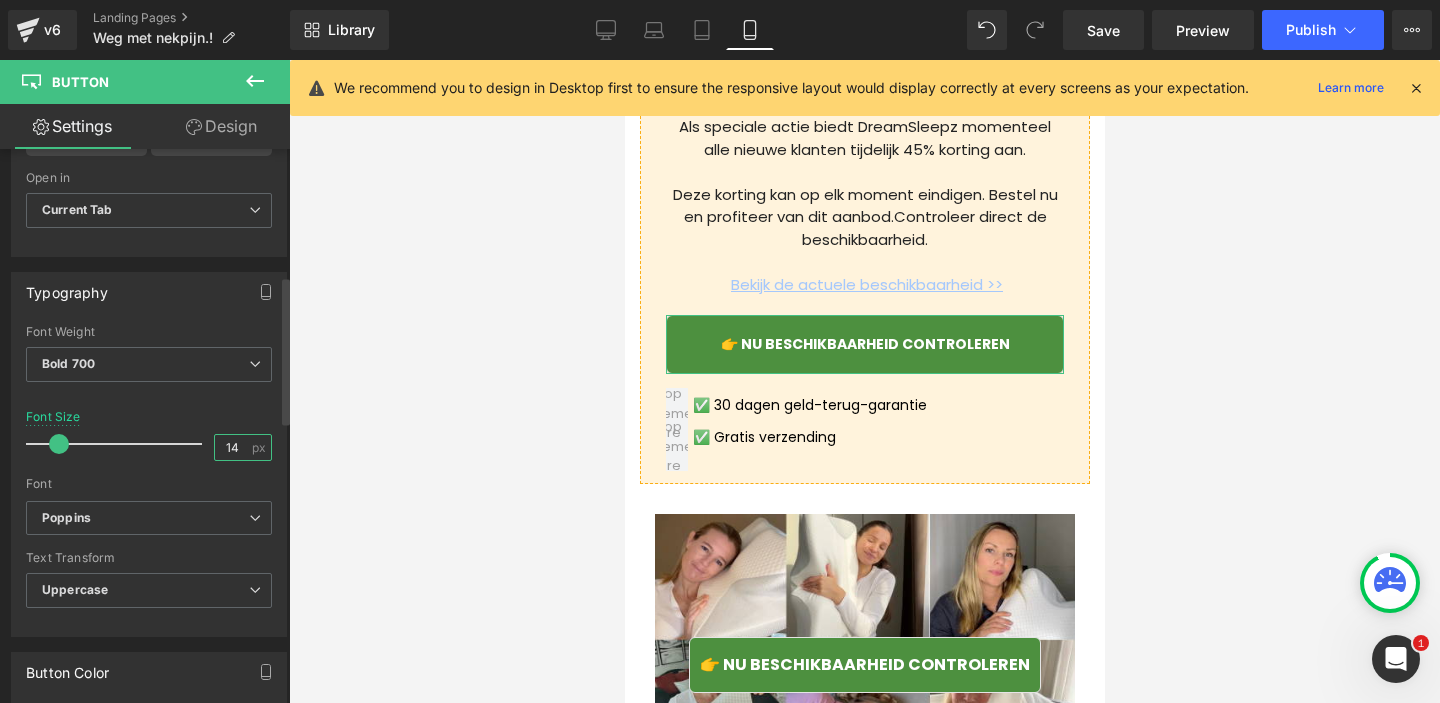 click on "14" at bounding box center [232, 447] 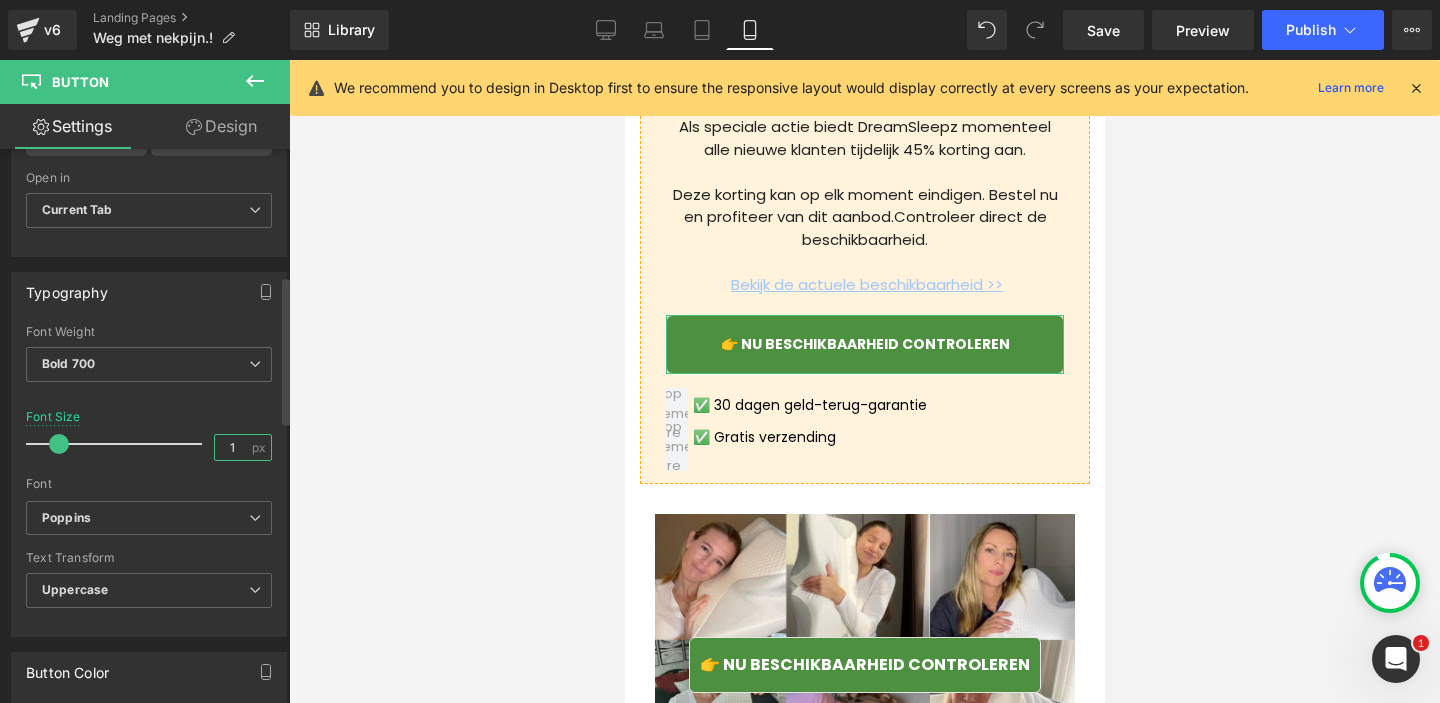 type on "16" 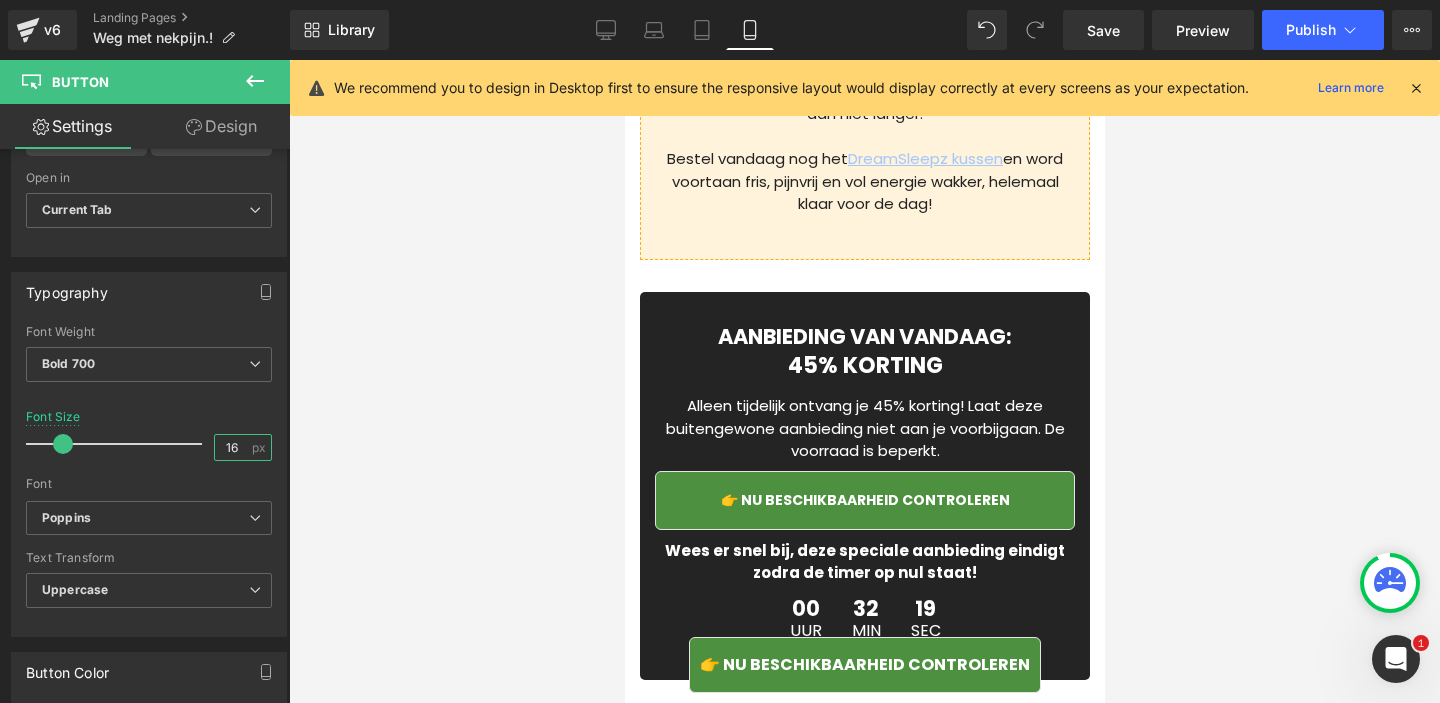 scroll, scrollTop: 8595, scrollLeft: 0, axis: vertical 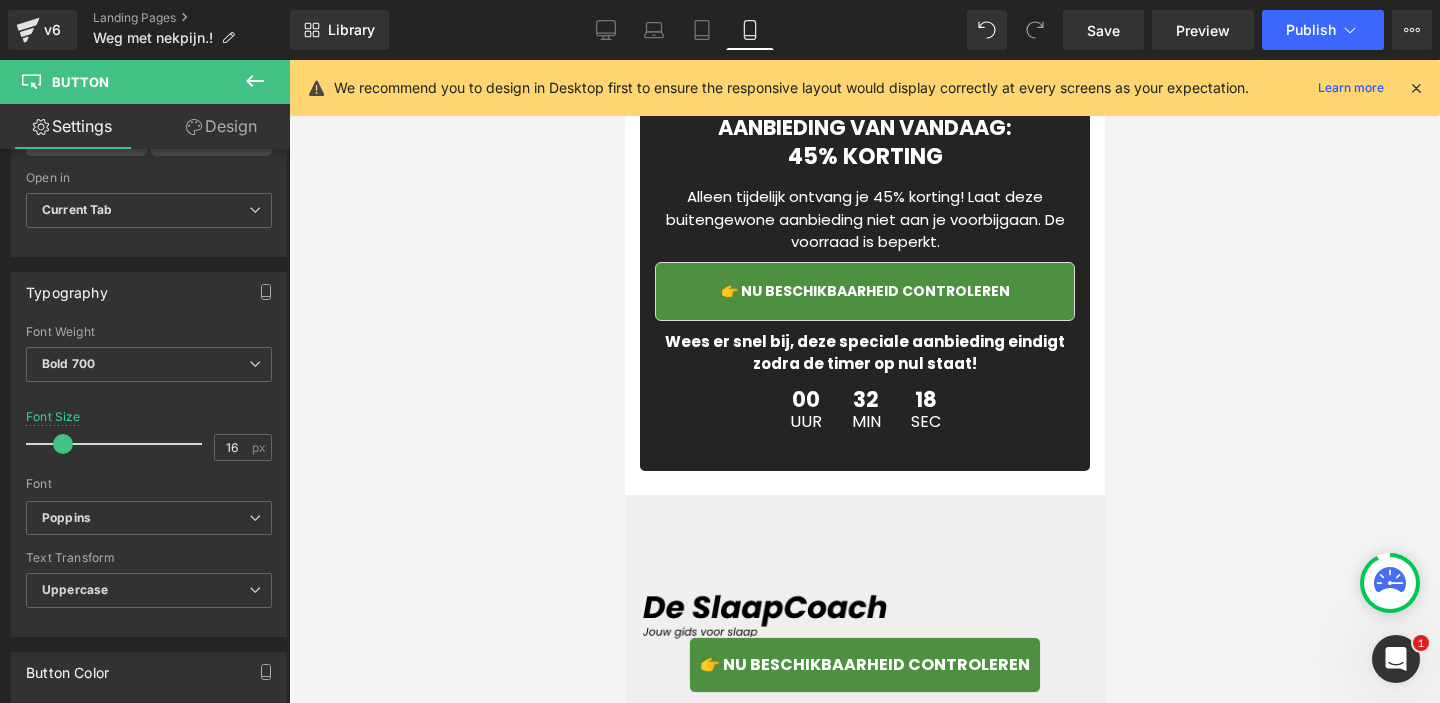 click on "👉 Nu beschikbaarheid controleren" at bounding box center [864, 291] 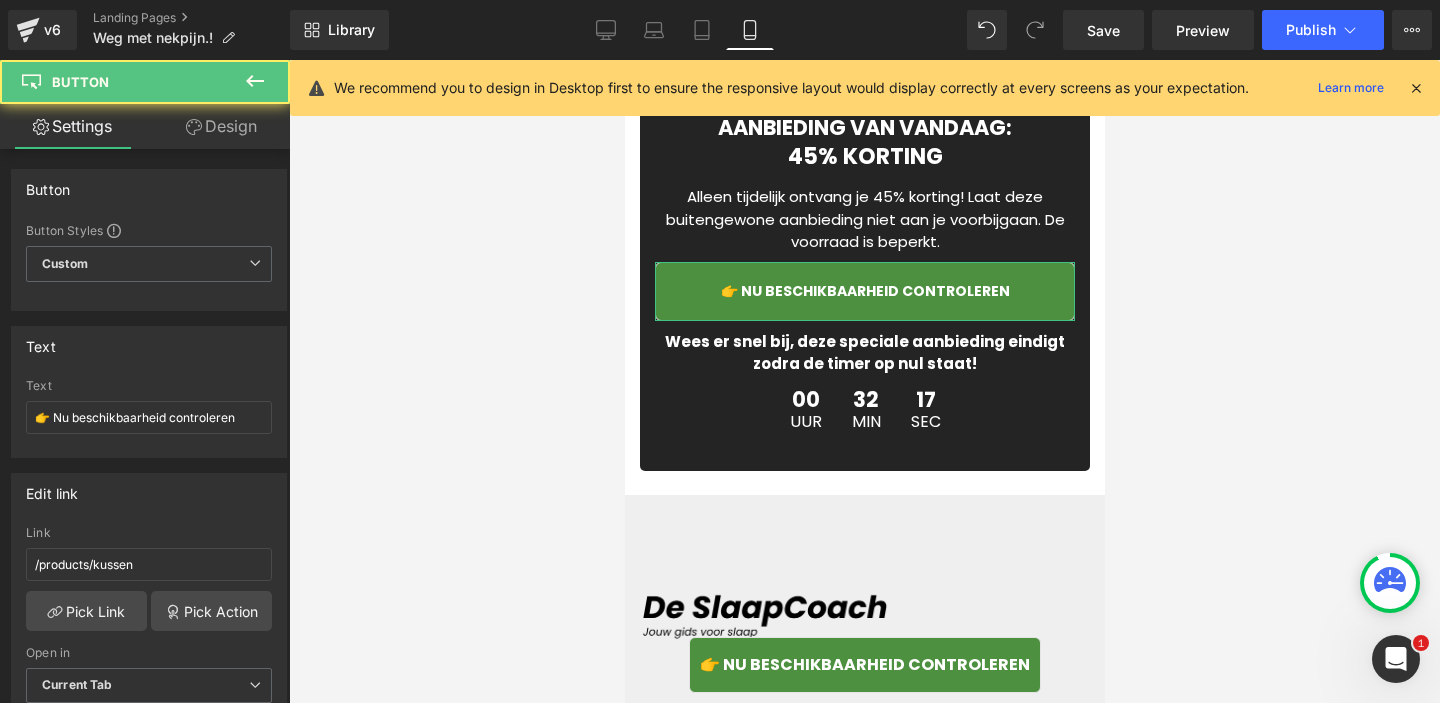click on "Design" at bounding box center [221, 126] 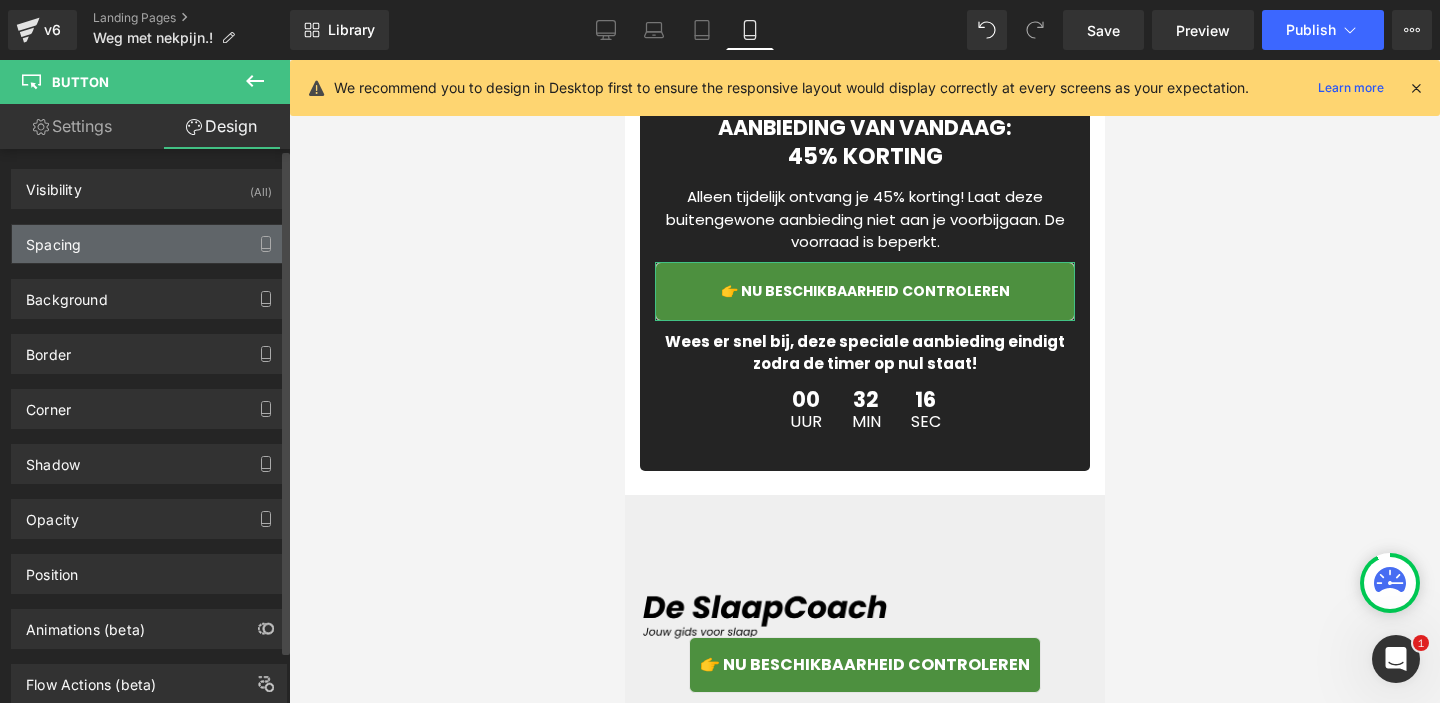 click on "Spacing" at bounding box center [149, 244] 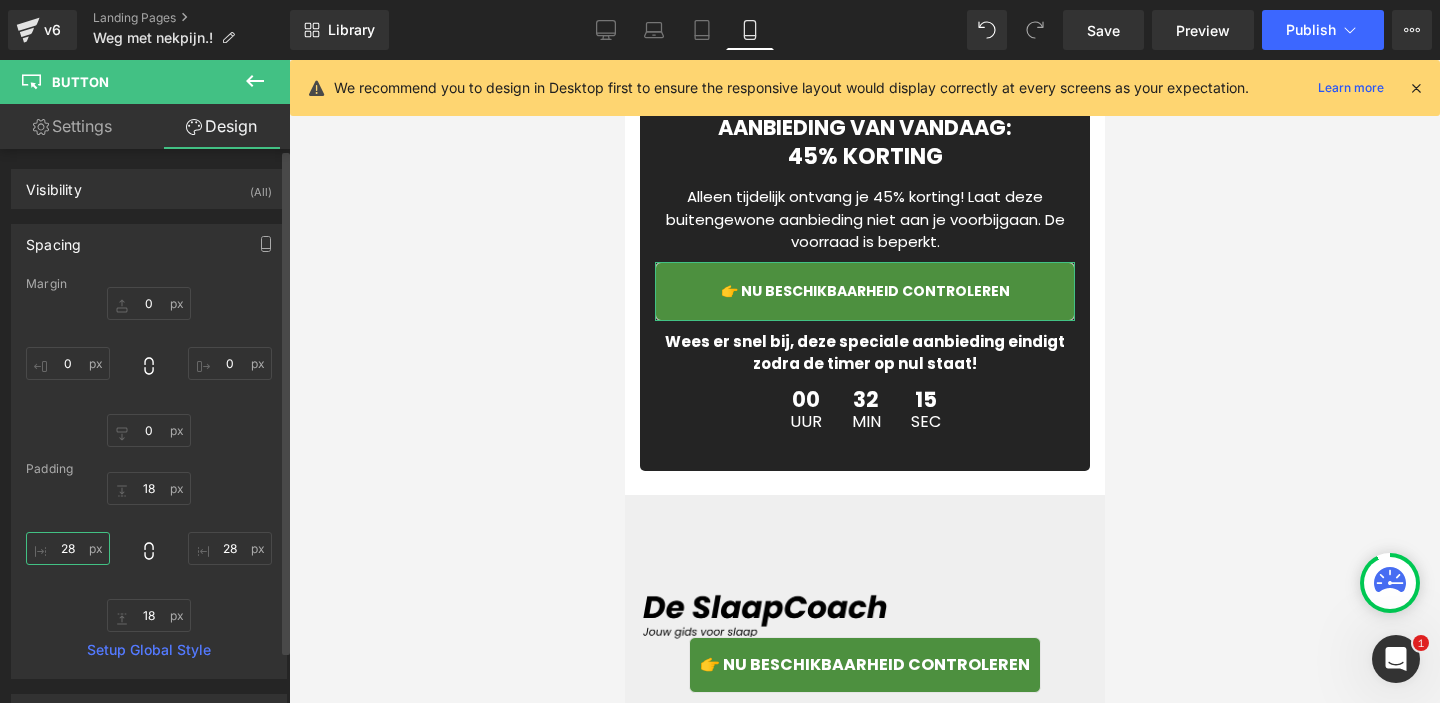 click on "28" at bounding box center [68, 548] 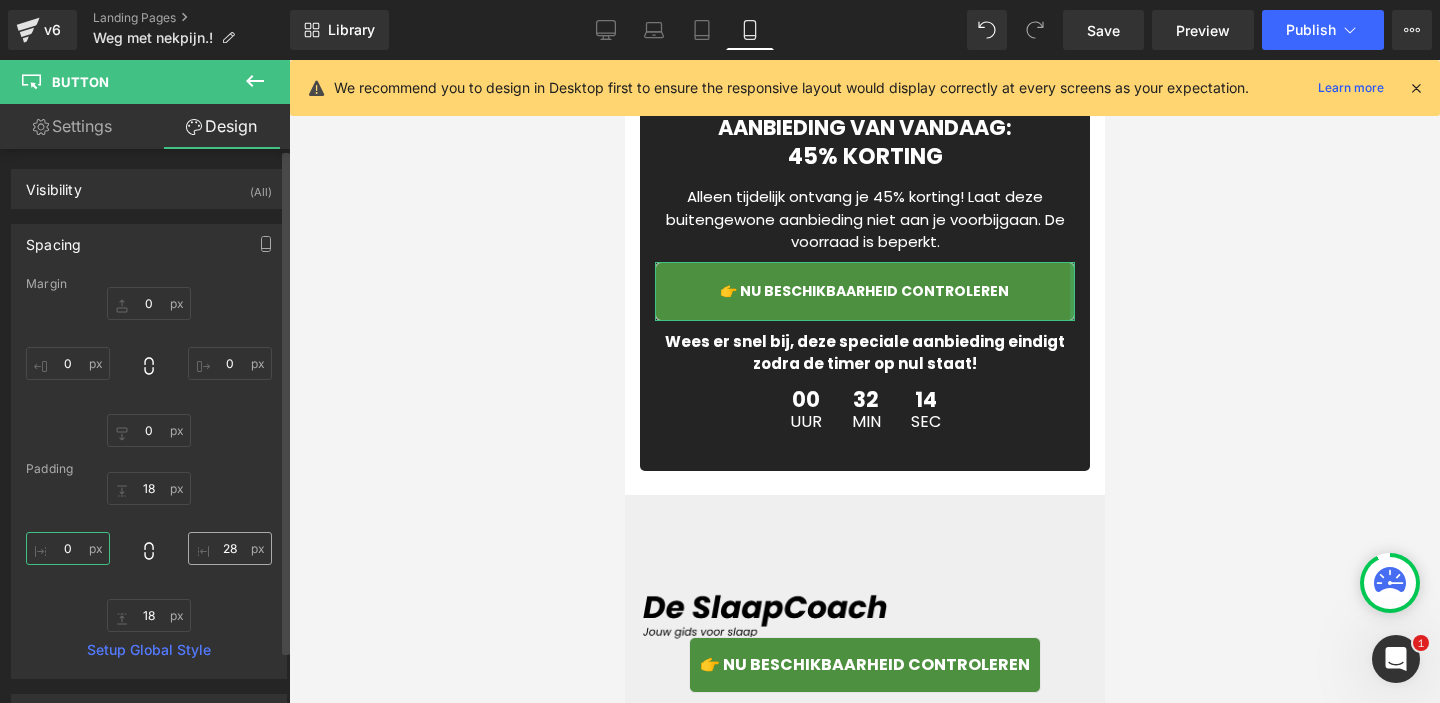 type 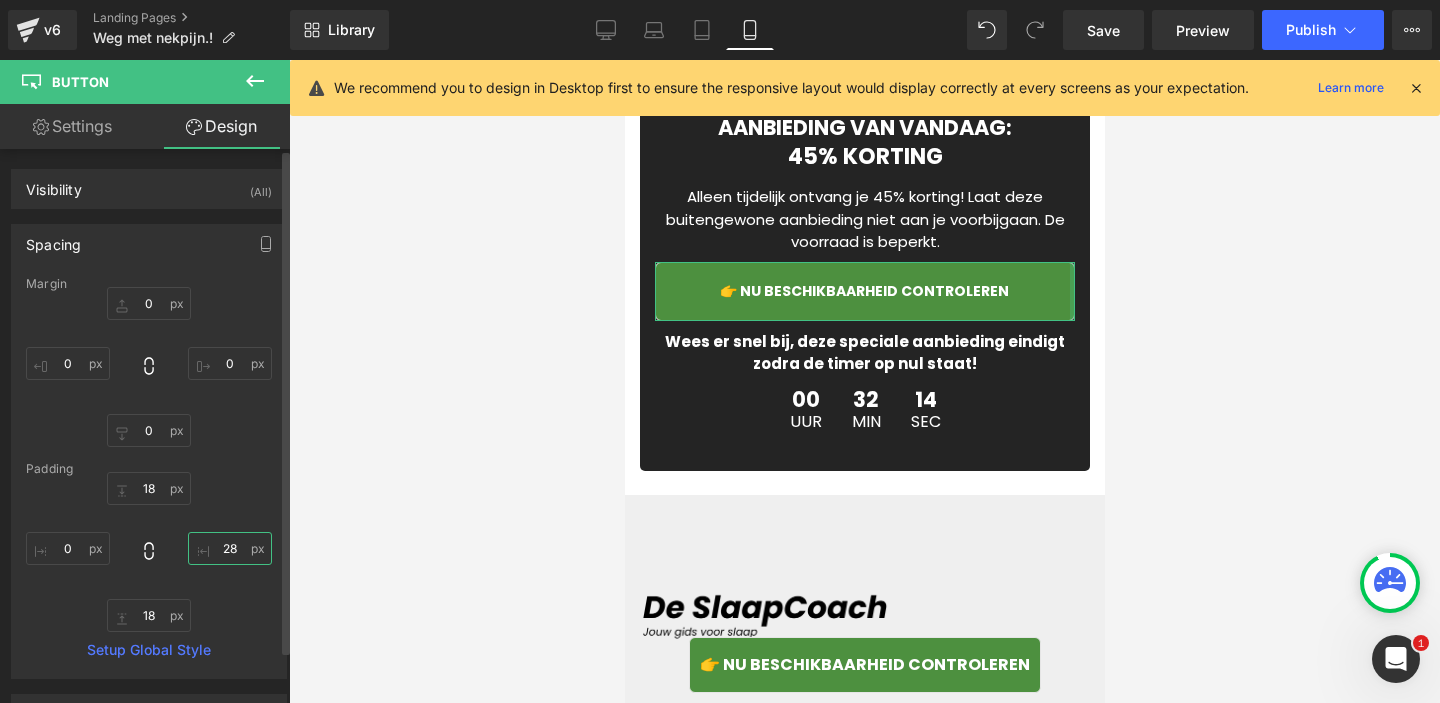 click on "28" at bounding box center (230, 548) 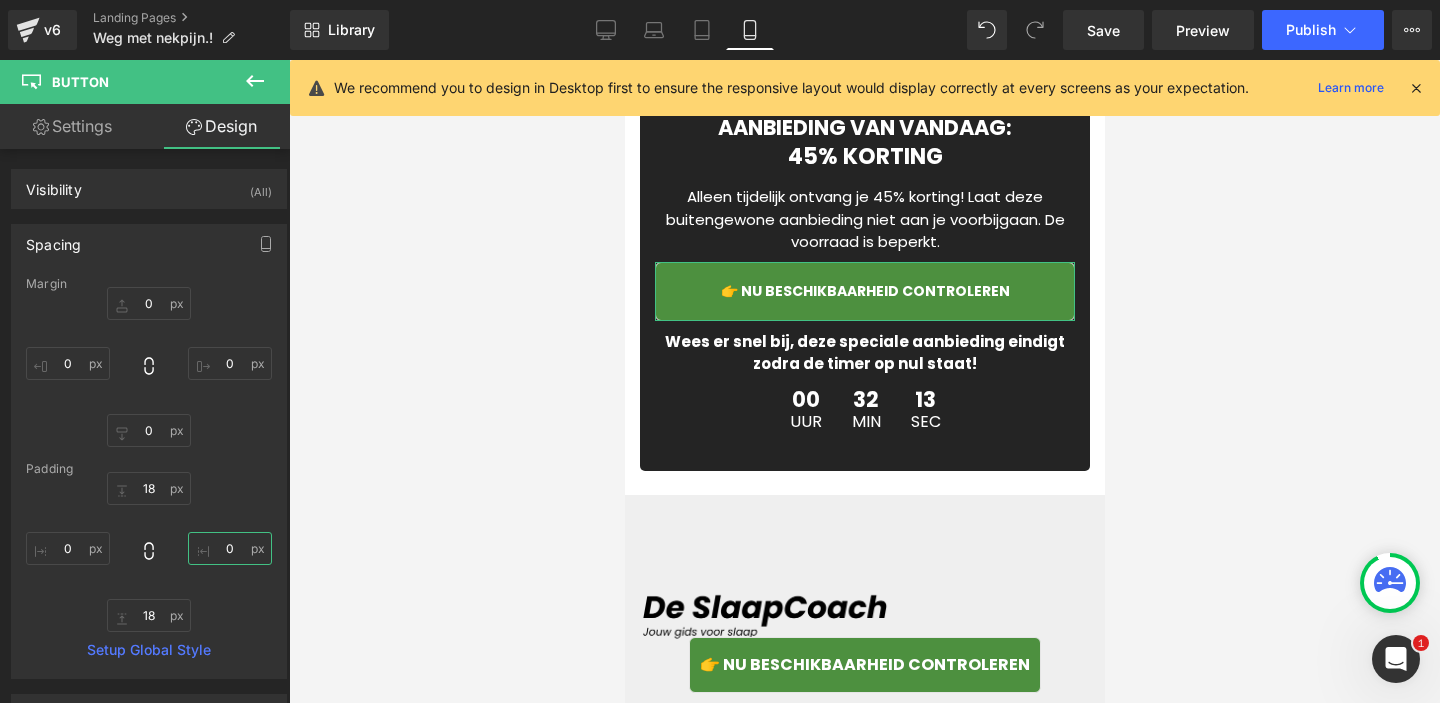 type 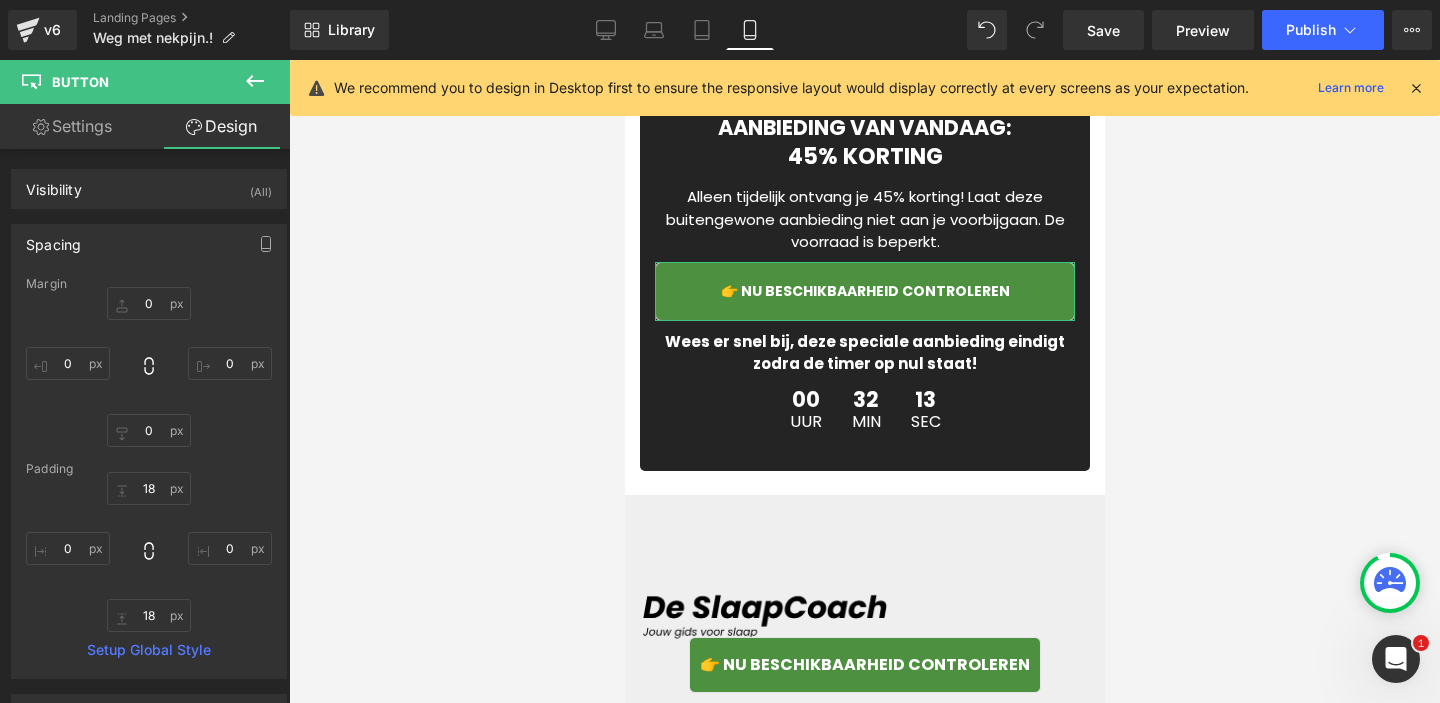 click on "Settings" at bounding box center (72, 126) 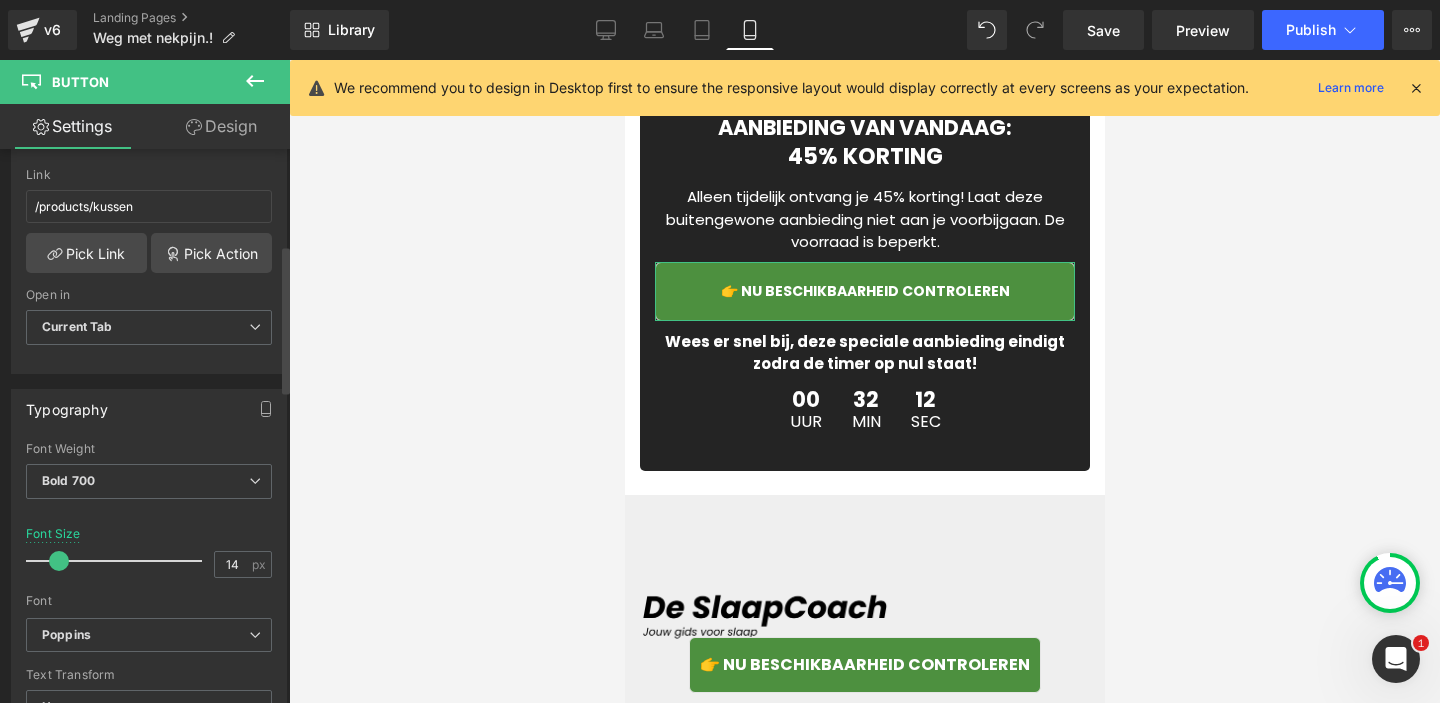 scroll, scrollTop: 361, scrollLeft: 0, axis: vertical 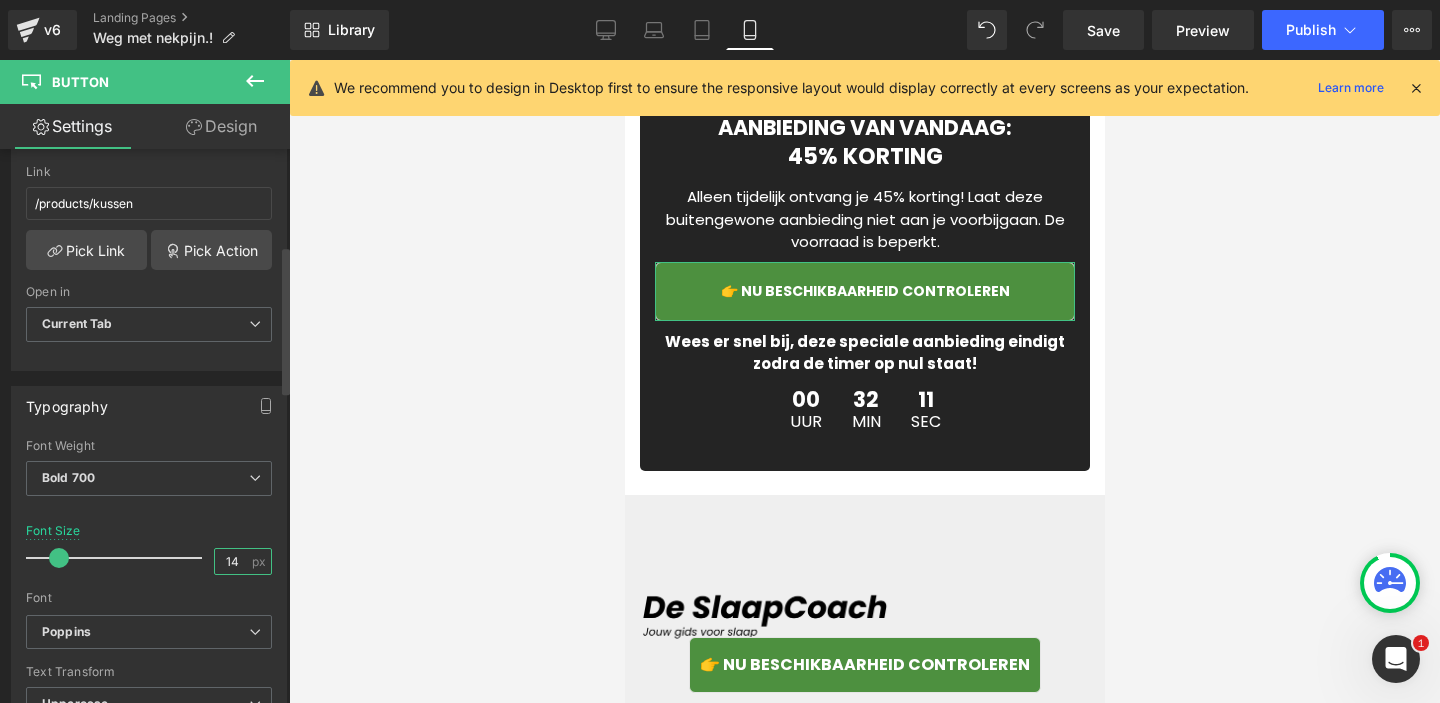 click on "14" at bounding box center (232, 561) 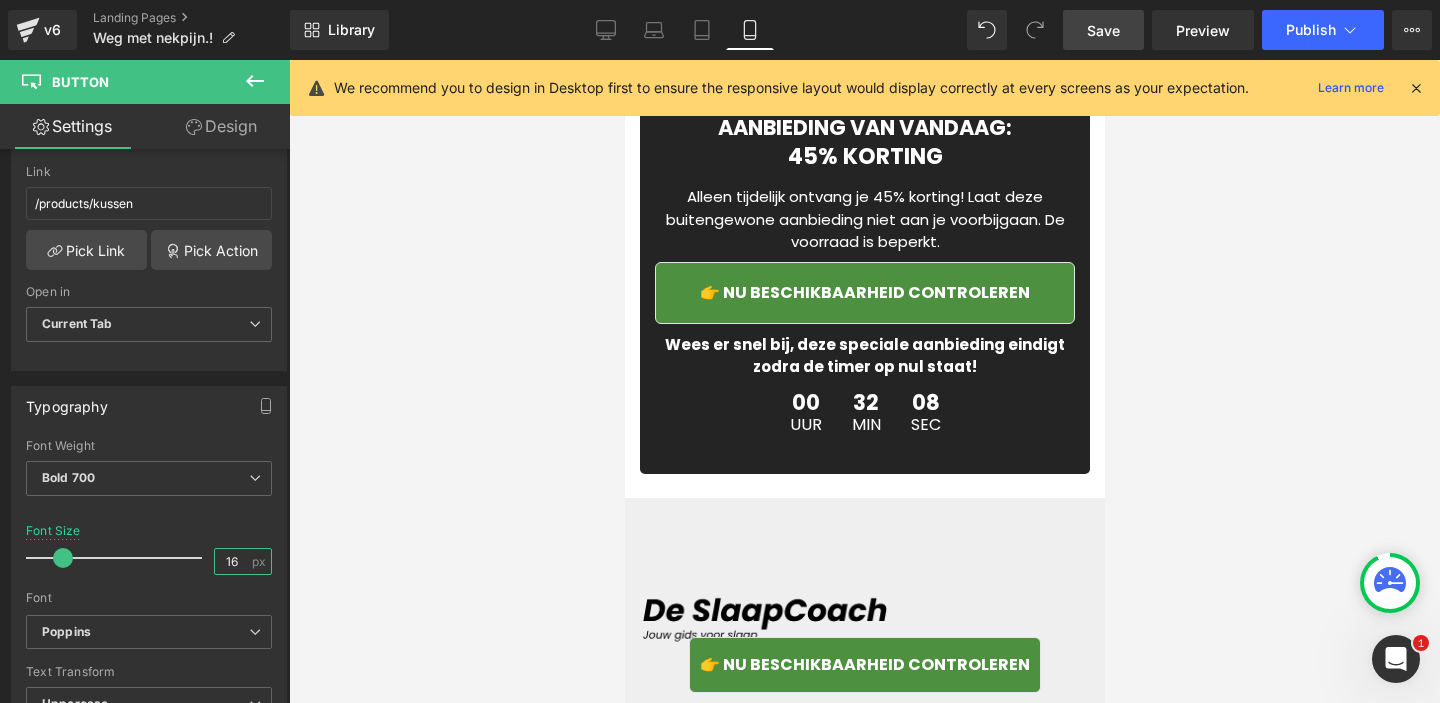 type on "16" 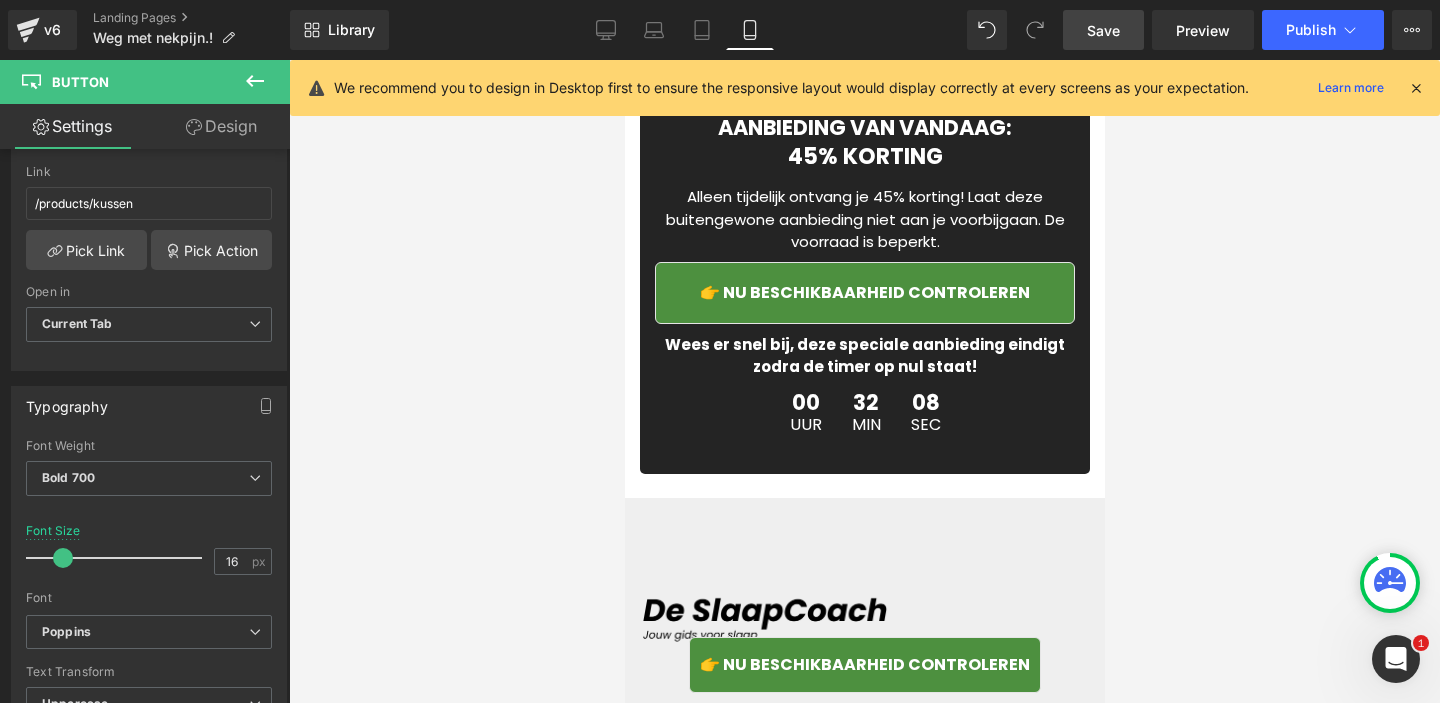 click on "Save" at bounding box center [1103, 30] 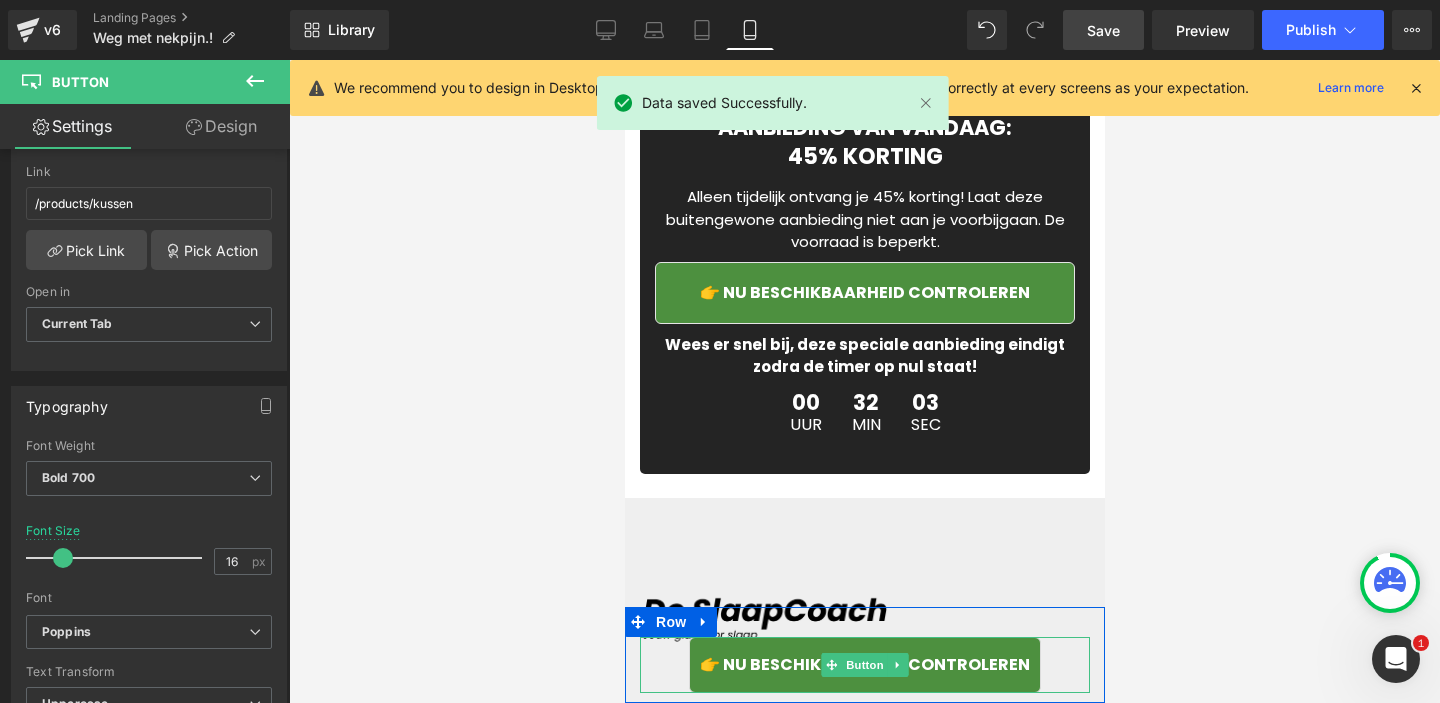 click on "👉 Nu beschikbaarheid controleren" at bounding box center (864, 665) 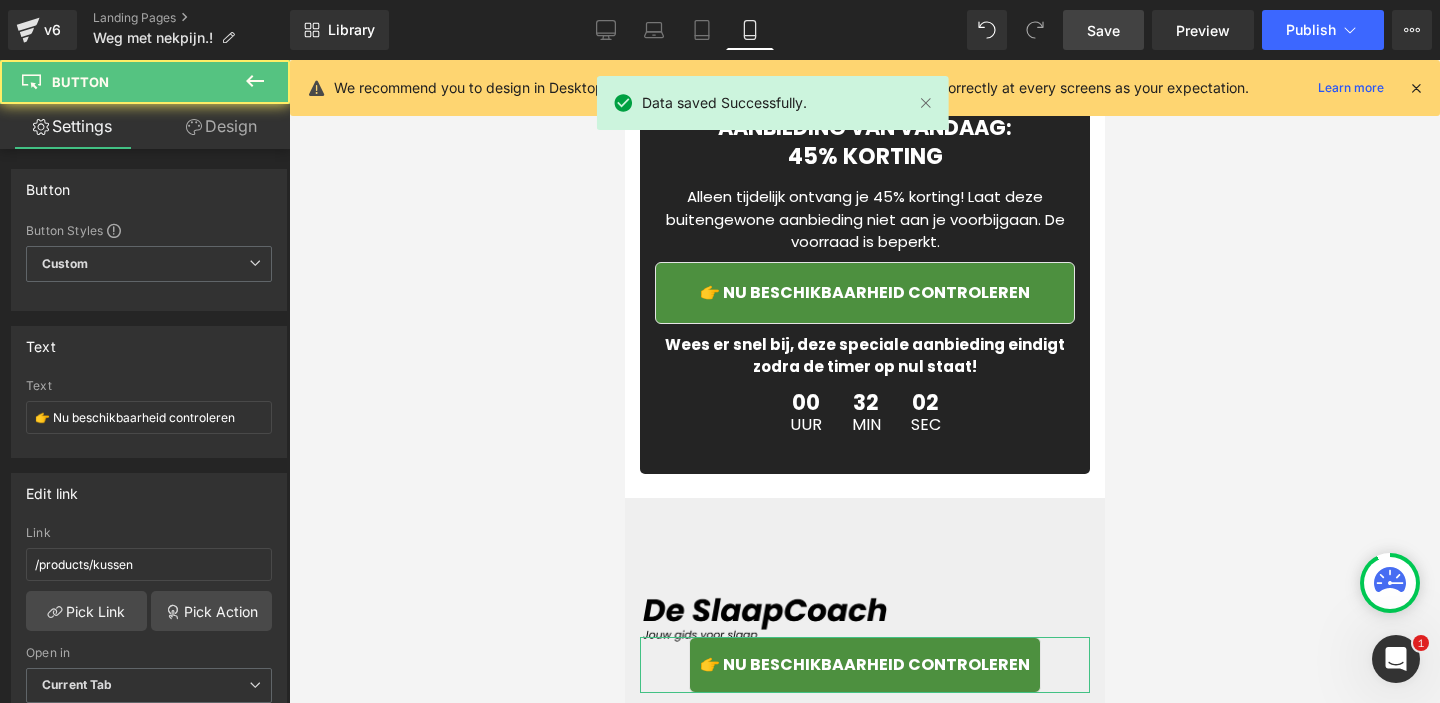 click on "Design" at bounding box center (221, 126) 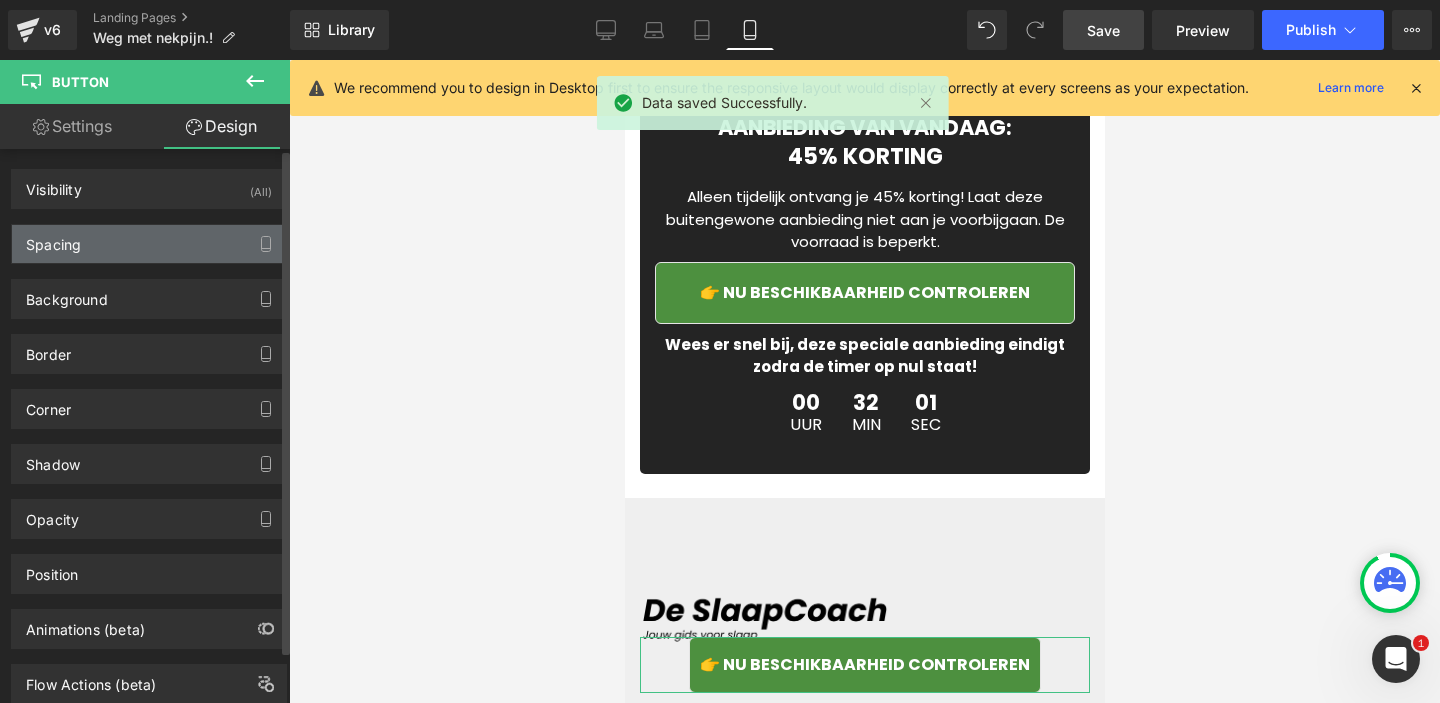 click on "Spacing" at bounding box center [149, 244] 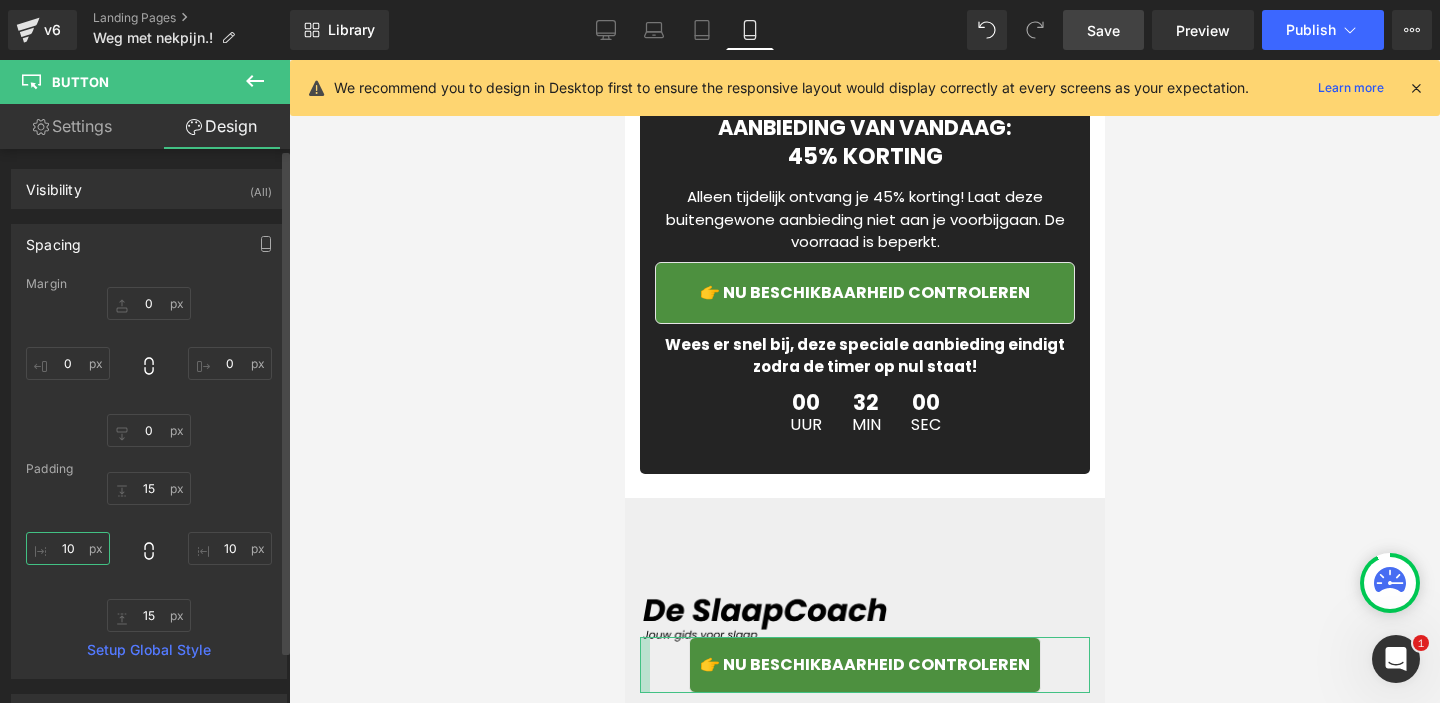 click on "10" at bounding box center [68, 548] 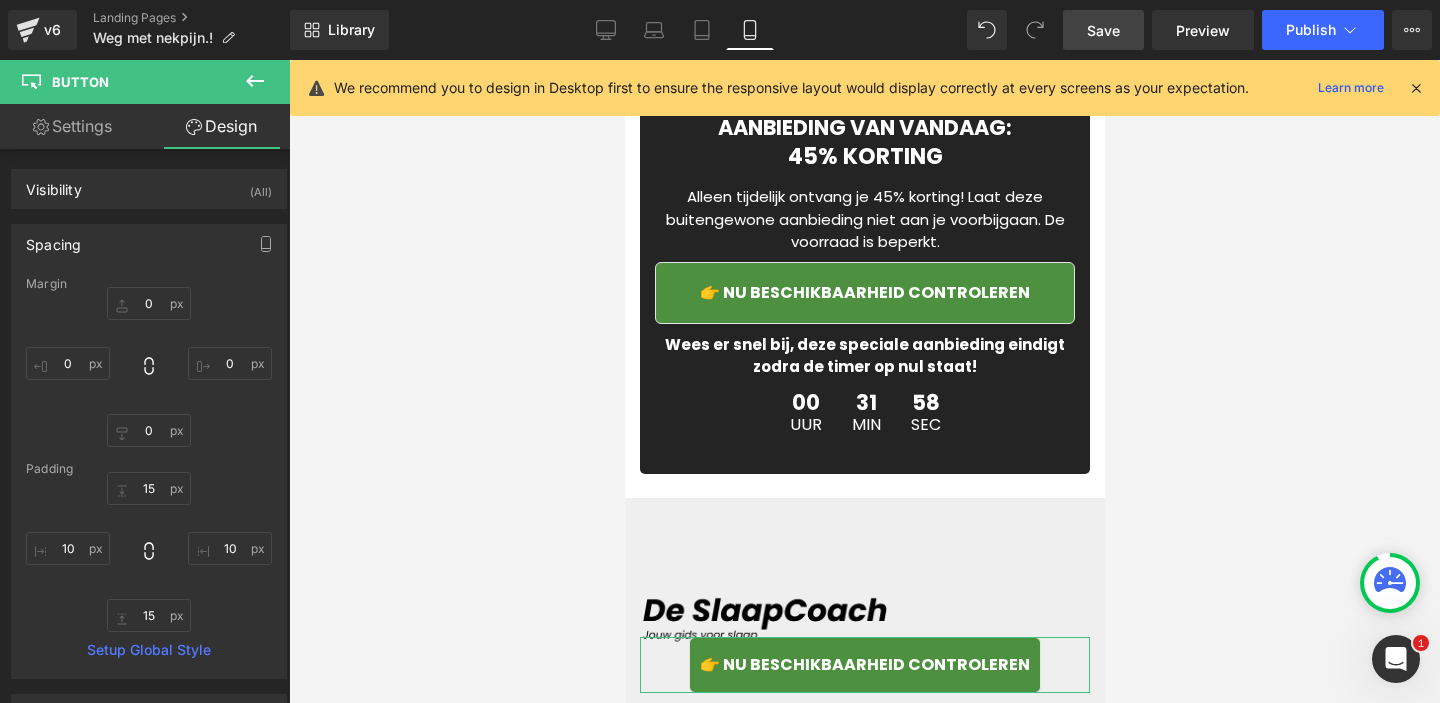click on "Settings" at bounding box center (72, 126) 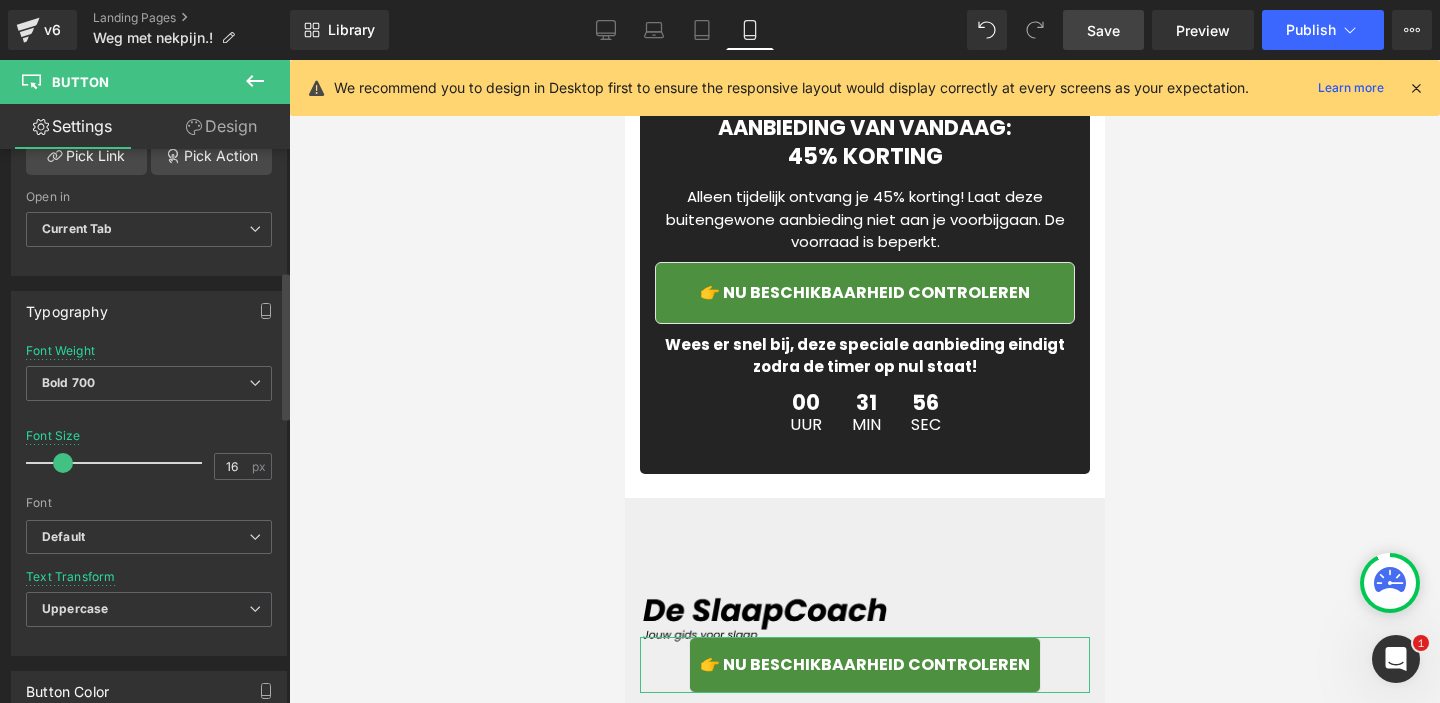 scroll, scrollTop: 462, scrollLeft: 0, axis: vertical 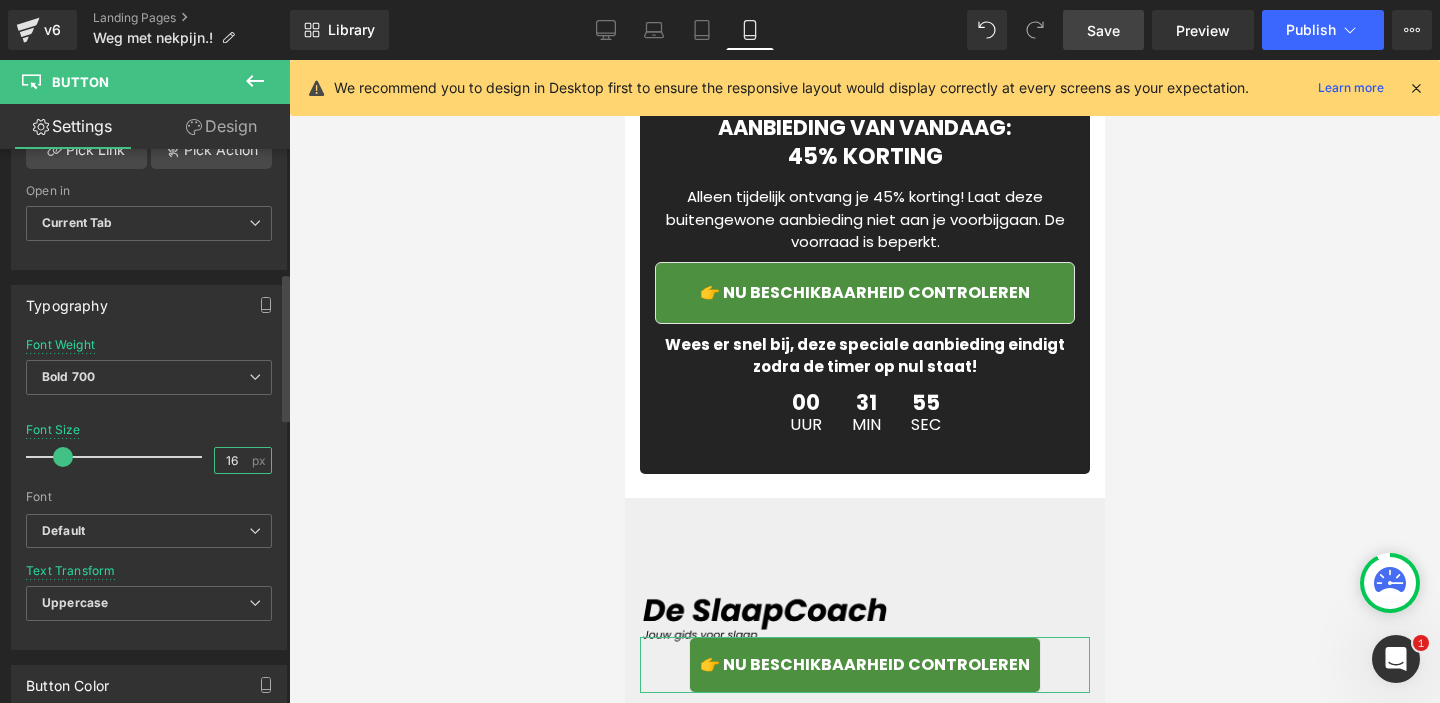 click on "16" at bounding box center (232, 460) 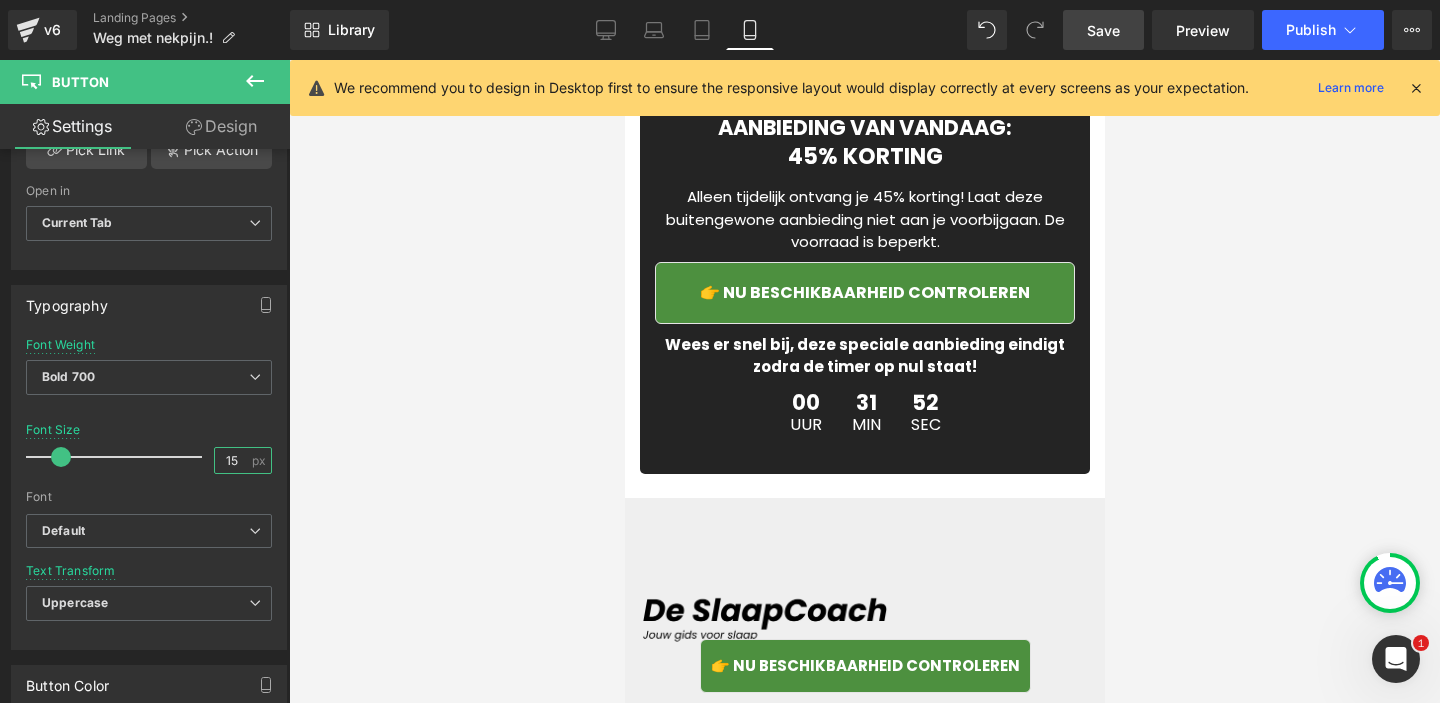 type on "15" 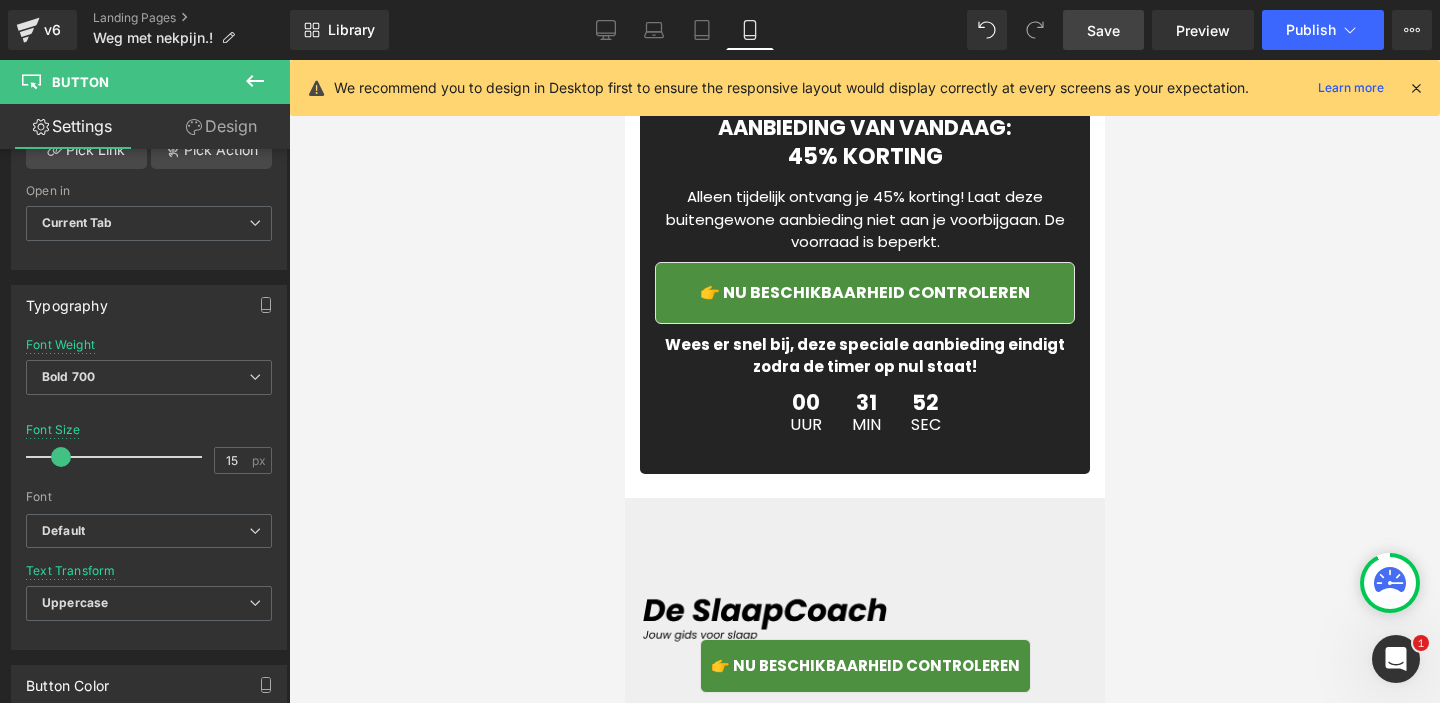 click on "Save" at bounding box center (1103, 30) 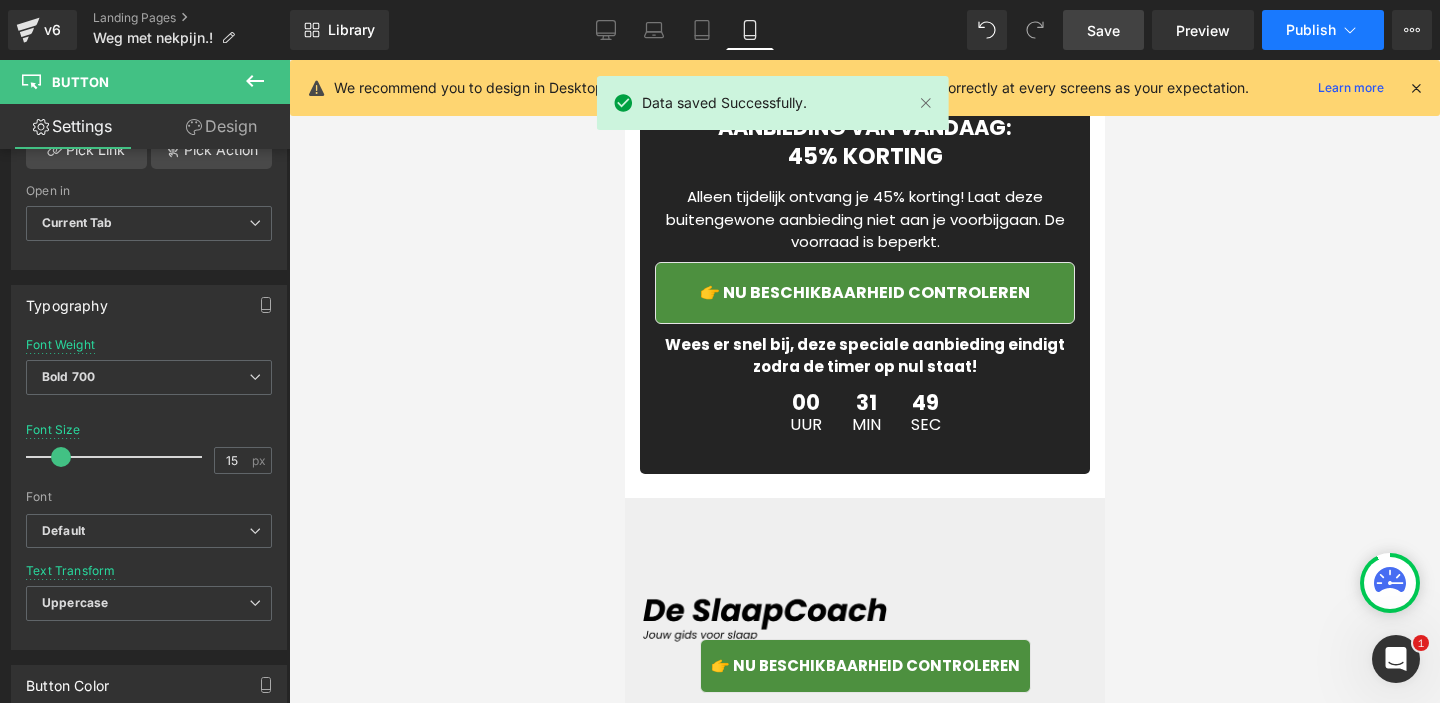 click on "Publish" at bounding box center (1323, 30) 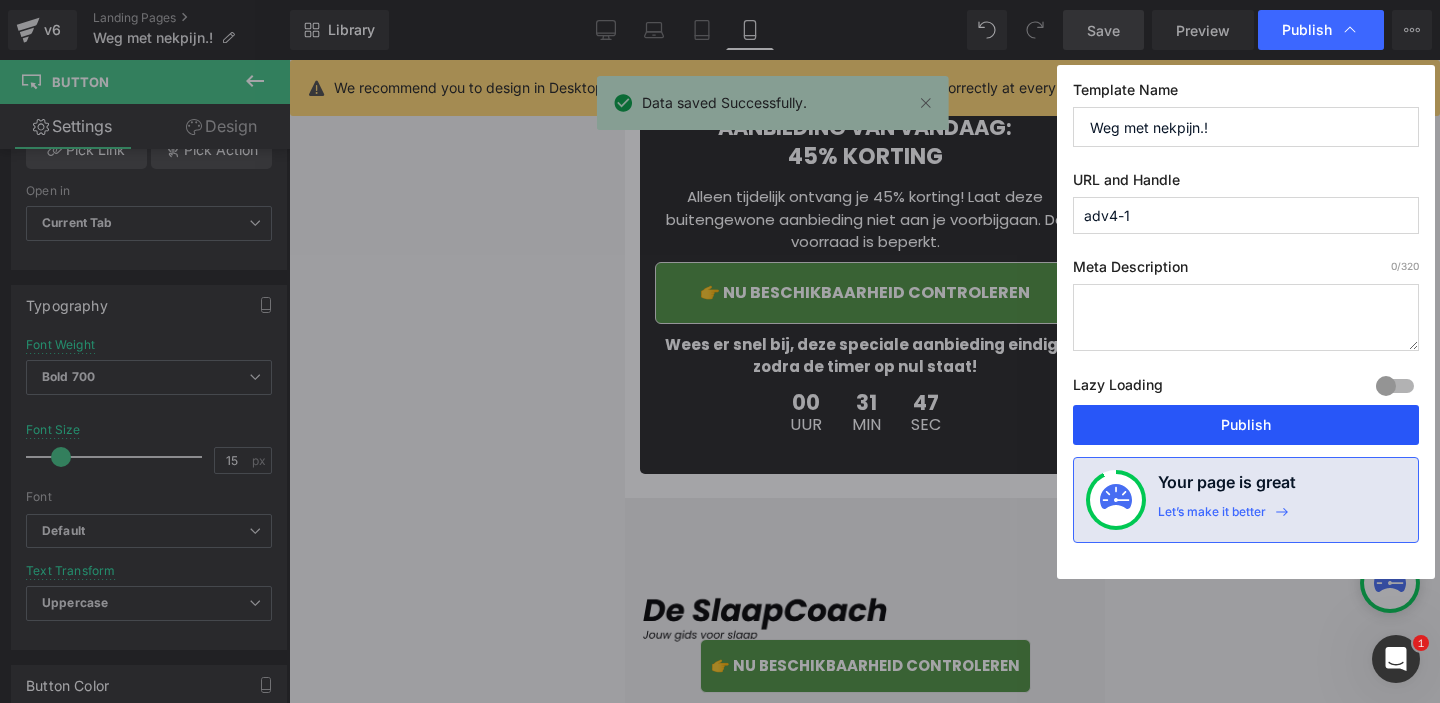 click on "Publish" at bounding box center [1246, 425] 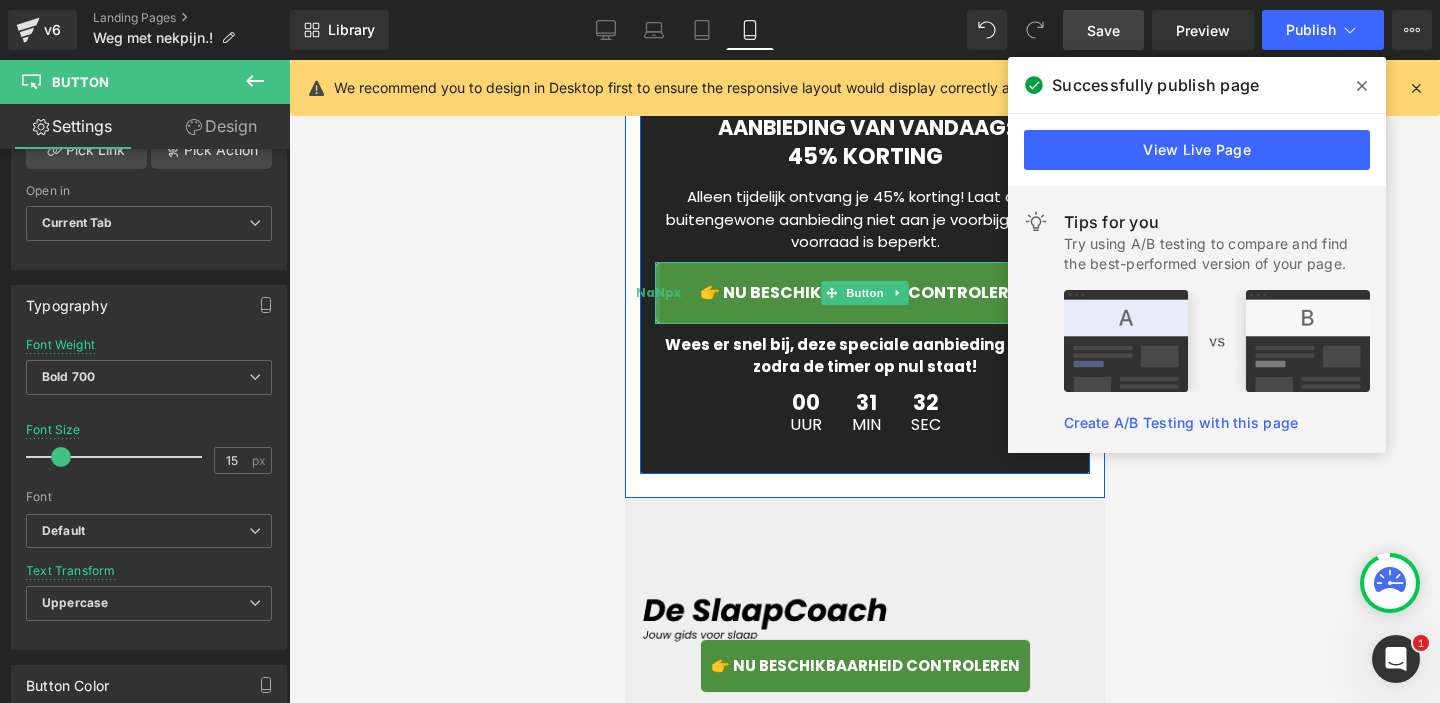 click on "NaNpx" at bounding box center [657, 293] 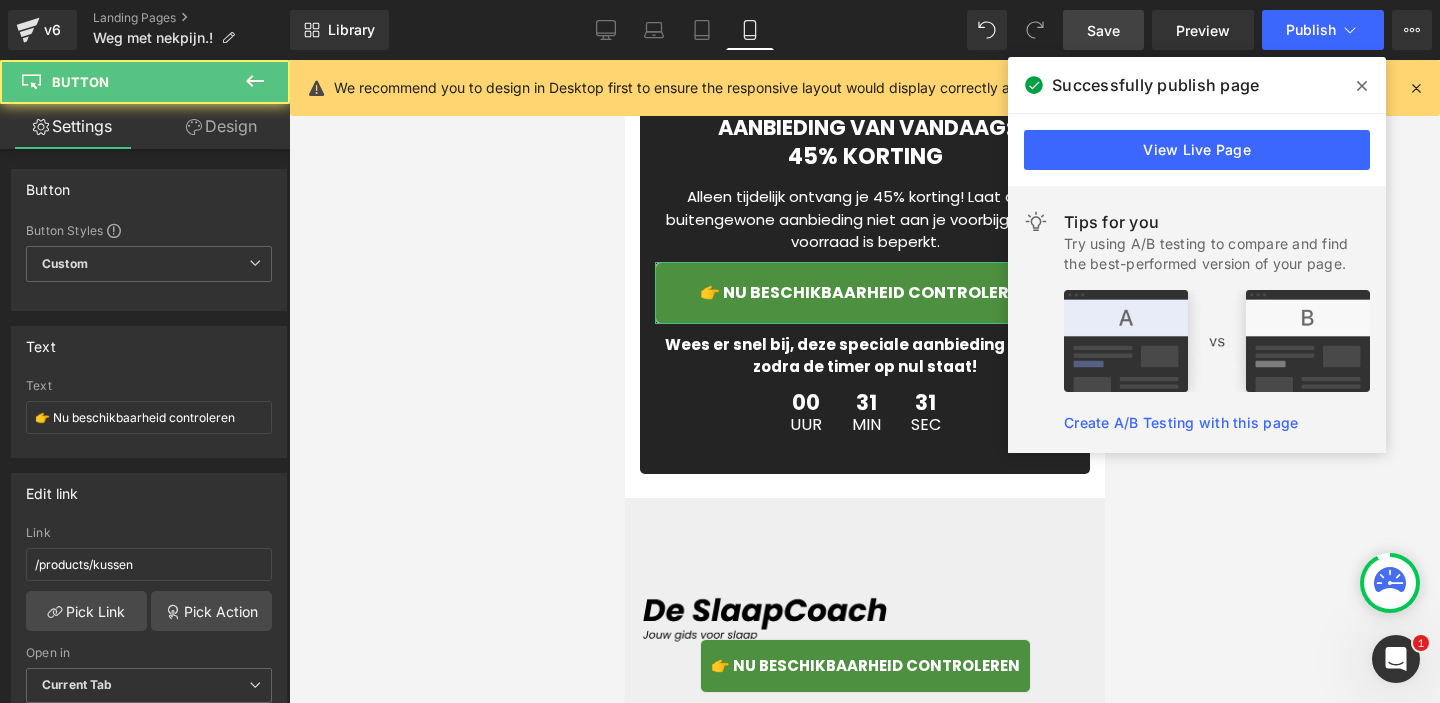 click on "Design" at bounding box center (221, 126) 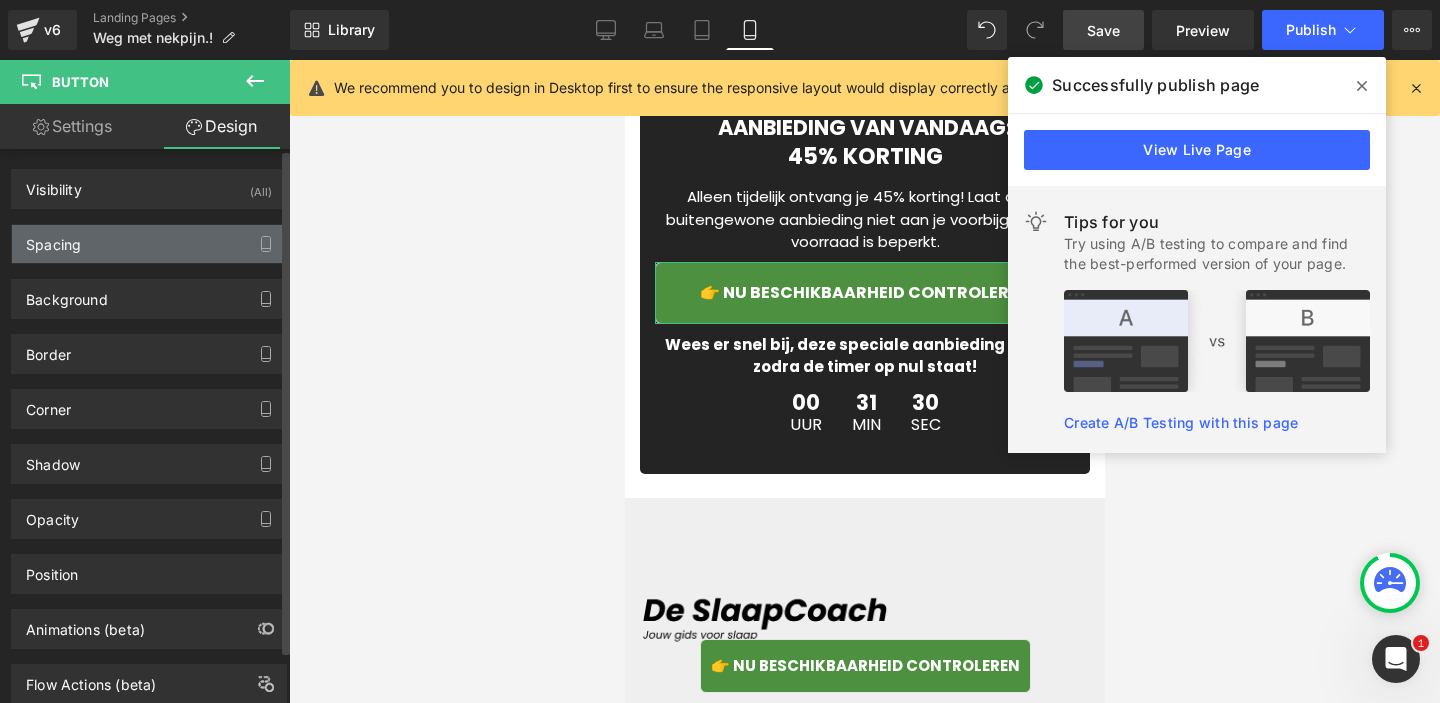 click on "Spacing" at bounding box center (149, 244) 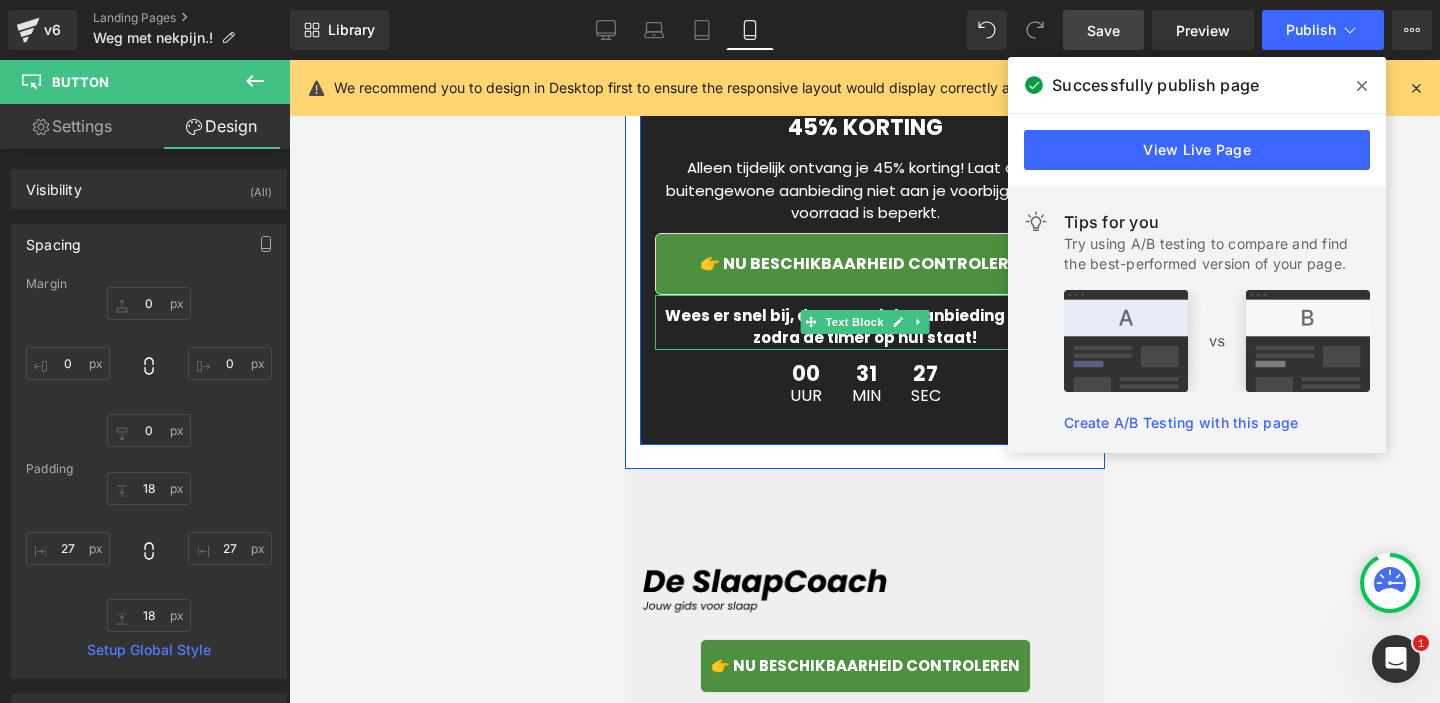 scroll, scrollTop: 8627, scrollLeft: 0, axis: vertical 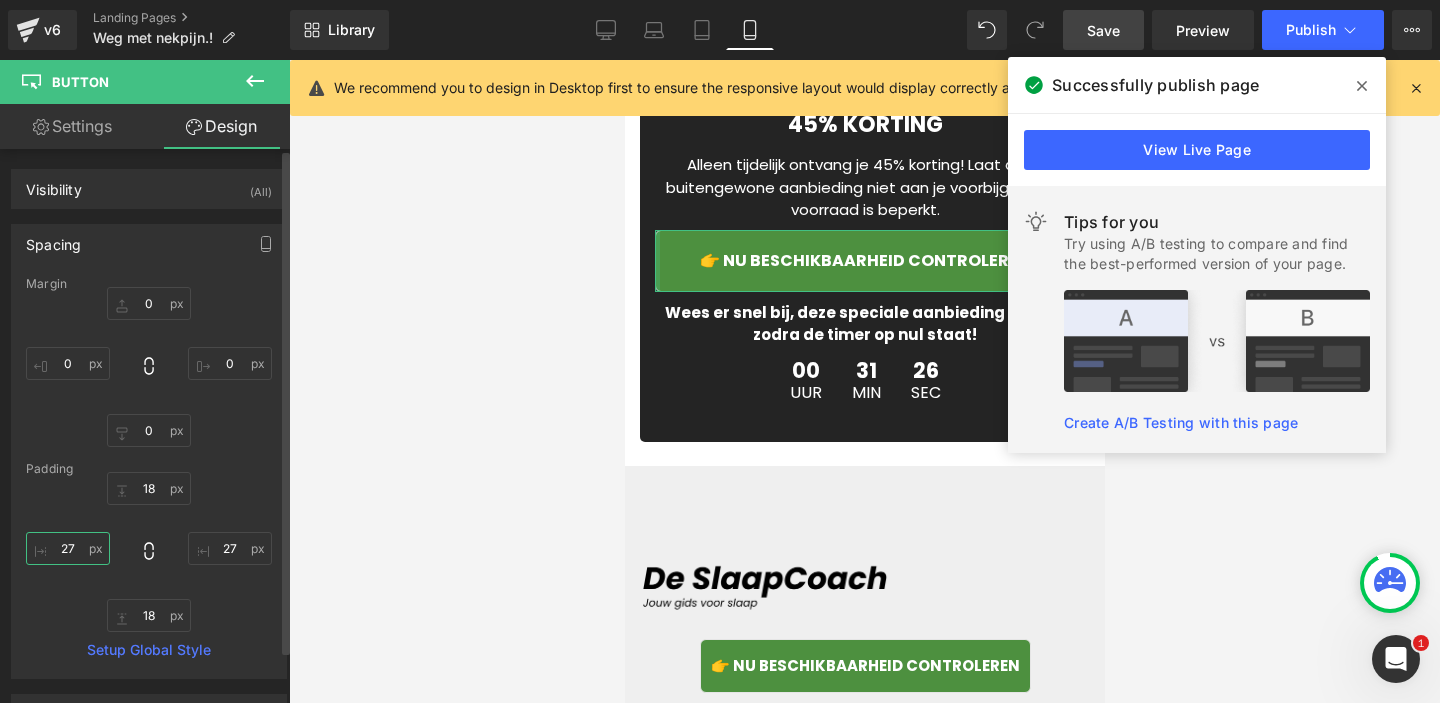 click on "27" at bounding box center [68, 548] 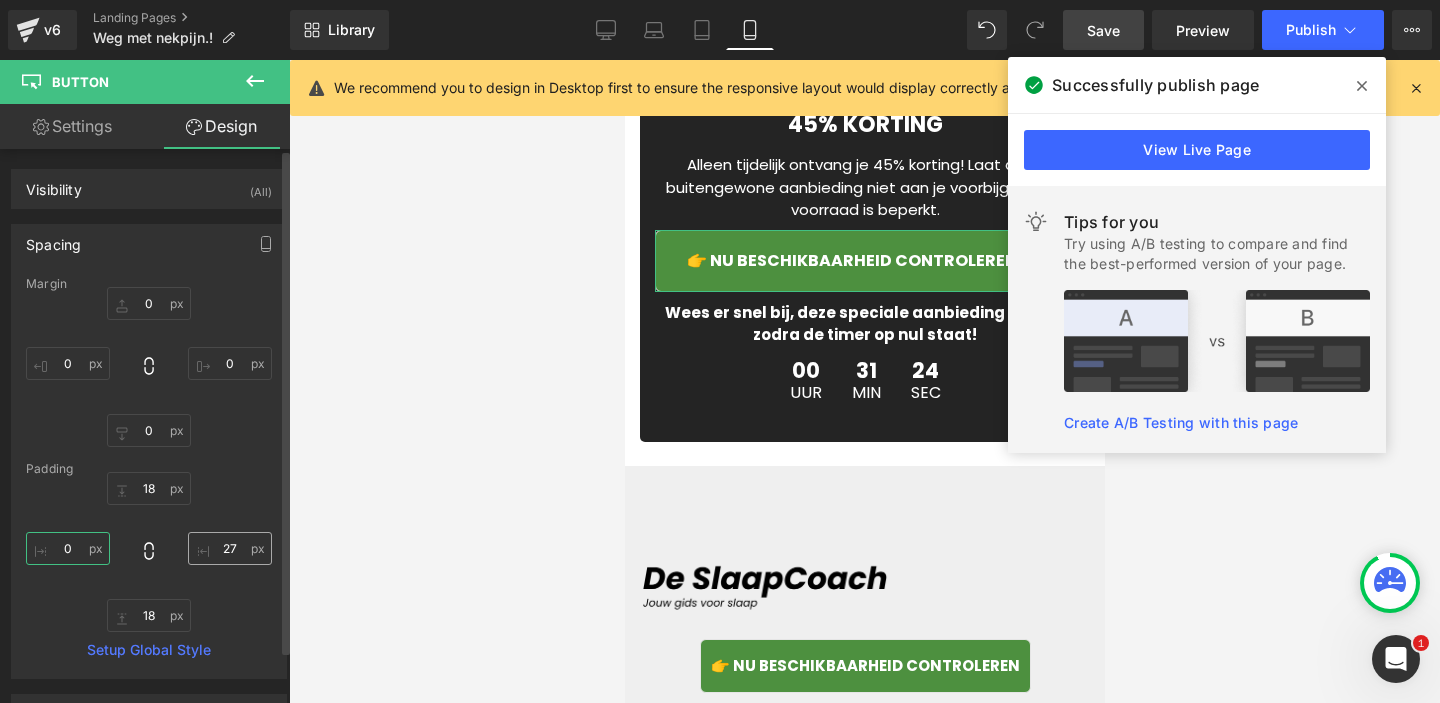 type on "0" 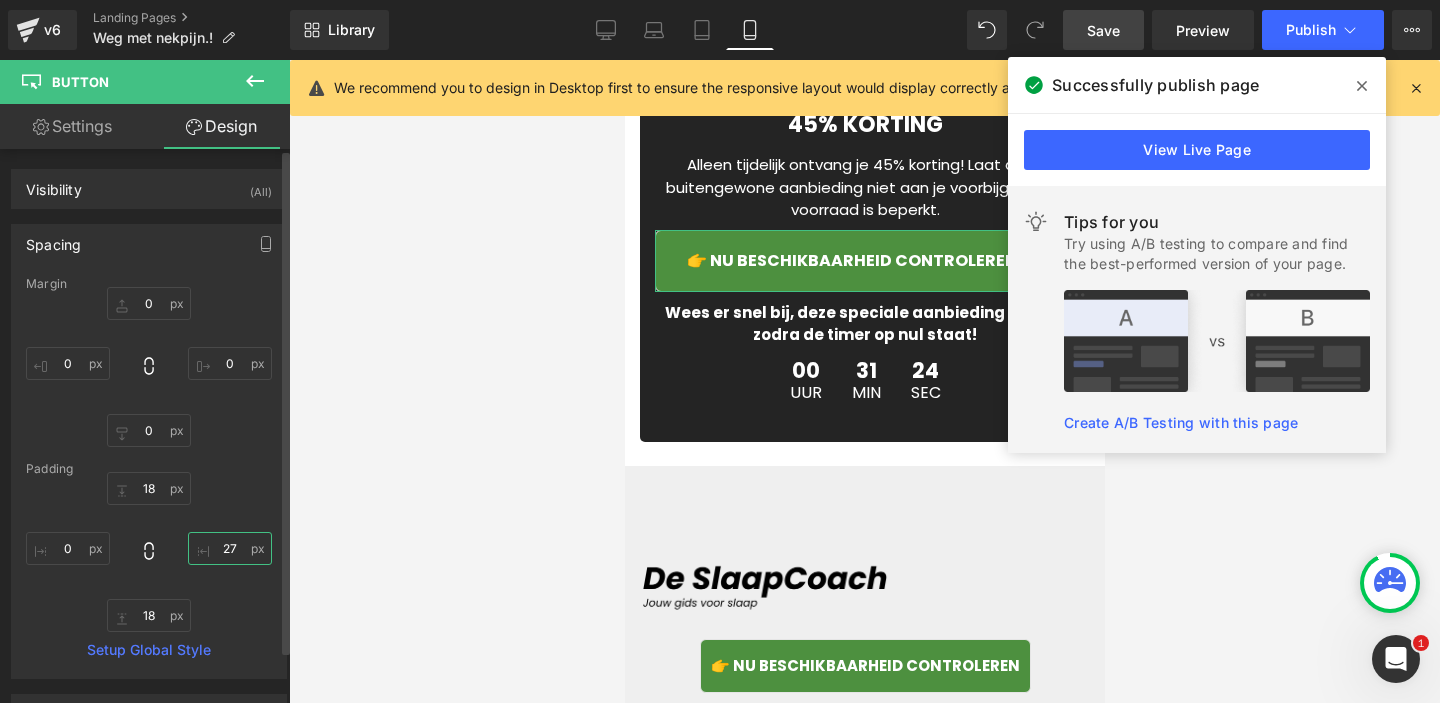 click on "27" at bounding box center [230, 548] 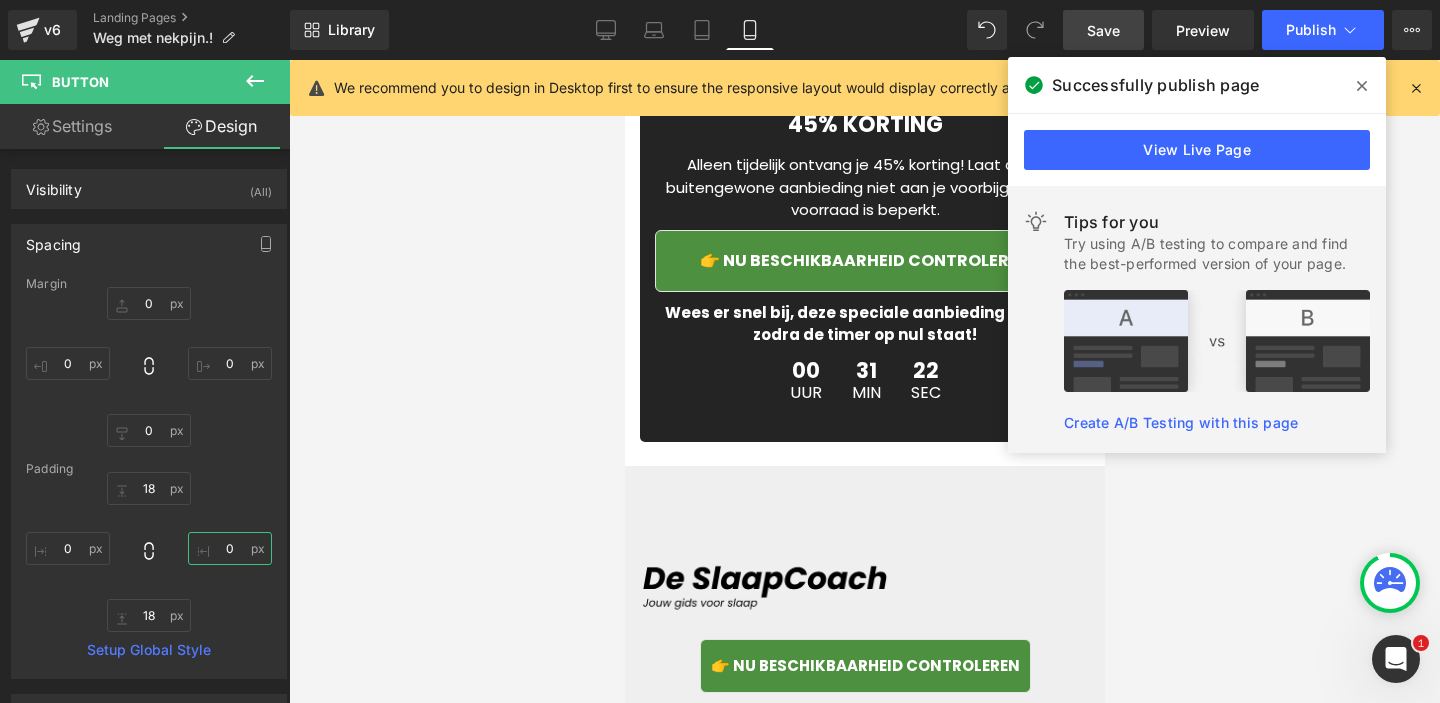 type on "0" 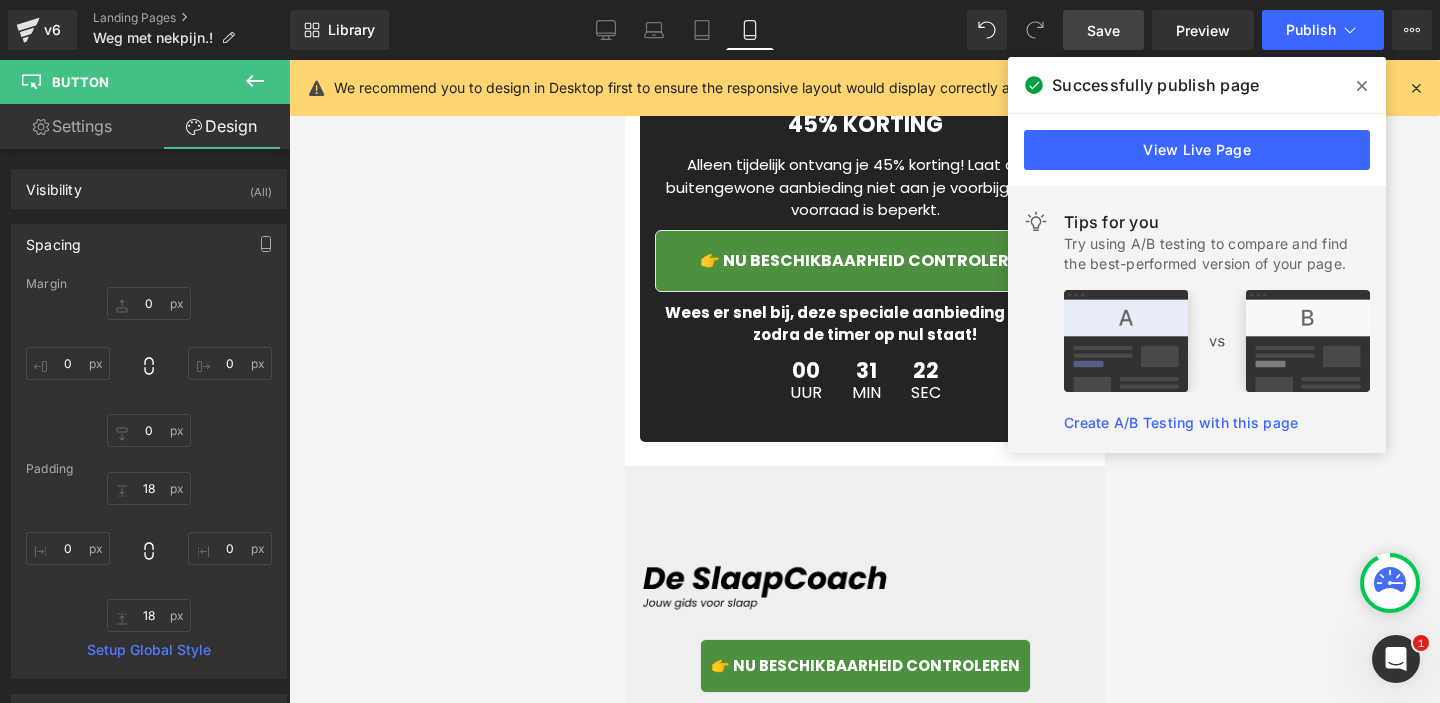 click 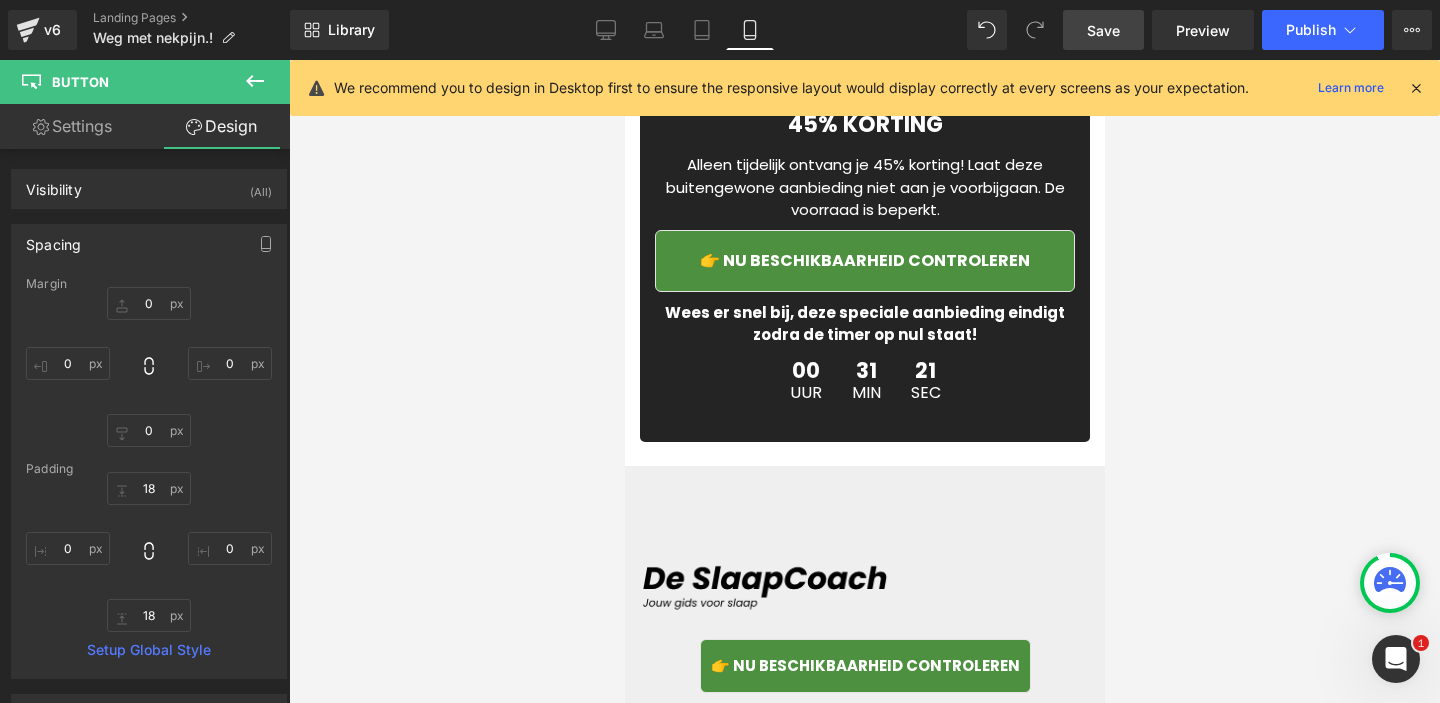 drag, startPoint x: 1130, startPoint y: 39, endPoint x: 299, endPoint y: 310, distance: 874.0721 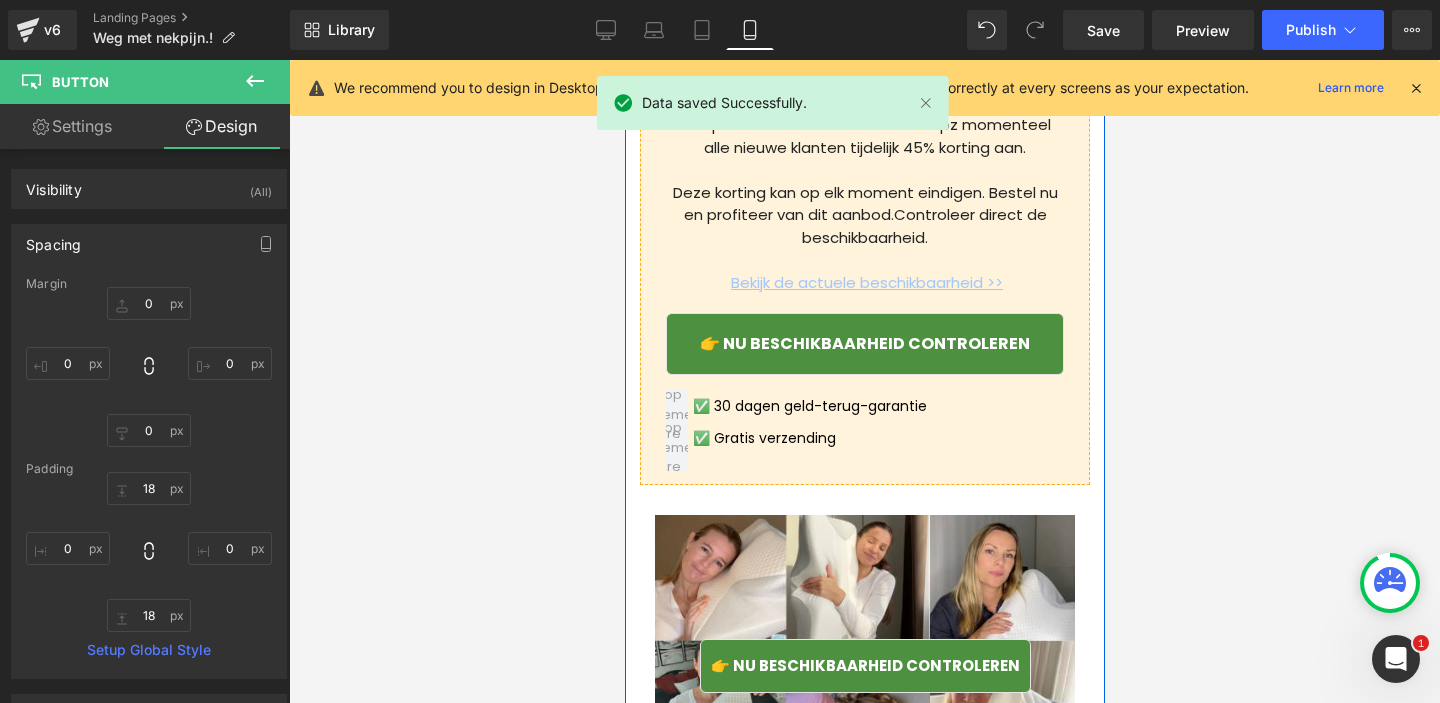 scroll, scrollTop: 6343, scrollLeft: 0, axis: vertical 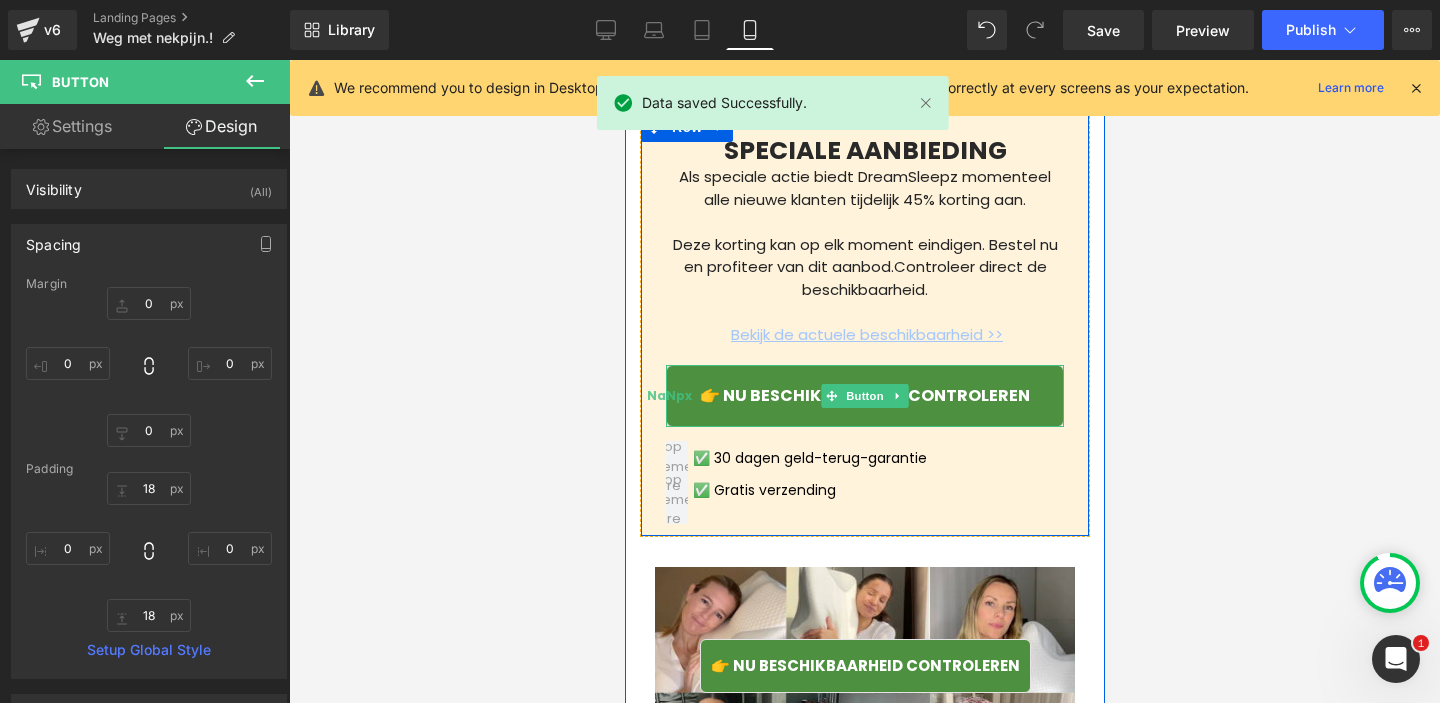 click on "NaNpx" at bounding box center (668, 396) 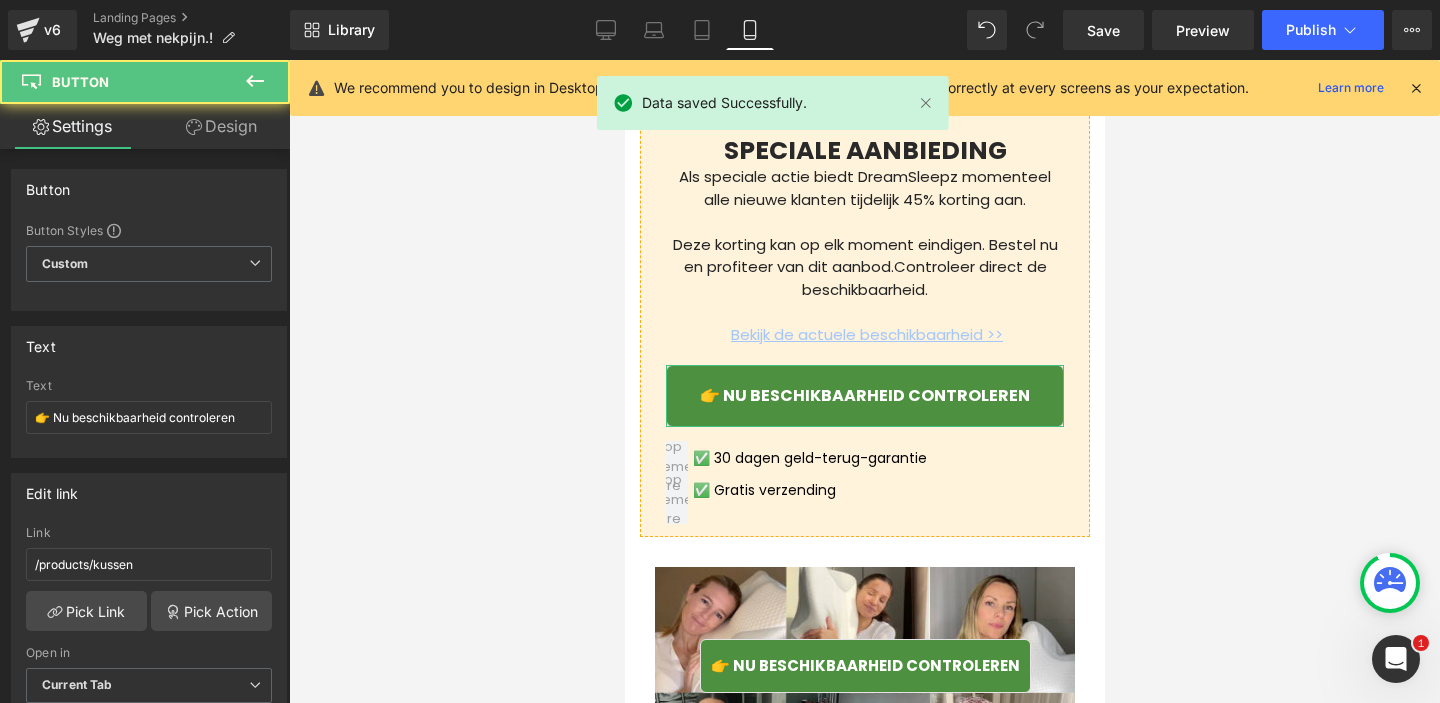 click 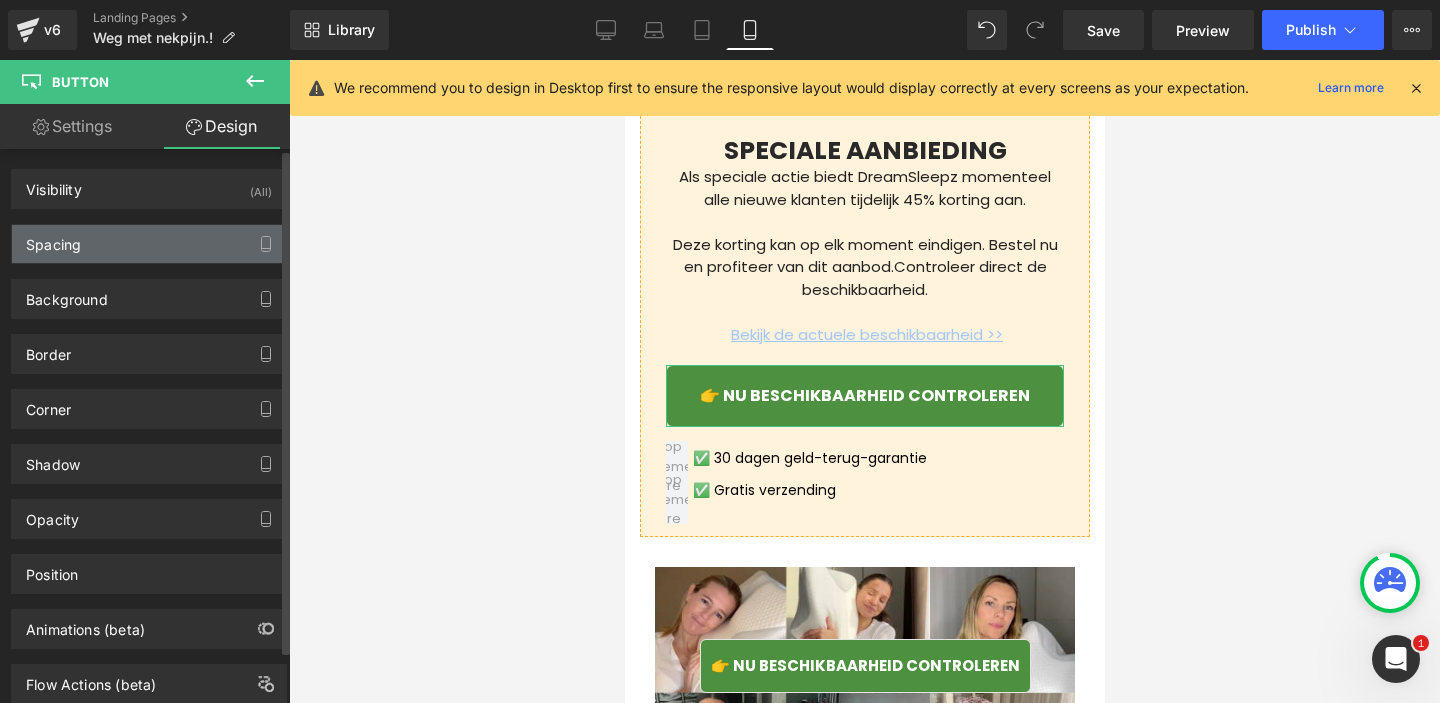 click on "Spacing" at bounding box center [149, 244] 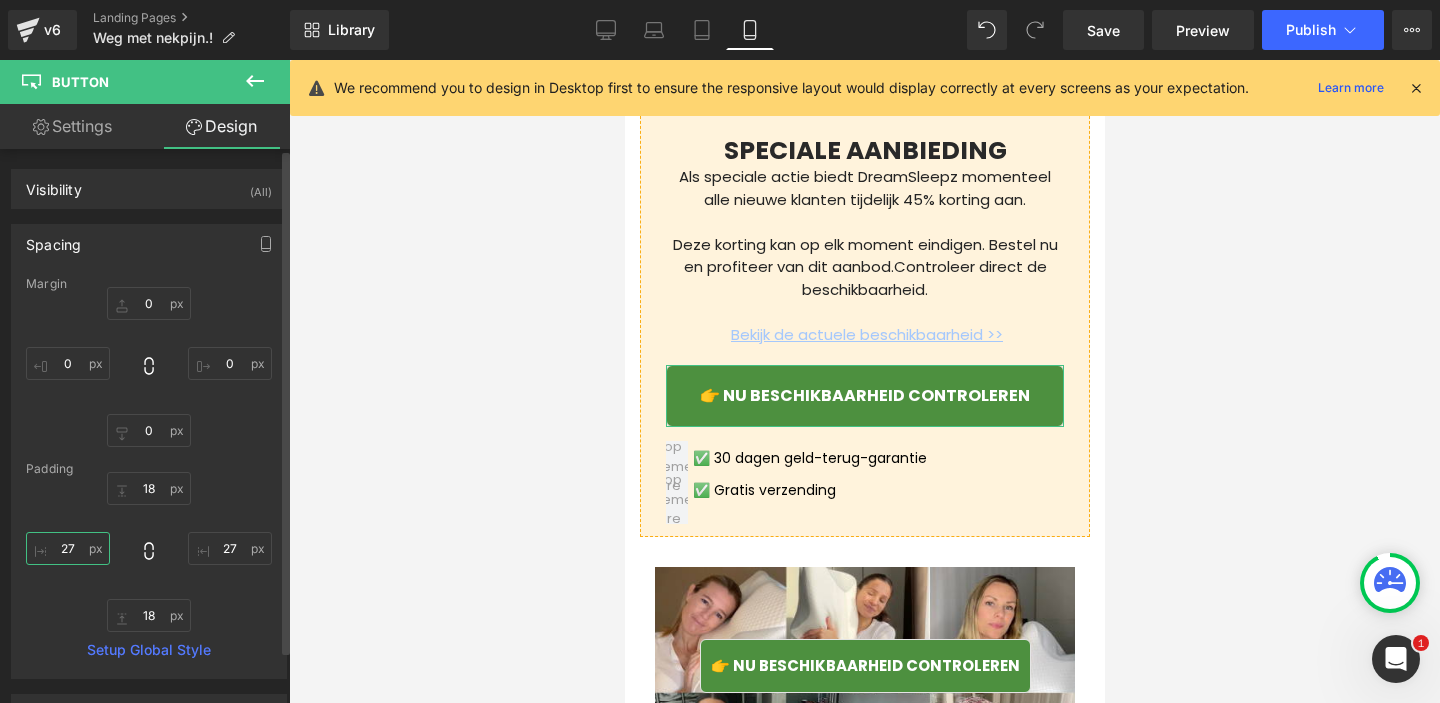 click on "27" at bounding box center [68, 548] 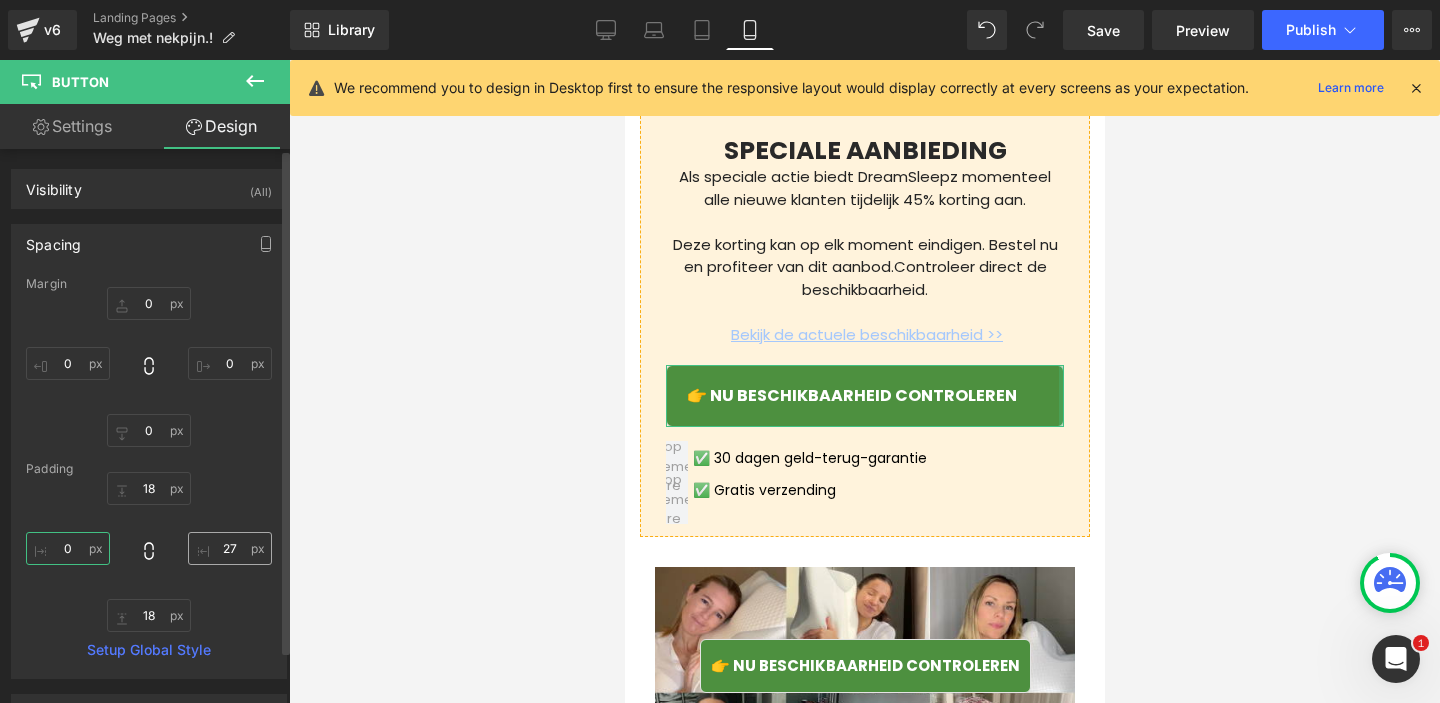 type on "0" 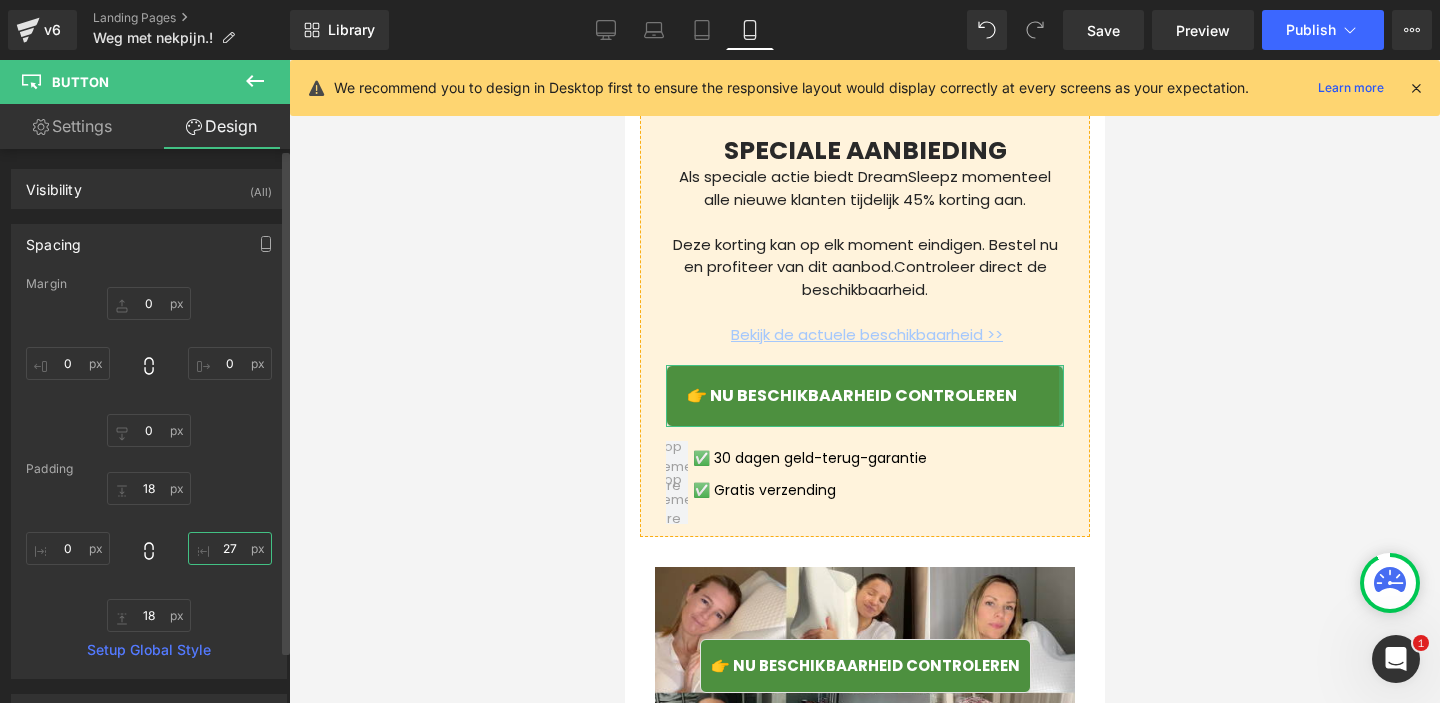 click on "27" at bounding box center (230, 548) 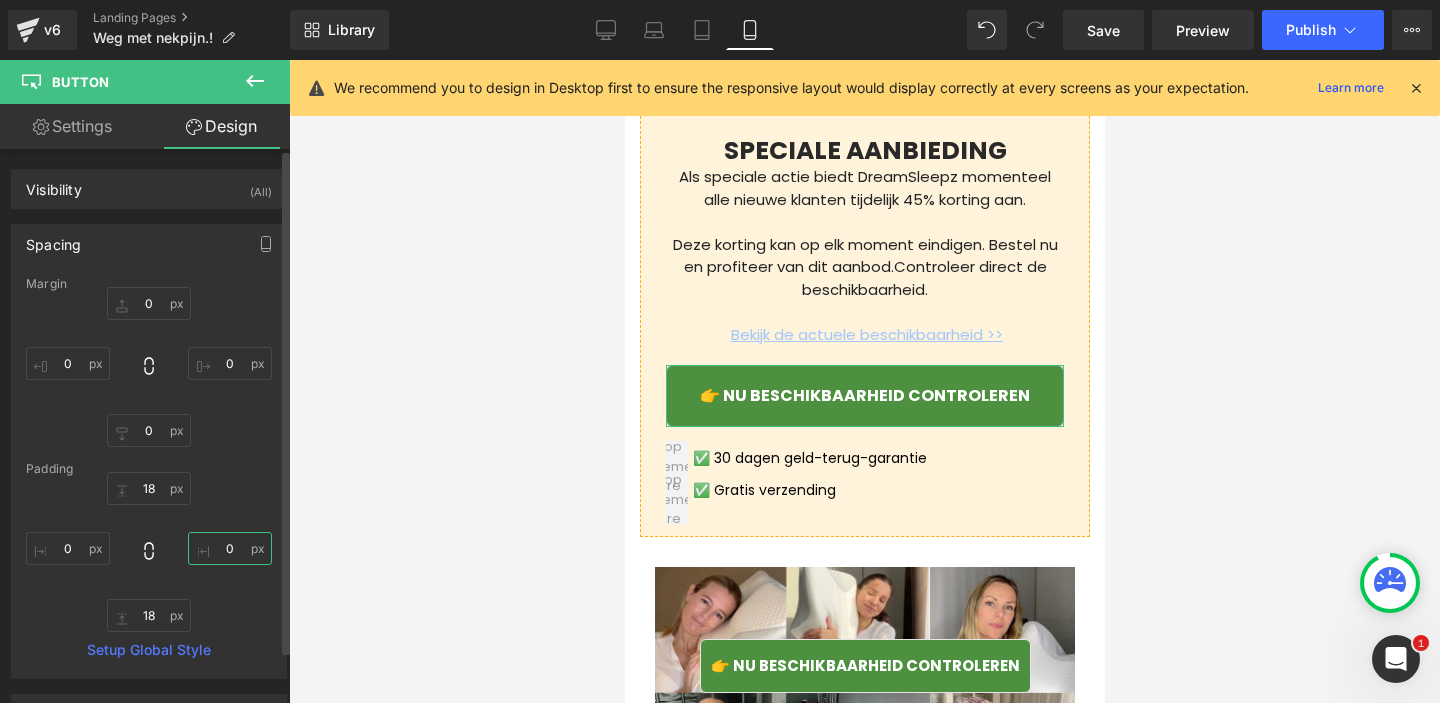 type on "0" 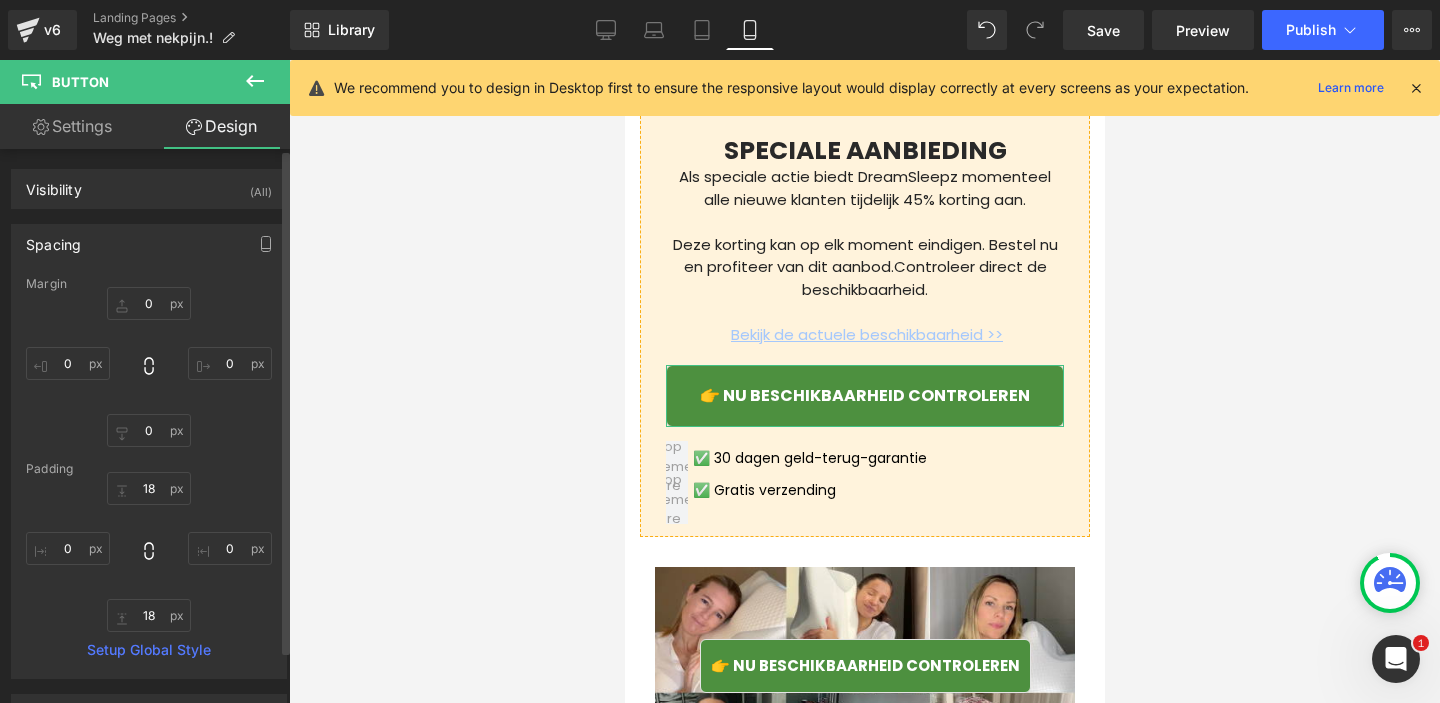 click on "18
0
18
0" at bounding box center [149, 552] 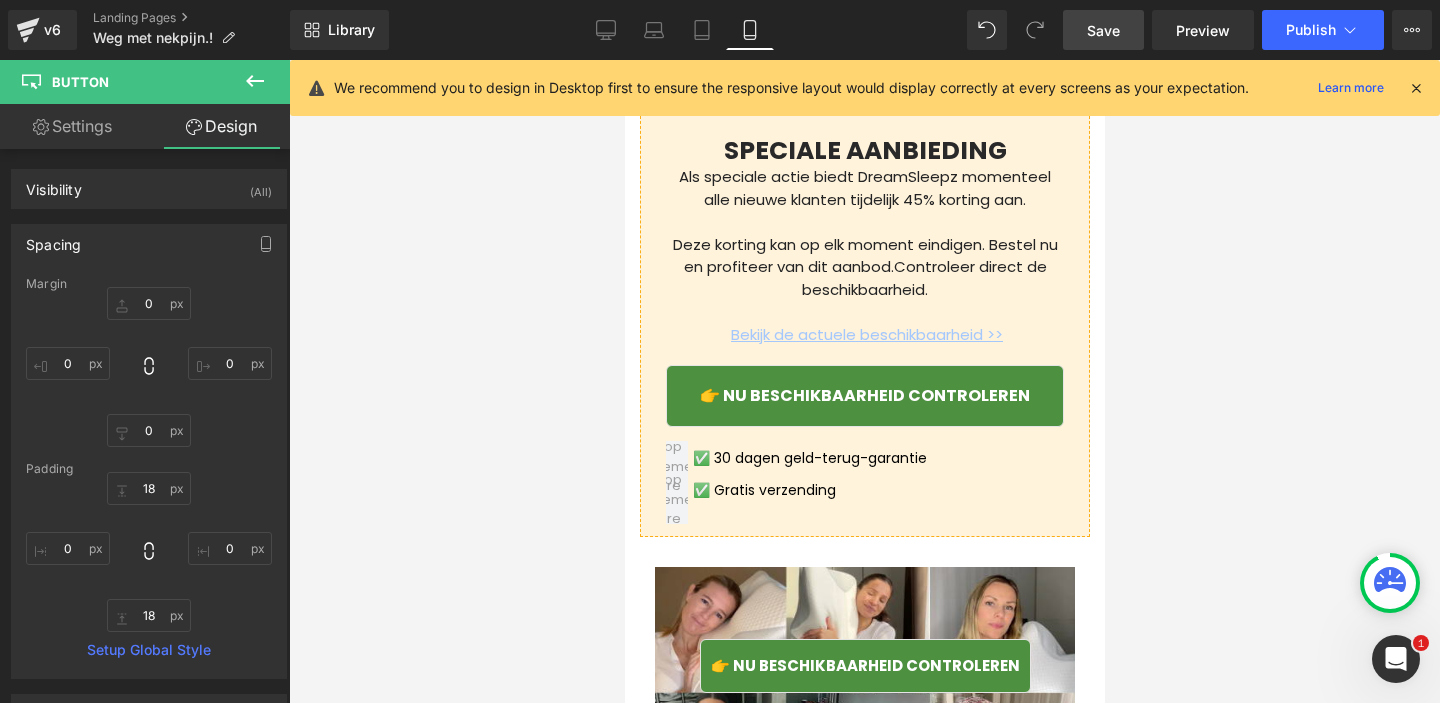 click on "Save" at bounding box center [1103, 30] 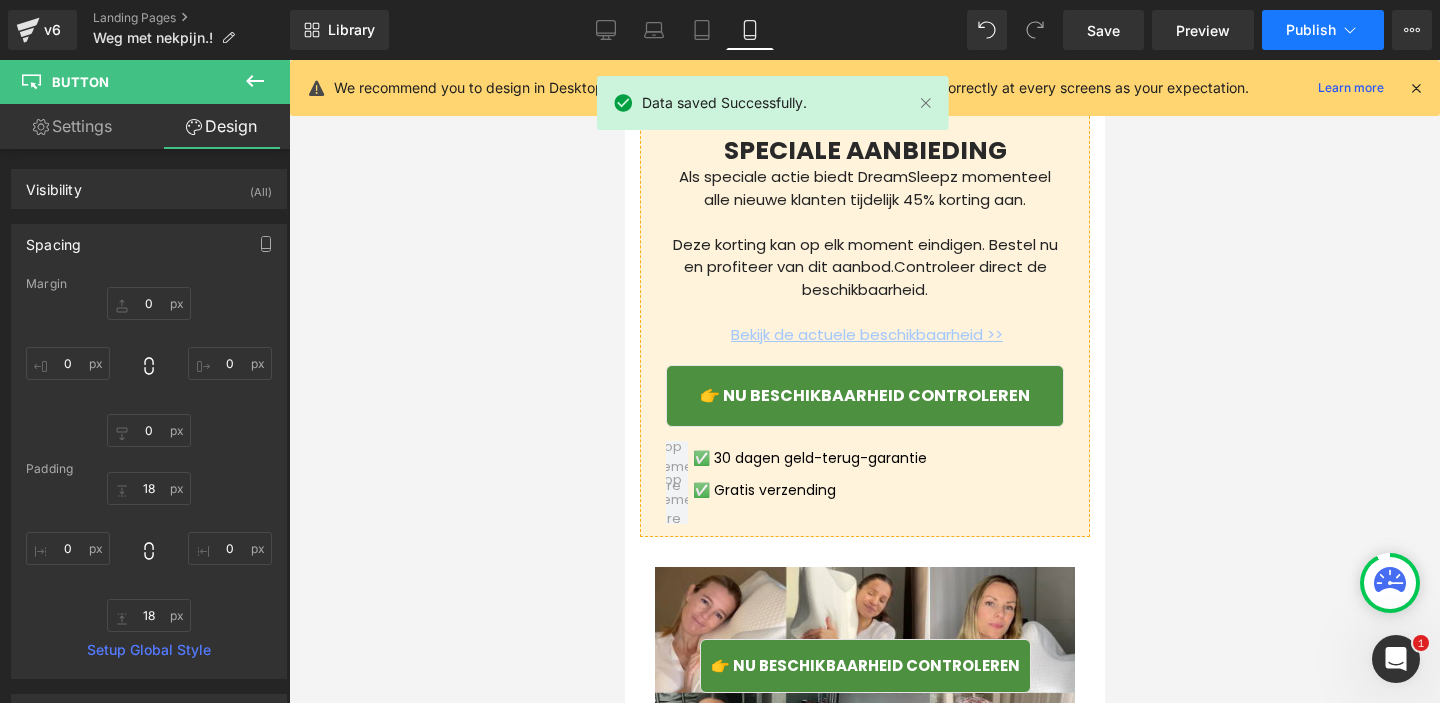 click on "Publish" at bounding box center [1311, 30] 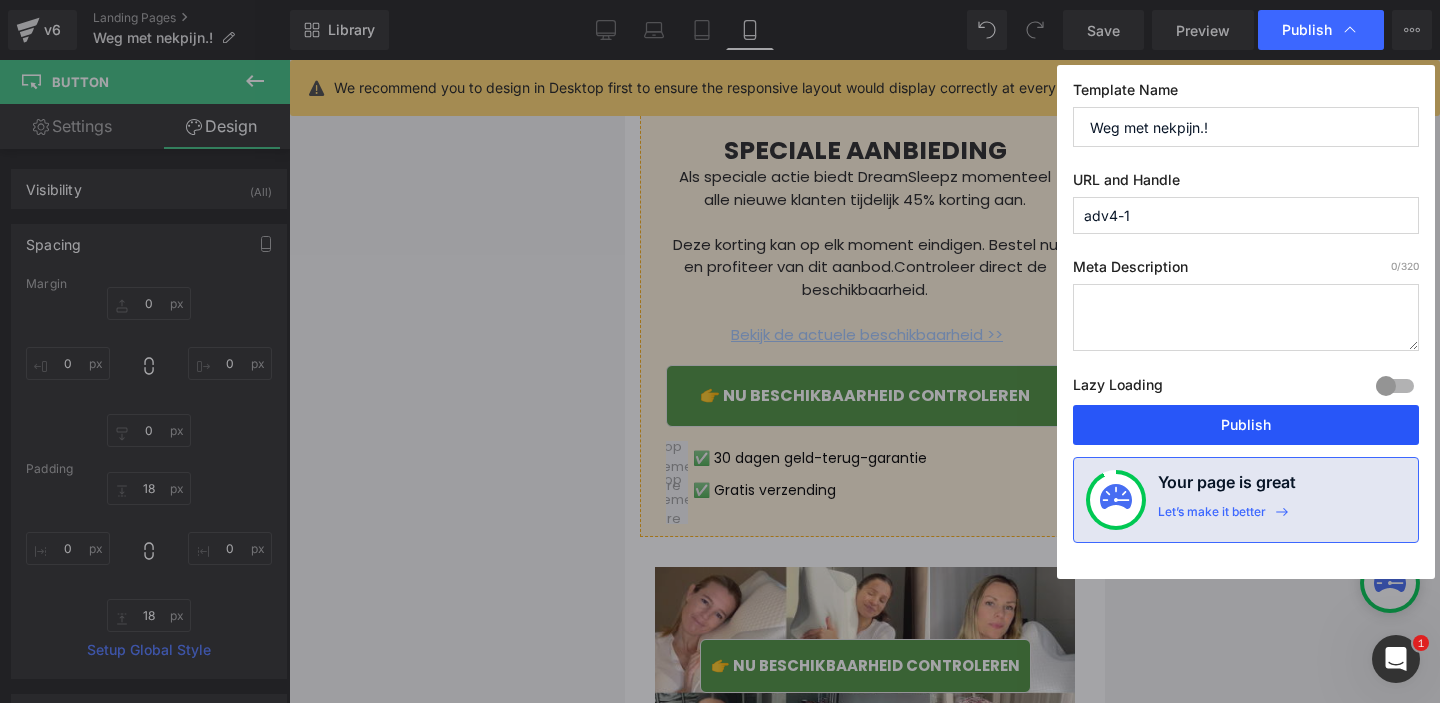 click on "Publish" at bounding box center [1246, 425] 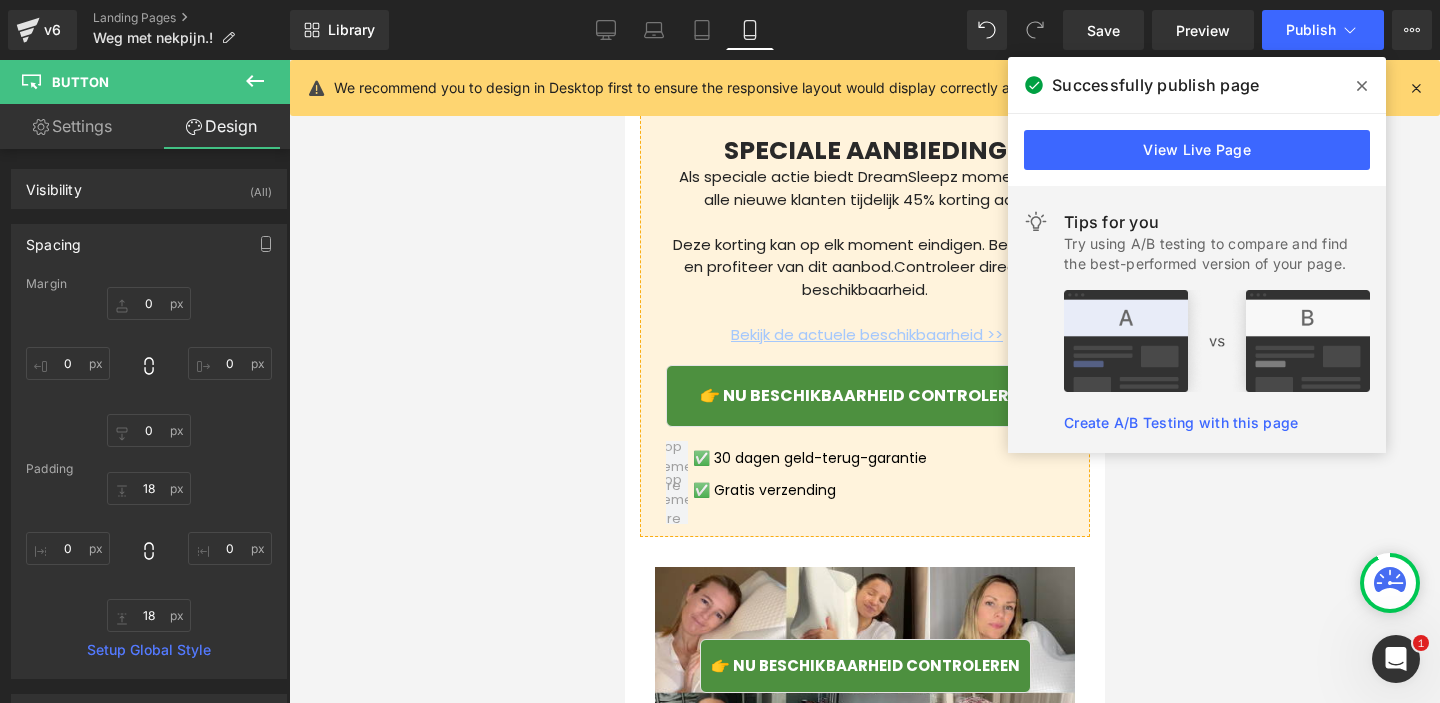 click 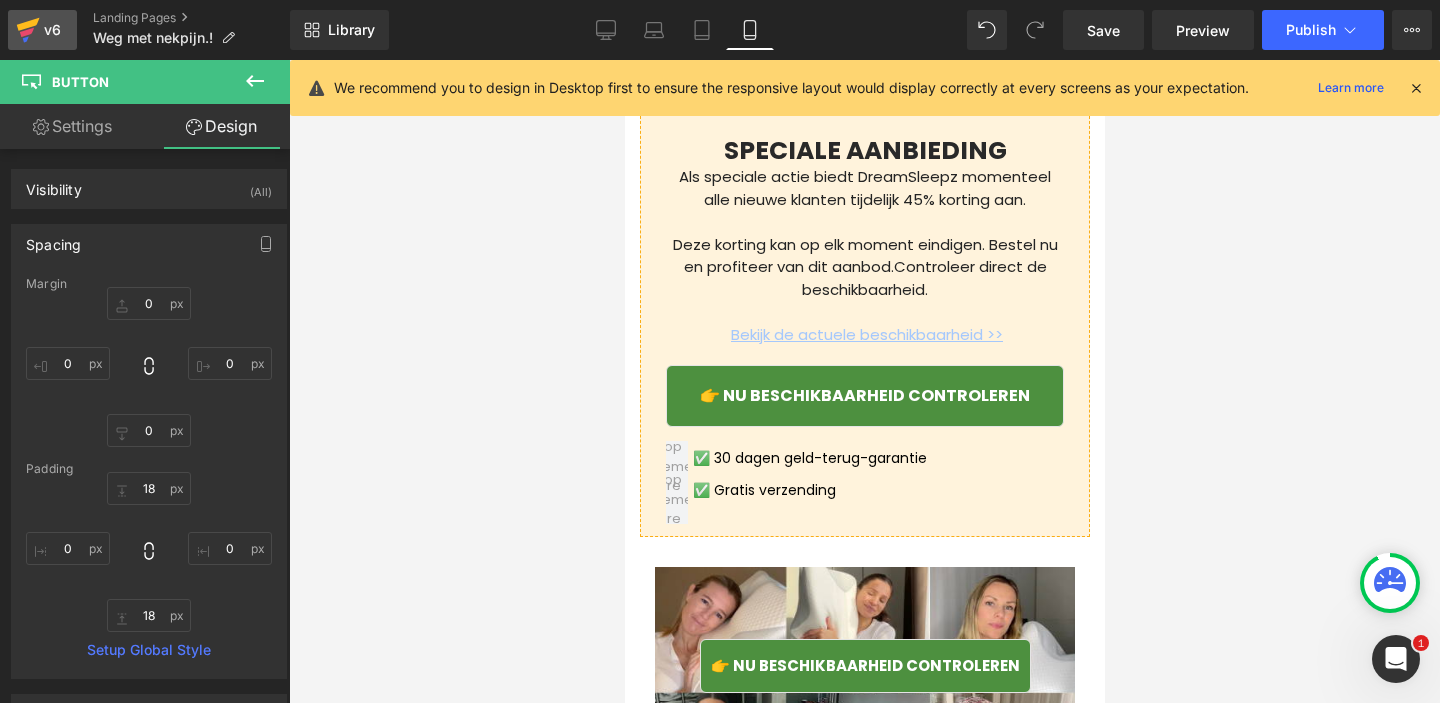 click on "v6" at bounding box center [52, 30] 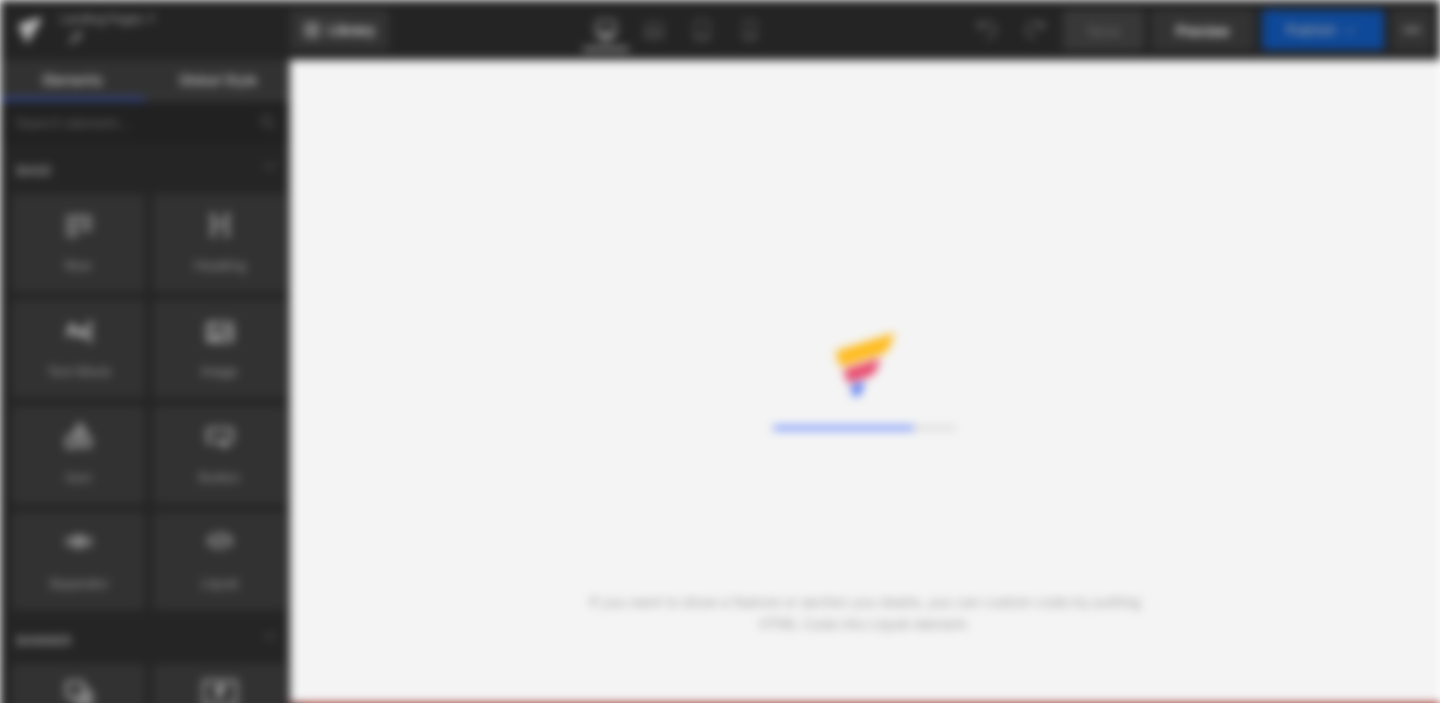 scroll, scrollTop: 0, scrollLeft: 0, axis: both 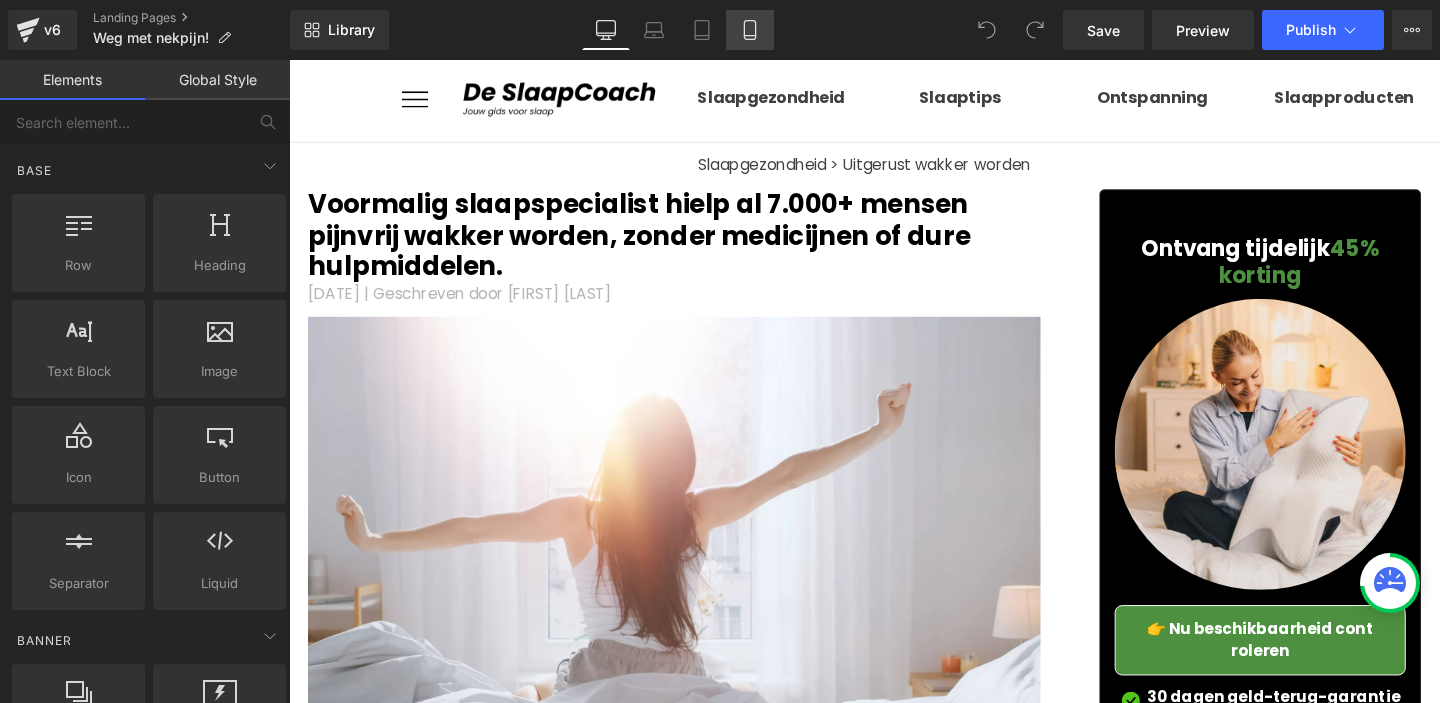 click 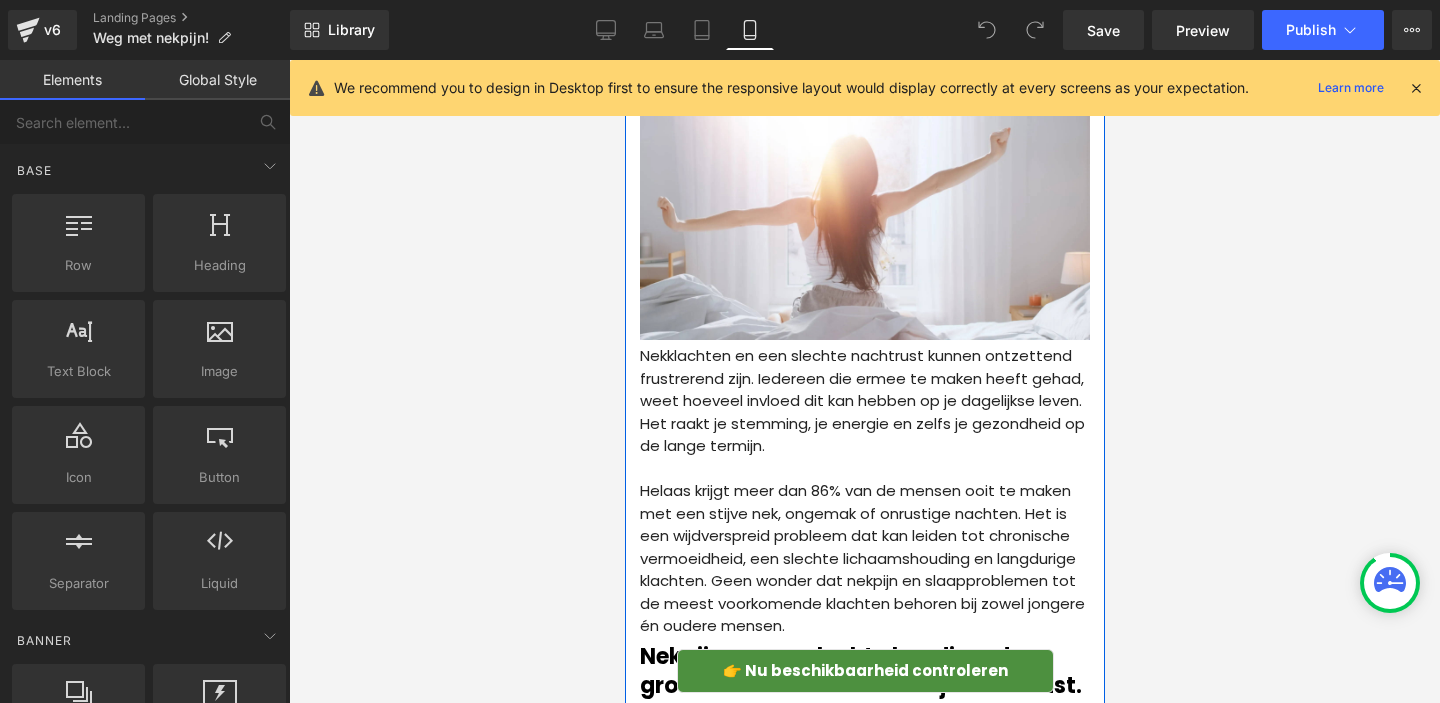 scroll, scrollTop: 365, scrollLeft: 0, axis: vertical 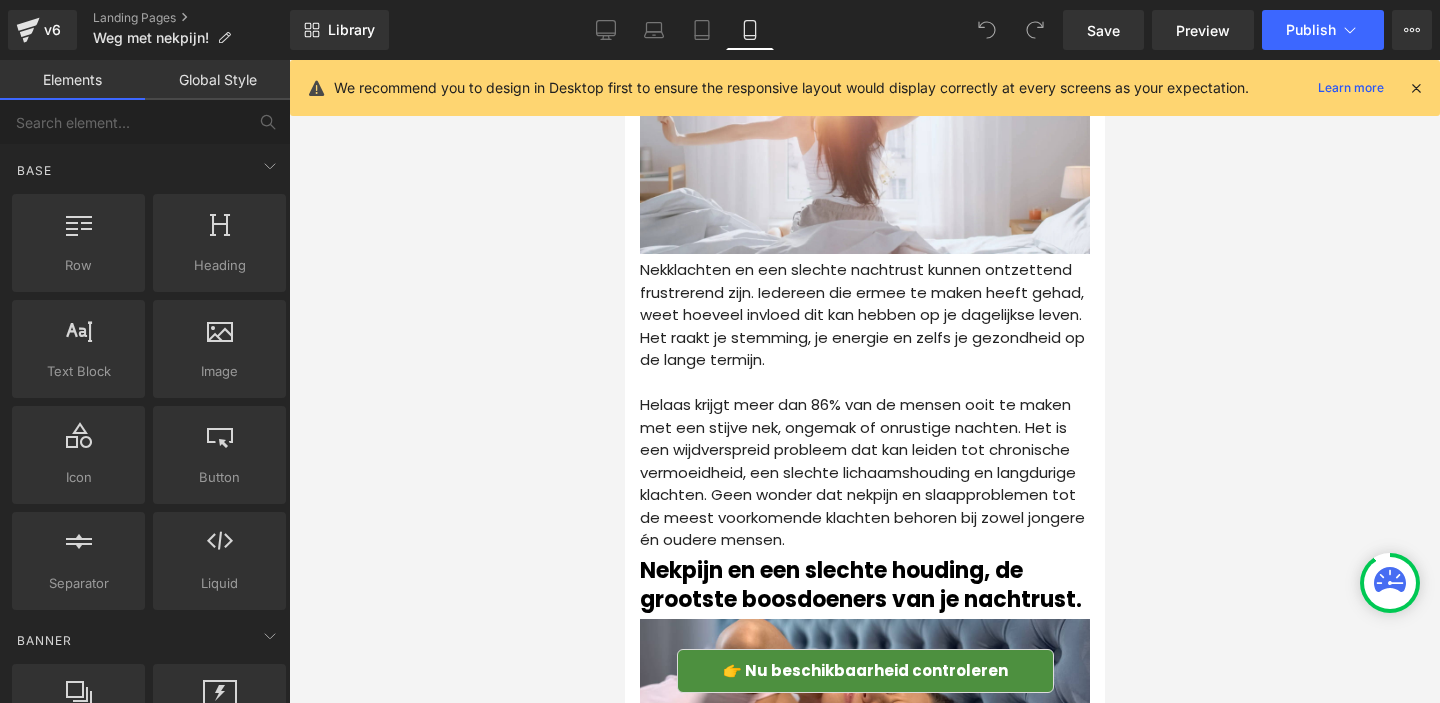click on "👉  Nu beschikbaarheid controleren" at bounding box center [864, 671] 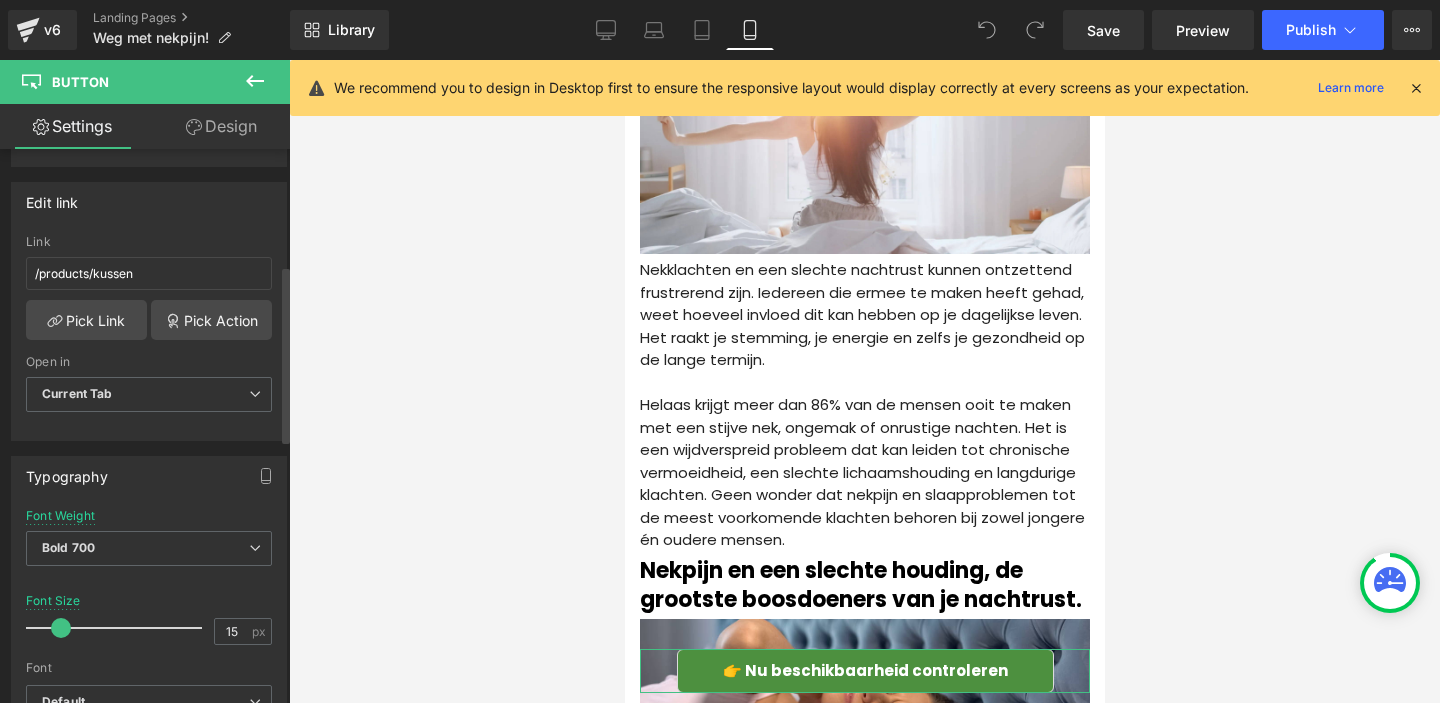 scroll, scrollTop: 431, scrollLeft: 0, axis: vertical 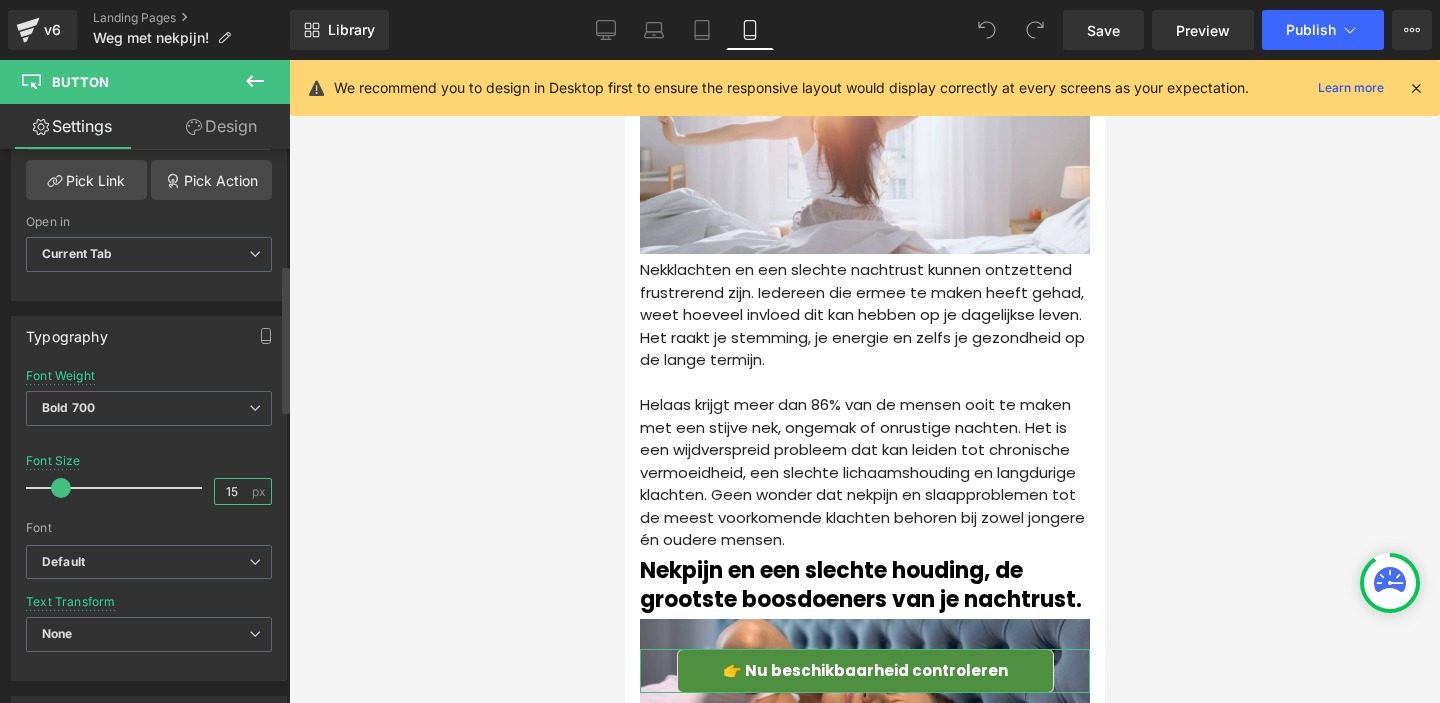 click on "15" at bounding box center (232, 491) 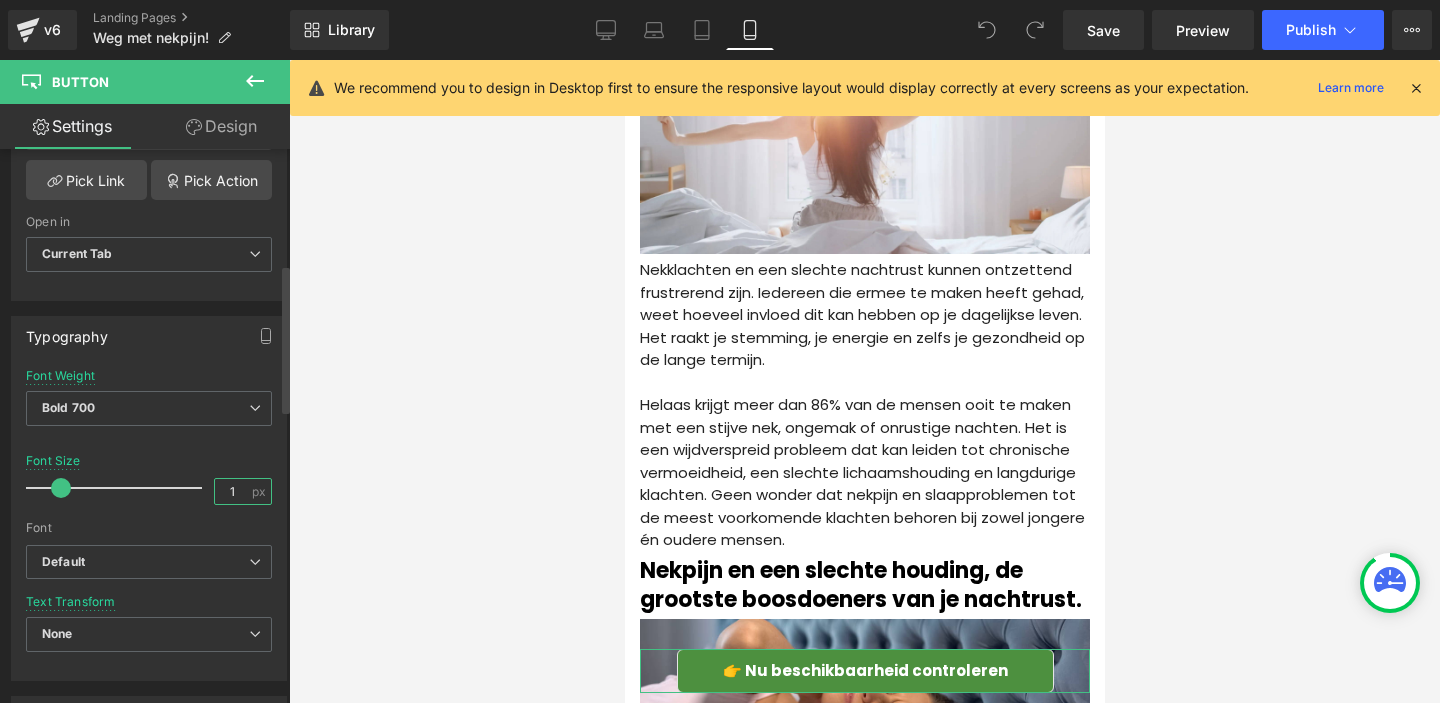 type on "16" 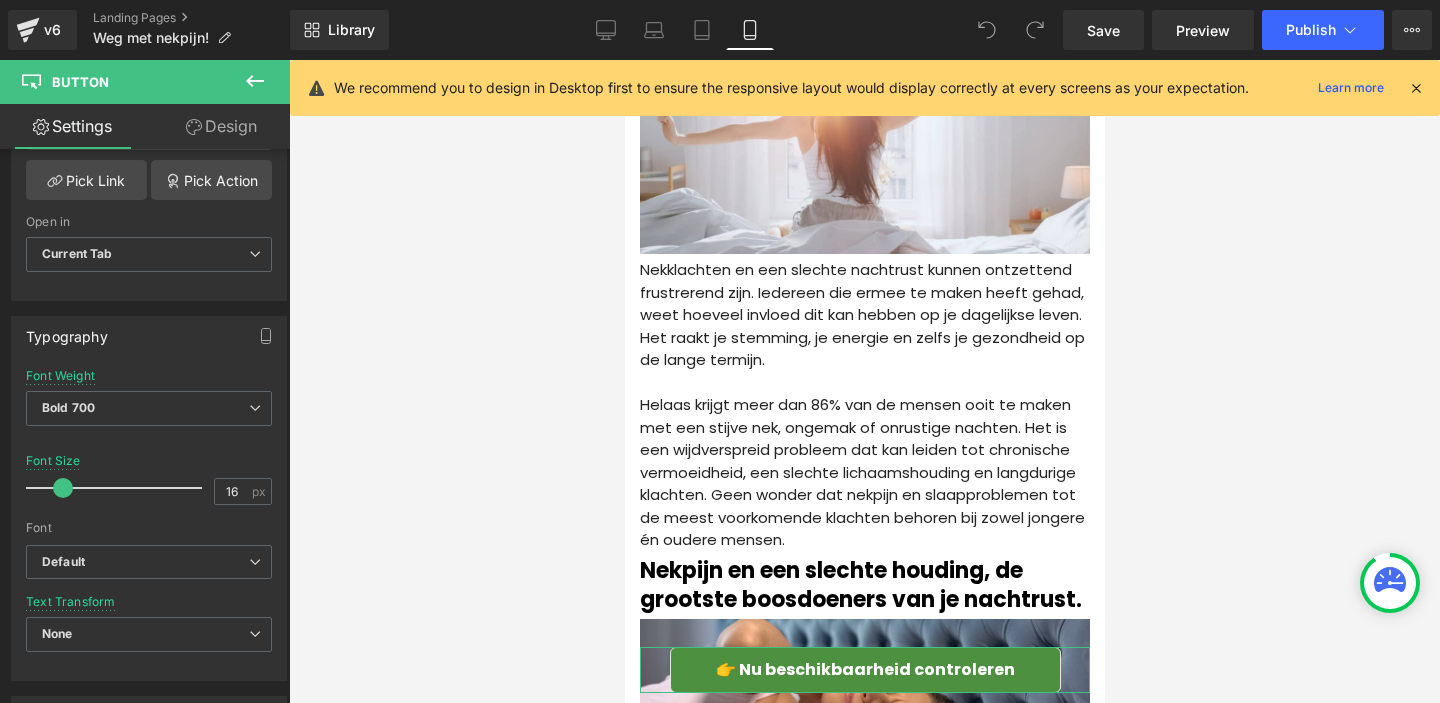 click on "Design" at bounding box center (221, 126) 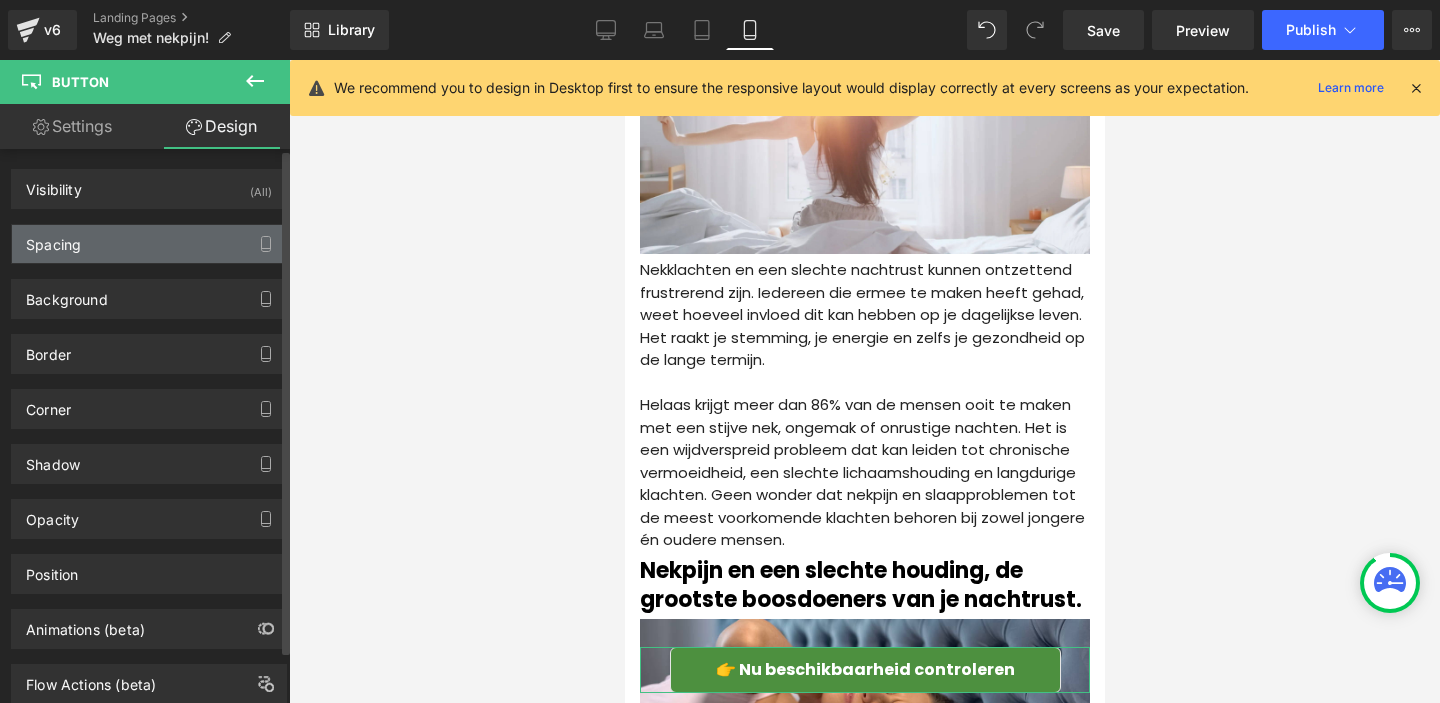 click on "Spacing" at bounding box center [149, 244] 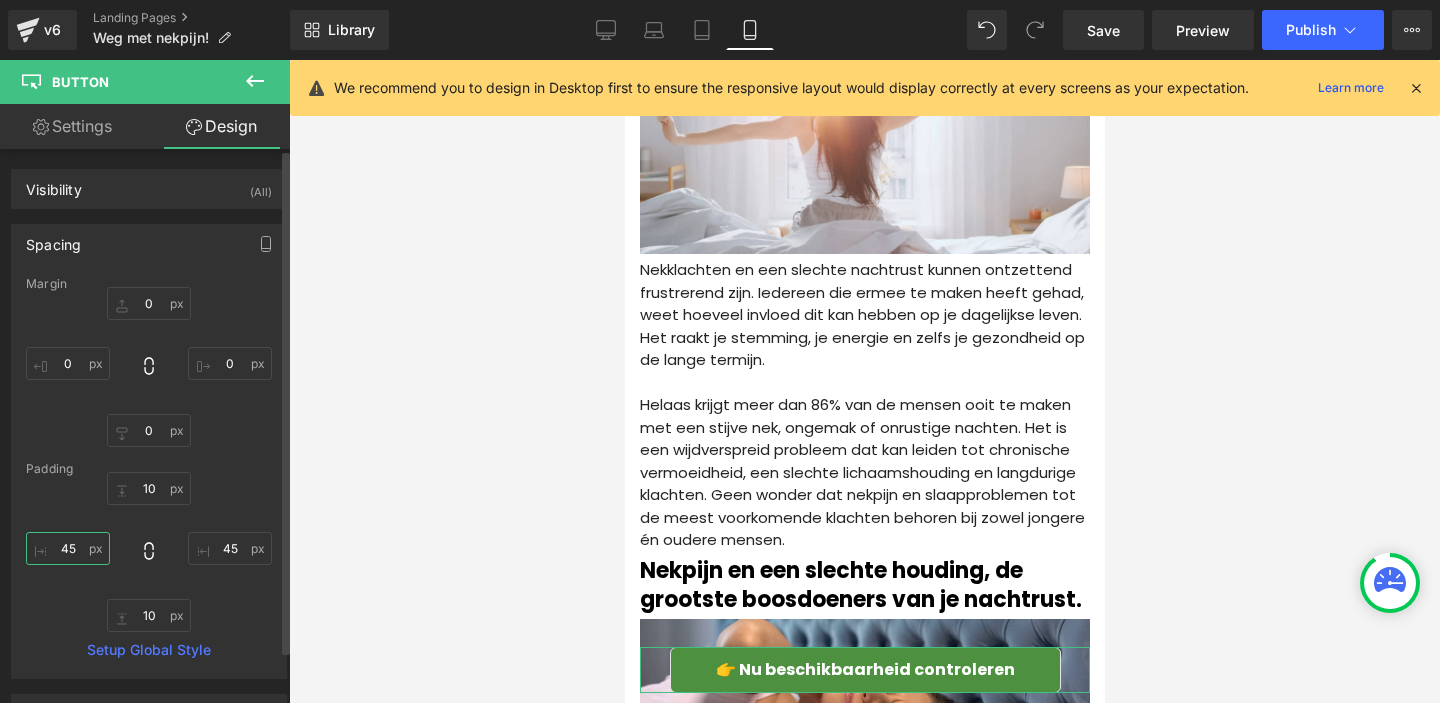 click at bounding box center [68, 548] 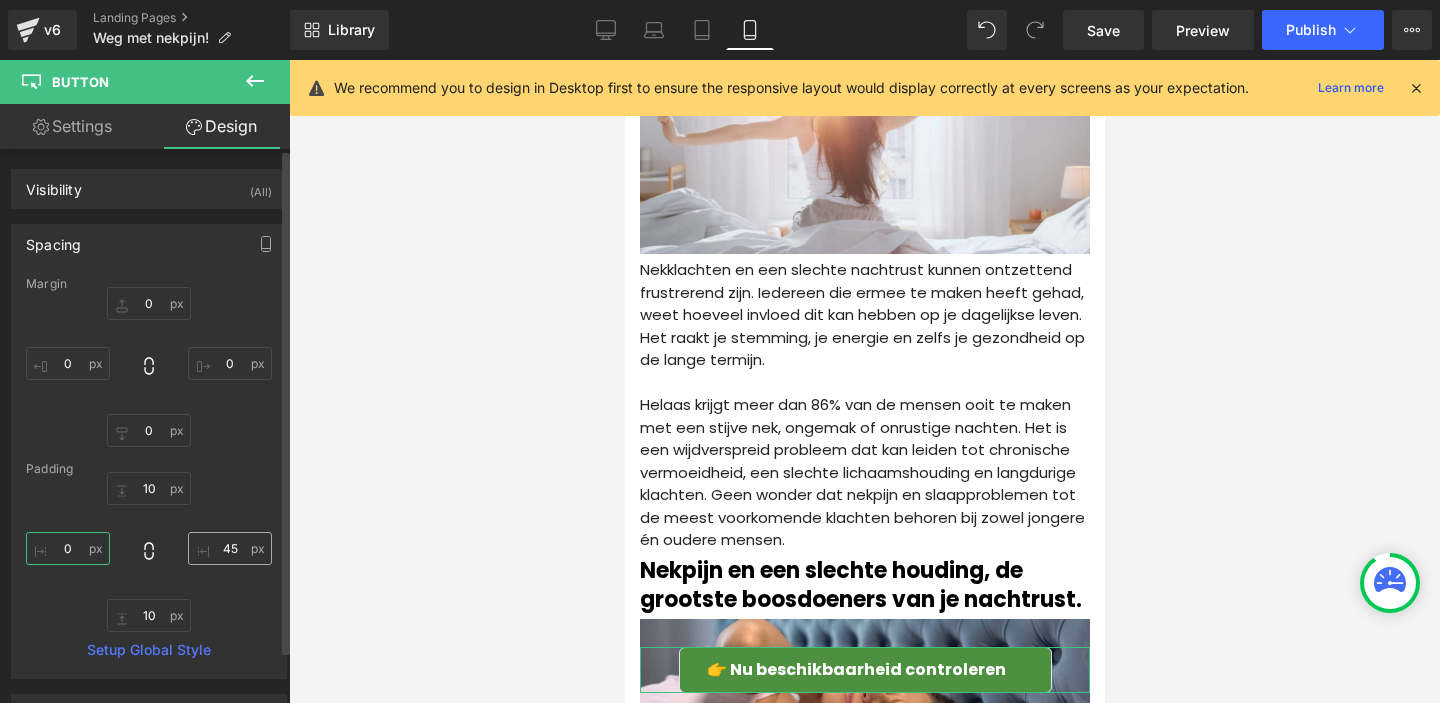 type 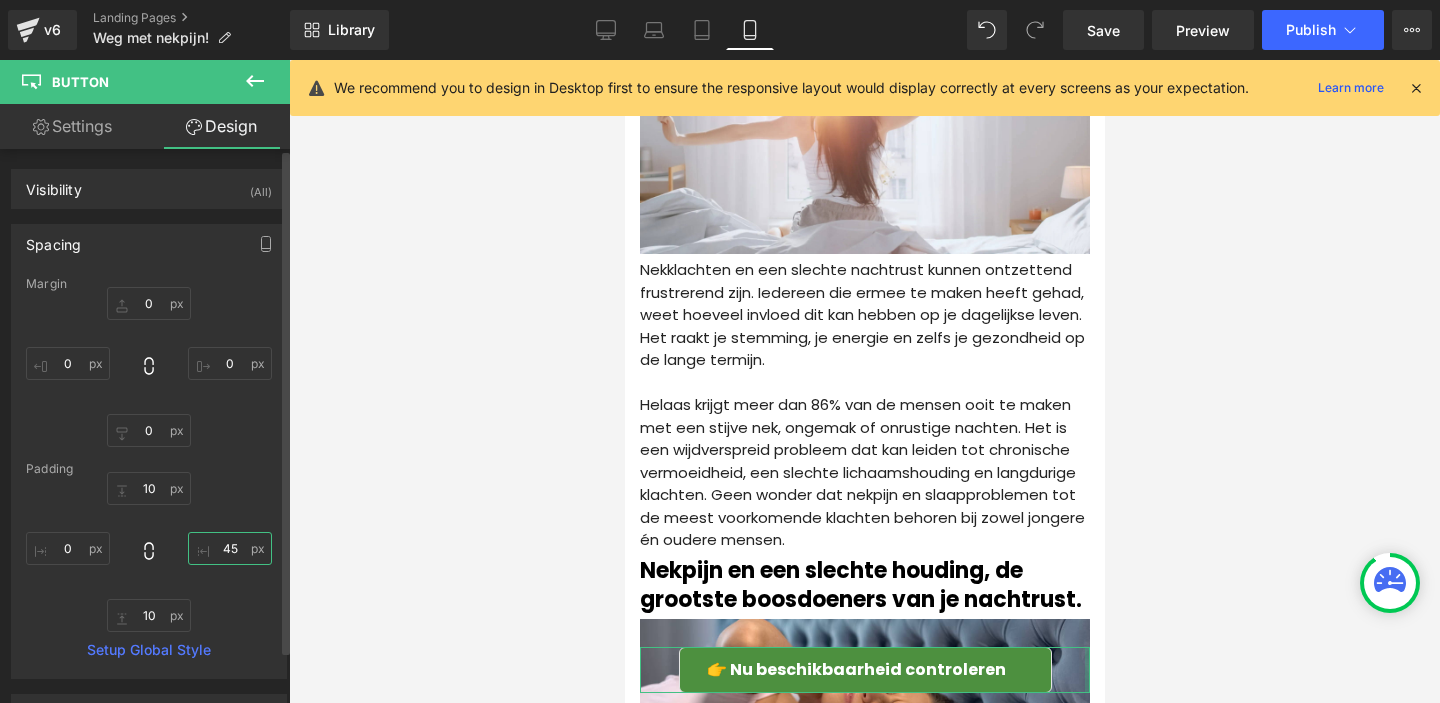 click at bounding box center (230, 548) 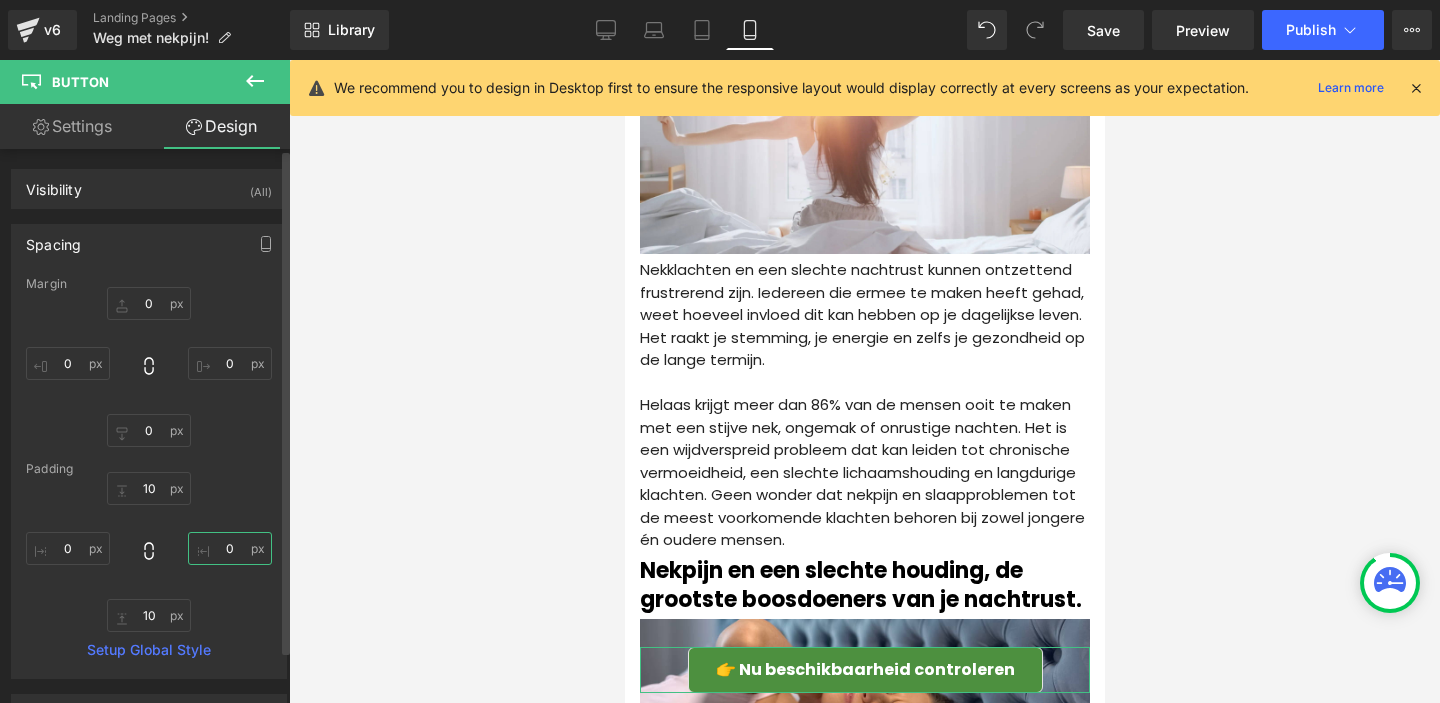type 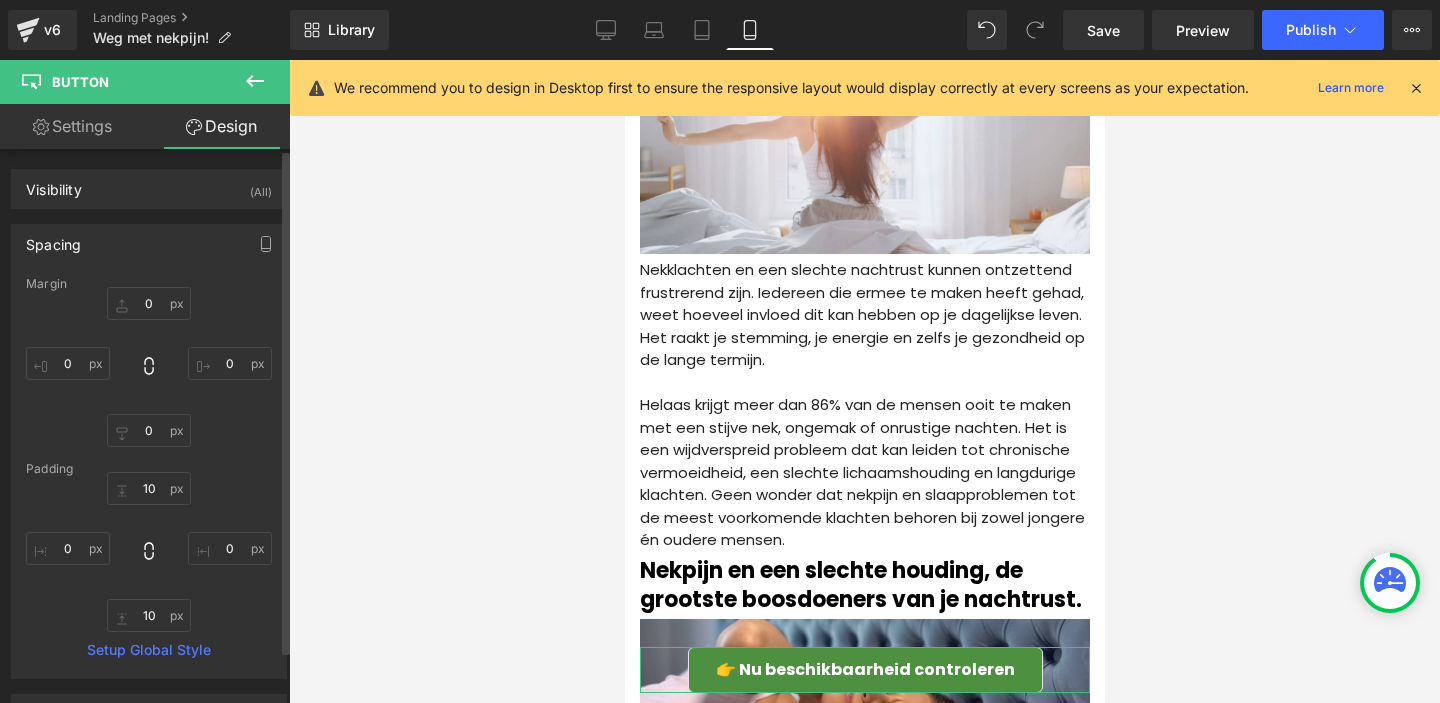 click at bounding box center (149, 552) 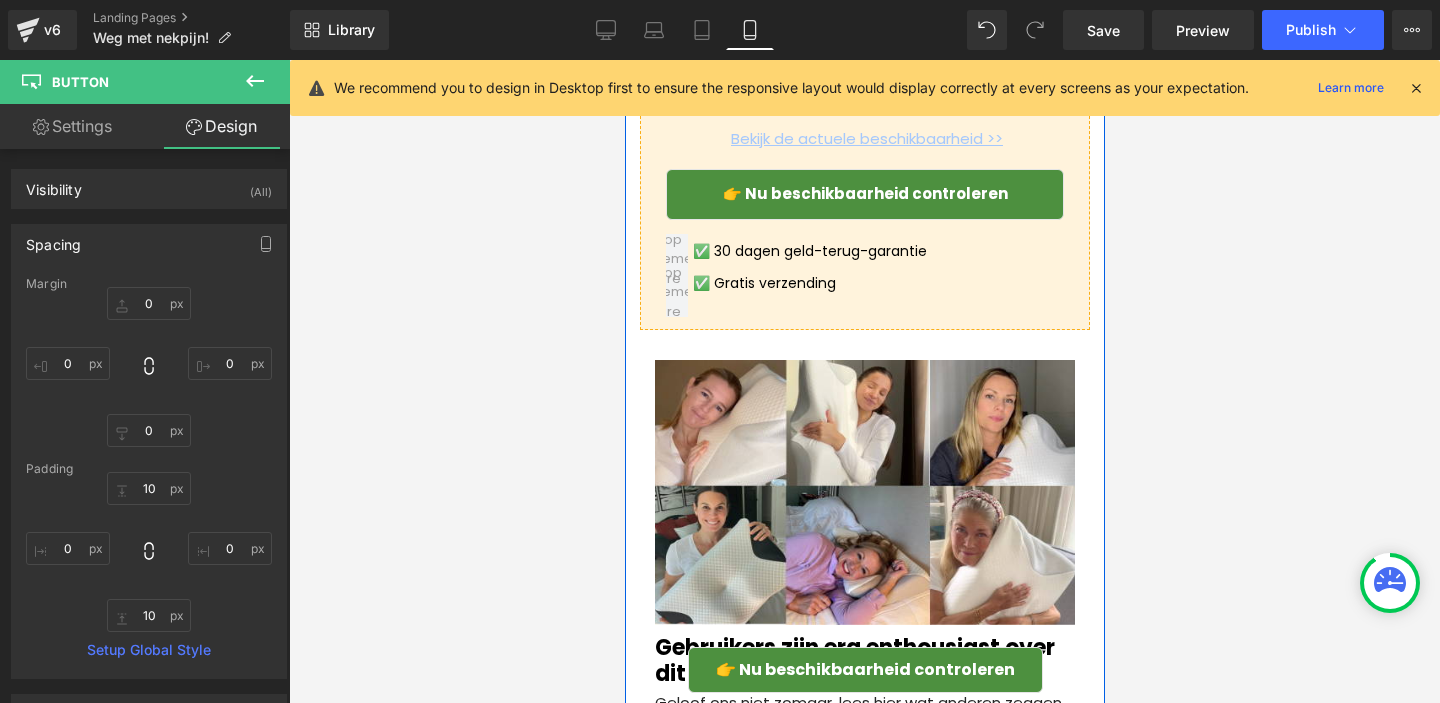 scroll, scrollTop: 6509, scrollLeft: 0, axis: vertical 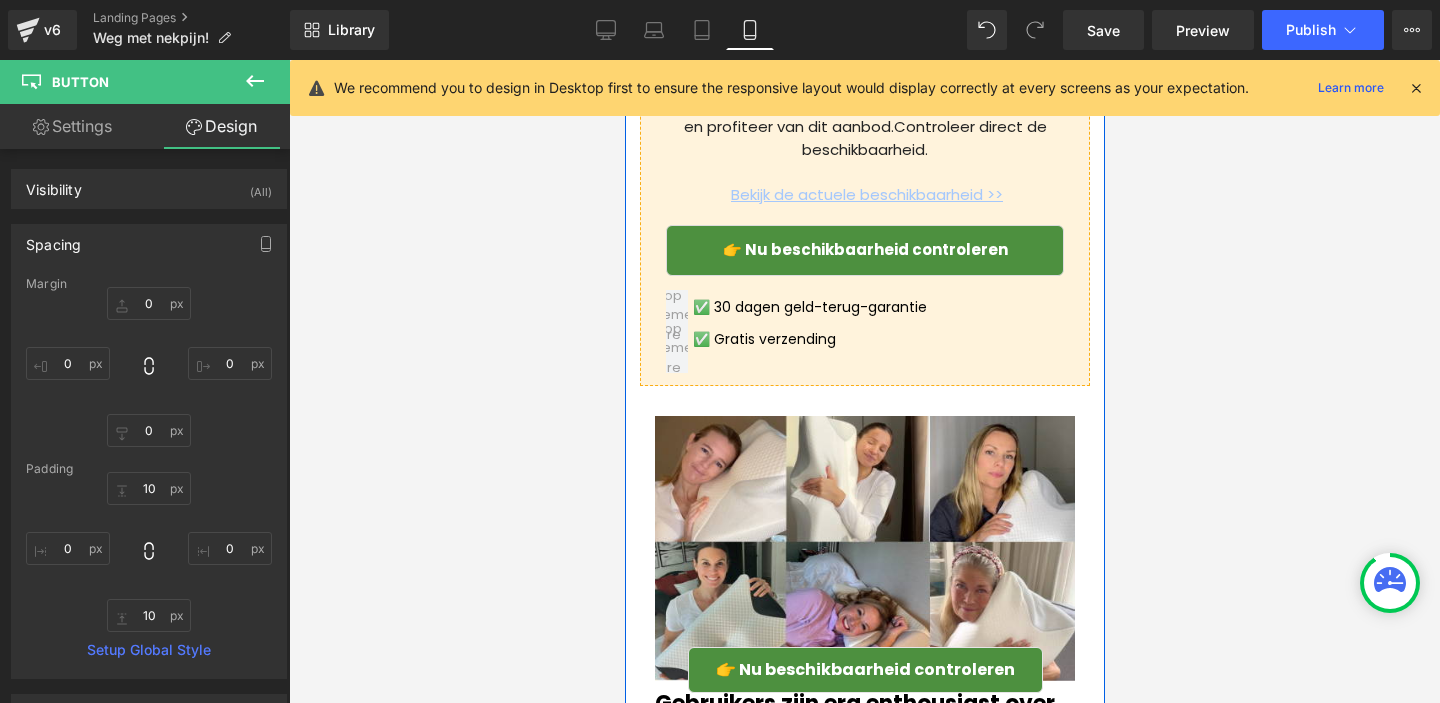 click on "👉  Nu beschikbaarheid controleren" at bounding box center [864, 250] 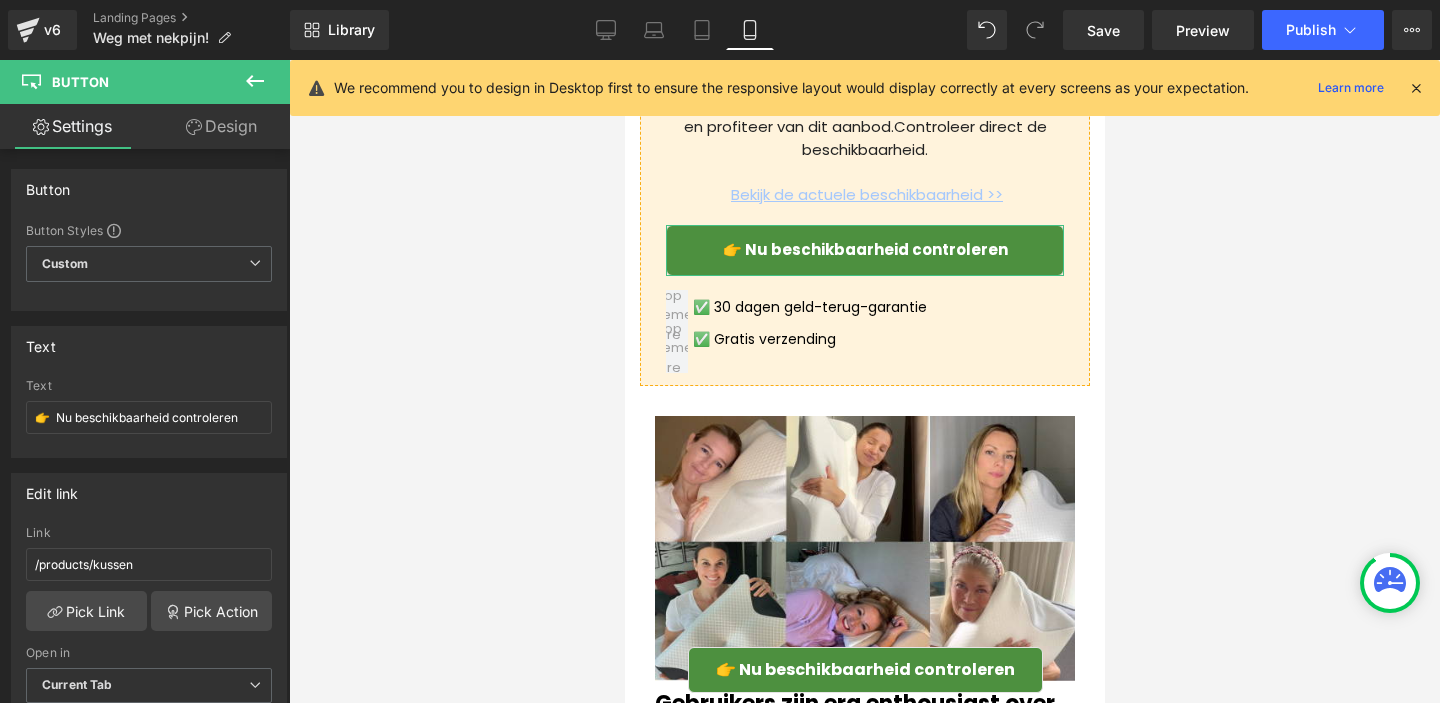 click on "Design" at bounding box center [221, 126] 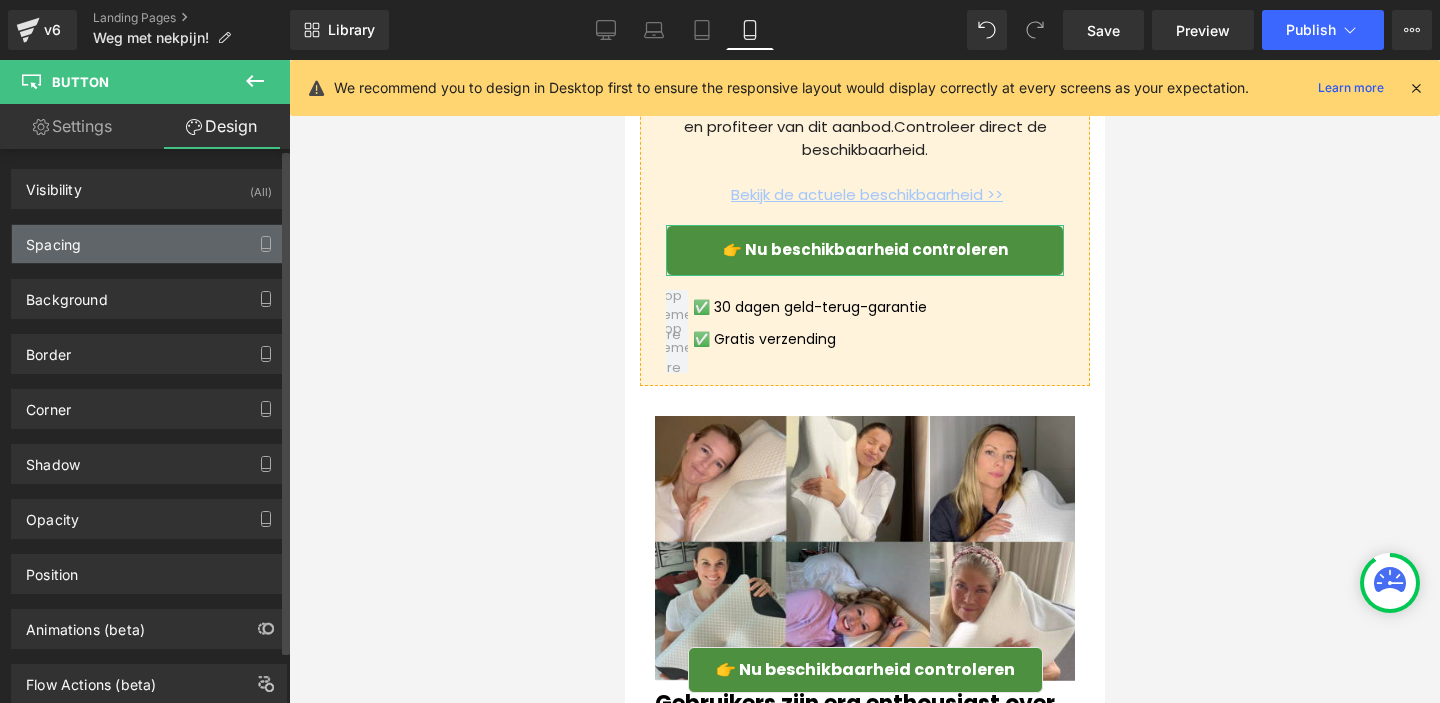 click on "Spacing" at bounding box center [149, 244] 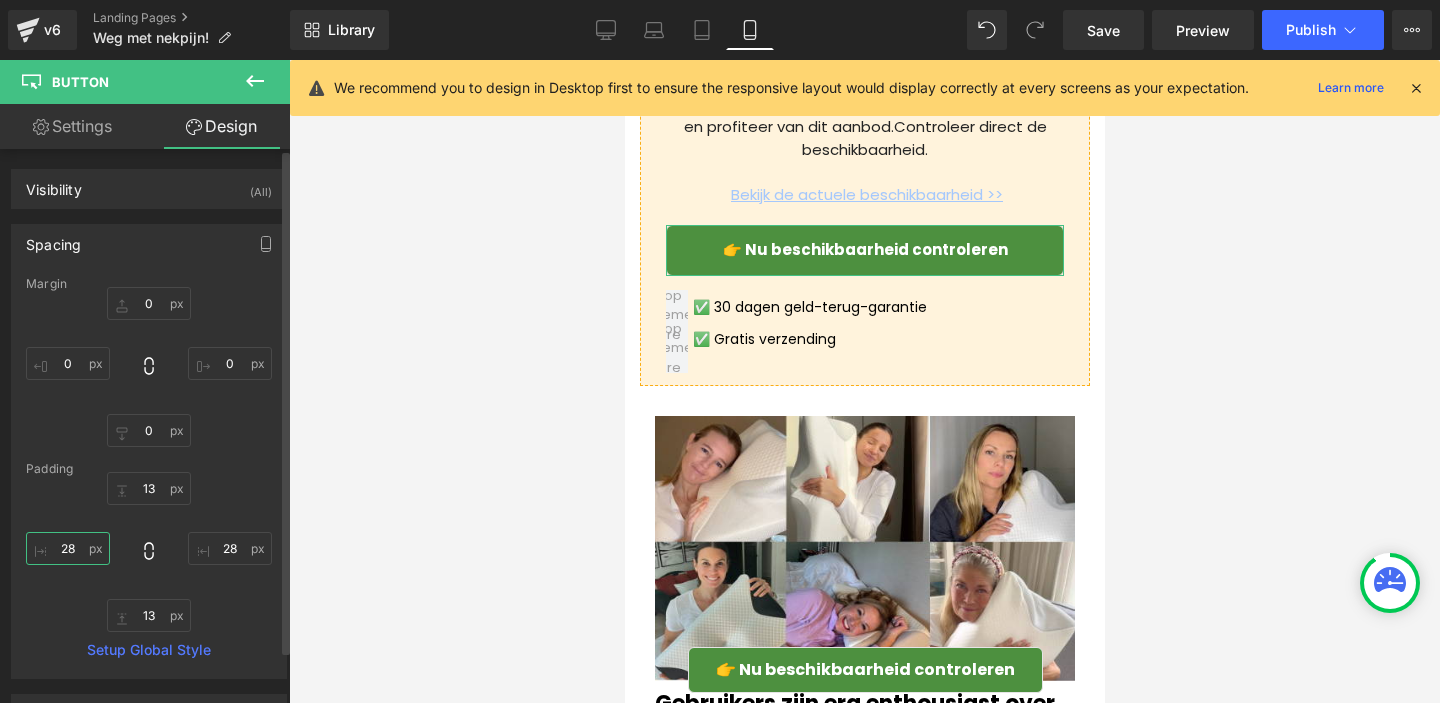 click on "28" at bounding box center [68, 548] 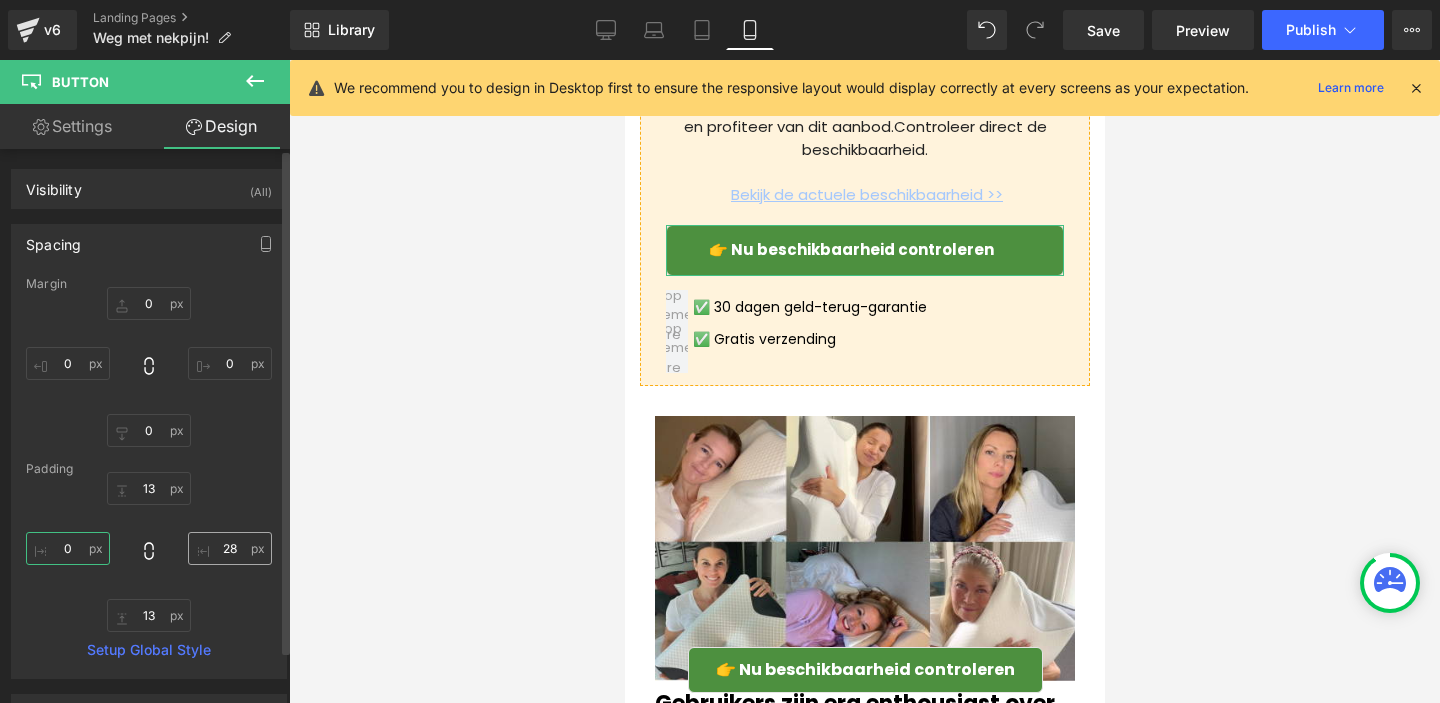type on "0" 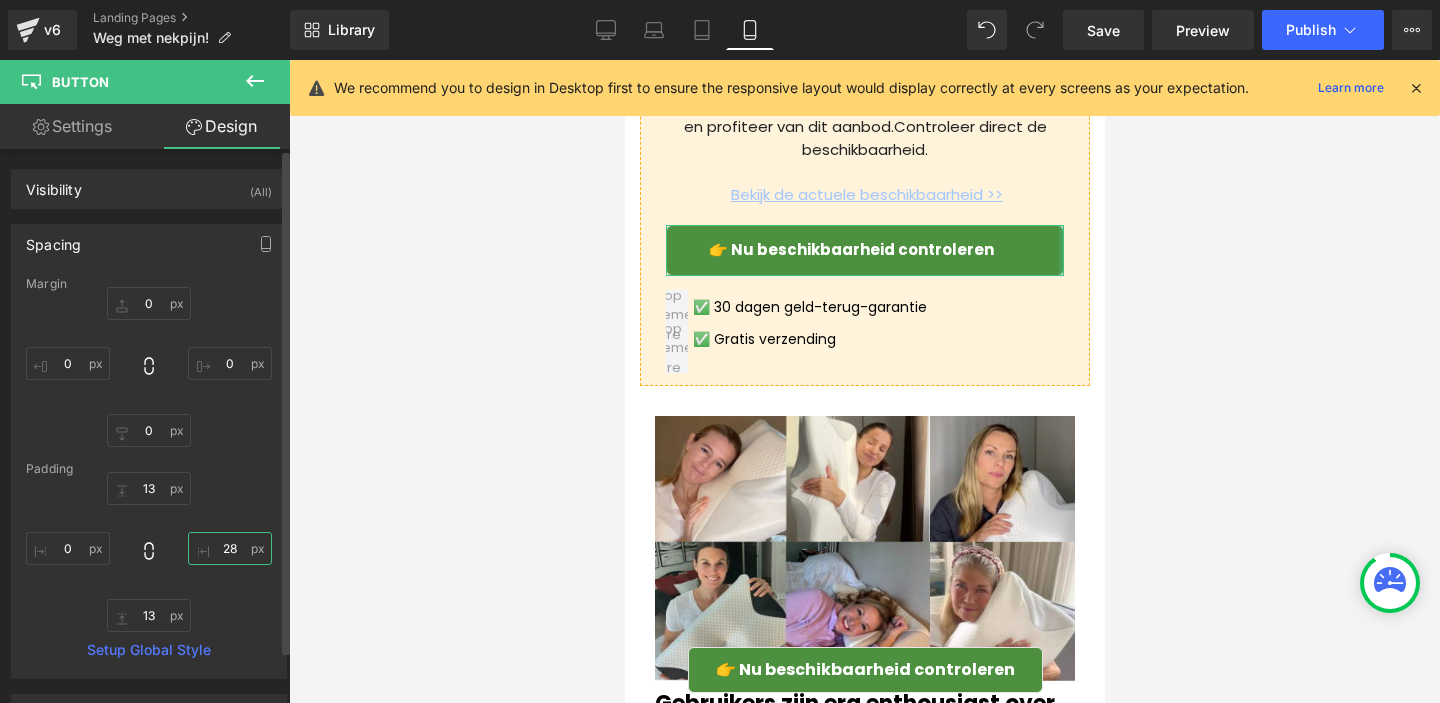 click on "28" at bounding box center (230, 548) 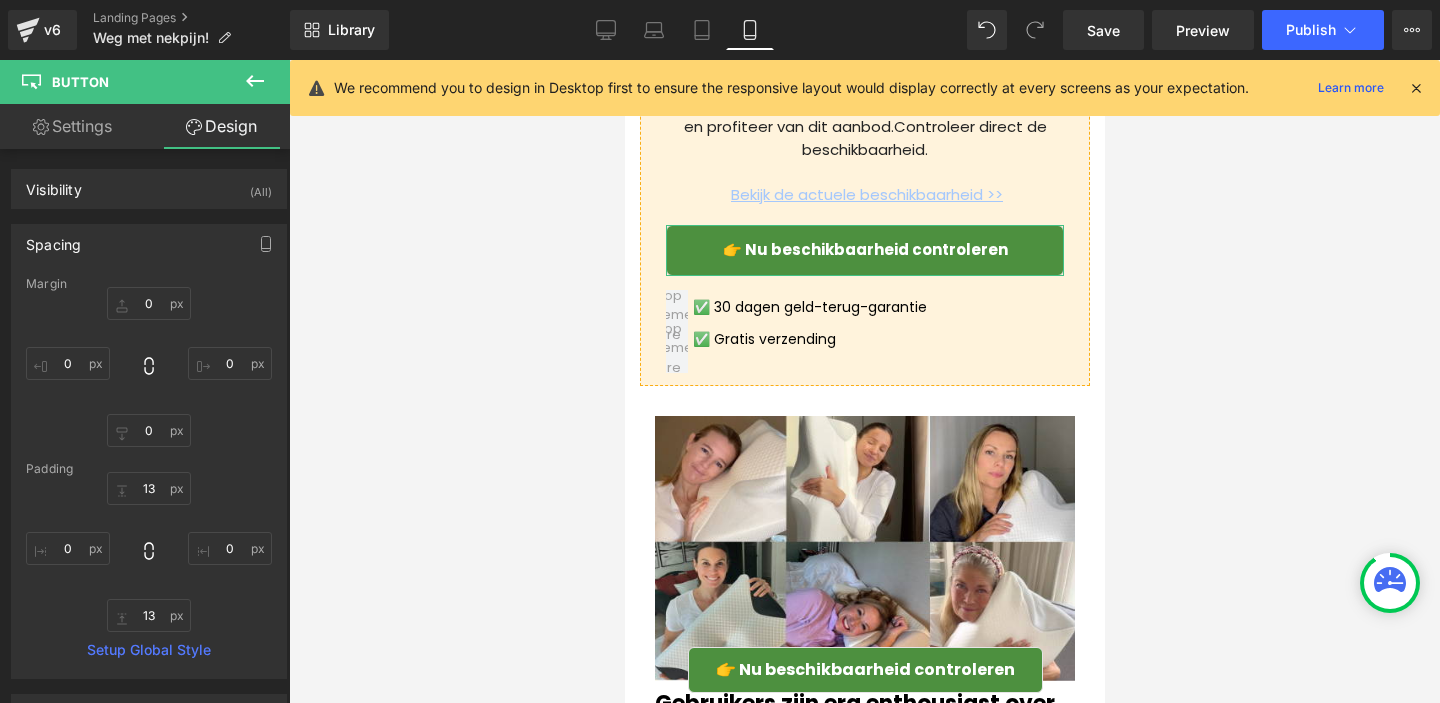click on "Settings" at bounding box center [72, 126] 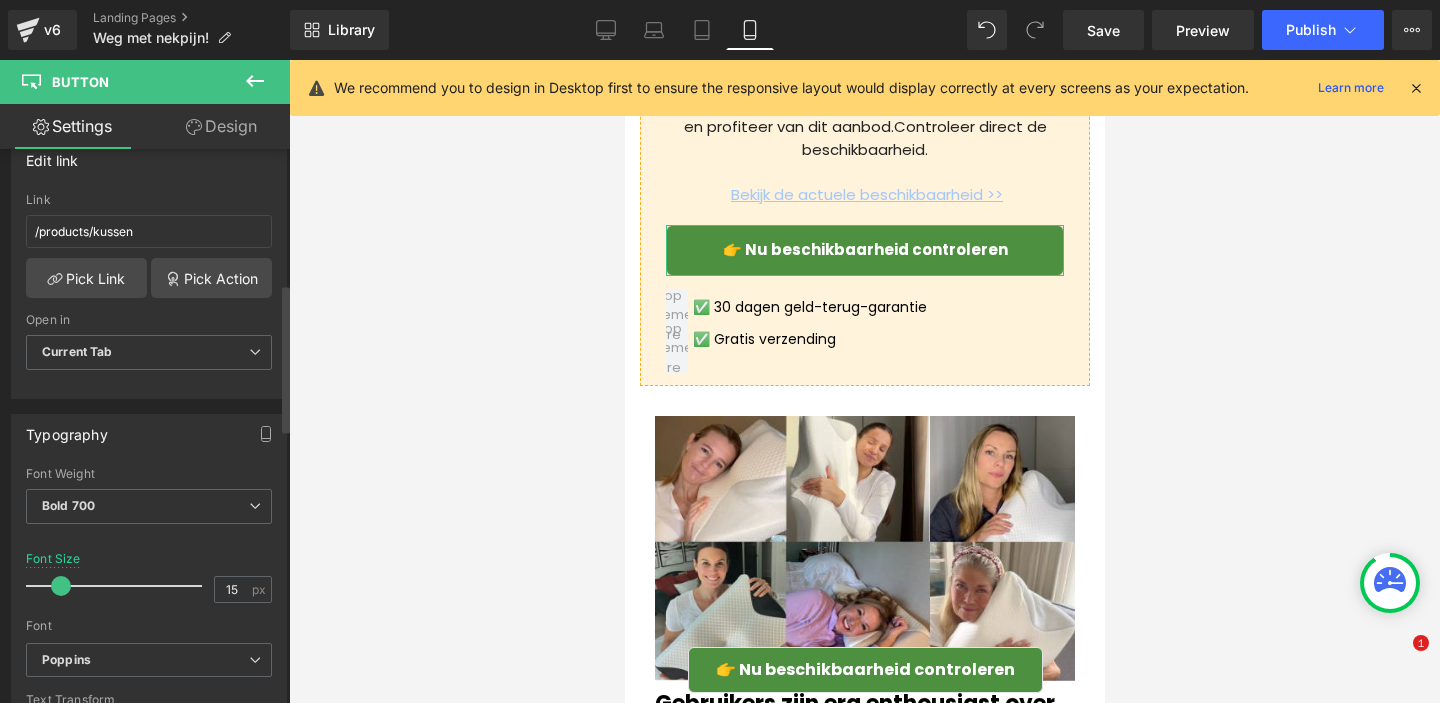scroll, scrollTop: 505, scrollLeft: 0, axis: vertical 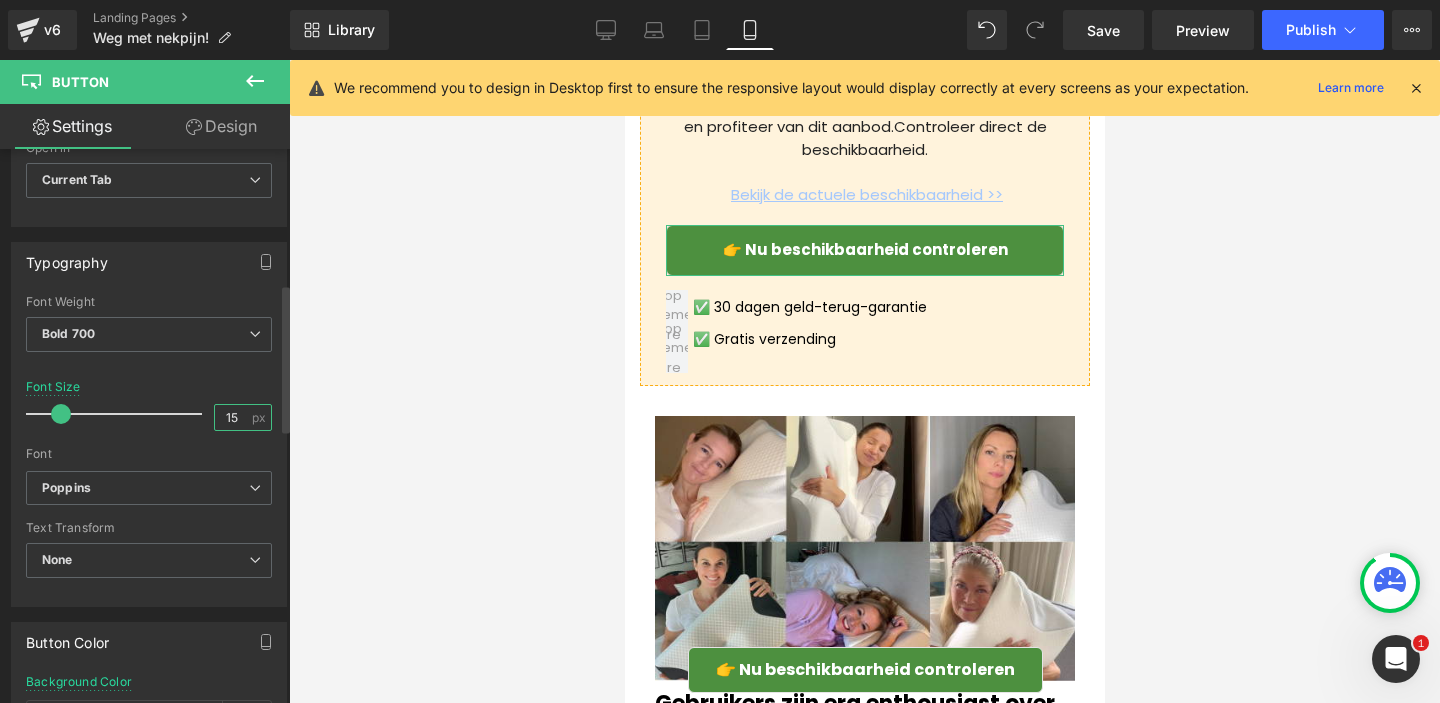 click on "15" at bounding box center [232, 417] 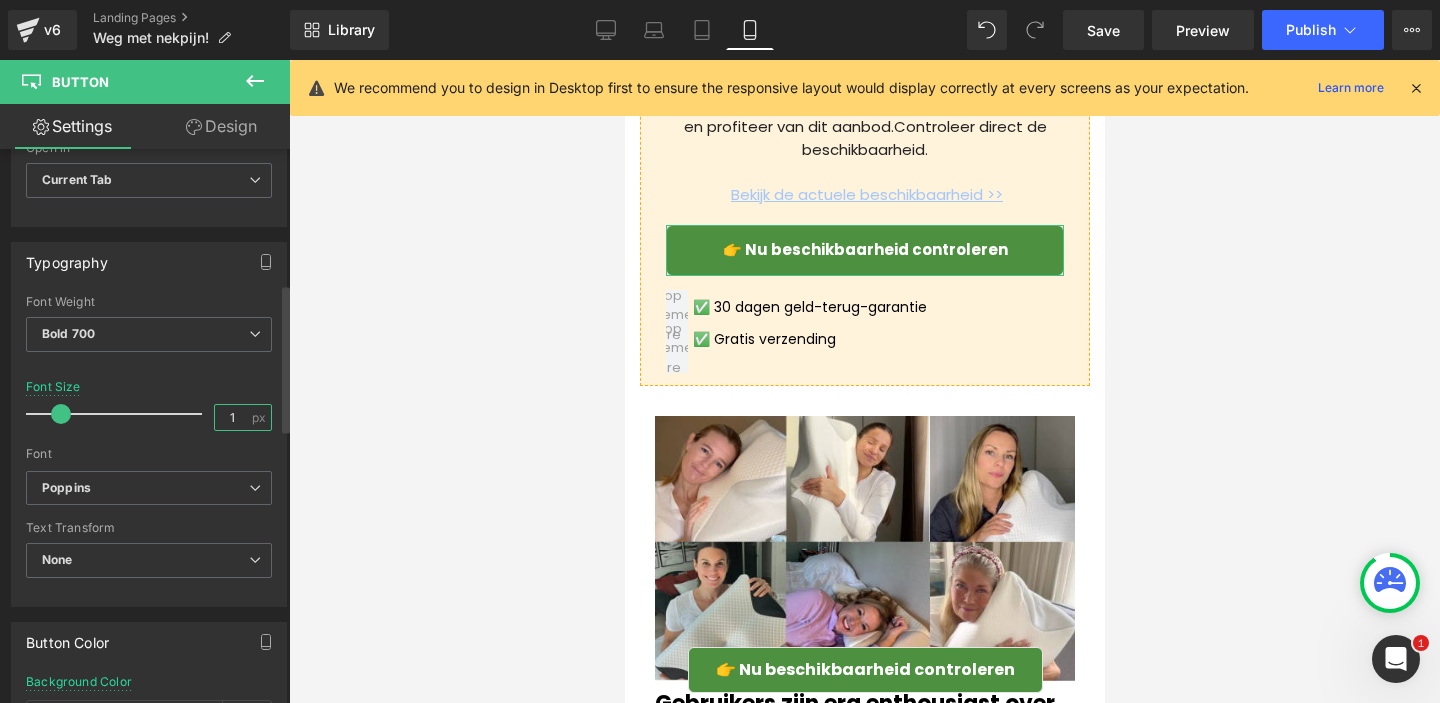type on "16" 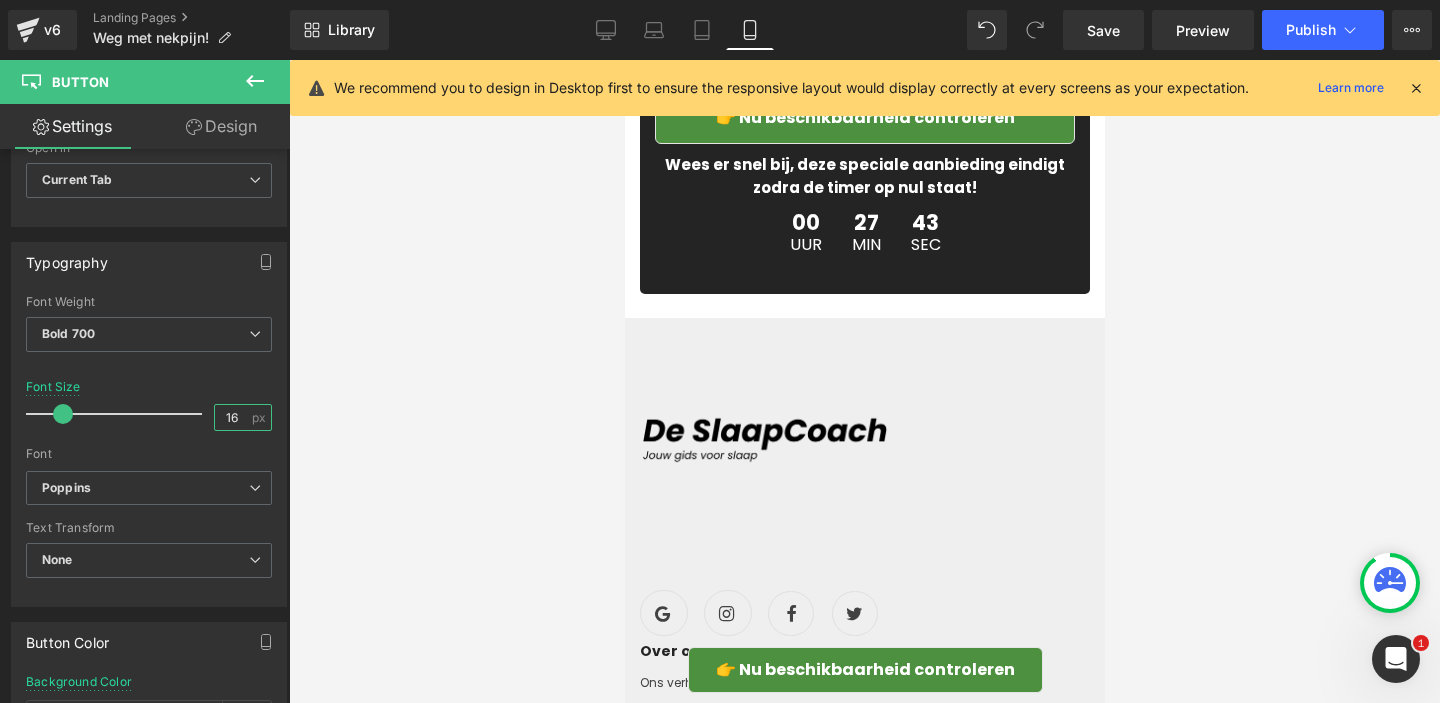 scroll, scrollTop: 8661, scrollLeft: 0, axis: vertical 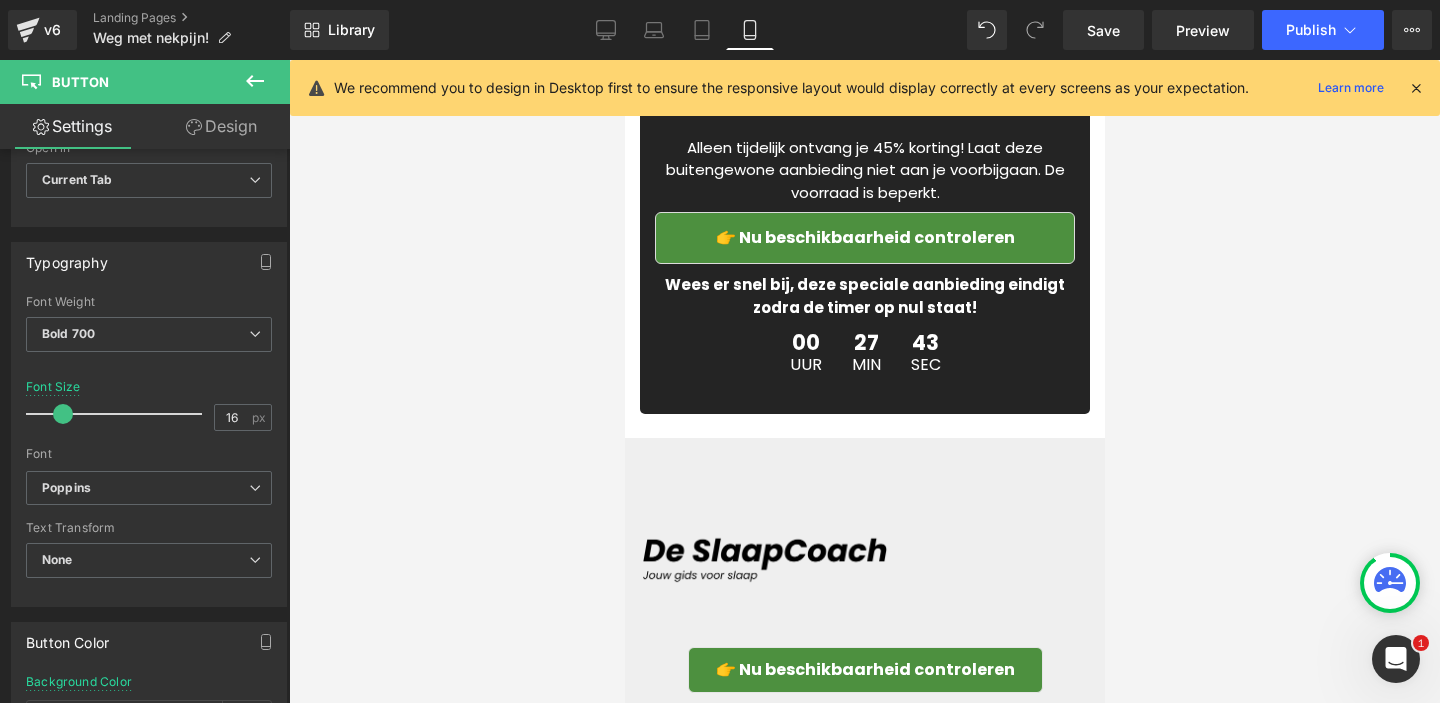 click on "👉 Nu beschikbaarheid controleren" at bounding box center (864, 238) 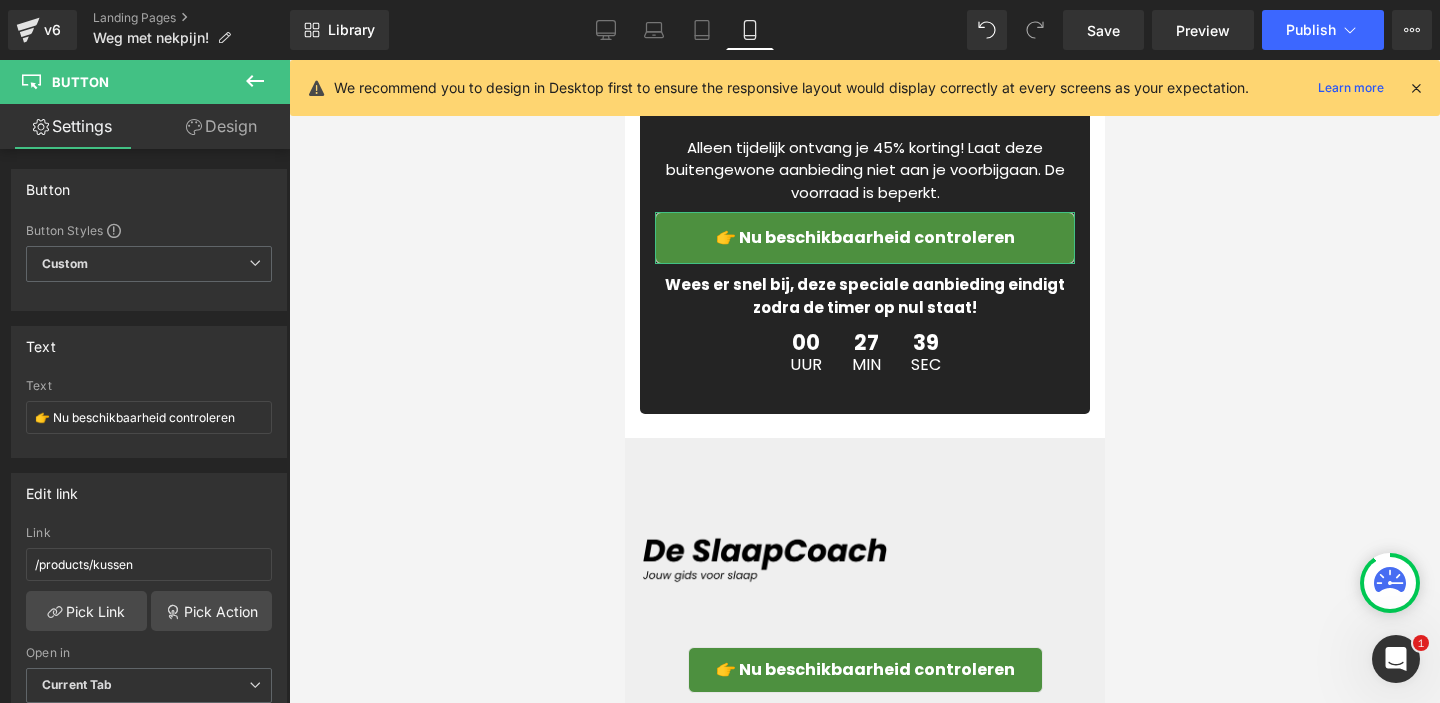 click on "Design" at bounding box center [221, 126] 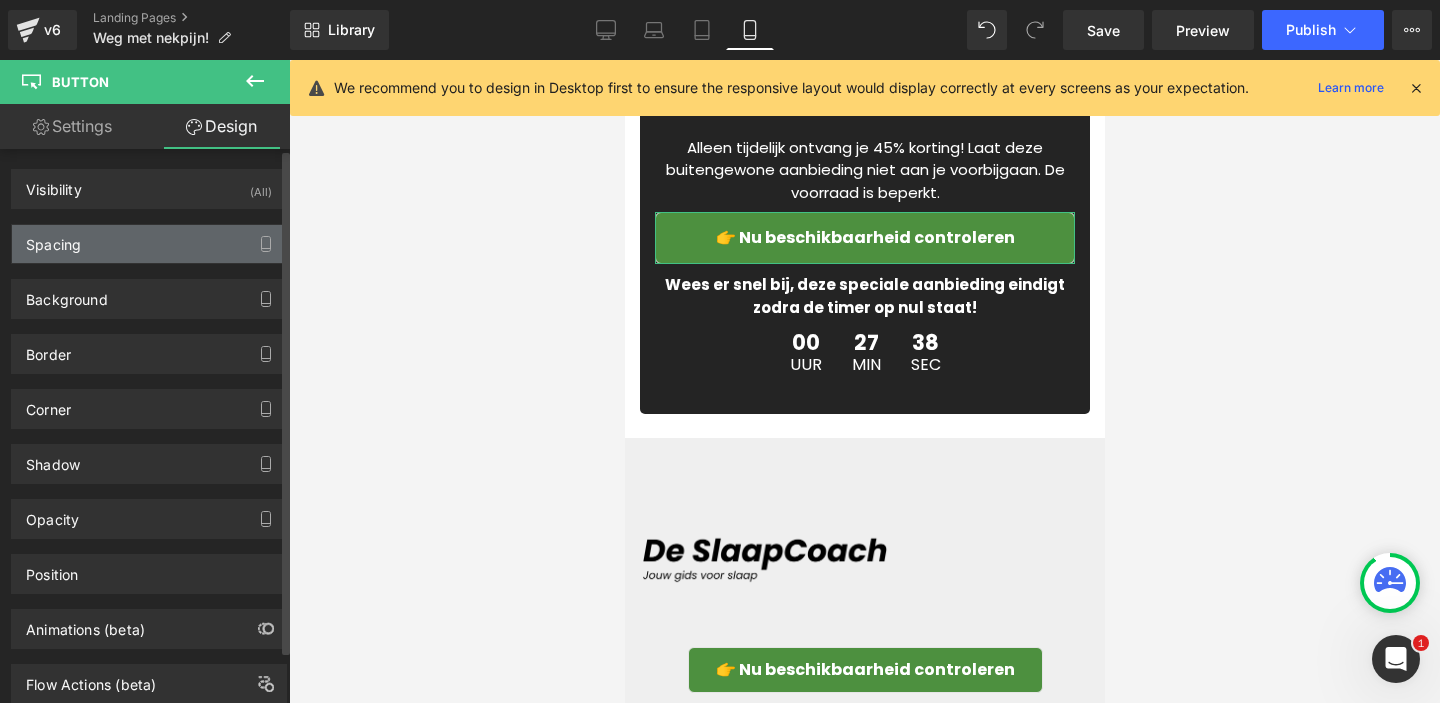 click on "Spacing" at bounding box center [149, 244] 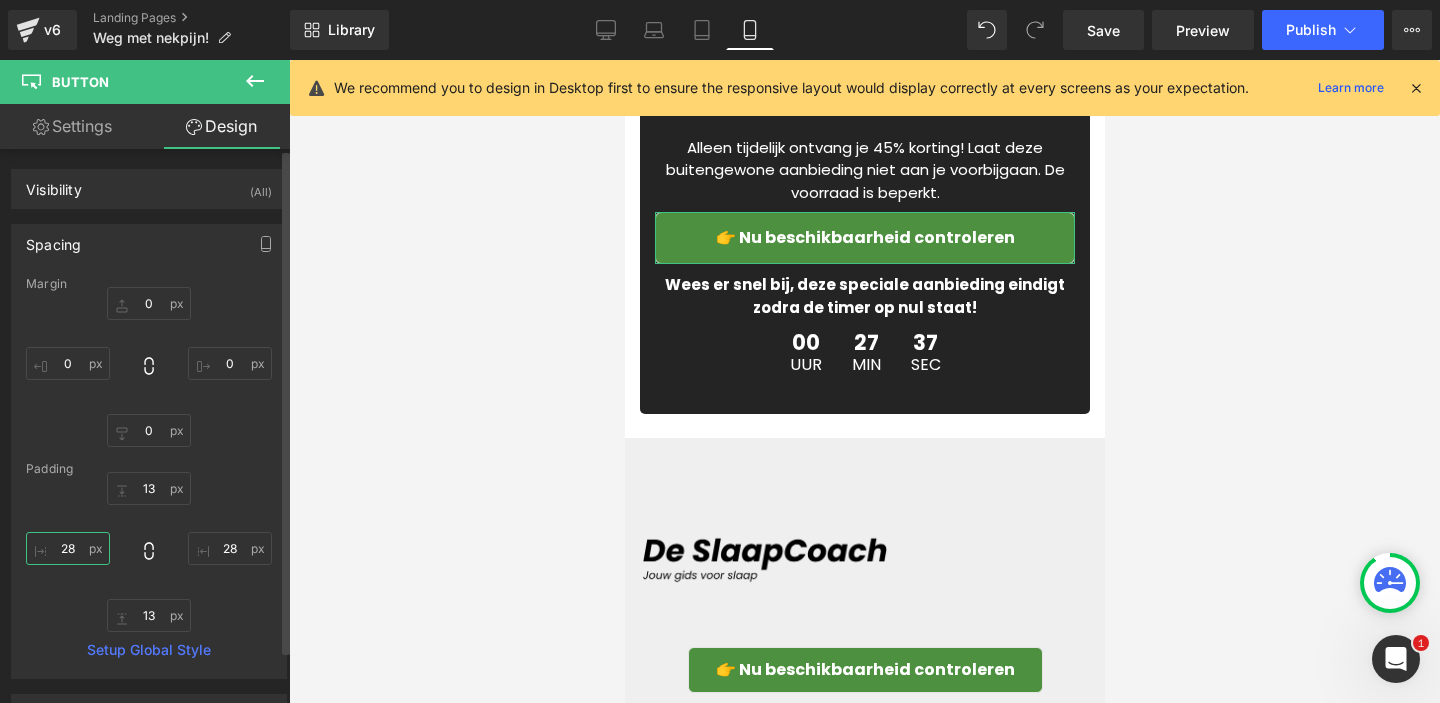 click on "28" at bounding box center [68, 548] 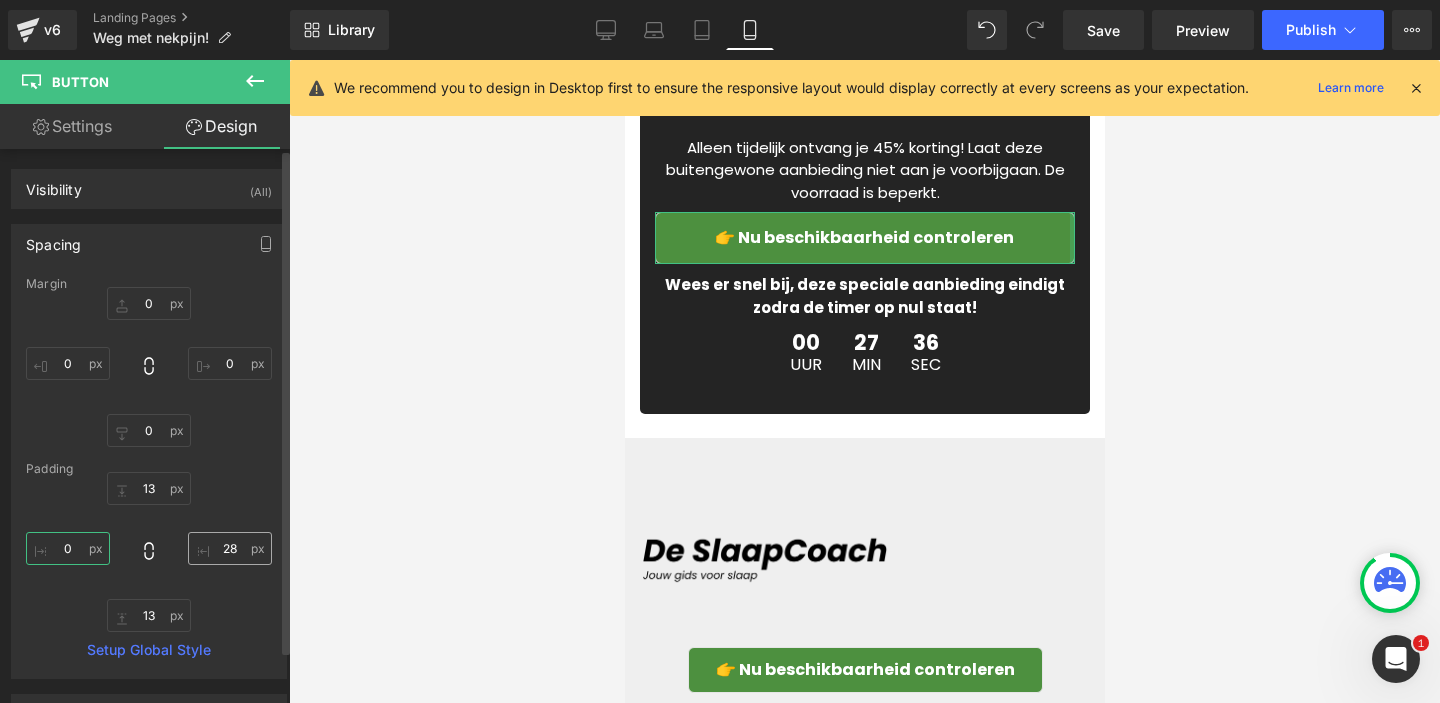 type 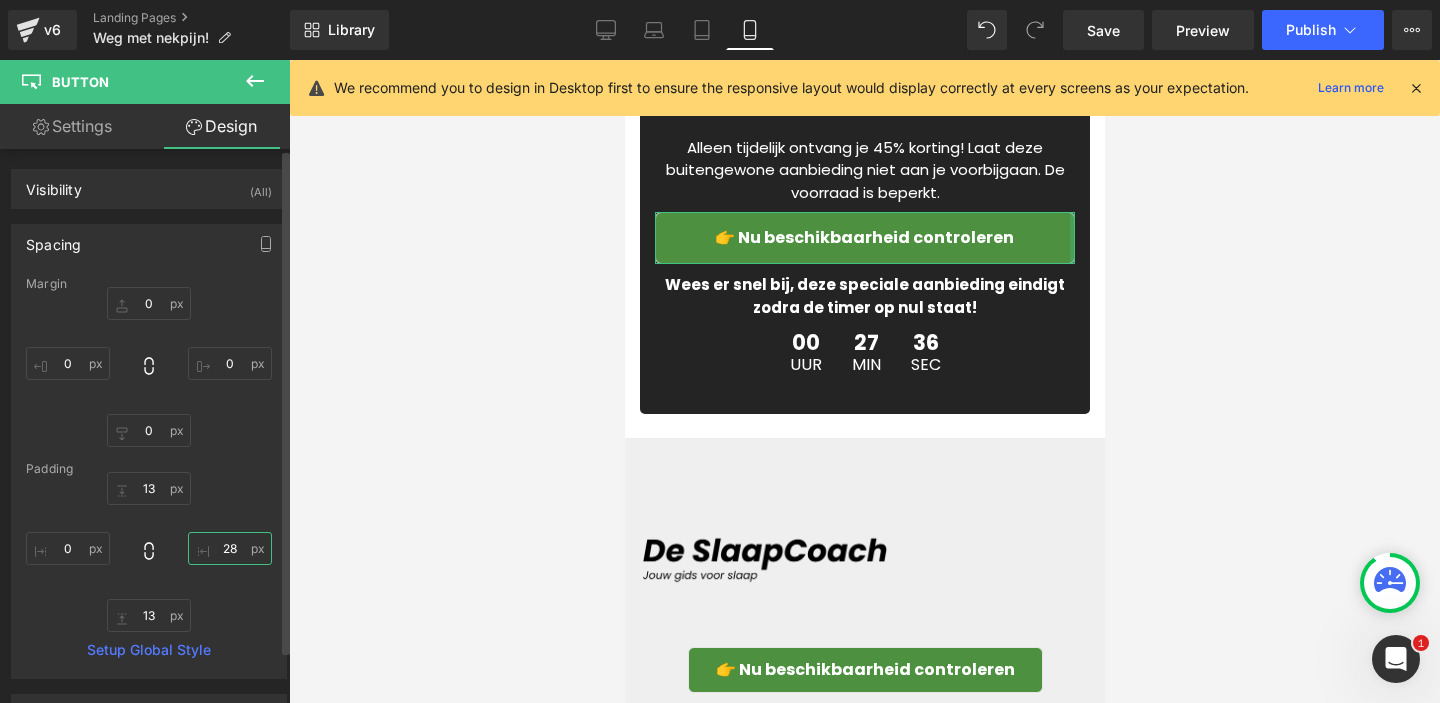click on "28" at bounding box center [230, 548] 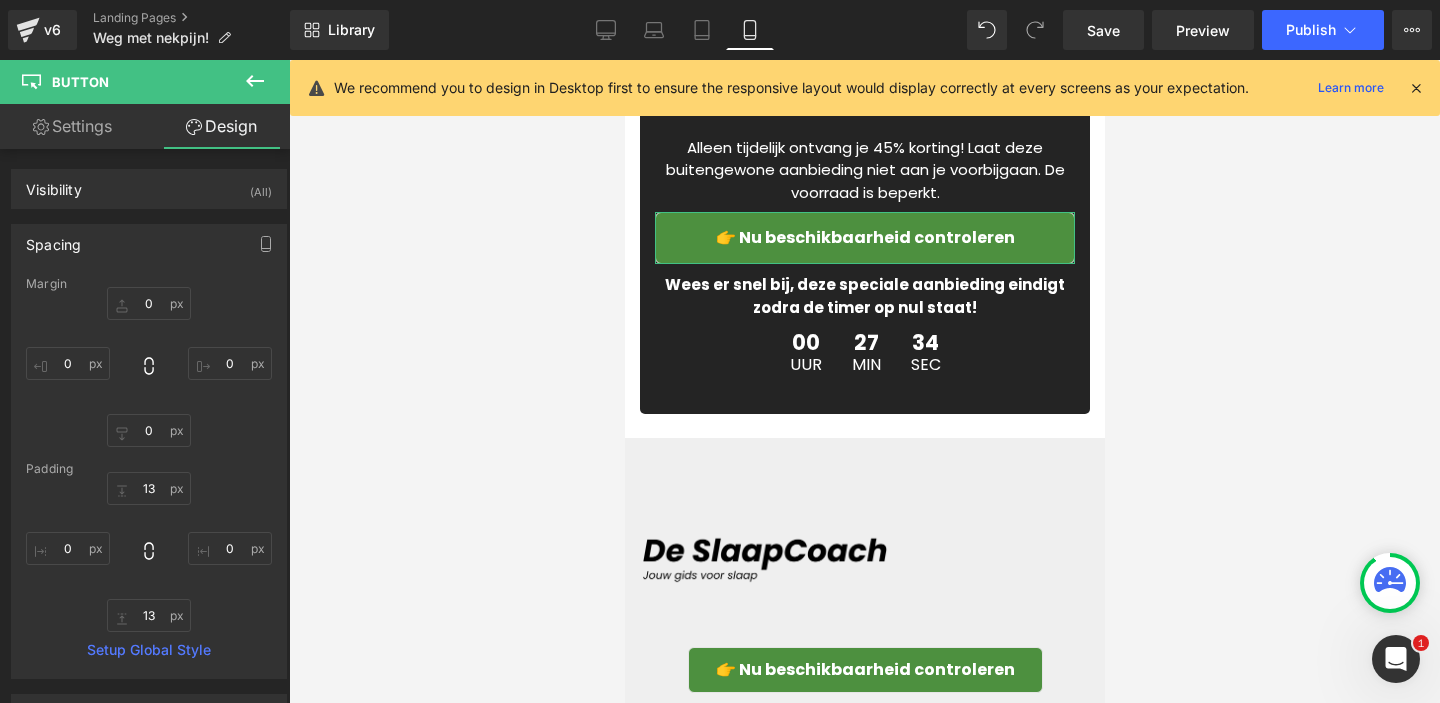 click on "Settings" at bounding box center [72, 126] 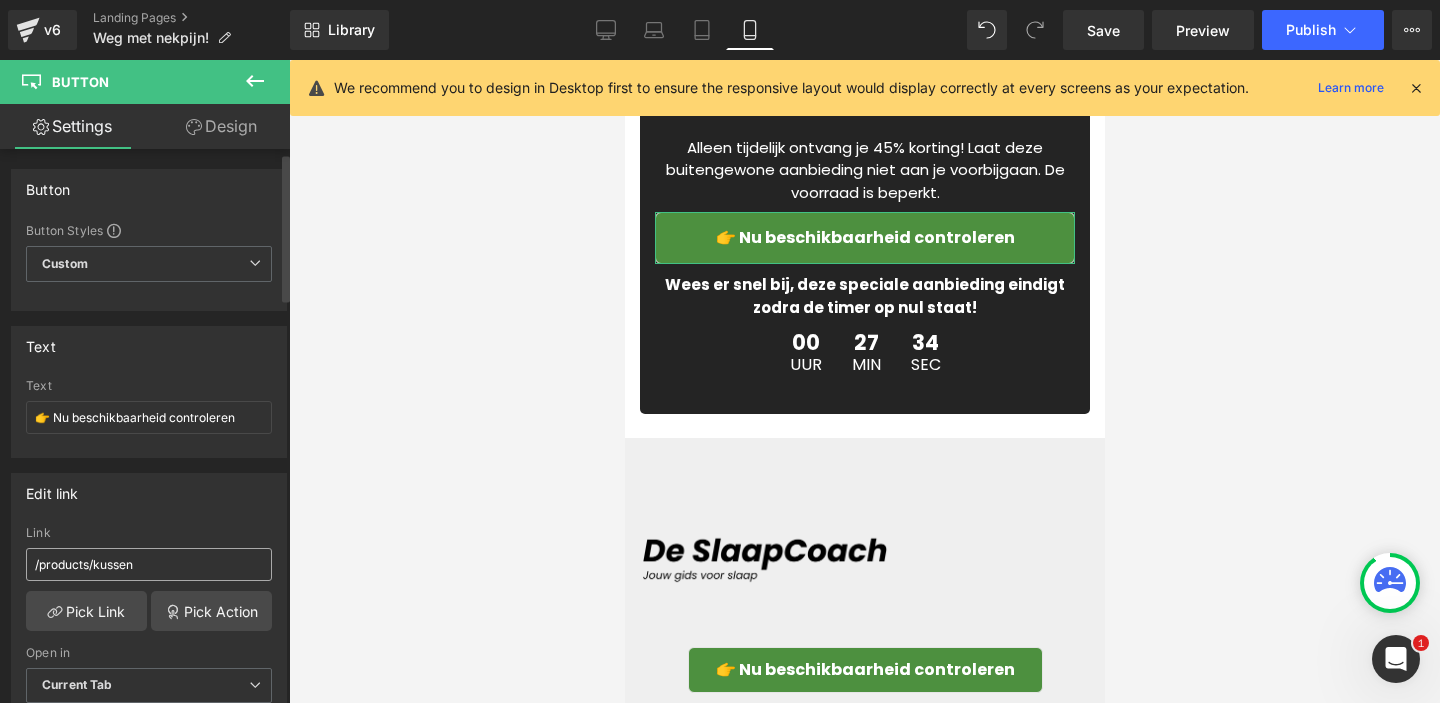 scroll, scrollTop: 305, scrollLeft: 0, axis: vertical 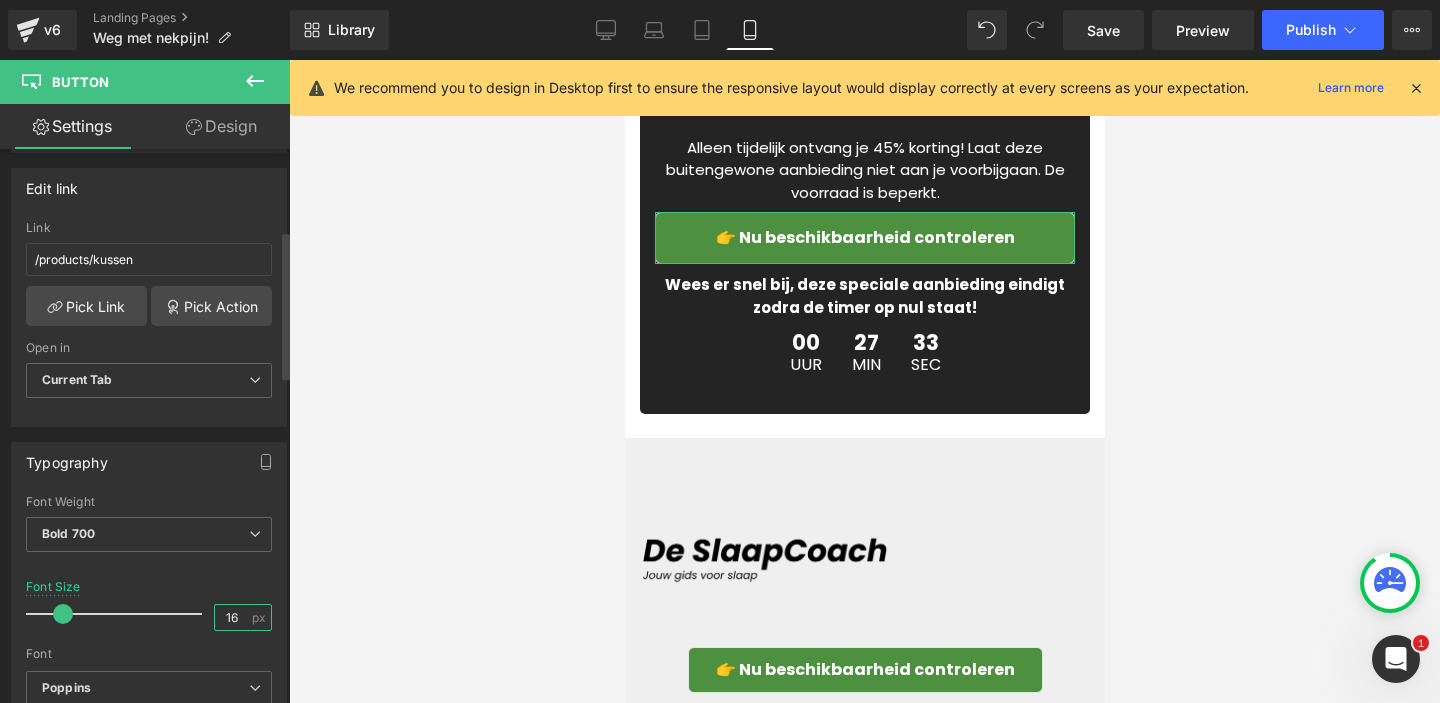 click on "16" at bounding box center [232, 617] 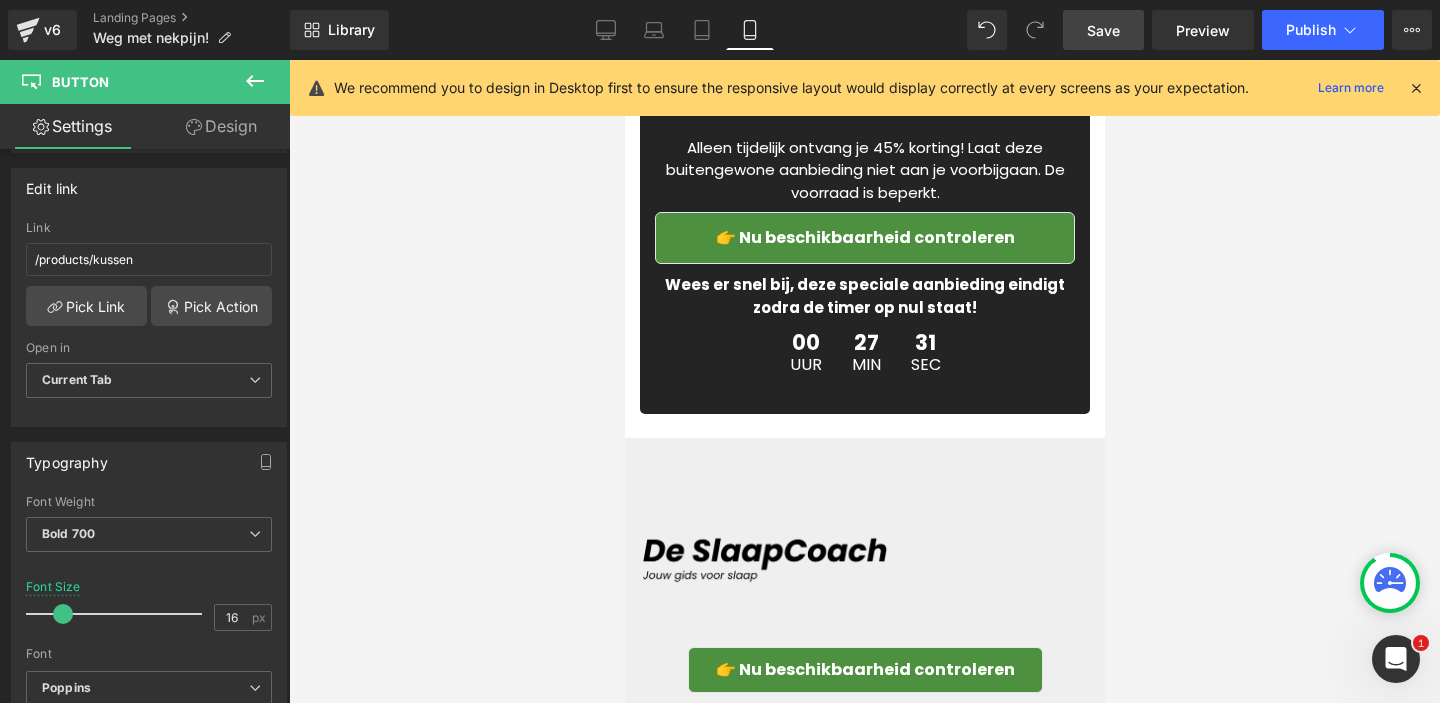 click on "Save" at bounding box center (1103, 30) 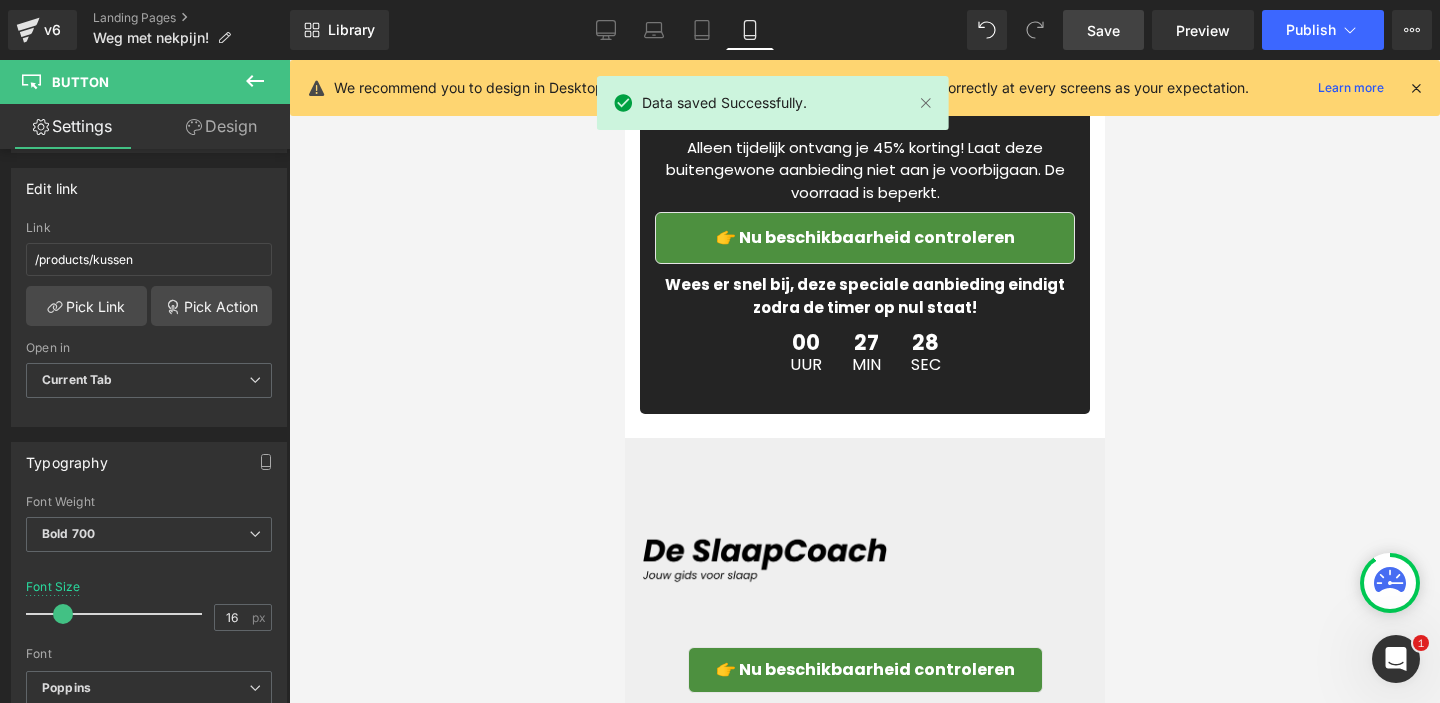 click on "Library Mobile Desktop Laptop Tablet Mobile Save Preview Publish Scheduled View Live Page View with current Template Save Template to Library Schedule Publish  Optimize  Publish Settings Shortcuts We recommend you to design in Desktop first to ensure the responsive layout would display correctly at every screens as your expectation. Learn more  Your page can’t be published   You've reached the maximum number of published pages on your plan  (0/0).  You need to upgrade your plan or unpublish all your pages to get 1 publish slot.   Unpublish pages   Upgrade plan" at bounding box center [865, 30] 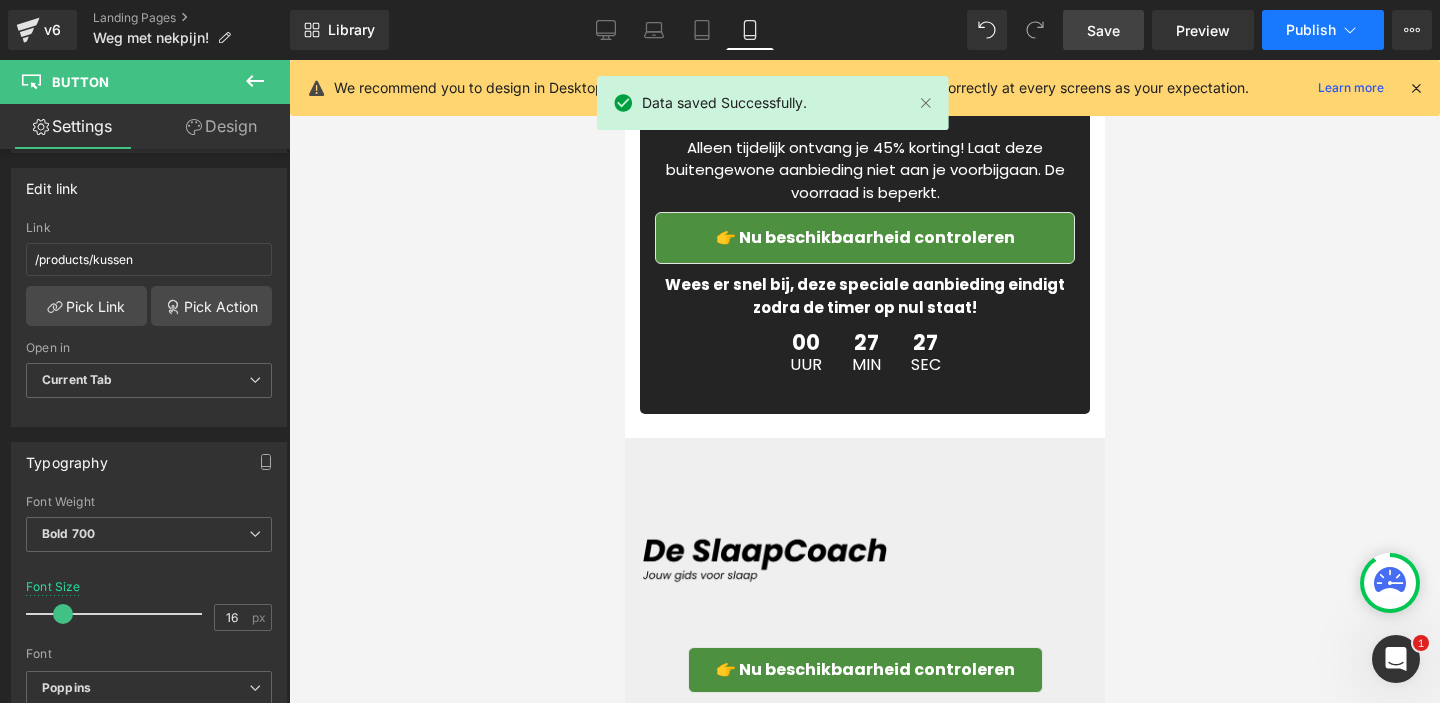 click on "Publish" at bounding box center (1323, 30) 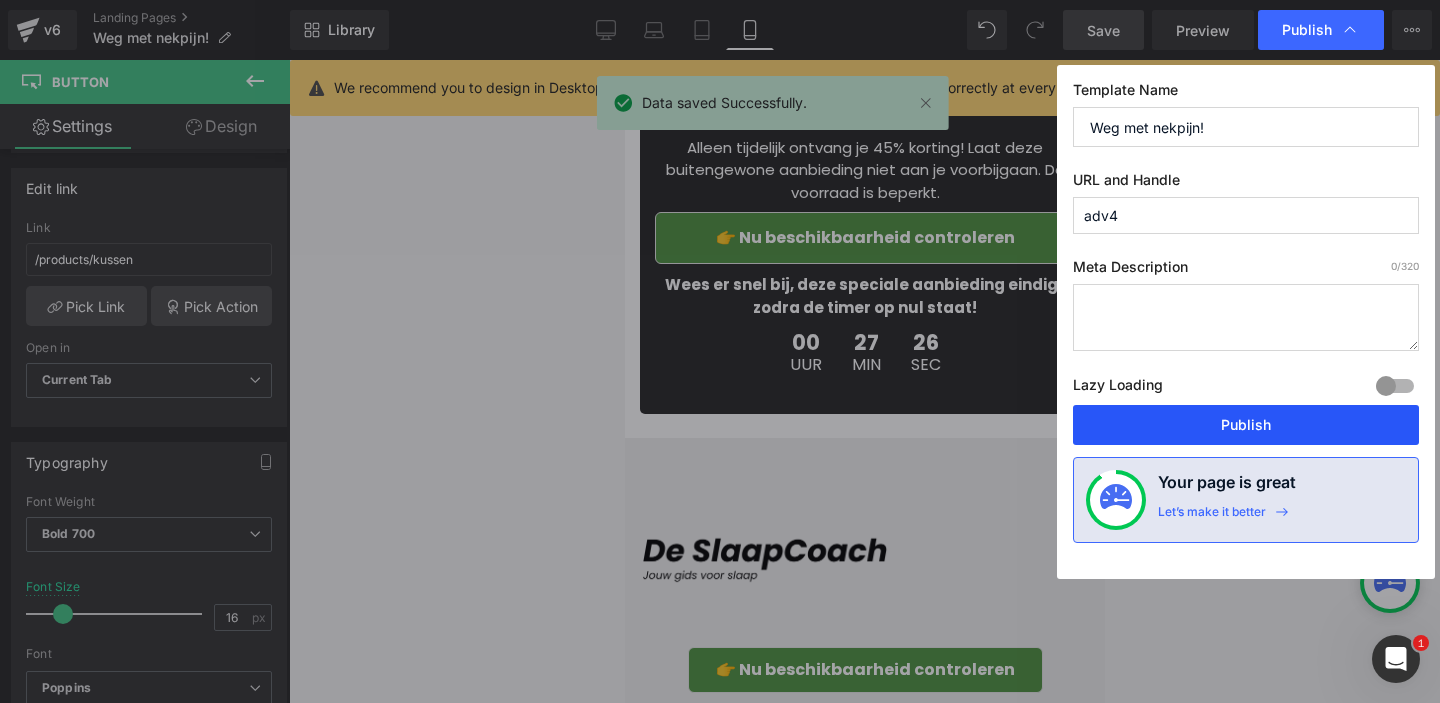click on "Publish" at bounding box center (1246, 425) 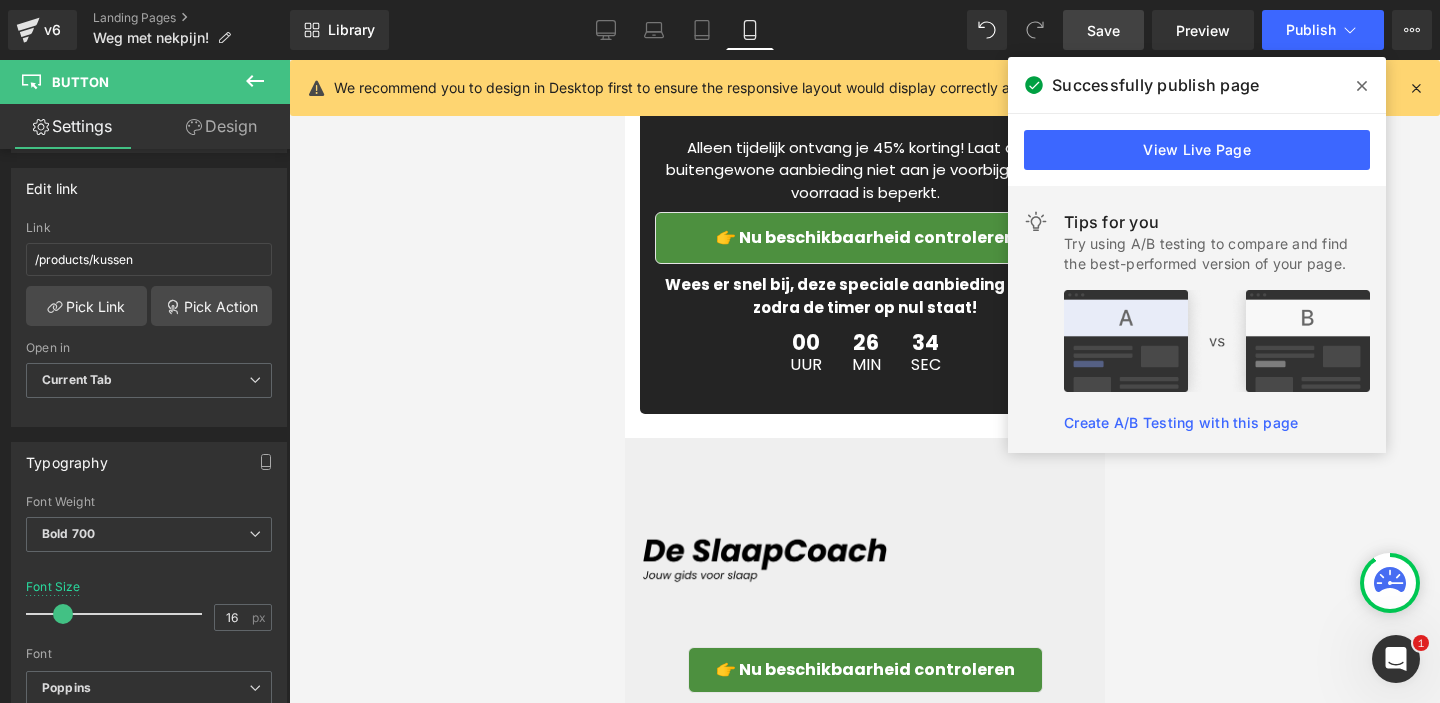 click 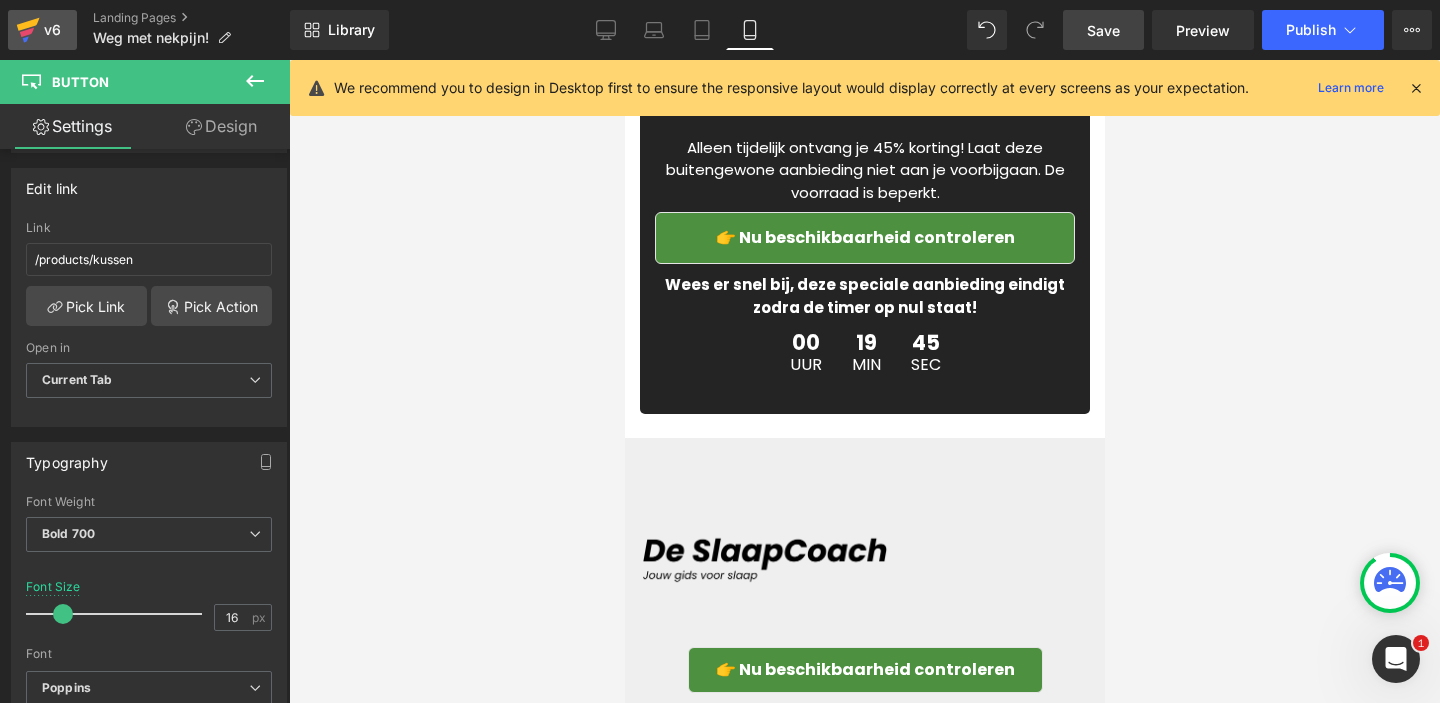 click on "v6" at bounding box center (52, 30) 